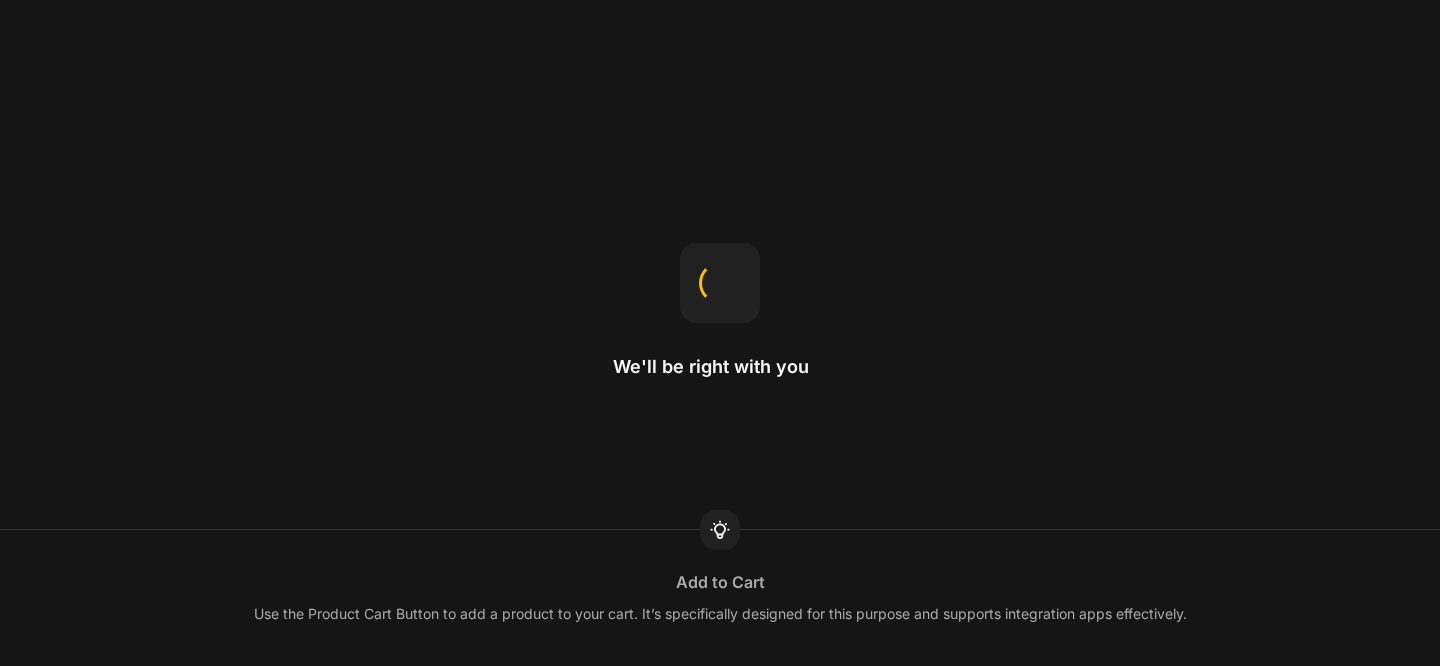 scroll, scrollTop: 0, scrollLeft: 0, axis: both 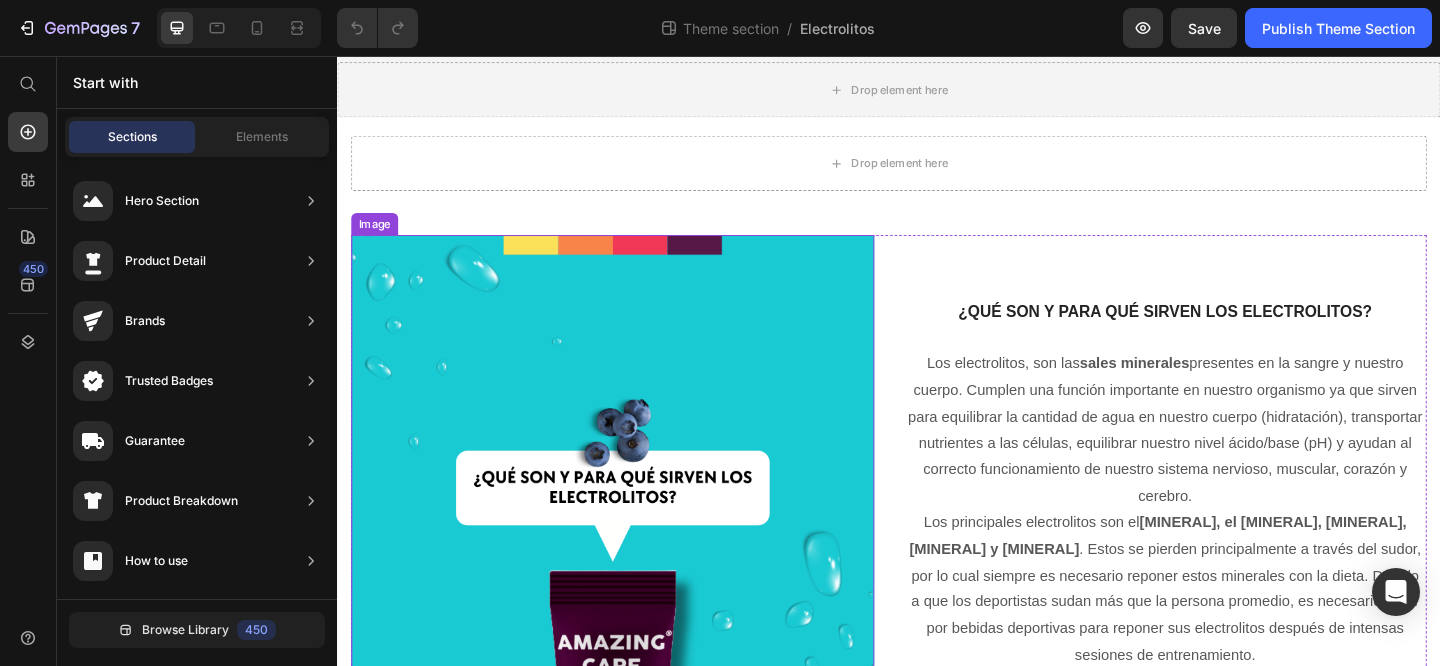 click at bounding box center (636, 535) 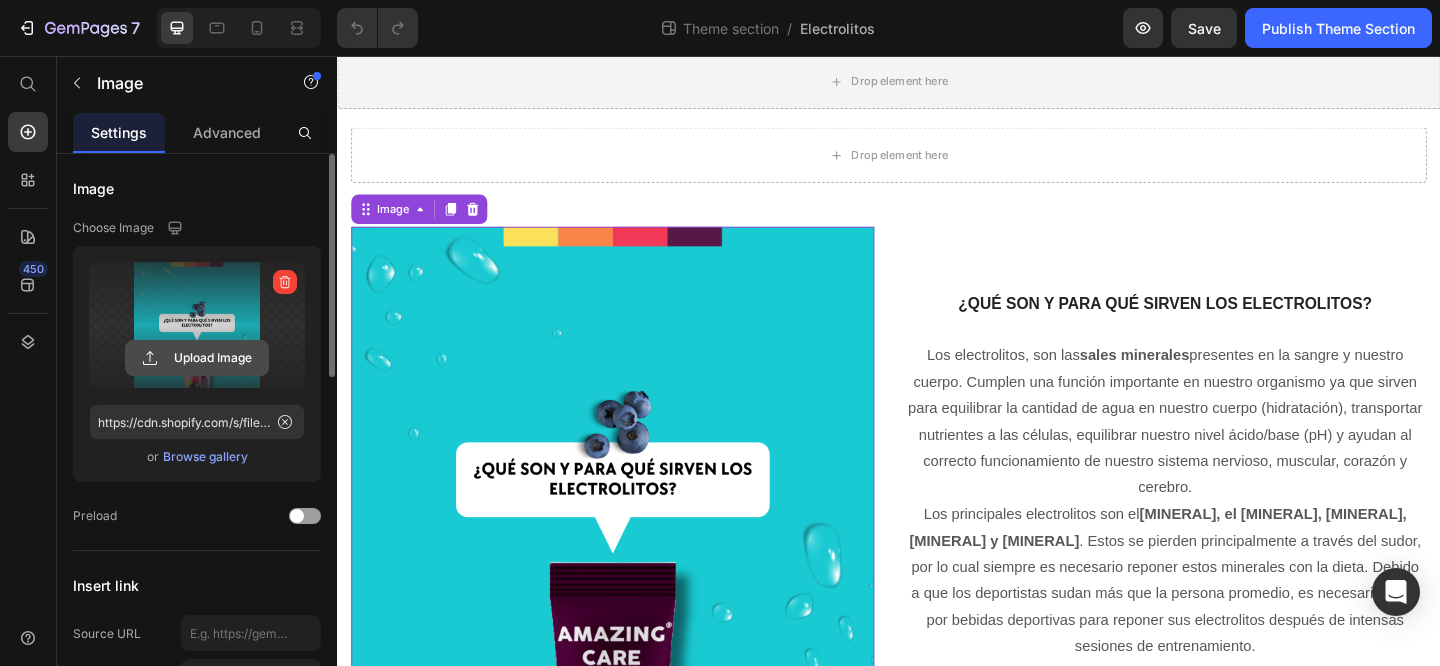 click 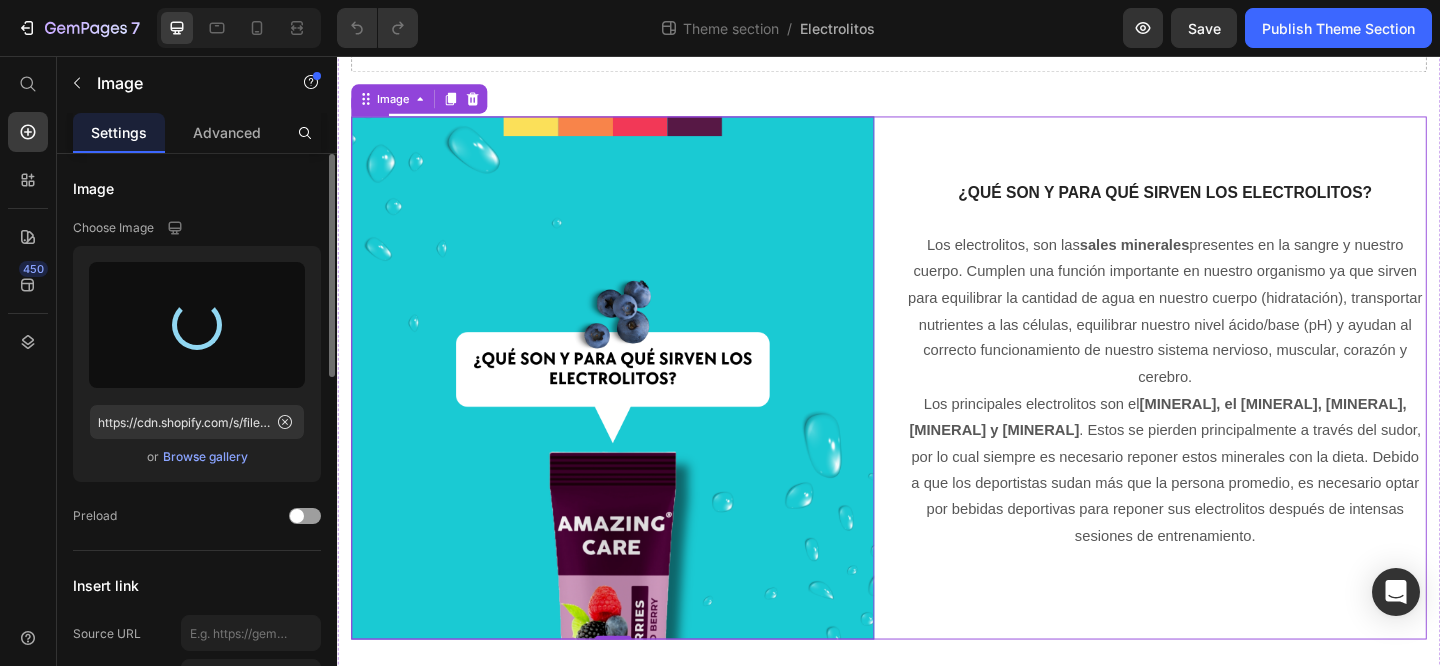 scroll, scrollTop: 197, scrollLeft: 0, axis: vertical 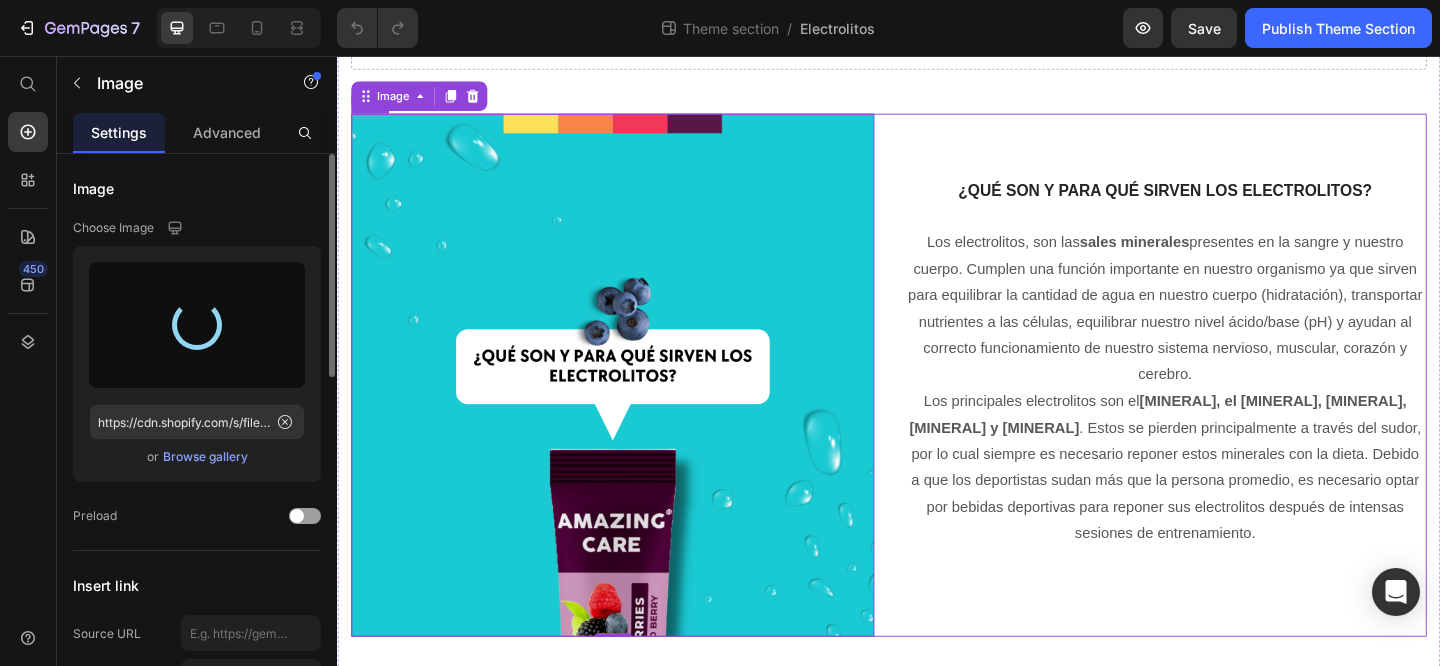 type on "https://cdn.shopify.com/s/files/1/0903/3092/3304/files/gempages_544896886851503082-26d2dc35-e2f8-4b4d-b3e2-405f1b3e4384.png" 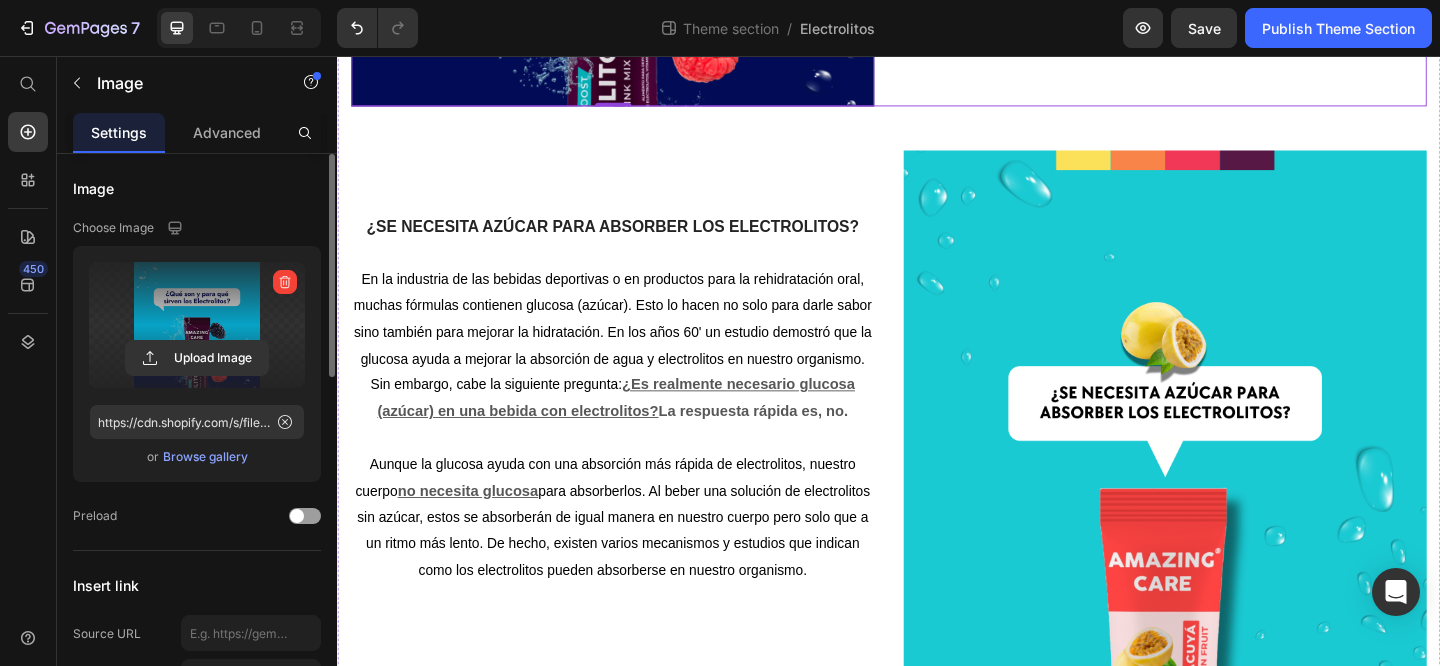 scroll, scrollTop: 834, scrollLeft: 0, axis: vertical 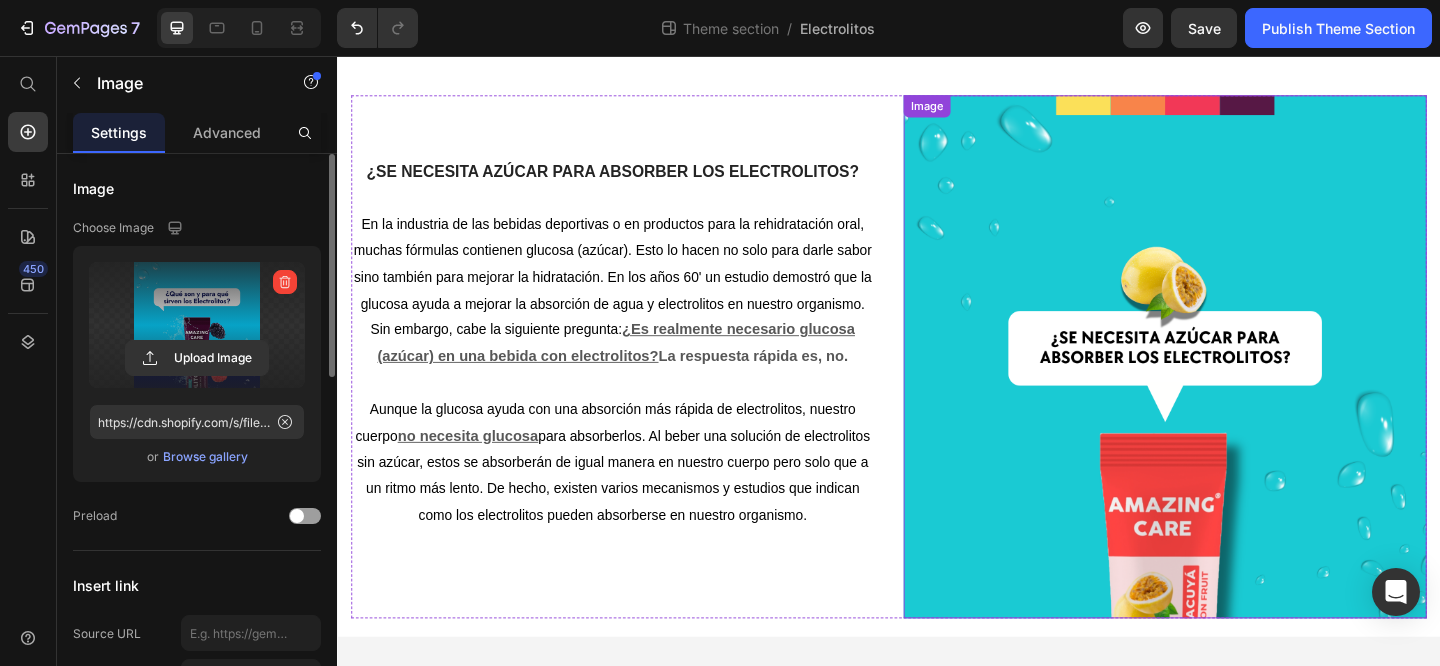 click at bounding box center [1237, 383] 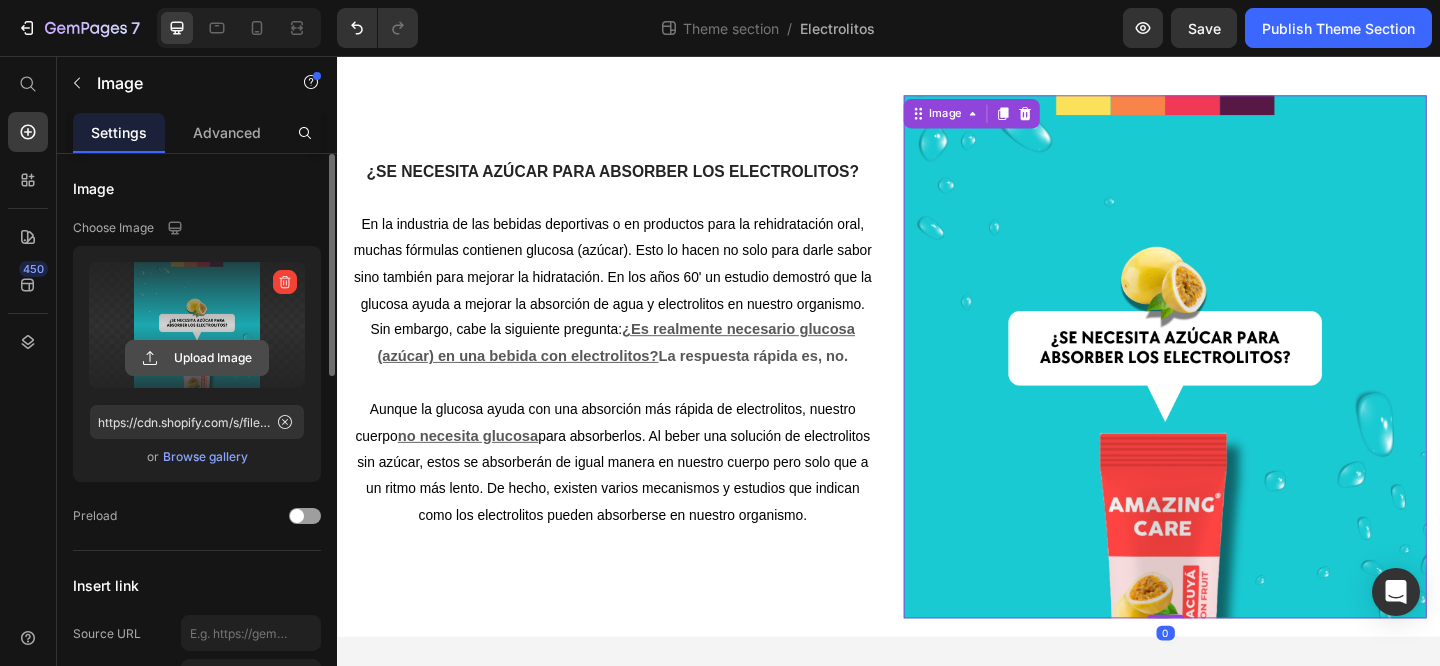 click on "Upload Image" at bounding box center (197, 358) 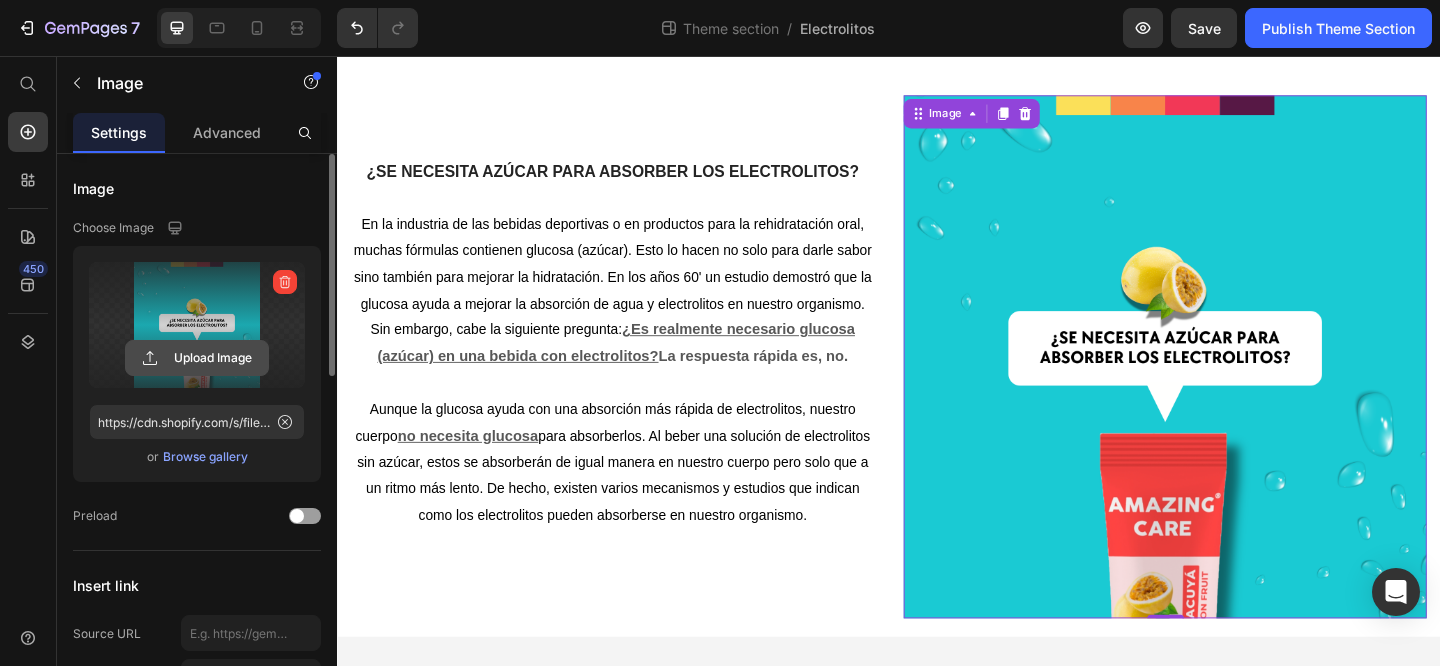 click 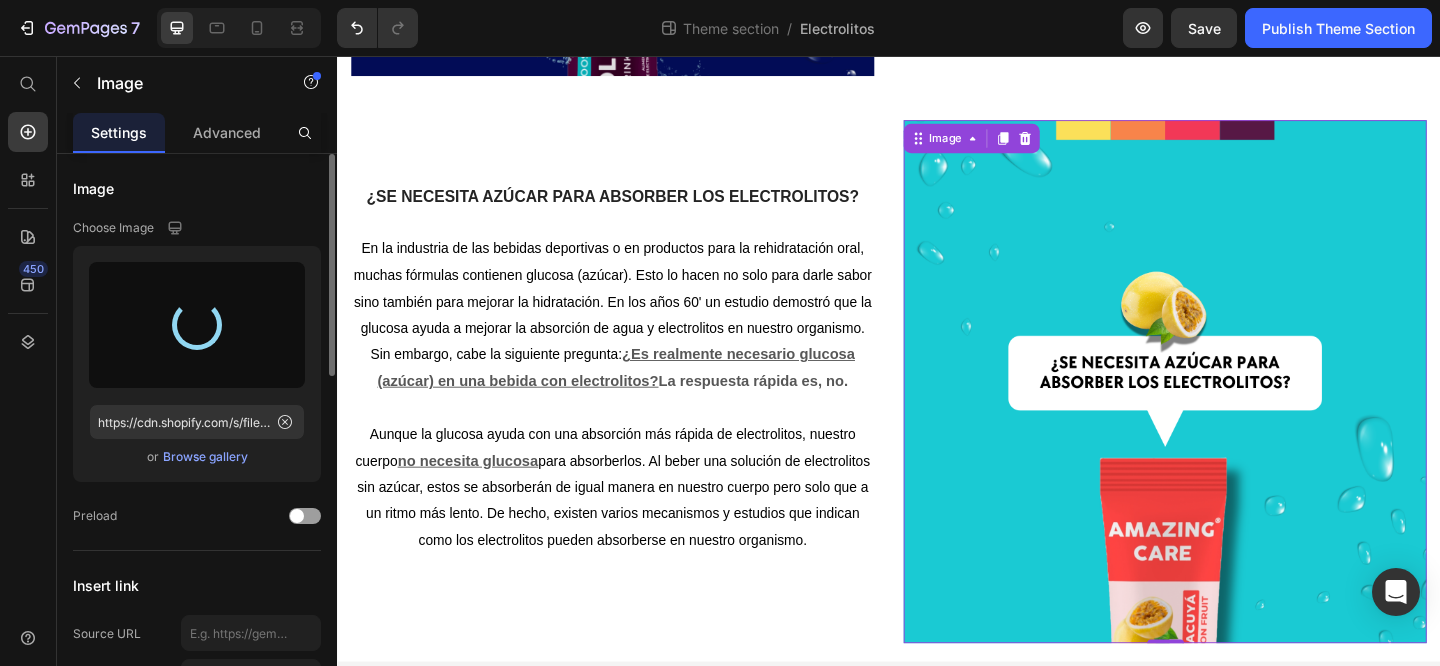 scroll, scrollTop: 816, scrollLeft: 0, axis: vertical 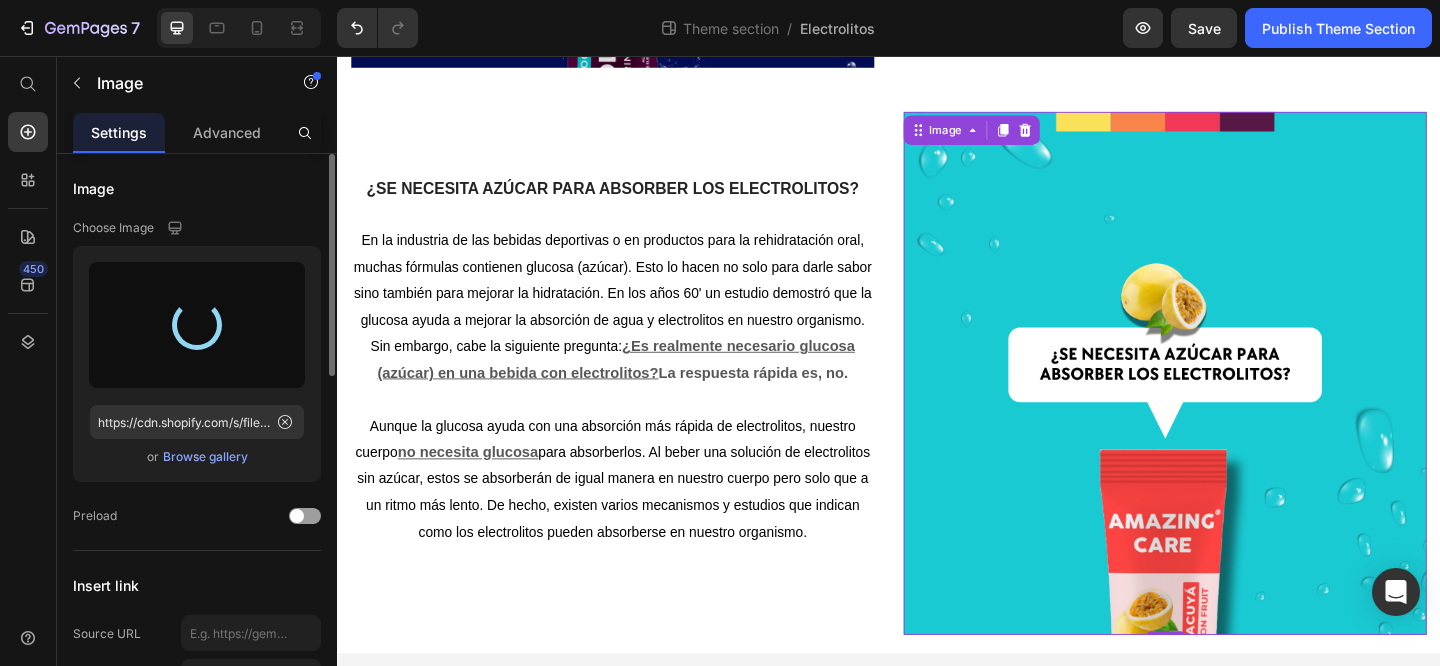 type on "https://cdn.shopify.com/s/files/1/0903/3092/3304/files/gempages_544896886851503082-21871e2f-deb1-40c0-ba9e-6da1c4393e49.png" 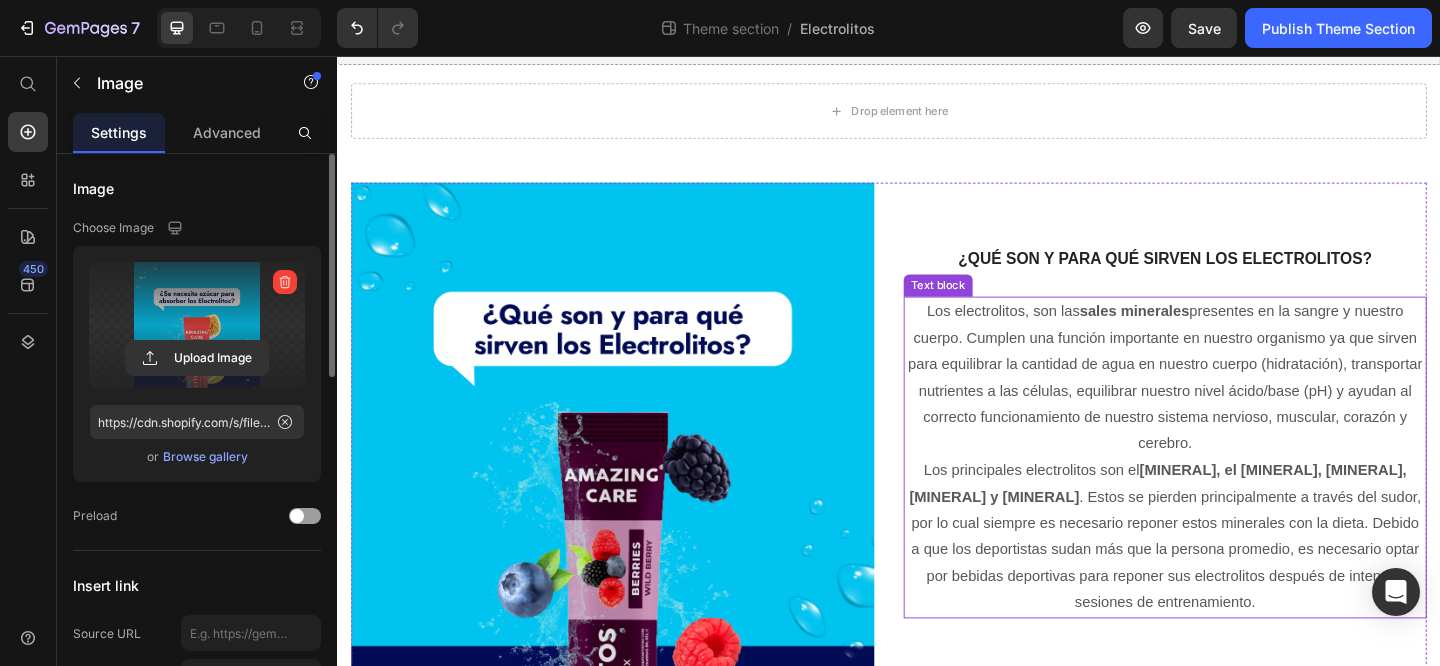 scroll, scrollTop: 97, scrollLeft: 0, axis: vertical 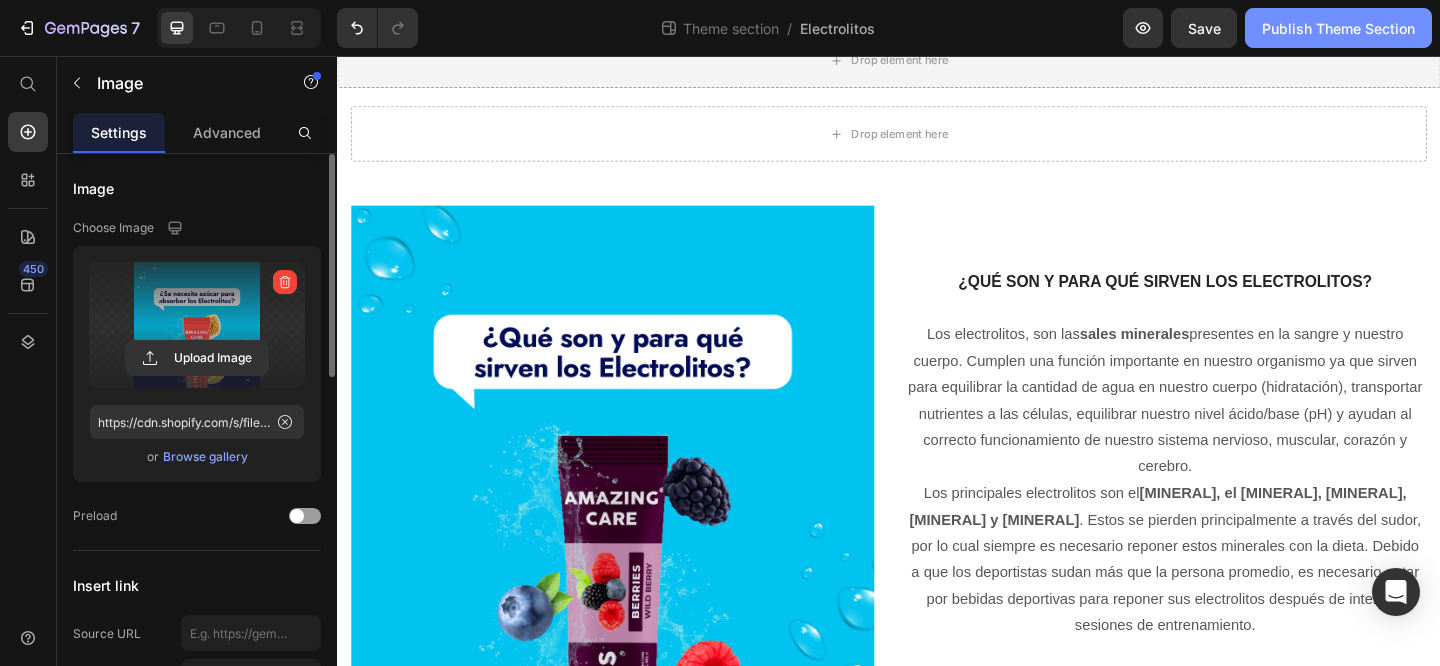 click on "Publish Theme Section" 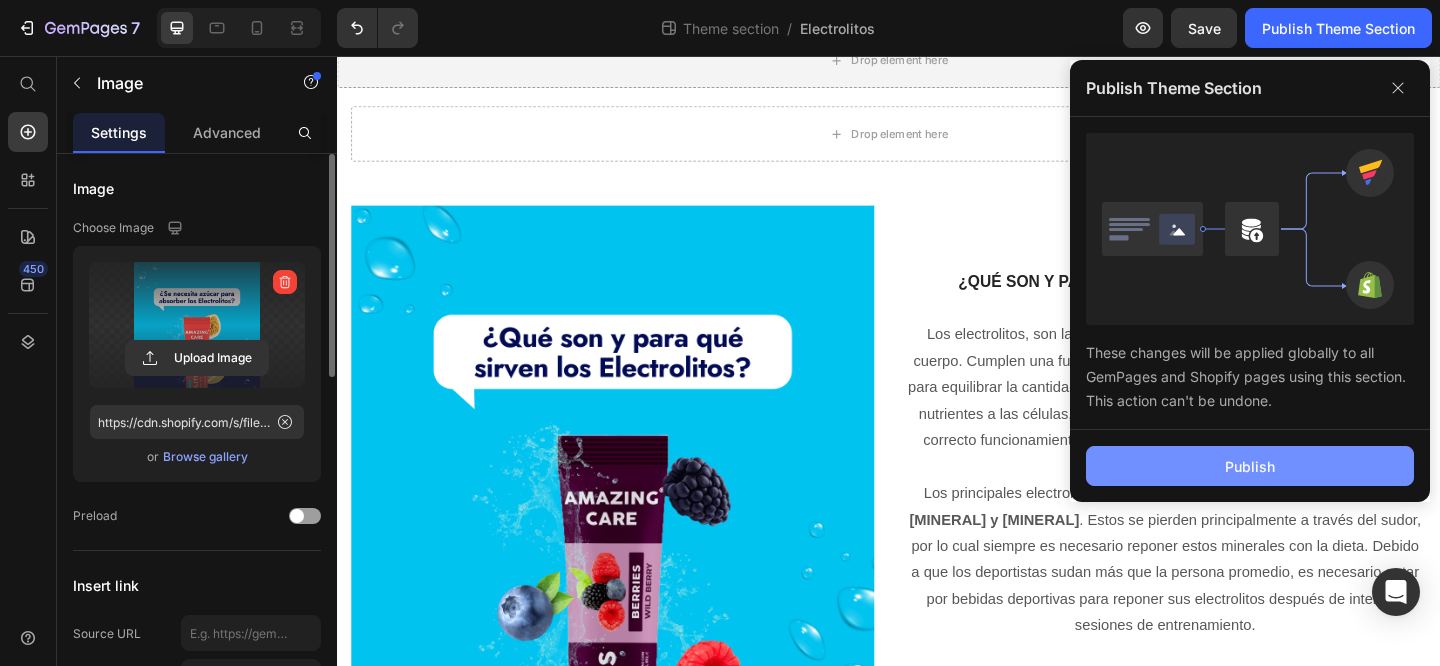 click on "Publish" at bounding box center (1250, 466) 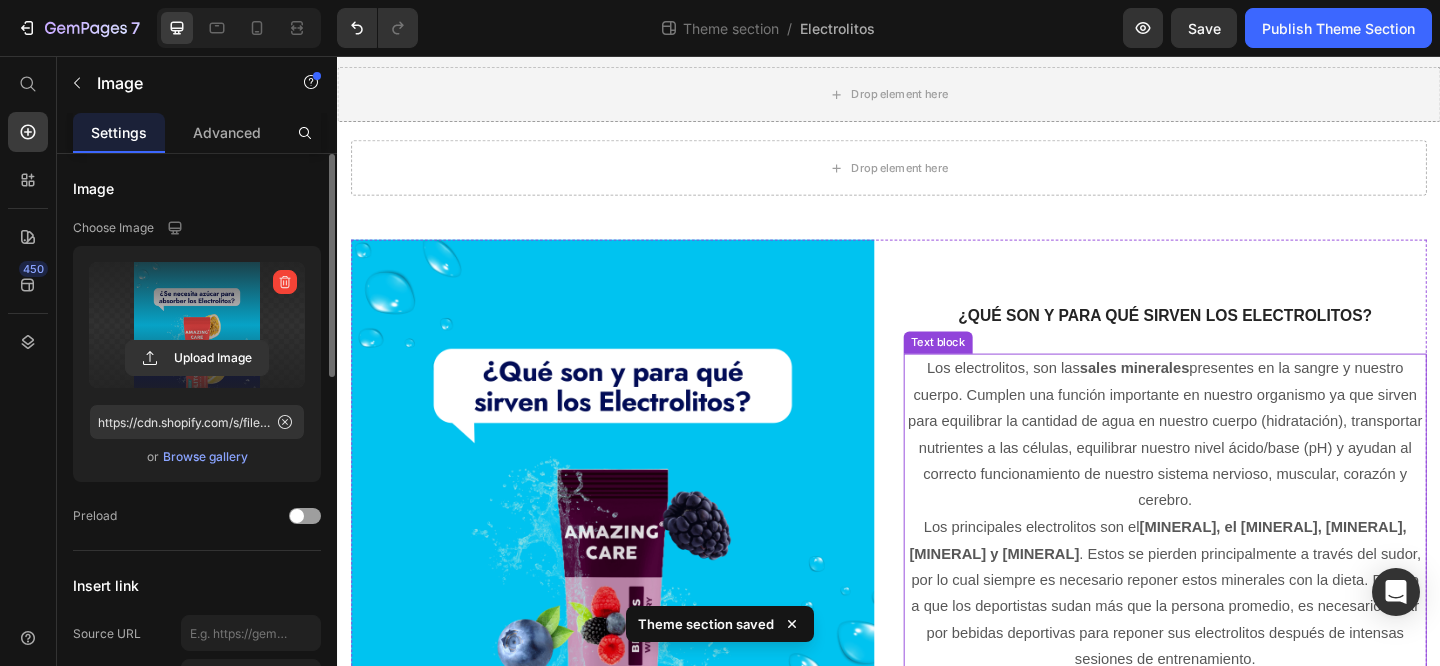 scroll, scrollTop: 110, scrollLeft: 0, axis: vertical 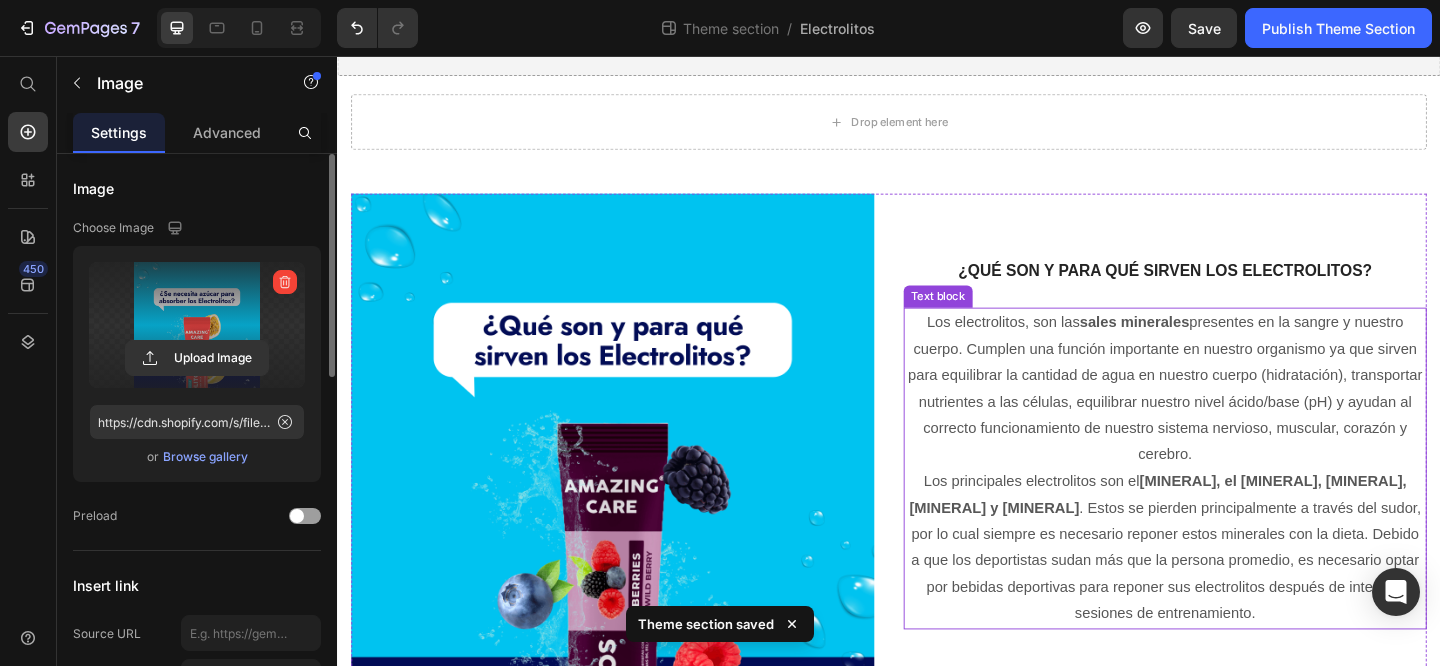 click on "Los electrolitos, son las  sales minerales  presentes en la sangre y nuestro cuerpo. Cumplen una función importante en nuestro organismo ya que sirven para equilibrar la cantidad de agua en nuestro cuerpo (hidratación), transportar nutrientes a las células, equilibrar nuestro nivel ácido/base (pH) y ayudan al correcto funcionamiento de nuestro sistema nervioso, muscular, corazón y cerebro." at bounding box center [1237, 418] 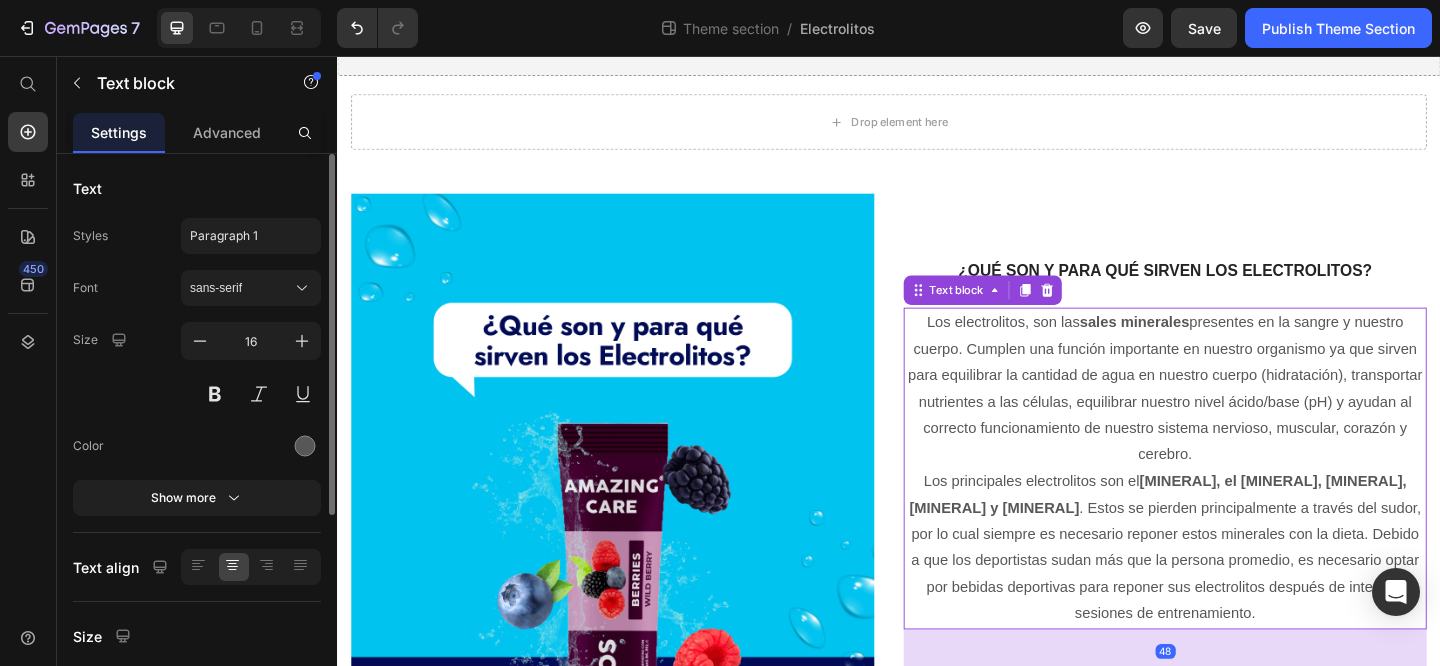 click on "Los electrolitos, son las  sales minerales  presentes en la sangre y nuestro cuerpo. Cumplen una función importante en nuestro organismo ya que sirven para equilibrar la cantidad de agua en nuestro cuerpo (hidratación), transportar nutrientes a las células, equilibrar nuestro nivel ácido/base (pH) y ayudan al correcto funcionamiento de nuestro sistema nervioso, muscular, corazón y cerebro." at bounding box center [1237, 418] 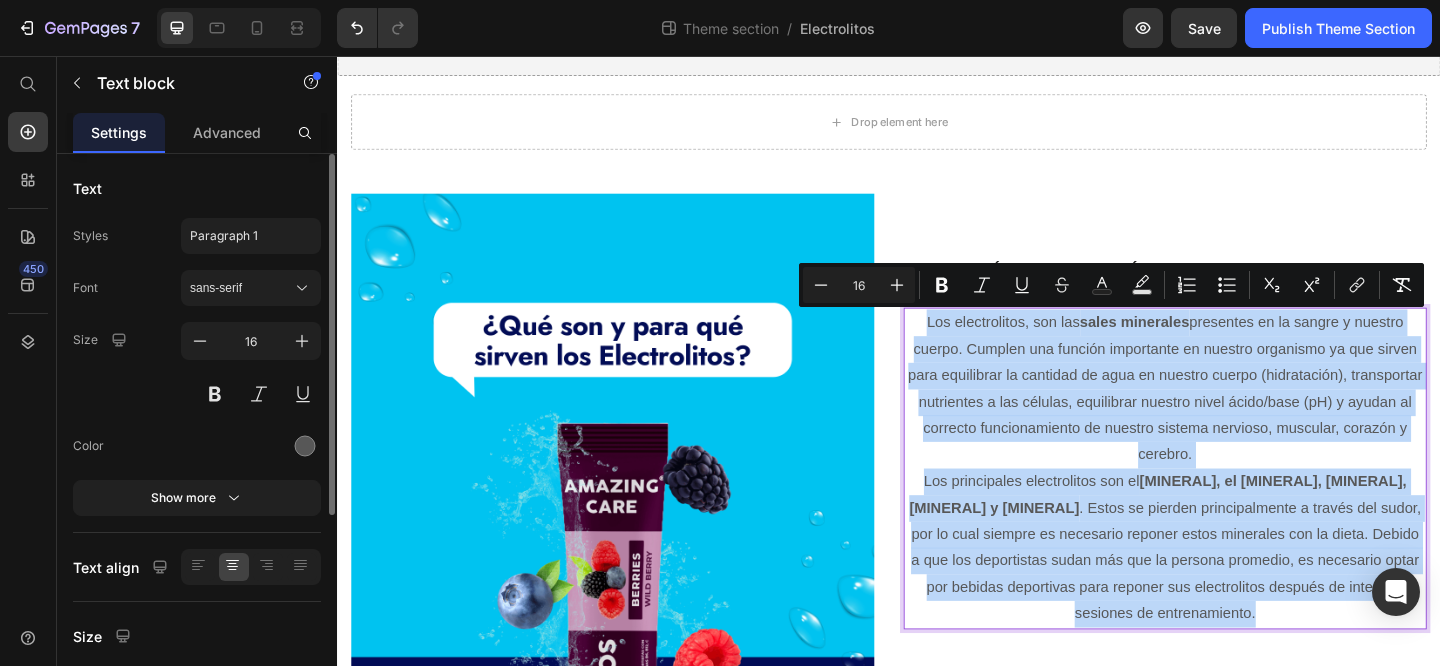 copy on "Los electrolitos, son las  sales minerales  presentes en la sangre y nuestro cuerpo. Cumplen una función importante en nuestro organismo ya que sirven para equilibrar la cantidad de agua en nuestro cuerpo (hidratación), transportar nutrientes a las células, equilibrar nuestro nivel ácido/base (pH) y ayudan al correcto funcionamiento de nuestro sistema nervioso, muscular, corazón y cerebro. Los principales electrolitos son el  [MINERAL], el [MINERAL], [MINERAL], [MINERAL] y [MINERAL] . Estos se pierden principalmente a través del sudor, por lo cual siempre es necesario reponer estos minerales con la dieta. Debido a que los deportistas sudan más que la persona promedio, es necesario optar por bebidas deportivas para reponer sus electrolitos después de intensas sesiones de entrenamiento." 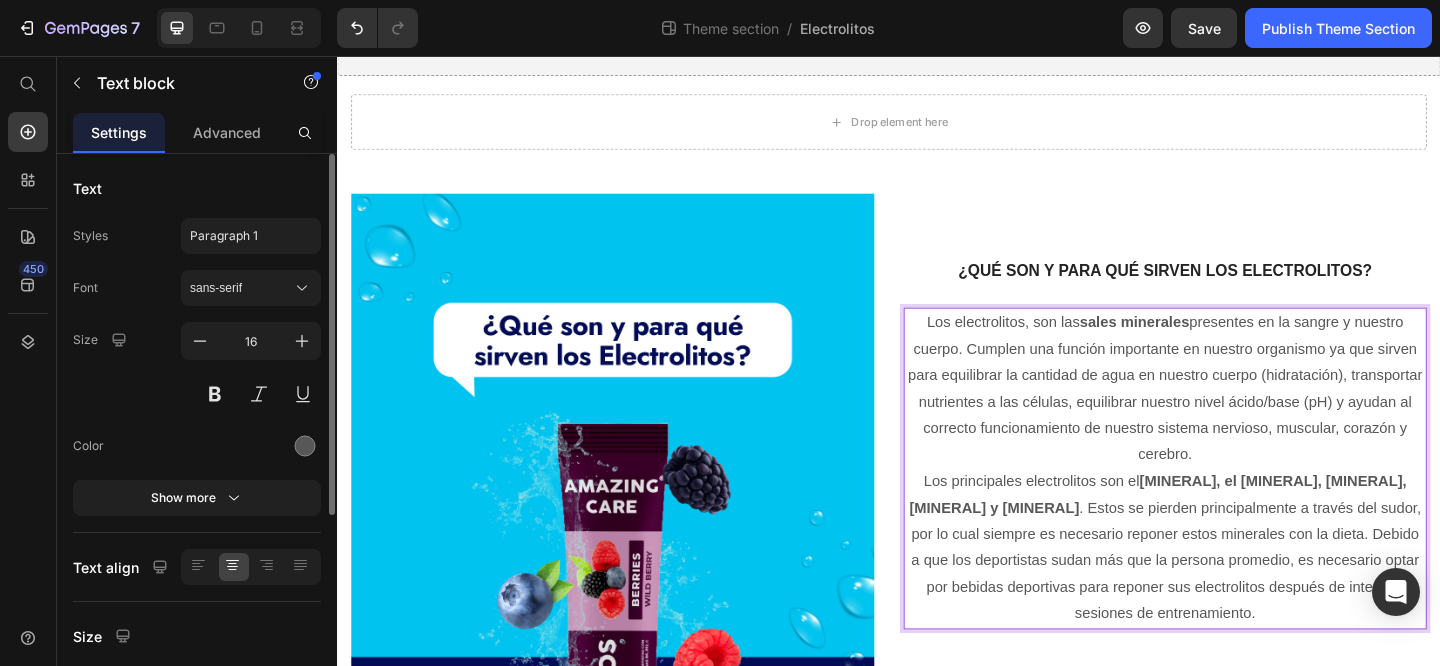 click on "Los electrolitos, son las  sales minerales  presentes en la sangre y nuestro cuerpo. Cumplen una función importante en nuestro organismo ya que sirven para equilibrar la cantidad de agua en nuestro cuerpo (hidratación), transportar nutrientes a las células, equilibrar nuestro nivel ácido/base (pH) y ayudan al correcto funcionamiento de nuestro sistema nervioso, muscular, corazón y cerebro." at bounding box center (1237, 418) 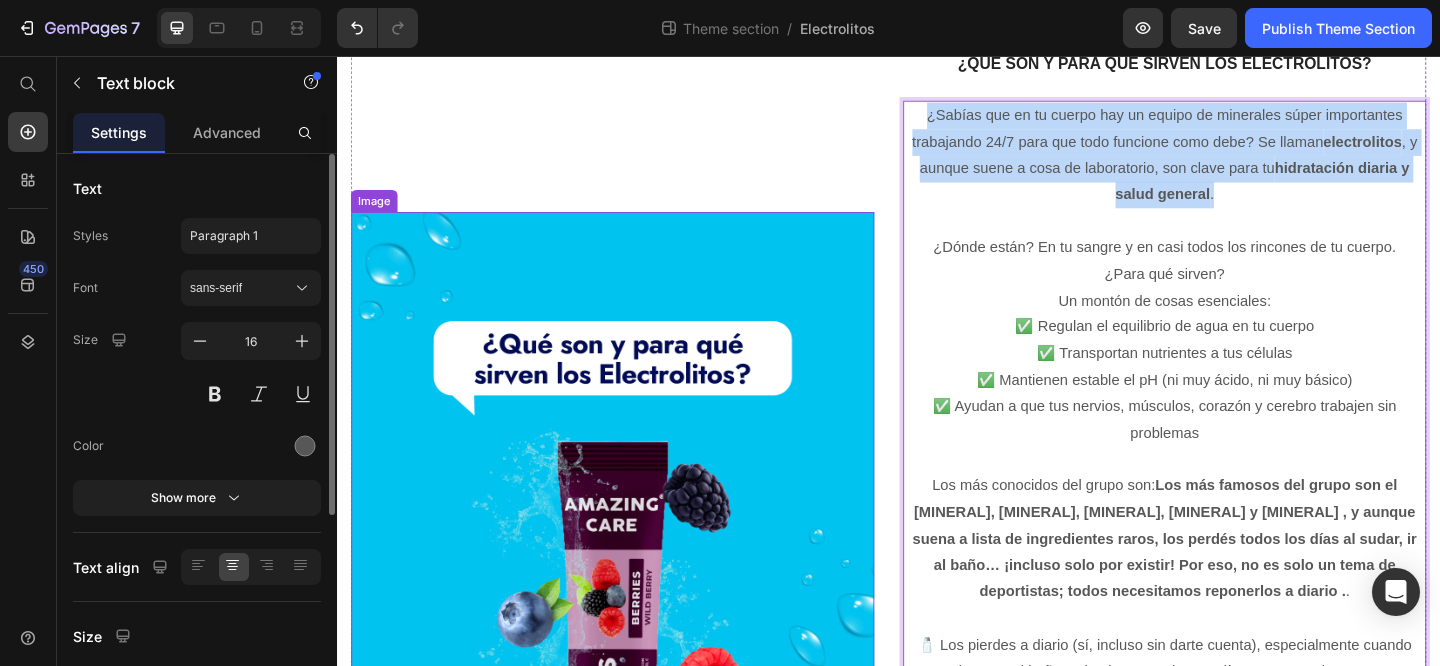 scroll, scrollTop: 335, scrollLeft: 0, axis: vertical 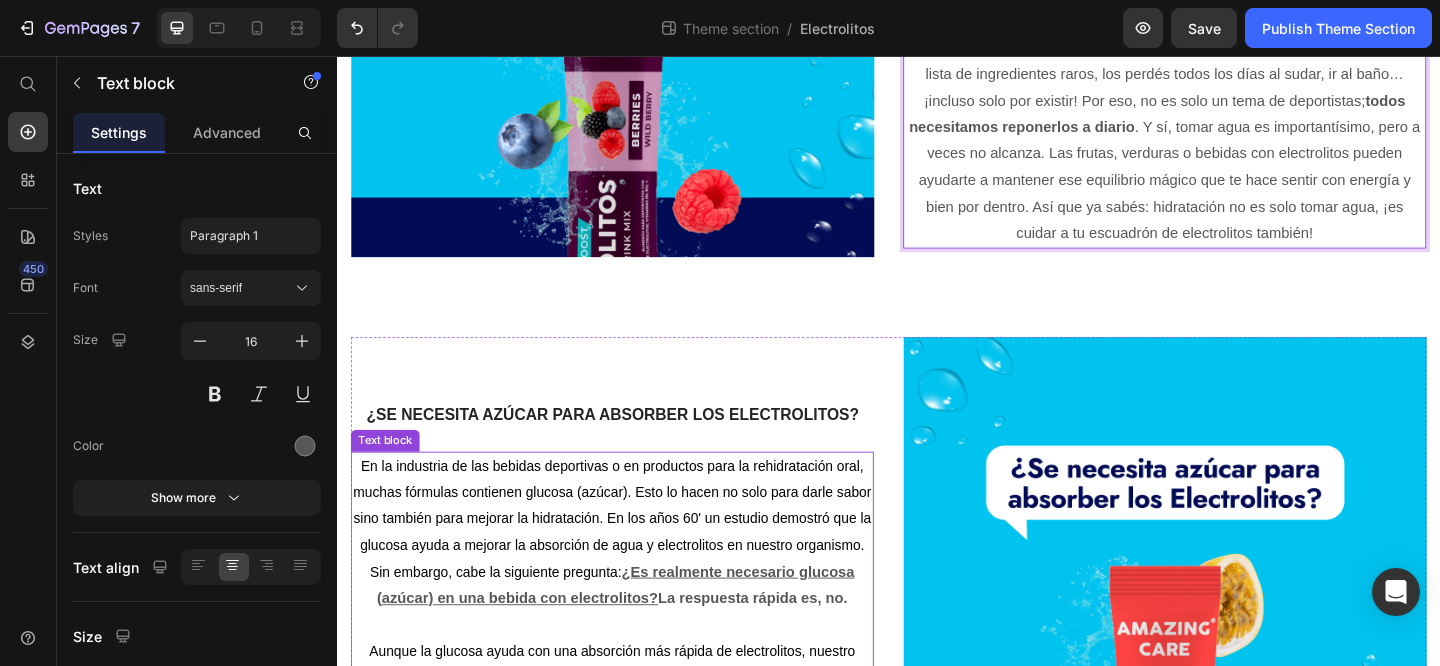 click on "En la industria de las bebidas deportivas o en productos para la rehidratación oral, muchas fórmulas contienen glucosa (azúcar). Esto lo hacen no solo para darle sabor sino también para mejorar la hidratación. En los años 60' un estudio demostró que la glucosa ayuda a mejorar la absorción de agua y electrolitos en nuestro organismo. Sin embargo, cabe la siguiente pregunta:" at bounding box center [637, 560] 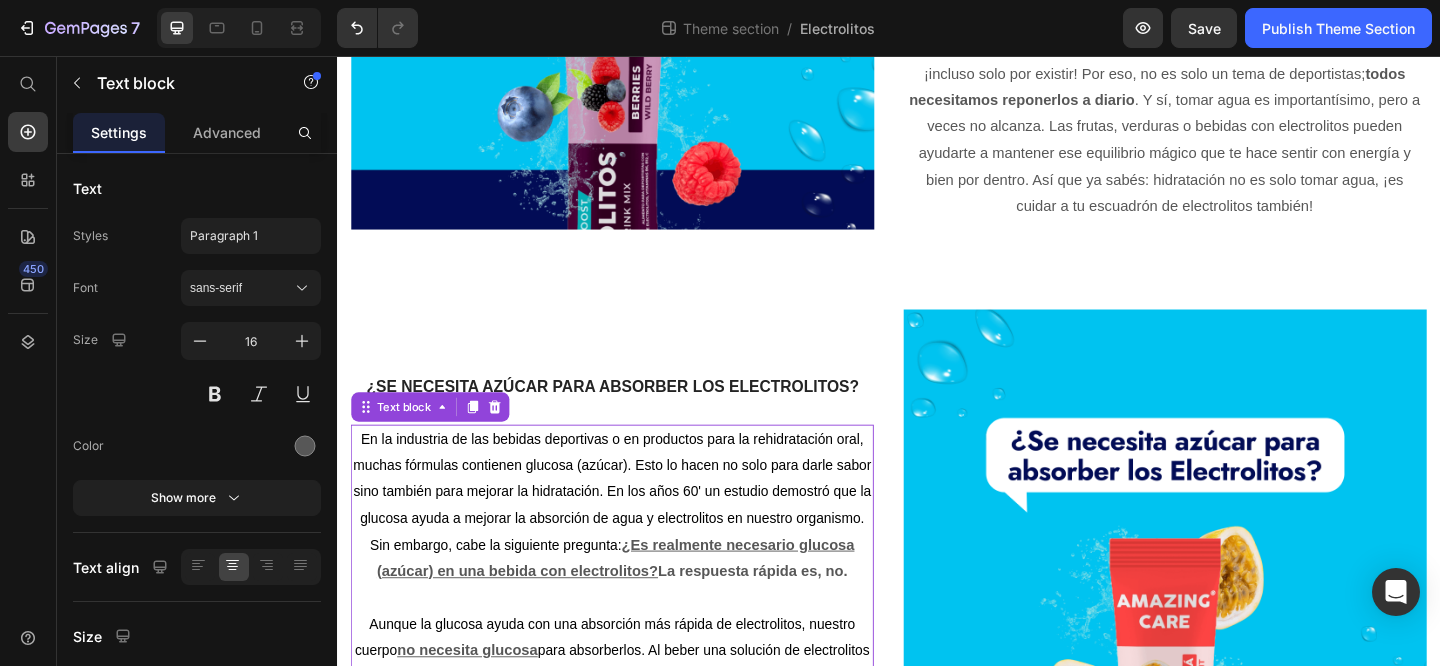 scroll, scrollTop: 708, scrollLeft: 0, axis: vertical 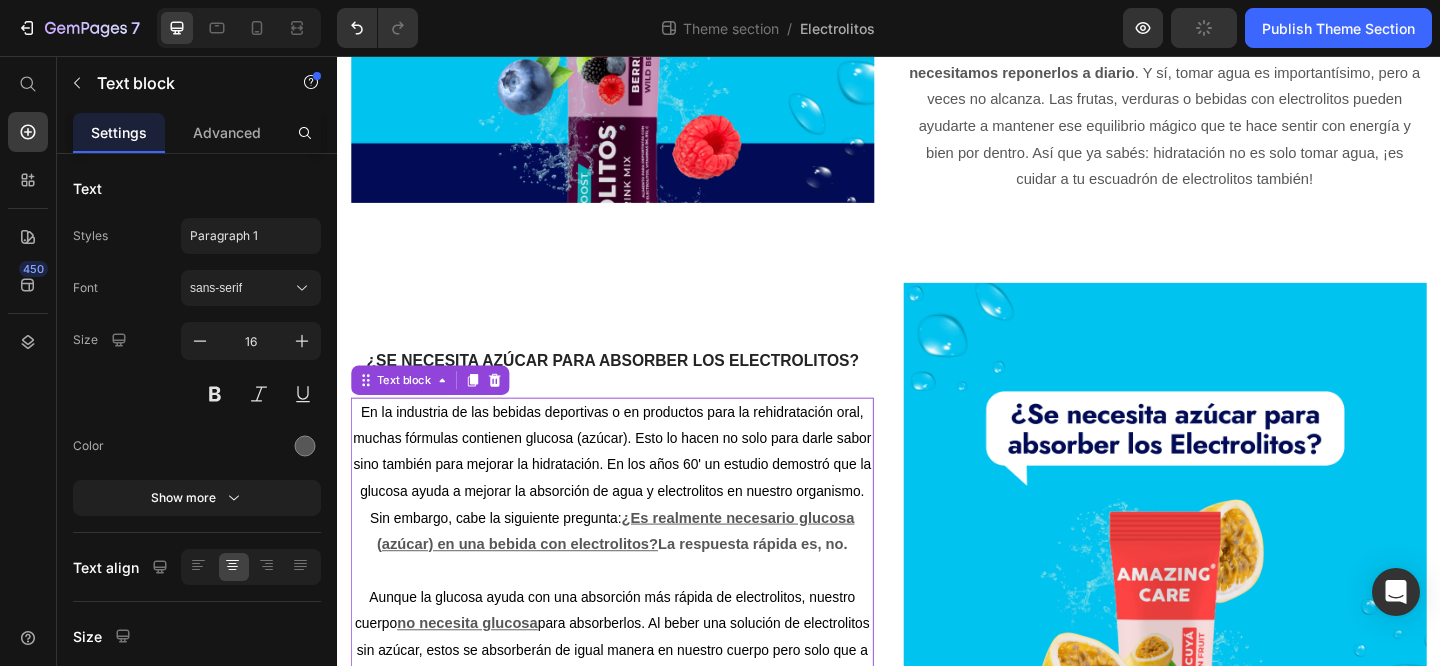 click on "En la industria de las bebidas deportivas o en productos para la rehidratación oral, muchas fórmulas contienen glucosa (azúcar). Esto lo hacen no solo para darle sabor sino también para mejorar la hidratación. En los años 60' un estudio demostró que la glucosa ayuda a mejorar la absorción de agua y electrolitos en nuestro organismo. Sin embargo, cabe la siguiente pregunta:" at bounding box center (637, 501) 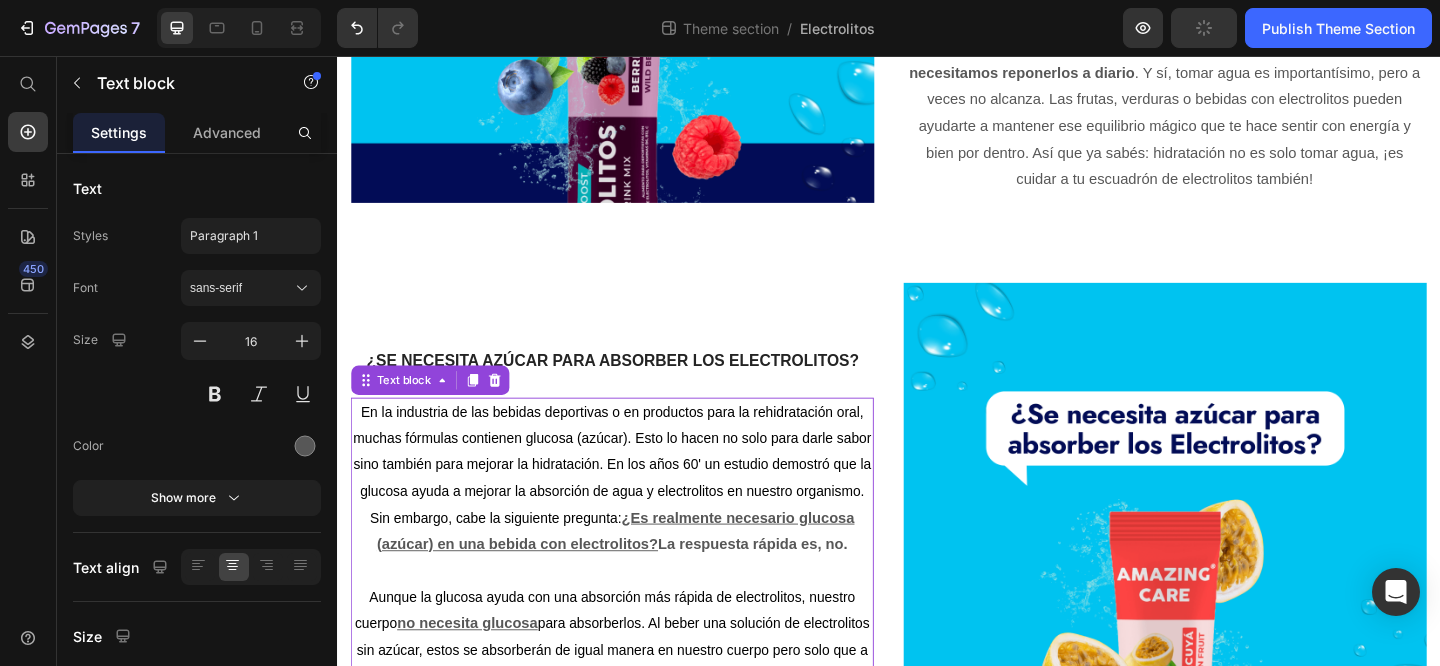 click on "En la industria de las bebidas deportivas o en productos para la rehidratación oral, muchas fórmulas contienen glucosa (azúcar). Esto lo hacen no solo para darle sabor sino también para mejorar la hidratación. En los años 60' un estudio demostró que la glucosa ayuda a mejorar la absorción de agua y electrolitos en nuestro organismo. Sin embargo, cabe la siguiente pregunta:" at bounding box center (637, 501) 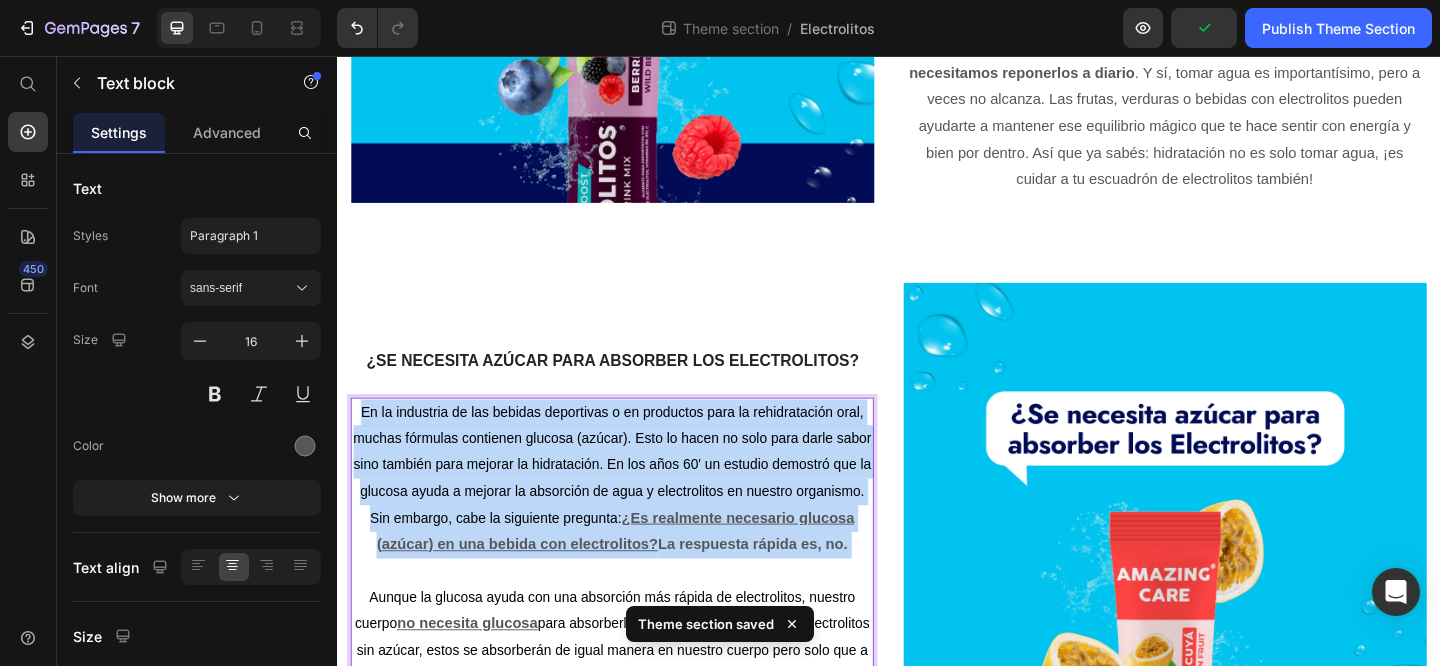 click on "En la industria de las bebidas deportivas o en productos para la rehidratación oral, muchas fórmulas contienen glucosa (azúcar). Esto lo hacen no solo para darle sabor sino también para mejorar la hidratación. En los años 60' un estudio demostró que la glucosa ayuda a mejorar la absorción de agua y electrolitos en nuestro organismo. Sin embargo, cabe la siguiente pregunta:" at bounding box center (637, 501) 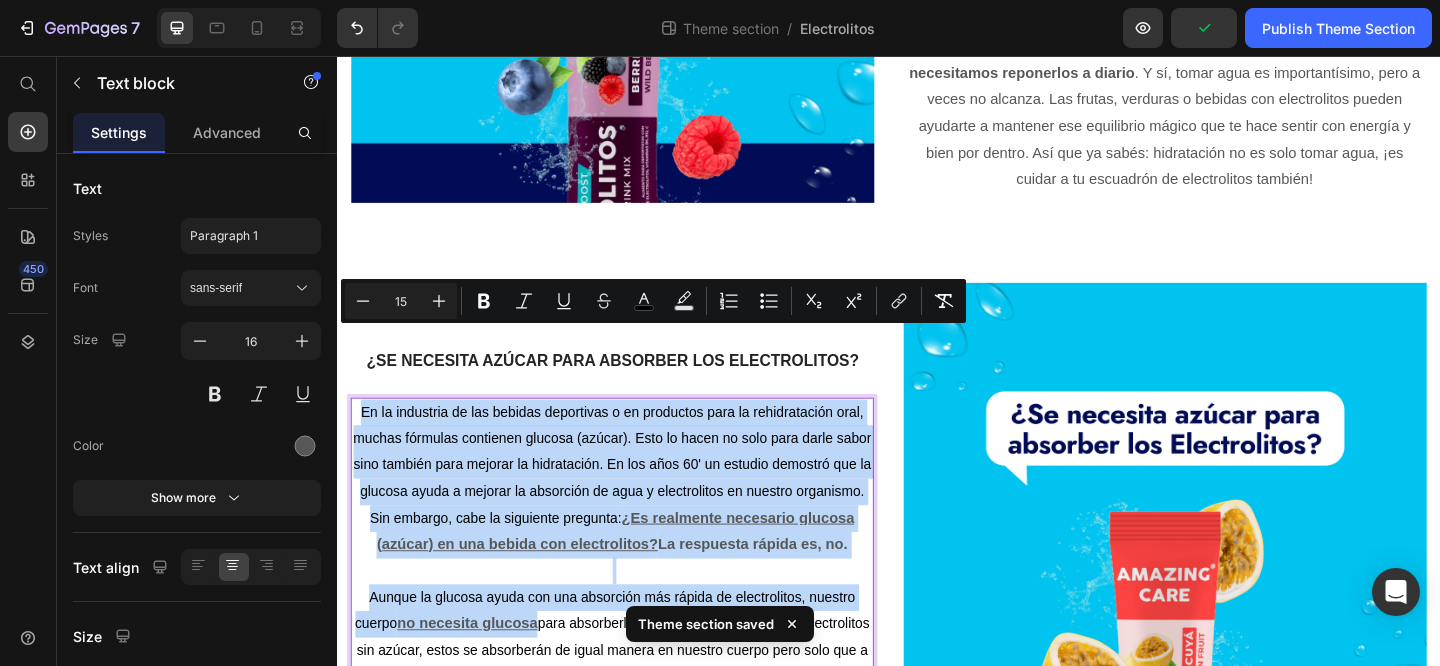 click on "En la industria de las bebidas deportivas o en productos para la rehidratación oral, muchas fórmulas contienen glucosa (azúcar). Esto lo hacen no solo para darle sabor sino también para mejorar la hidratación. En los años 60' un estudio demostró que la glucosa ayuda a mejorar la absorción de agua y electrolitos en nuestro organismo. Sin embargo, cabe la siguiente pregunta:" at bounding box center (637, 501) 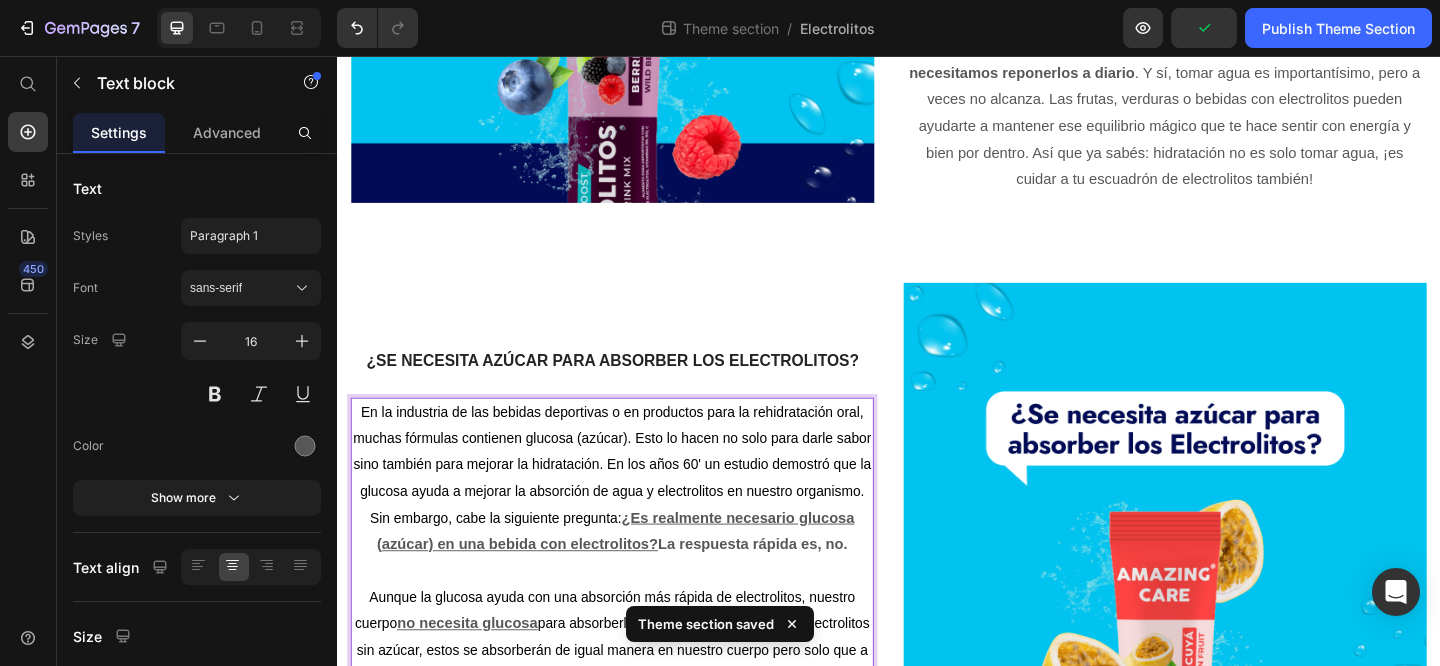 click on "¿Es realmente necesario glucosa (azúcar) en una bebida con electrolitos?" at bounding box center (640, 573) 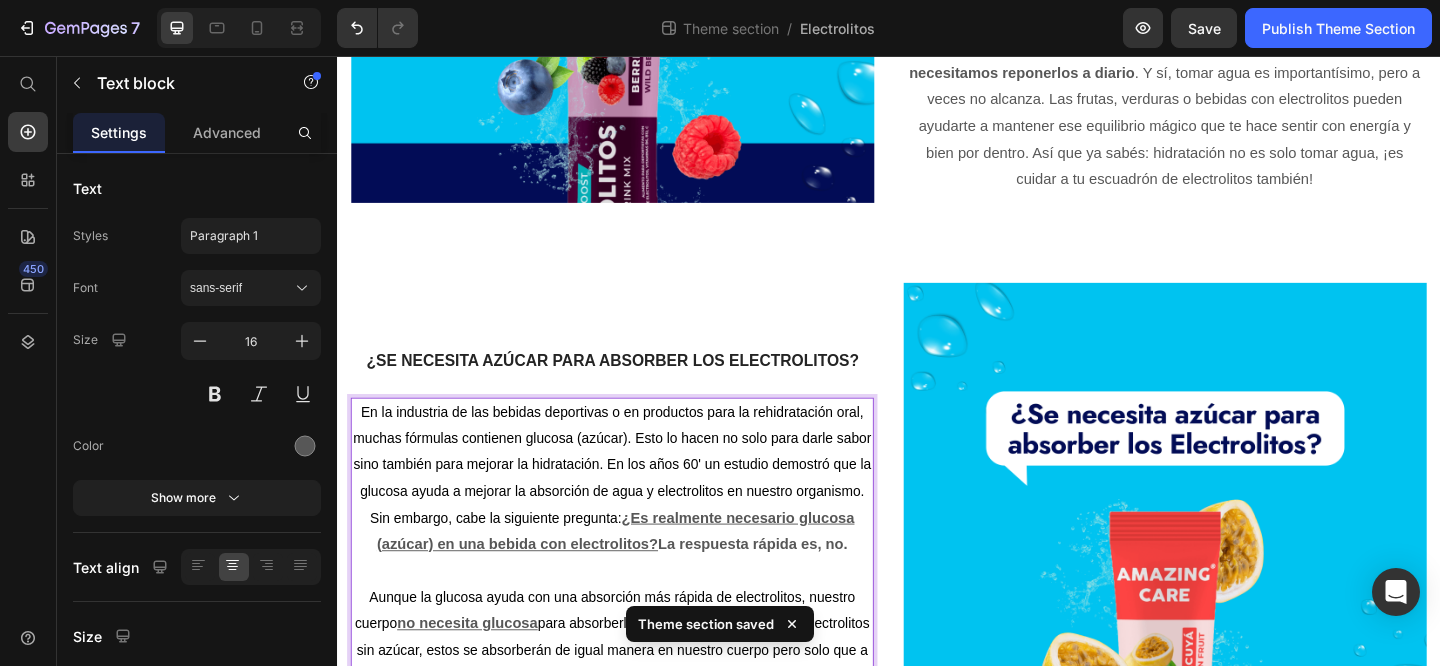 click on "En la industria de las bebidas deportivas o en productos para la rehidratación oral, muchas fórmulas contienen glucosa (azúcar). Esto lo hacen no solo para darle sabor sino también para mejorar la hidratación. En los años 60' un estudio demostró que la glucosa ayuda a mejorar la absorción de agua y electrolitos en nuestro organismo. Sin embargo, cabe la siguiente pregunta:  ¿Es realmente necesario glucosa (azúcar) en una bebida con electrolitos?  La respuesta rápida es, no. Aunque la glucosa ayuda con una absorción más rápida de electrolitos, nuestro cuerpo  no necesita glucosa  para absorberlos. Al beber una solución de electrolitos sin azúcar, estos se absorberán de igual manera en nuestro cuerpo pero solo que a un ritmo más lento. De hecho, existen varios mecanismos y estudios que indican como los electrolitos pueden absorberse en nuestro organismo." at bounding box center [636, 603] 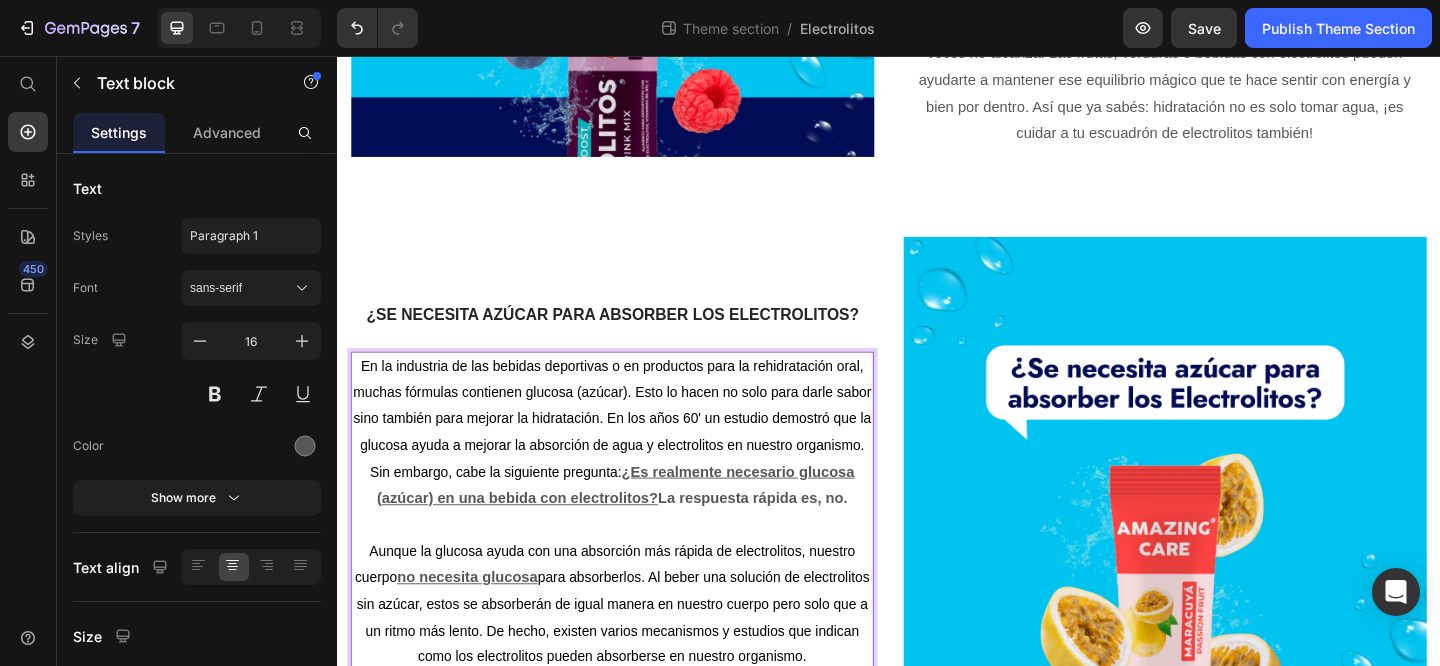 scroll, scrollTop: 762, scrollLeft: 0, axis: vertical 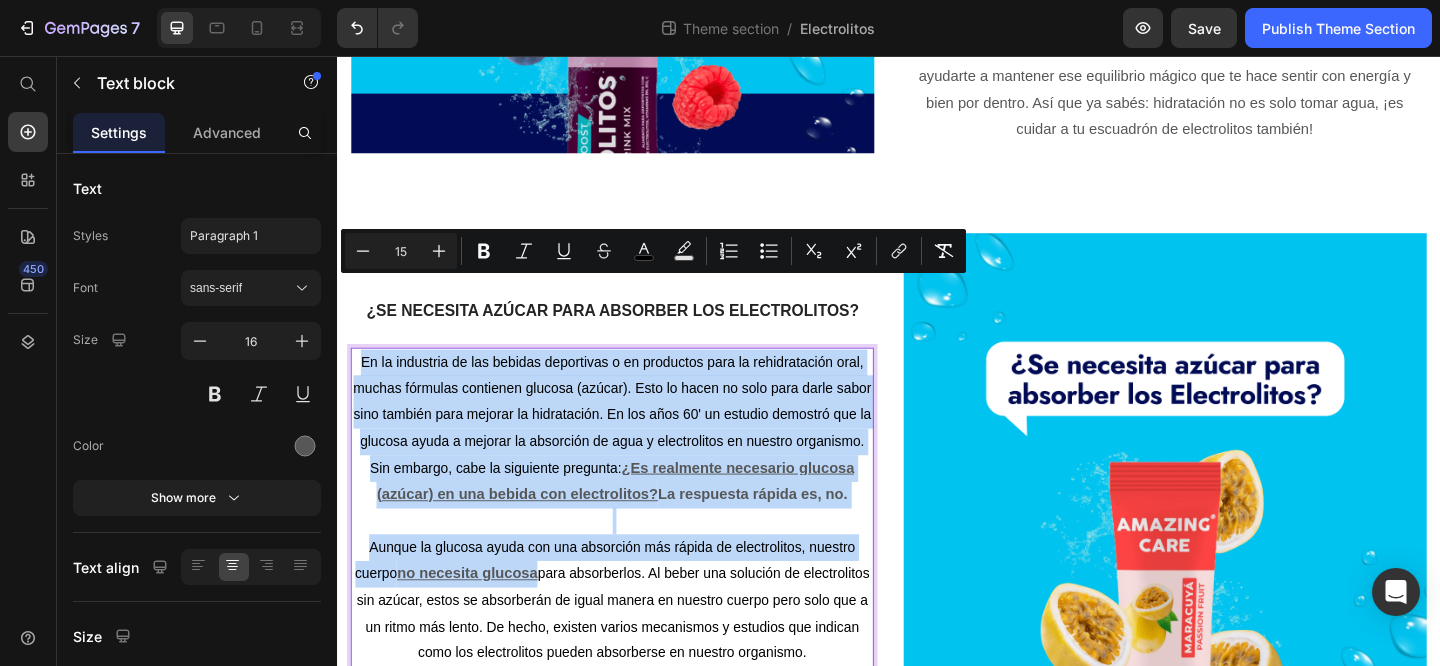 copy on "En la industria de las bebidas deportivas o en productos para la rehidratación oral, muchas fórmulas contienen glucosa (azúcar). Esto lo hacen no solo para darle sabor sino también para mejorar la hidratación. En los años 60' un estudio demostró que la glucosa ayuda a mejorar la absorción de agua y electrolitos en nuestro organismo. Sin embargo, cabe la siguiente pregunta:  ¿Es realmente necesario glucosa (azúcar) en una bebida con electrolitos?  La respuesta rápida es, no. Aunque la glucosa ayuda con una absorción más rápida de electrolitos, nuestro cuerpo  no necesita glucosa" 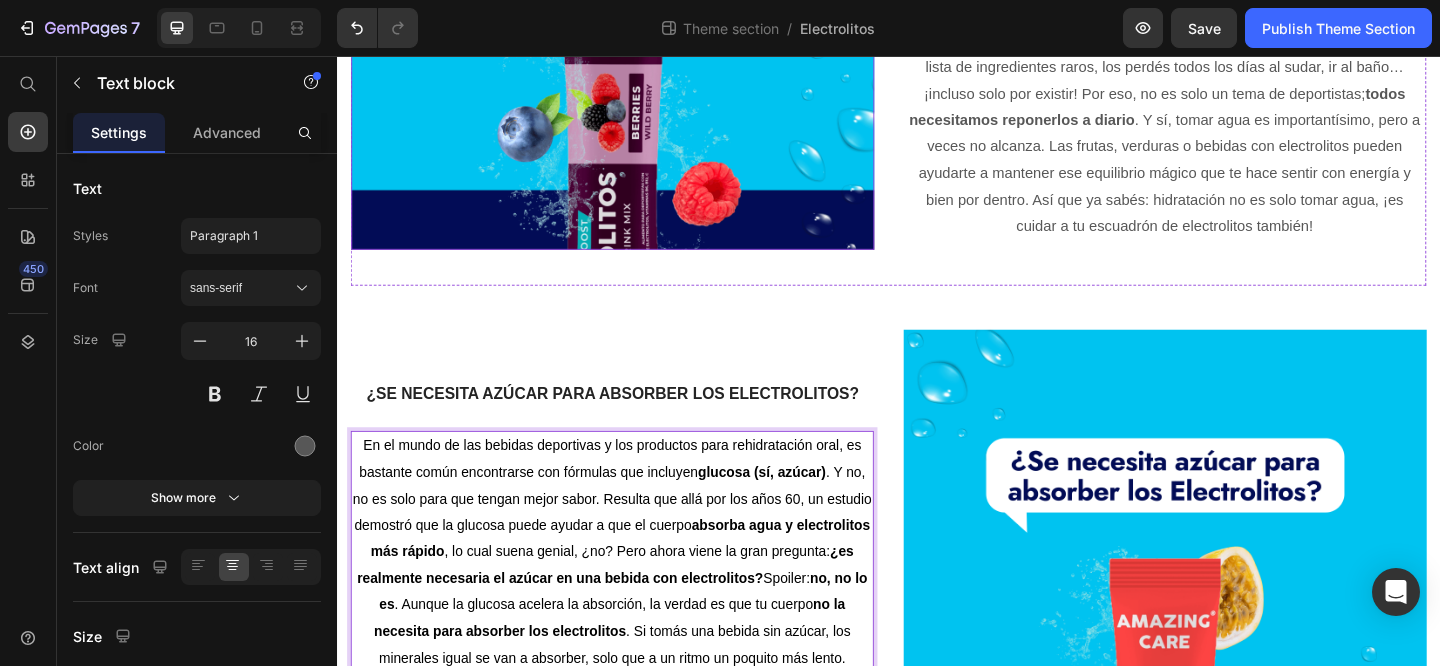 scroll, scrollTop: 776, scrollLeft: 0, axis: vertical 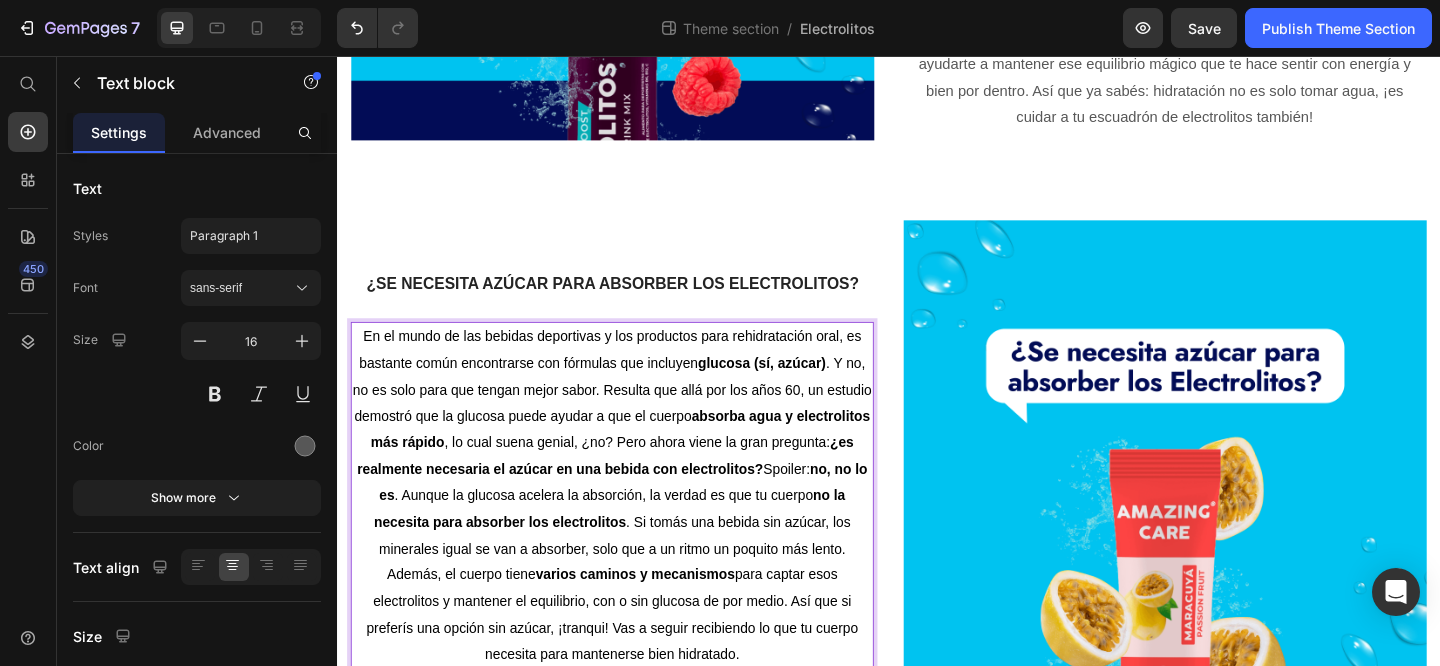 click on "En el mundo de las bebidas deportivas y los productos para rehidratación oral, es bastante común encontrarse con fórmulas que incluyen  glucosa (sí, azúcar) . Y no, no es solo para que tengan mejor sabor. Resulta que allá por los años 60, un estudio demostró que la glucosa puede ayudar a que el cuerpo  absorba agua y electrolitos más rápido , lo cual suena genial, ¿no? Pero ahora viene la gran pregunta:  ¿es realmente necesaria el azúcar en una bebida con electrolitos?  Spoiler:  no, no lo es . Aunque la glucosa acelera la absorción, la verdad es que tu cuerpo  no la necesita para absorber los electrolitos . Si tomás una bebida sin azúcar, los minerales igual se van a absorber, solo que a un ritmo un poquito más lento. Además, el cuerpo tiene  varios caminos y mecanismos" at bounding box center (636, 534) 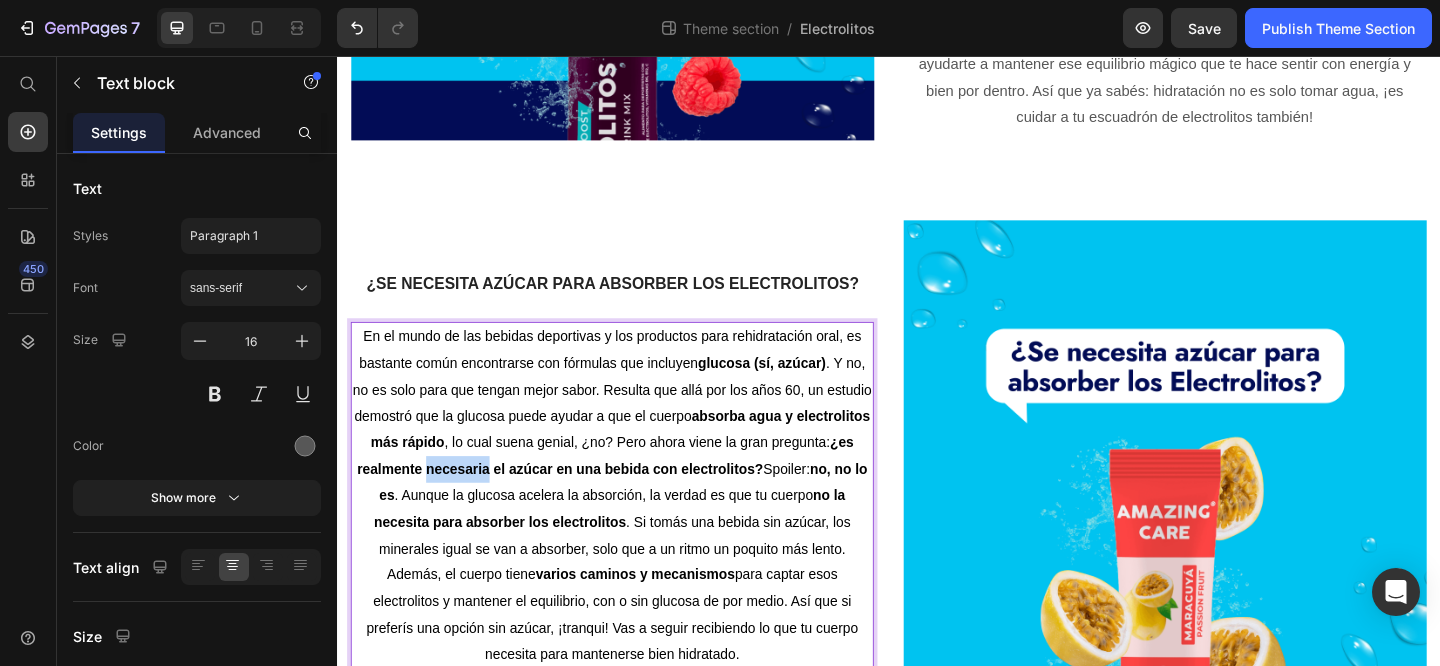 click on "En el mundo de las bebidas deportivas y los productos para rehidratación oral, es bastante común encontrarse con fórmulas que incluyen  glucosa (sí, azúcar) . Y no, no es solo para que tengan mejor sabor. Resulta que allá por los años 60, un estudio demostró que la glucosa puede ayudar a que el cuerpo  absorba agua y electrolitos más rápido , lo cual suena genial, ¿no? Pero ahora viene la gran pregunta:  ¿es realmente necesaria el azúcar en una bebida con electrolitos?  Spoiler:  no, no lo es . Aunque la glucosa acelera la absorción, la verdad es que tu cuerpo  no la necesita para absorber los electrolitos . Si tomás una bebida sin azúcar, los minerales igual se van a absorber, solo que a un ritmo un poquito más lento. Además, el cuerpo tiene  varios caminos y mecanismos" at bounding box center [636, 534] 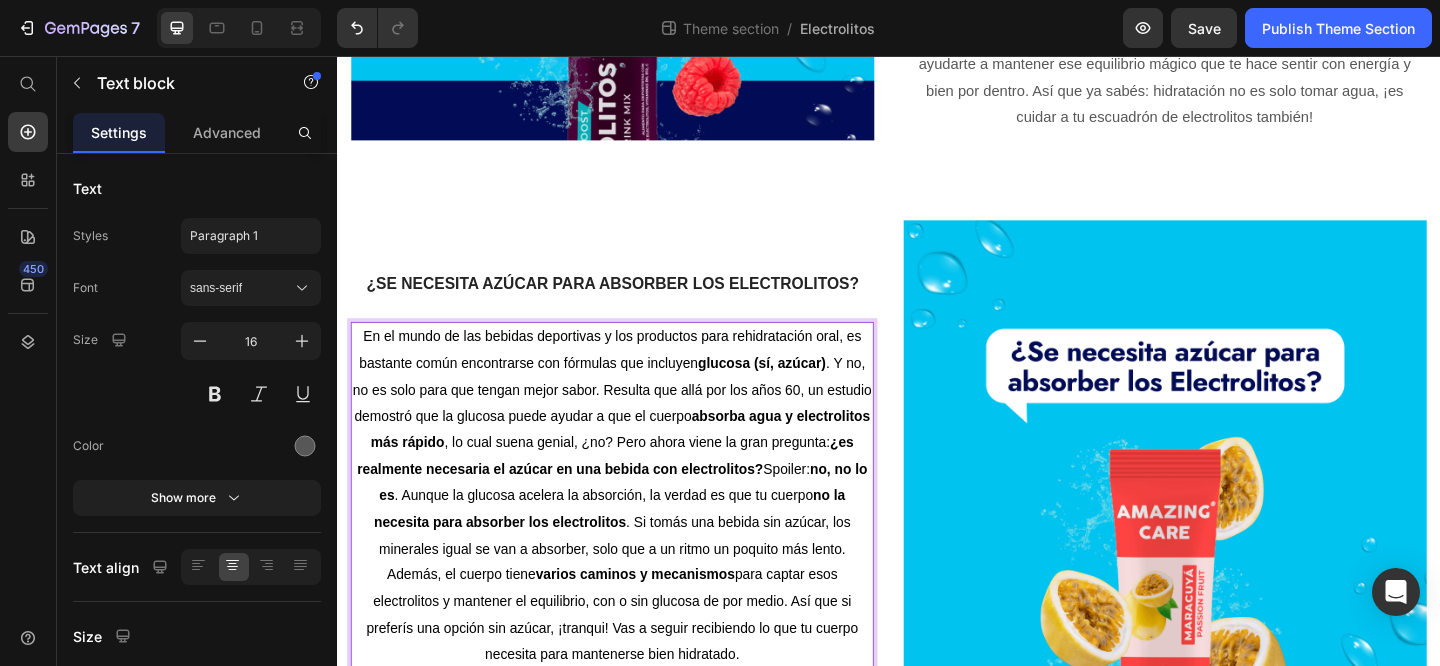 scroll, scrollTop: 0, scrollLeft: 0, axis: both 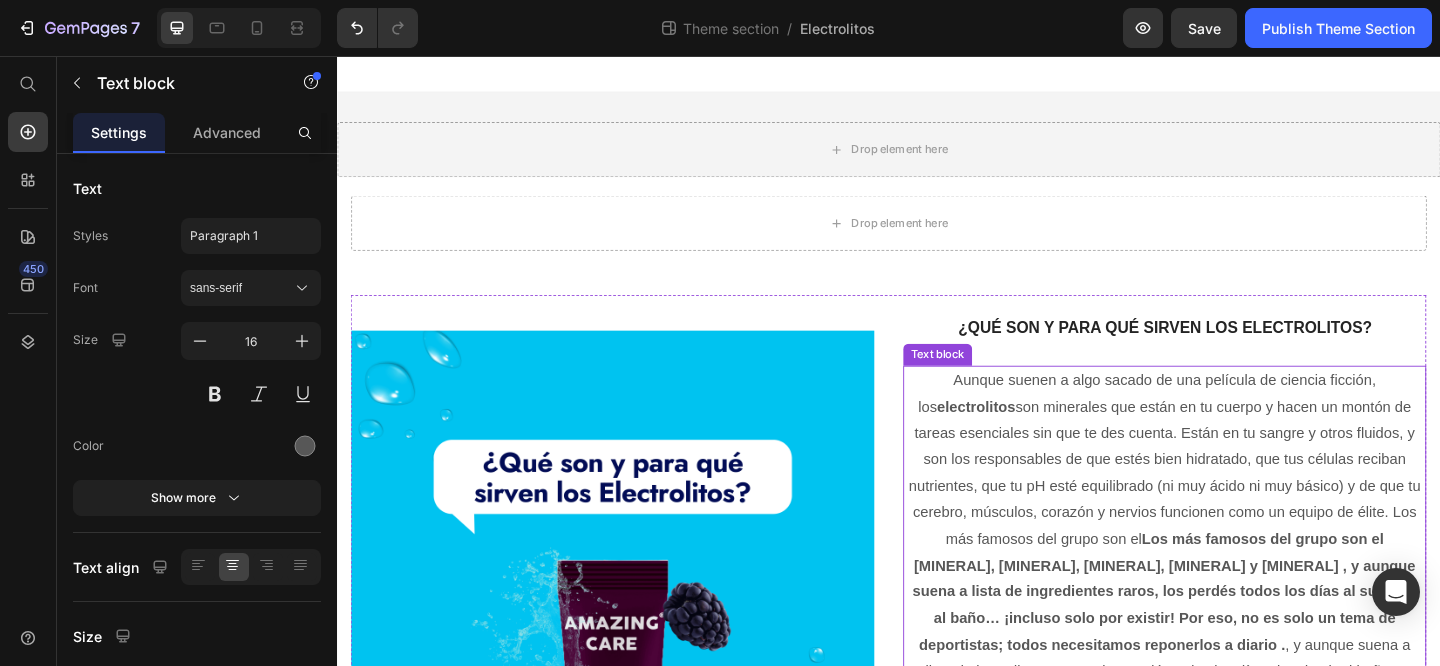 click on "Aunque suenen a algo sacado de una película de ciencia ficción, los  electrolitos  son minerales que están en tu cuerpo y hacen un montón de tareas esenciales sin que te des cuenta. Están en tu sangre y otros fluidos, y son los responsables de que estés bien hidratado, que tus células reciban nutrientes, que tu pH esté equilibrado (ni muy ácido ni muy básico) y de que tu cerebro, músculos, corazón y nervios funcionen como un equipo de élite. Los más famosos del grupo son el  [MINERAL], [MINERAL], [MINERAL], [MINERAL] y [MINERAL] , y aunque suena a lista de ingredientes raros, los perdés todos los días al sudar, ir al baño… ¡incluso solo por existir! Por eso, no es solo un tema de deportistas;  todos necesitamos reponerlos a diario" at bounding box center [1237, 654] 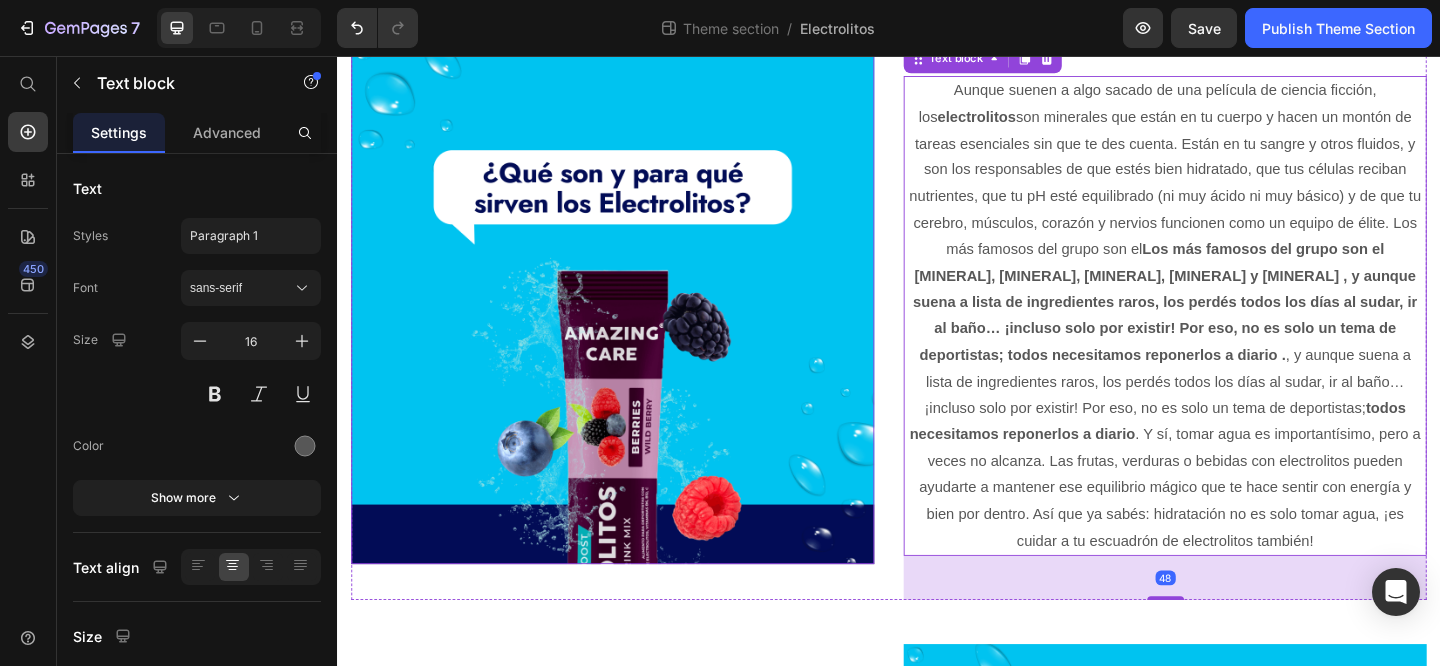 scroll, scrollTop: 549, scrollLeft: 0, axis: vertical 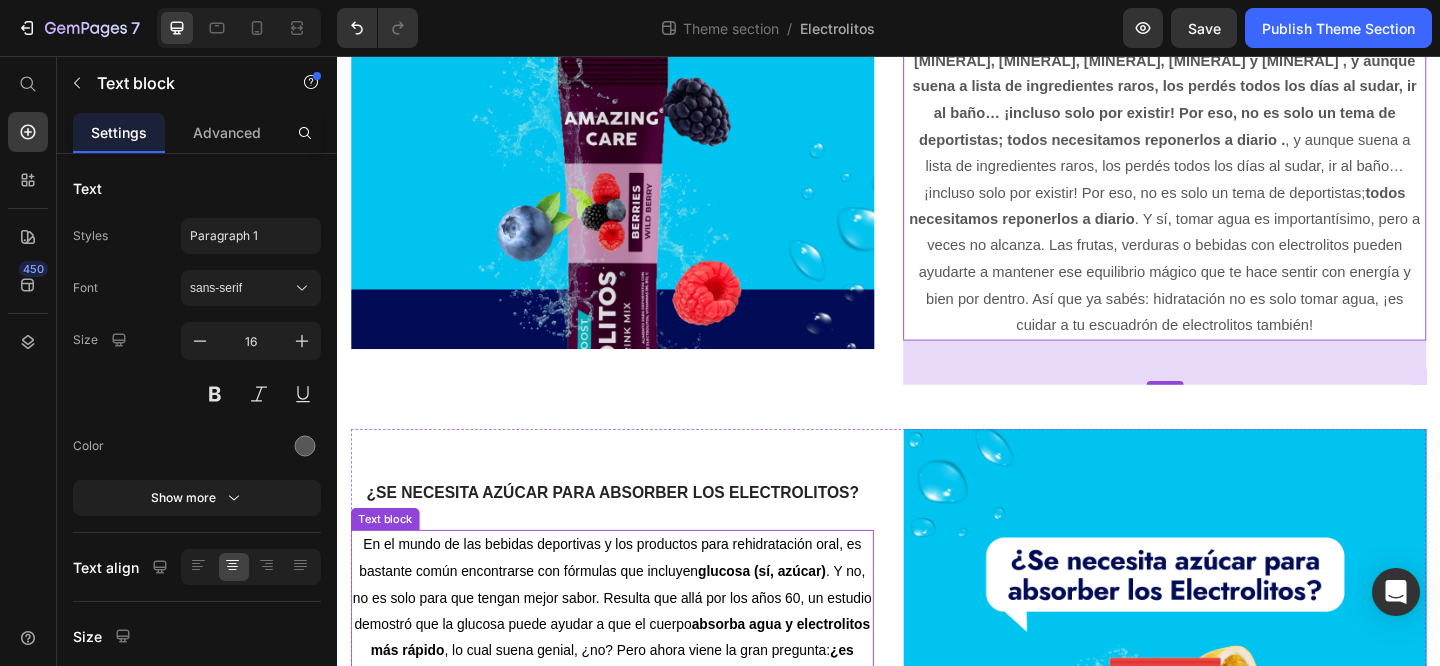 click on "En el mundo de las bebidas deportivas y los productos para rehidratación oral, es bastante común encontrarse con fórmulas que incluyen  glucosa (sí, azúcar) . Y no, no es solo para que tengan mejor sabor. Resulta que allá por los años 60, un estudio demostró que la glucosa puede ayudar a que el cuerpo  absorba agua y electrolitos más rápido , lo cual suena genial, ¿no? Pero ahora viene la gran pregunta:  ¿es realmente necesaria el azúcar en una bebida con electrolitos?  Spoiler:  no, no lo es . Aunque la glucosa acelera la absorción, la verdad es que tu cuerpo  no la necesita para absorber los electrolitos . Si tomás una bebida sin azúcar, los minerales igual se van a absorber, solo que a un ritmo un poquito más lento. Además, el cuerpo tiene  varios caminos y mecanismos" at bounding box center [636, 761] 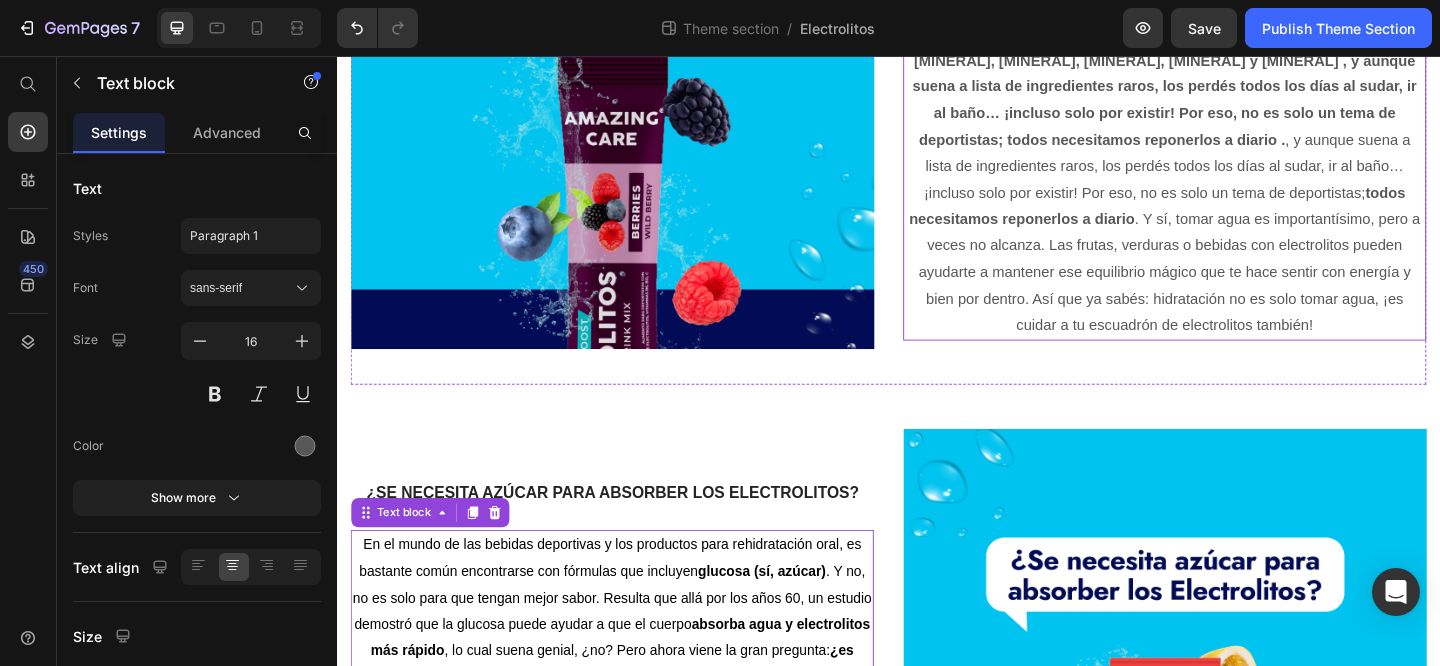 click on "Aunque suenen a algo sacado de una película de ciencia ficción, los  electrolitos  son minerales que están en tu cuerpo y hacen un montón de tareas esenciales sin que te des cuenta. Están en tu sangre y otros fluidos, y son los responsables de que estés bien hidratado, que tus células reciban nutrientes, que tu pH esté equilibrado (ni muy ácido ni muy básico) y de que tu cerebro, músculos, corazón y nervios funcionen como un equipo de élite. Los más famosos del grupo son el  [MINERAL], [MINERAL], [MINERAL], [MINERAL] y [MINERAL] , y aunque suena a lista de ingredientes raros, los perdés todos los días al sudar, ir al baño… ¡incluso solo por existir! Por eso, no es solo un tema de deportistas;  todos necesitamos reponerlos a diario" at bounding box center [1237, 105] 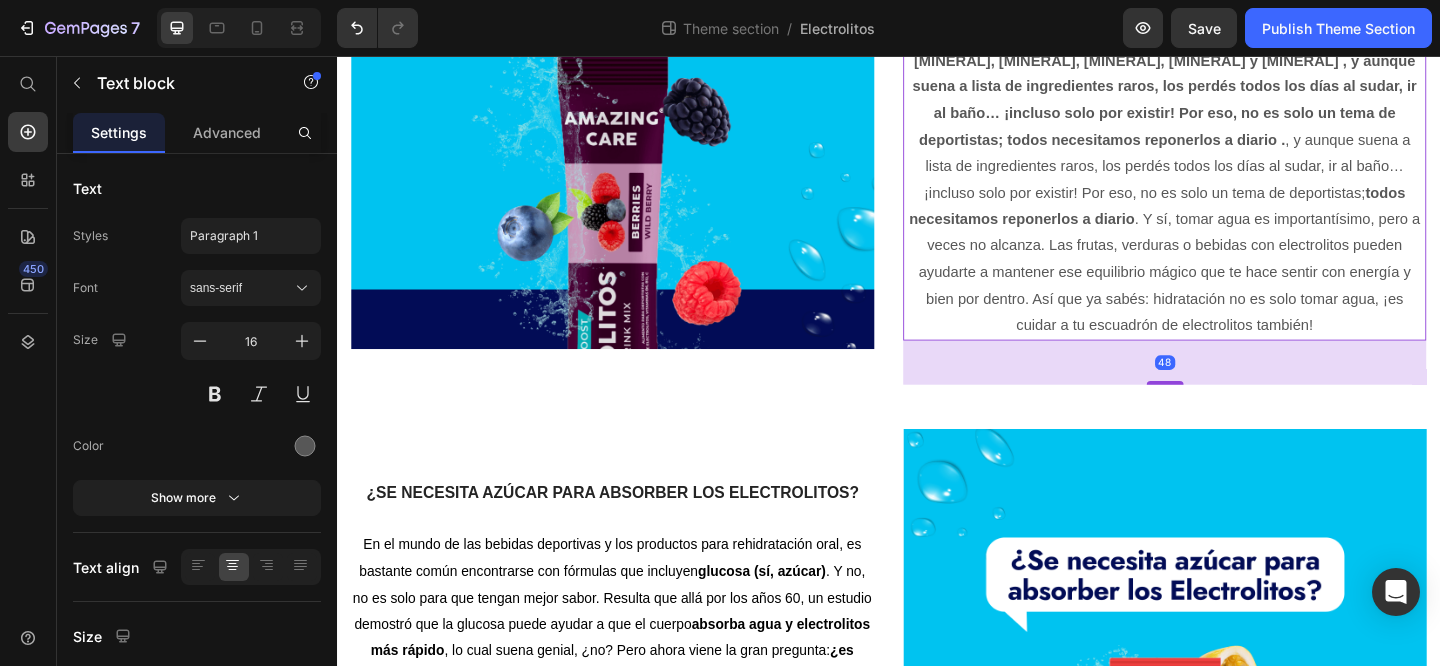 click on "En el mundo de las bebidas deportivas y los productos para rehidratación oral, es bastante común encontrarse con fórmulas que incluyen  glucosa (sí, azúcar) . Y no, no es solo para que tengan mejor sabor. Resulta que allá por los años 60, un estudio demostró que la glucosa puede ayudar a que el cuerpo  absorba agua y electrolitos más rápido , lo cual suena genial, ¿no? Pero ahora viene la gran pregunta:  ¿es realmente necesaria el azúcar en una bebida con electrolitos?  Spoiler:  no, no lo es . Aunque la glucosa acelera la absorción, la verdad es que tu cuerpo  no la necesita para absorber los electrolitos . Si tomás una bebida sin azúcar, los minerales igual se van a absorber, solo que a un ritmo un poquito más lento. Además, el cuerpo tiene  varios caminos y mecanismos" at bounding box center (636, 761) 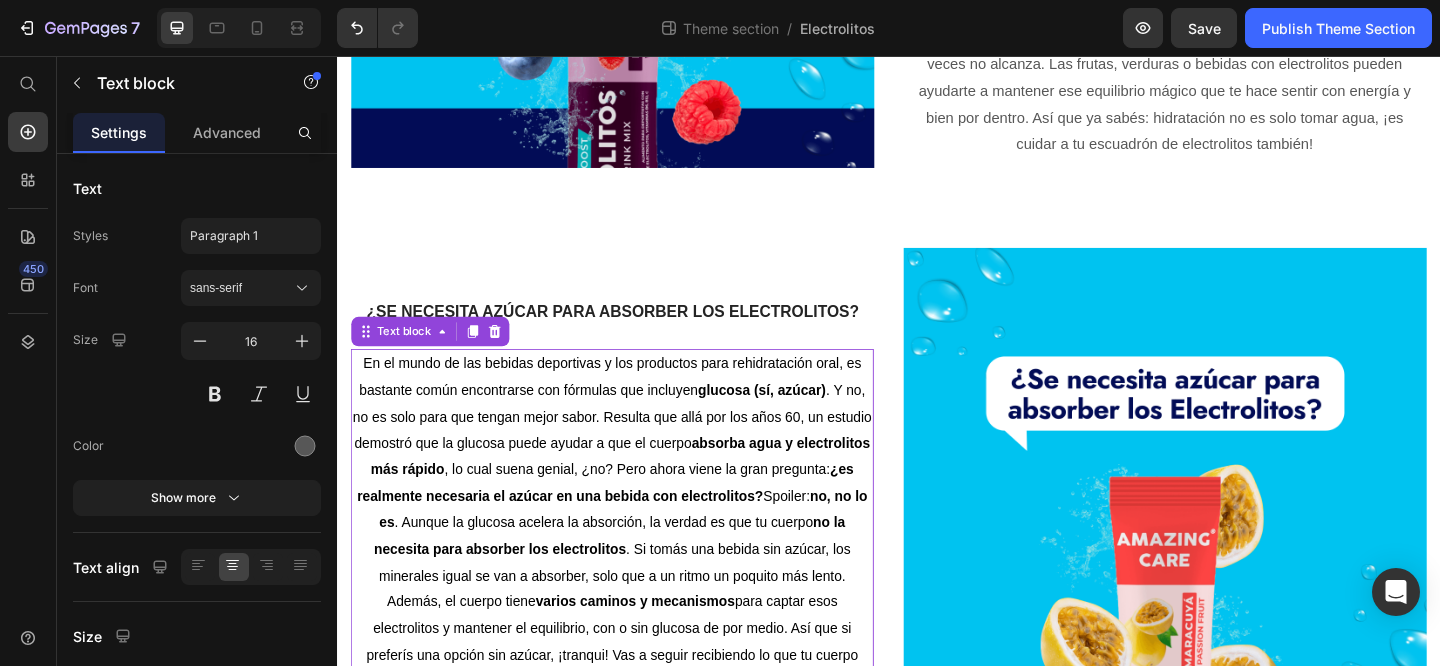 scroll, scrollTop: 745, scrollLeft: 0, axis: vertical 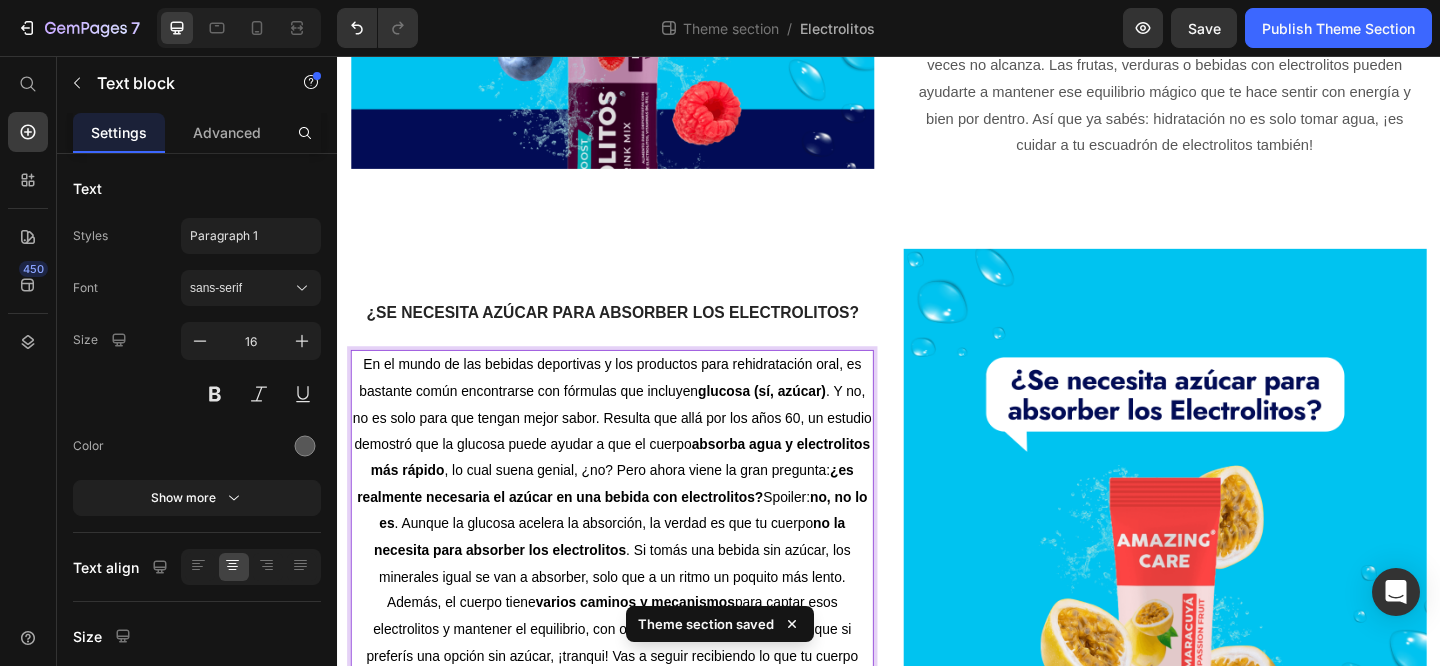 click on "En el mundo de las bebidas deportivas y los productos para rehidratación oral, es bastante común encontrarse con fórmulas que incluyen  glucosa (sí, azúcar) . Y no, no es solo para que tengan mejor sabor. Resulta que allá por los años 60, un estudio demostró que la glucosa puede ayudar a que el cuerpo  absorba agua y electrolitos más rápido , lo cual suena genial, ¿no? Pero ahora viene la gran pregunta:  ¿es realmente necesaria el azúcar en una bebida con electrolitos?  Spoiler:  no, no lo es . Aunque la glucosa acelera la absorción, la verdad es que tu cuerpo  no la necesita para absorber los electrolitos . Si tomás una bebida sin azúcar, los minerales igual se van a absorber, solo que a un ritmo un poquito más lento. Además, el cuerpo tiene  varios caminos y mecanismos" at bounding box center (636, 564) 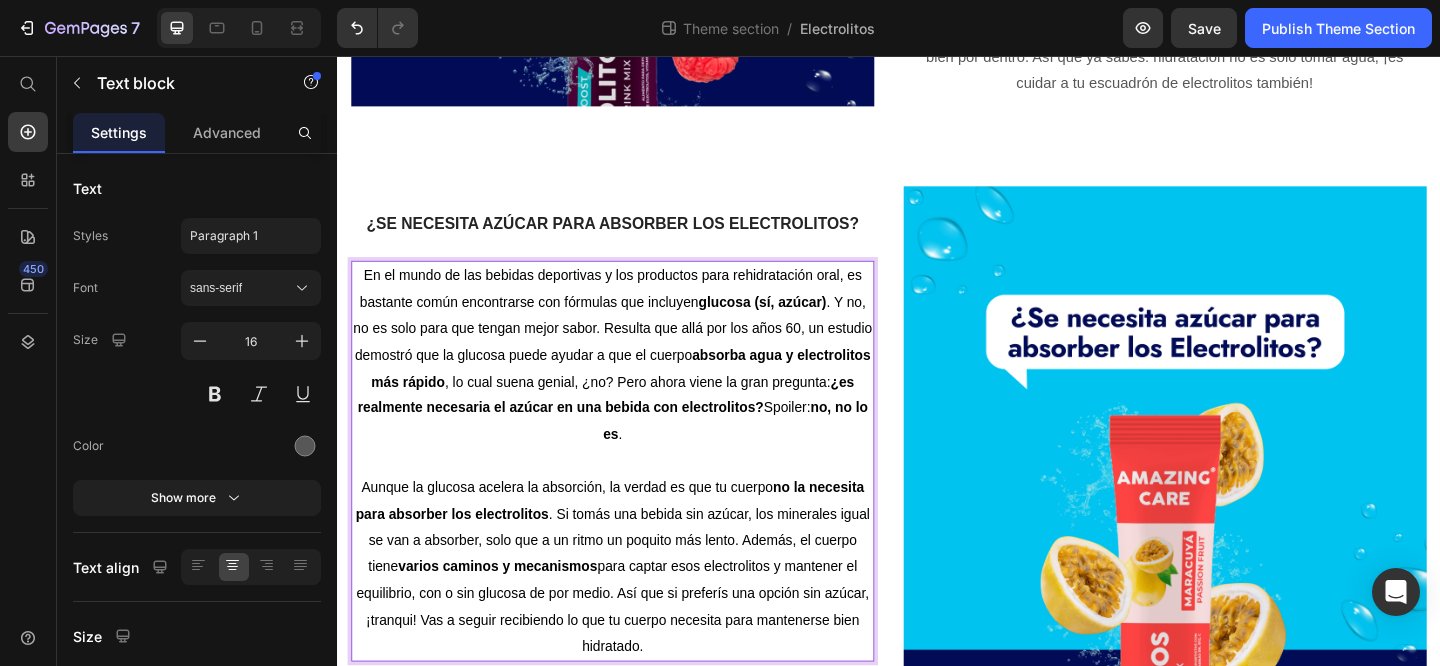 scroll, scrollTop: 834, scrollLeft: 0, axis: vertical 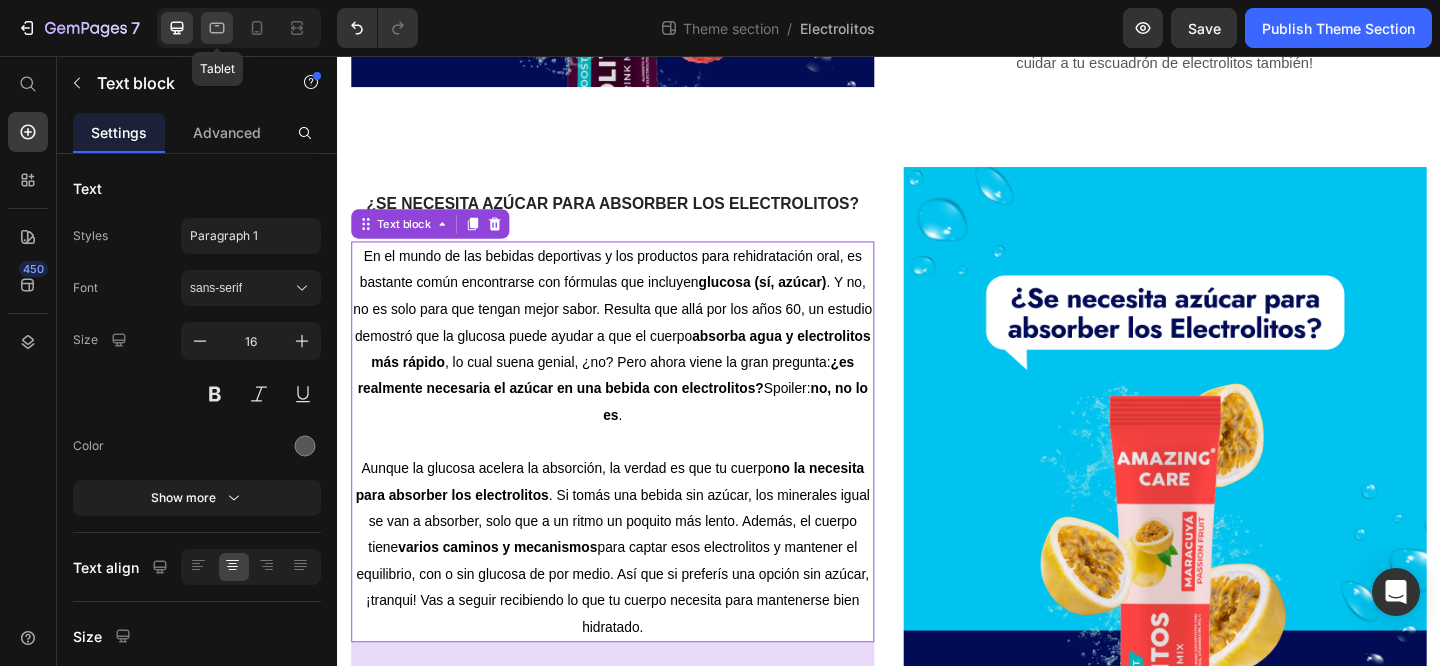 click 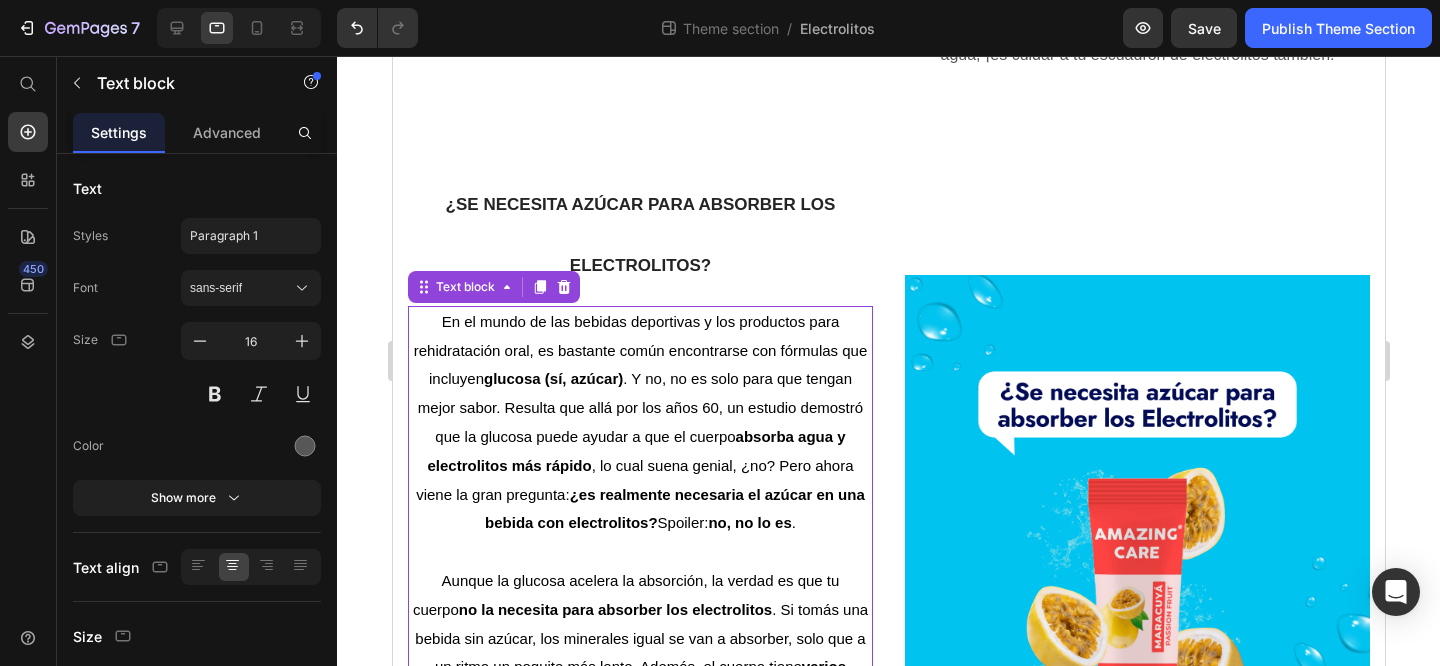 click at bounding box center (239, 28) 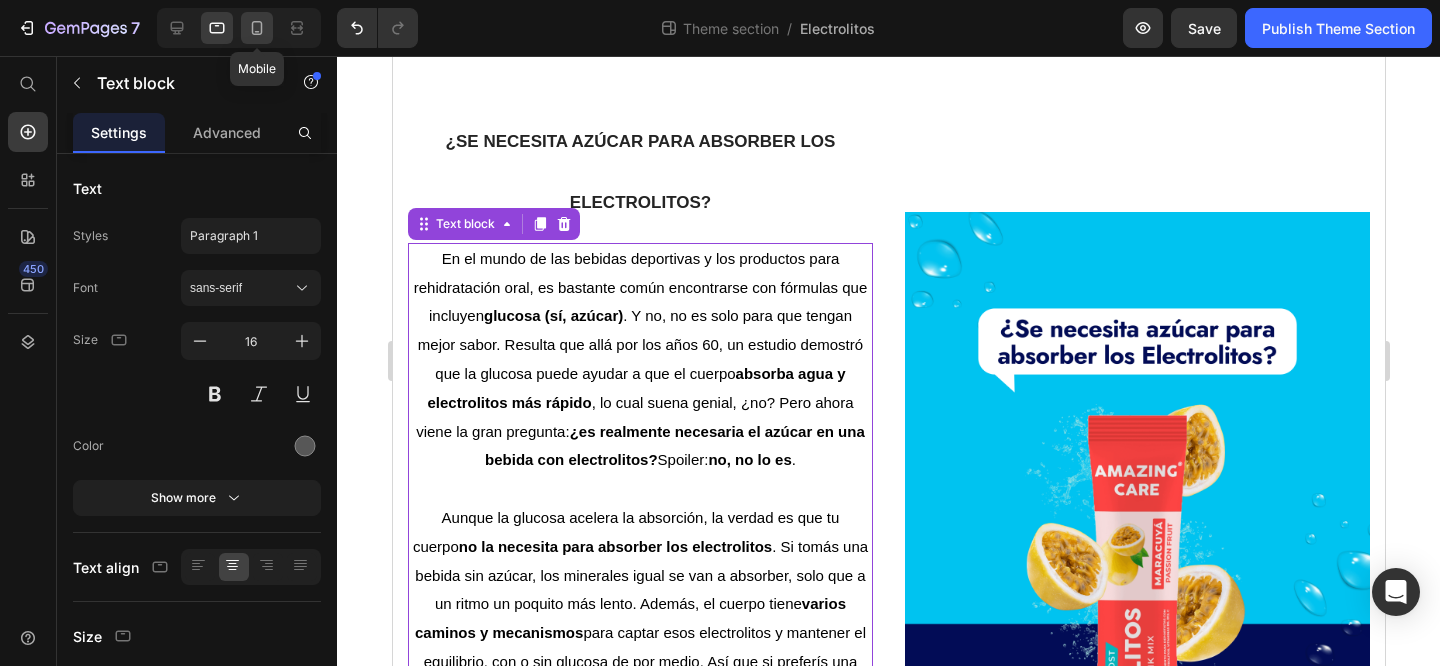 click 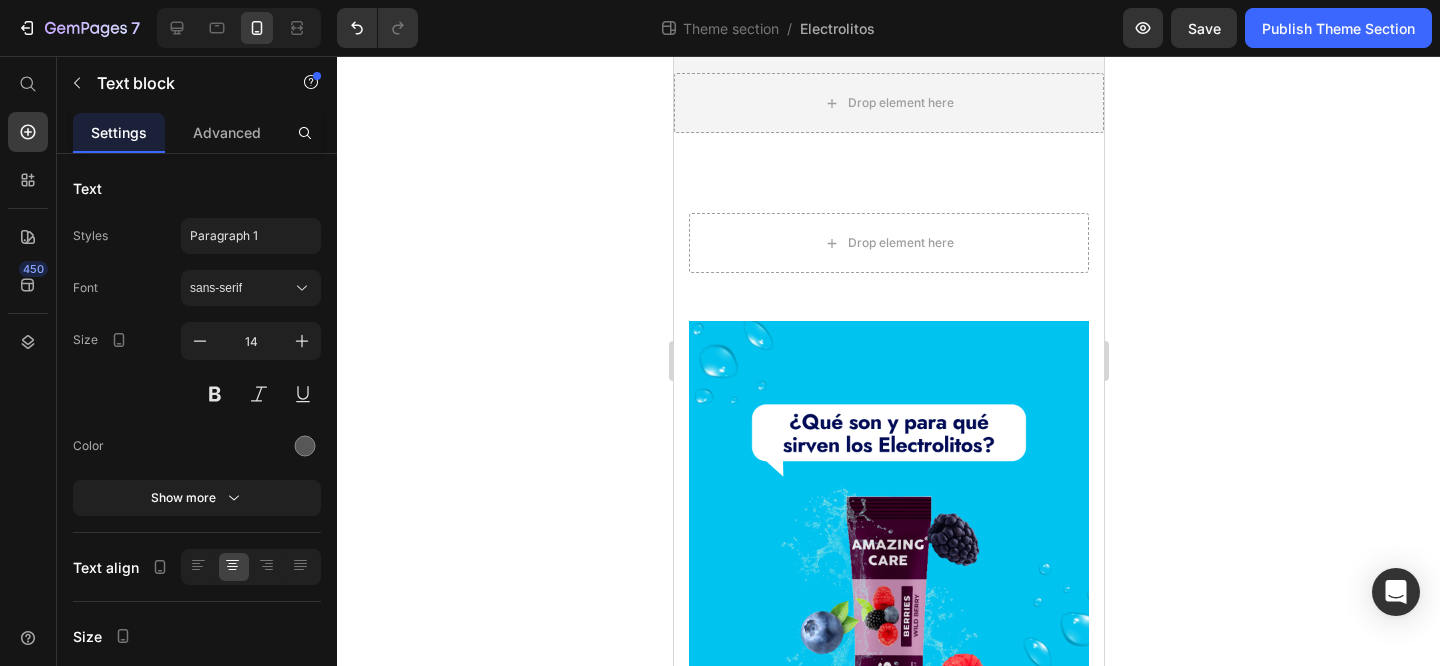 scroll, scrollTop: 0, scrollLeft: 0, axis: both 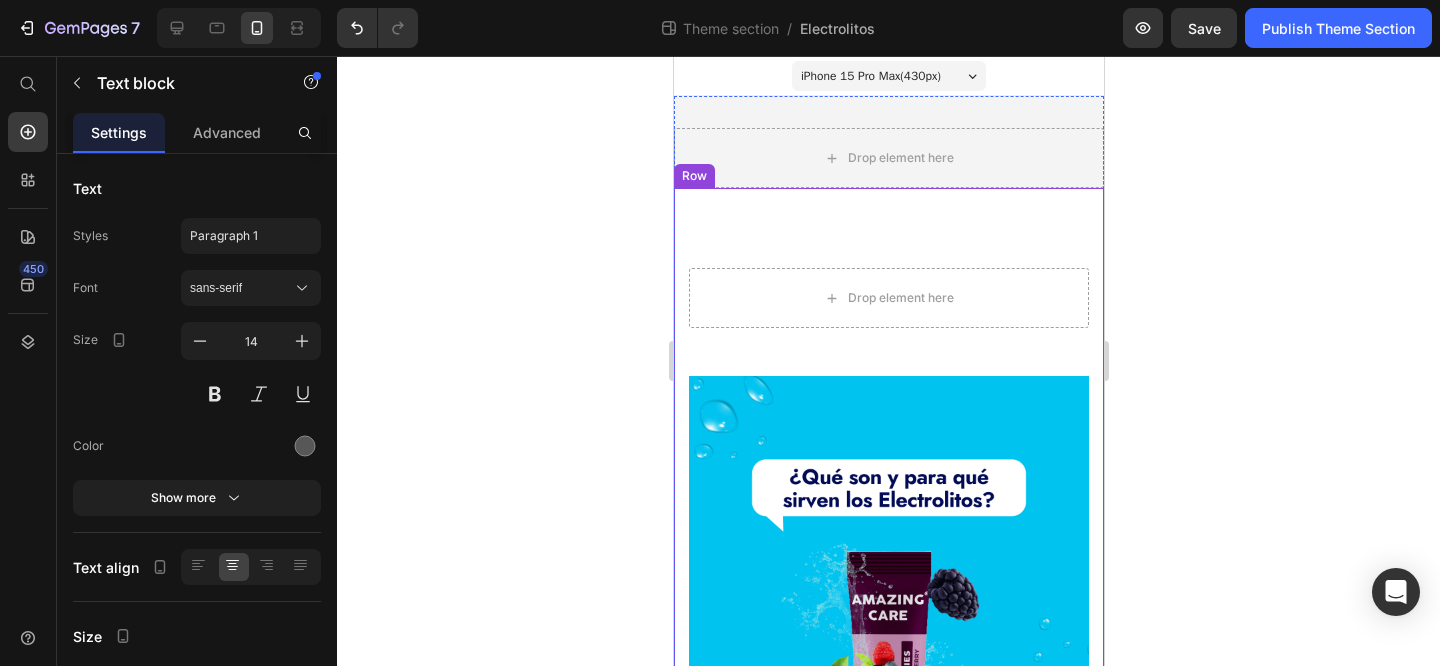 click on "Drop element here Row Image ¿QUÉ SON Y PARA QUÉ SIRVEN LOS ELECTROLITOS? Heading Aunque suenen a algo sacado de una película de ciencia ficción, los  electrolitos  son minerales que están en tu cuerpo y hacen un montón de tareas esenciales sin que te des cuenta. Están en tu sangre y otros fluidos, y son los responsables de que estés bien hidratado, que tus células reciban nutrientes, que tu pH esté equilibrado (ni muy ácido ni muy básico) y de que tu cerebro, músculos, corazón y nervios funcionen como un equipo de élite. Los más famosos del grupo son el  [MINERAL], [MINERAL], [MINERAL], [MINERAL] y [MINERAL] , y aunque suena a lista de ingredientes raros, los perdés todos los días al sudar, ir al baño… ¡incluso solo por existir! Por eso, no es solo un tema de deportistas;  todos necesitamos reponerlos a diario . Text block Row ¿SE NECESITA AZÚCAR PARA ABSORBER LOS ELECTROLITOS? Heading glucosa (sí, azúcar) absorba agua y electrolitos más rápido  Spoiler:  no, no lo es ." at bounding box center (888, 1506) 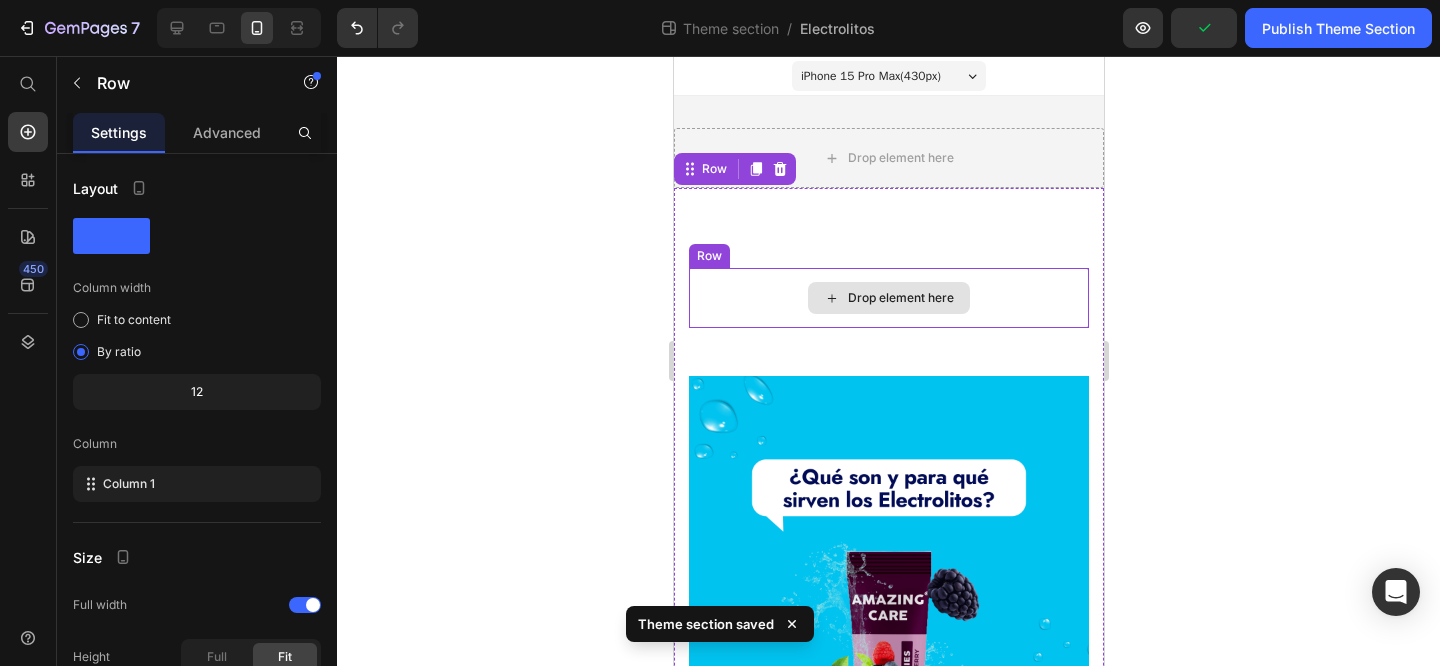 click on "Drop element here" at bounding box center [888, 298] 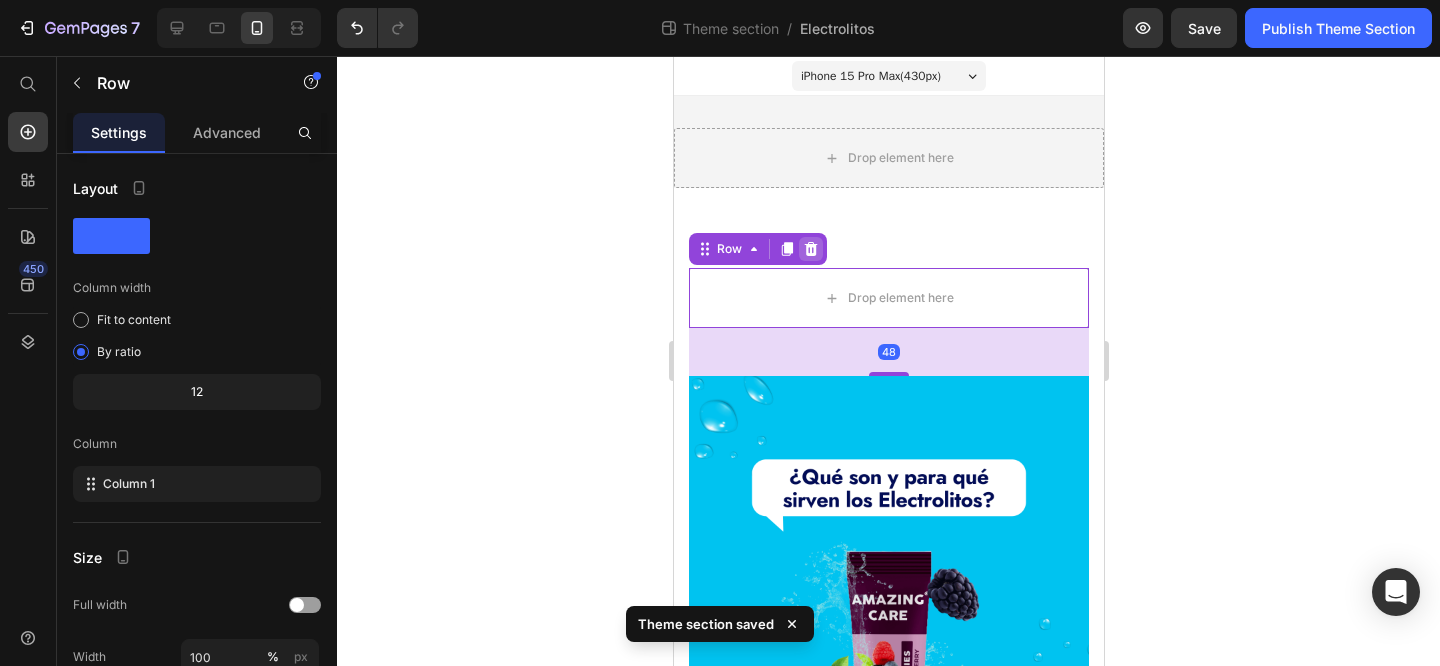 click at bounding box center [810, 249] 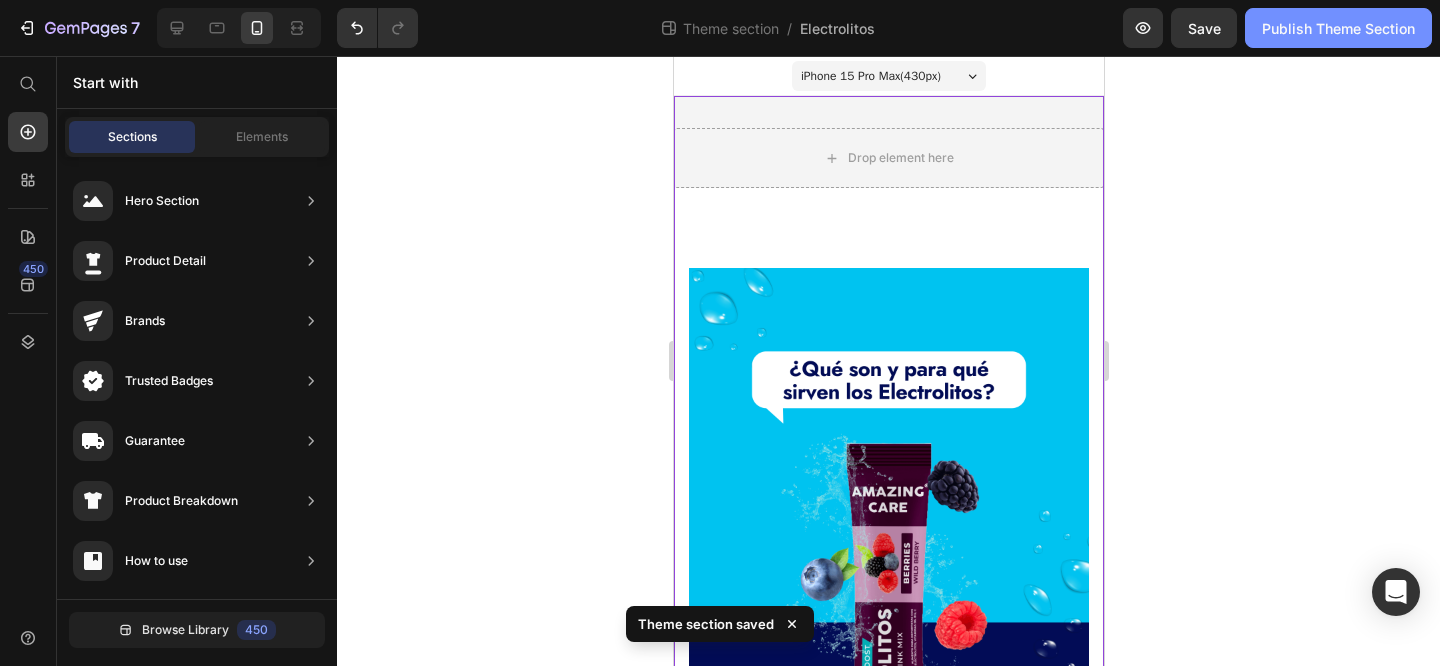 click on "Publish Theme Section" at bounding box center [1338, 28] 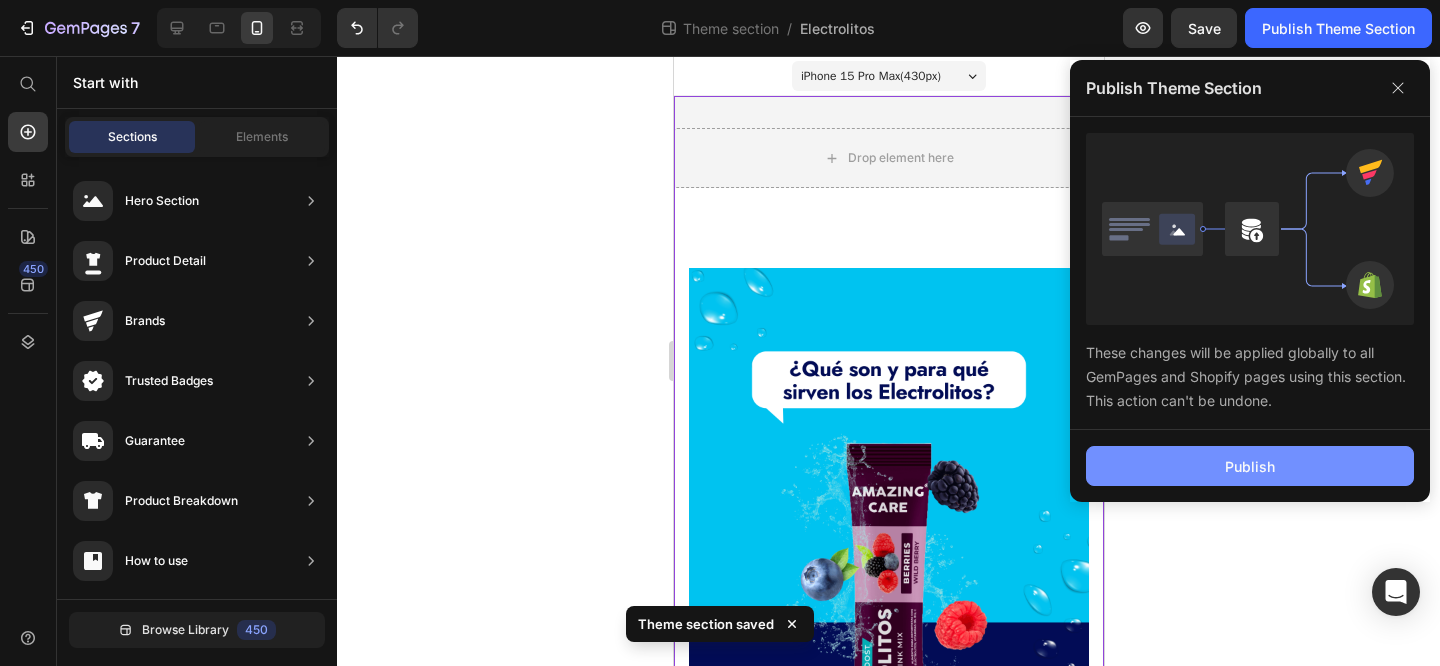 click on "Publish" at bounding box center [1250, 466] 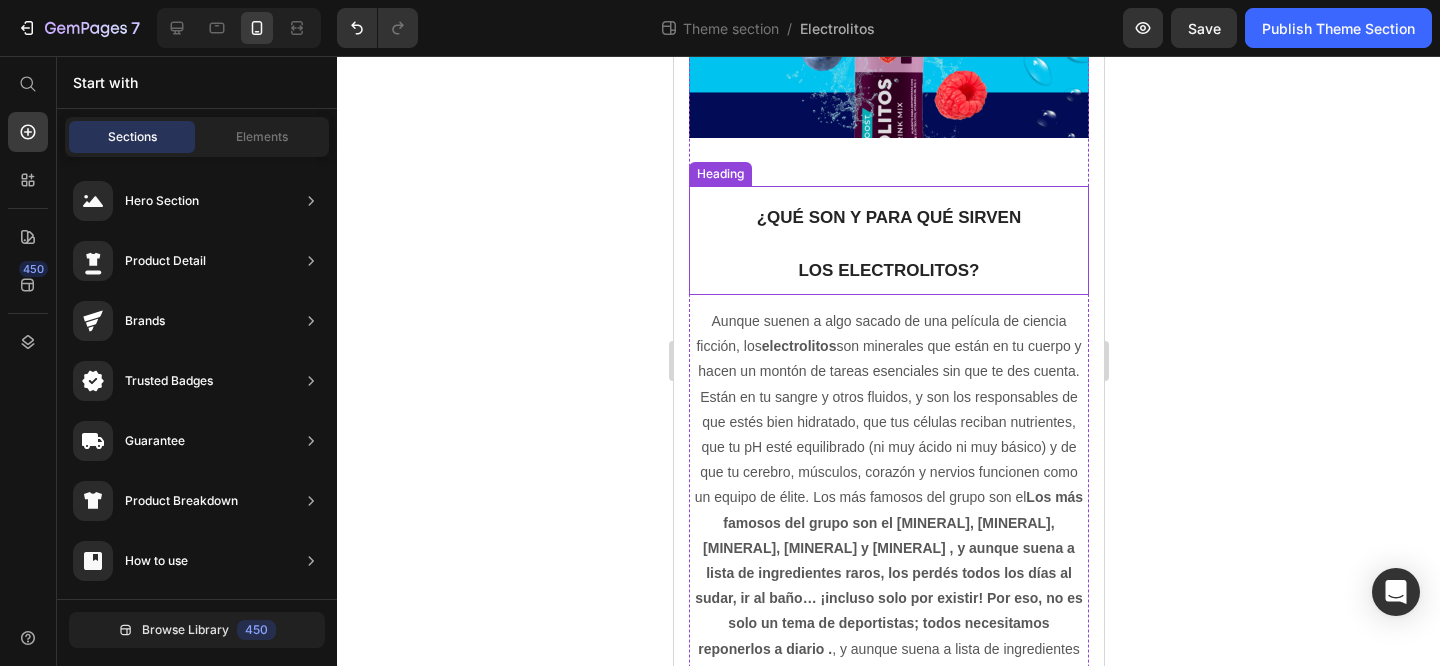 scroll, scrollTop: 527, scrollLeft: 0, axis: vertical 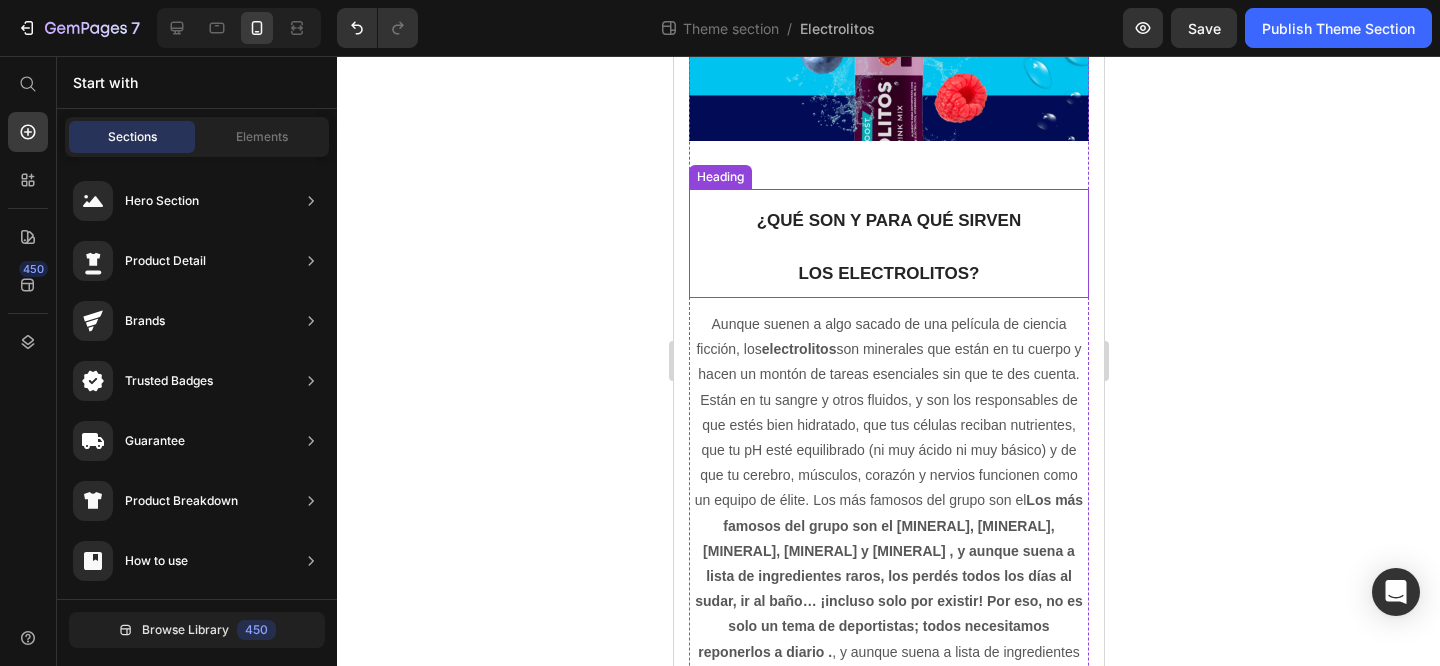 click on "¿QUÉ SON Y PARA QUÉ SIRVEN LOS ELECTROLITOS?" at bounding box center (888, 247) 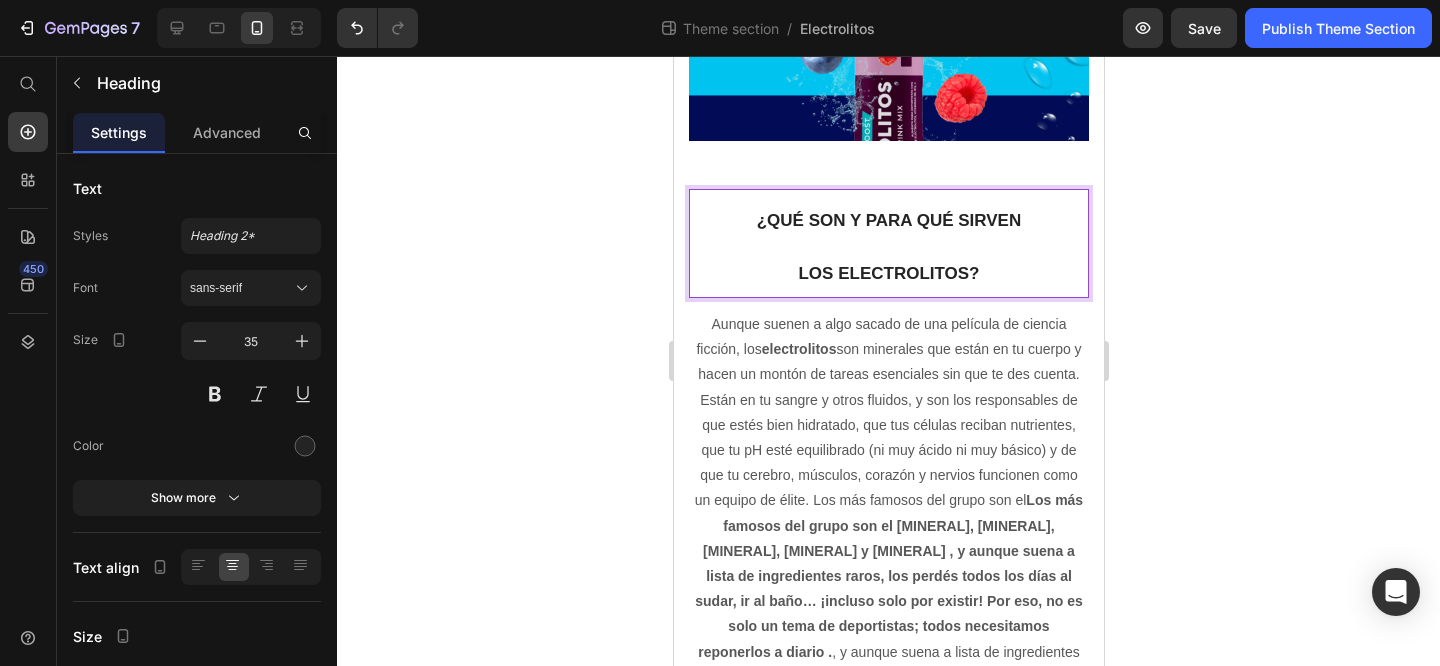 click on "¿QUÉ SON Y PARA QUÉ SIRVEN LOS ELECTROLITOS?" at bounding box center [888, 247] 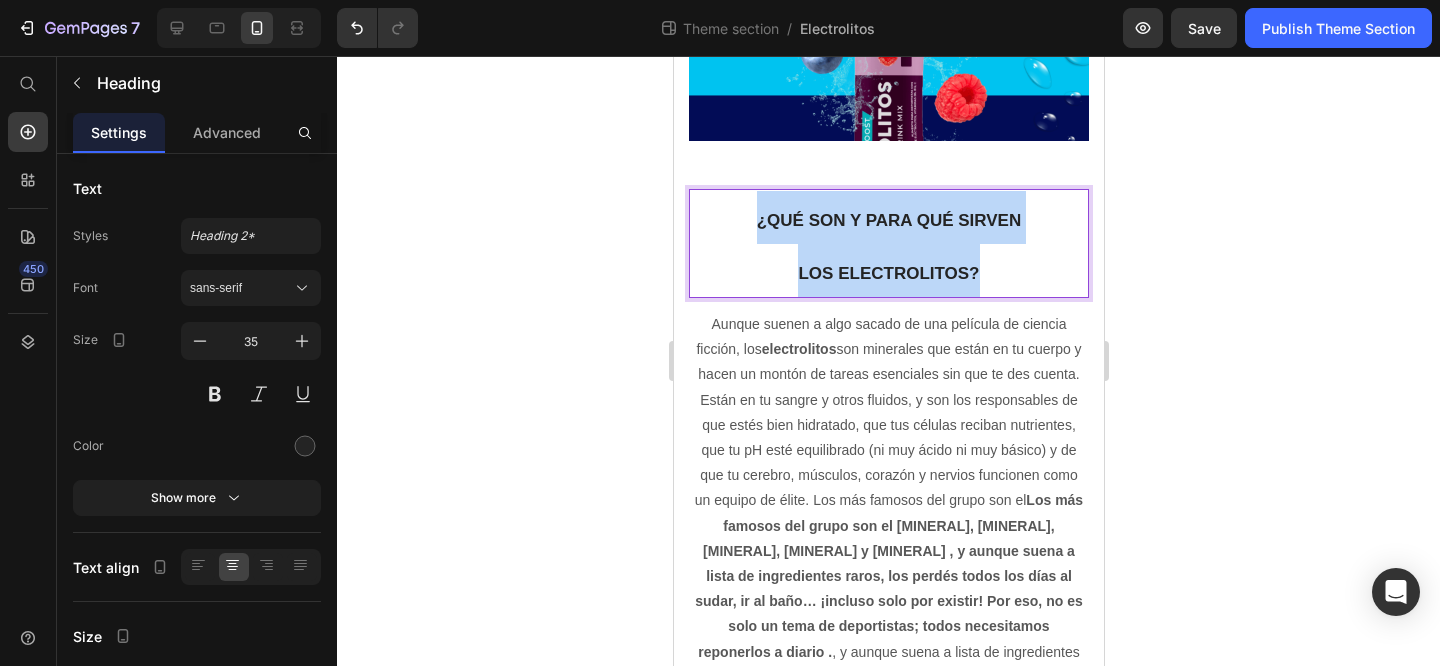 click on "¿QUÉ SON Y PARA QUÉ SIRVEN LOS ELECTROLITOS?" at bounding box center [888, 247] 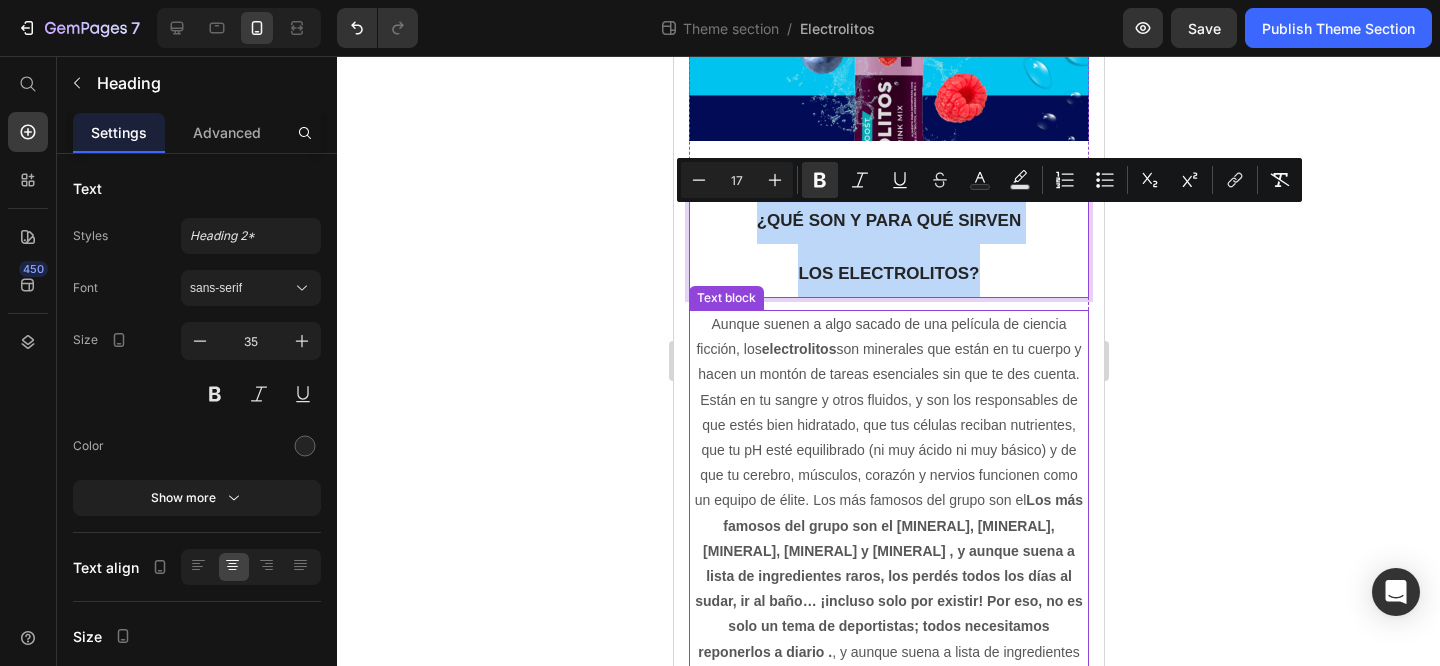 click on "Aunque suenen a algo sacado de una película de ciencia ficción, los  electrolitos  son minerales que están en tu cuerpo y hacen un montón de tareas esenciales sin que te des cuenta. Están en tu sangre y otros fluidos, y son los responsables de que estés bien hidratado, que tus células reciban nutrientes, que tu pH esté equilibrado (ni muy ácido ni muy básico) y de que tu cerebro, músculos, corazón y nervios funcionen como un equipo de élite. Los más famosos del grupo son el  [MINERAL], [MINERAL], [MINERAL], [MINERAL] y [MINERAL] , y aunque suena a lista de ingredientes raros, los perdés todos los días al sudar, ir al baño… ¡incluso solo por existir! Por eso, no es solo un tema de deportistas;  todos necesitamos reponerlos a diario" at bounding box center (888, 589) 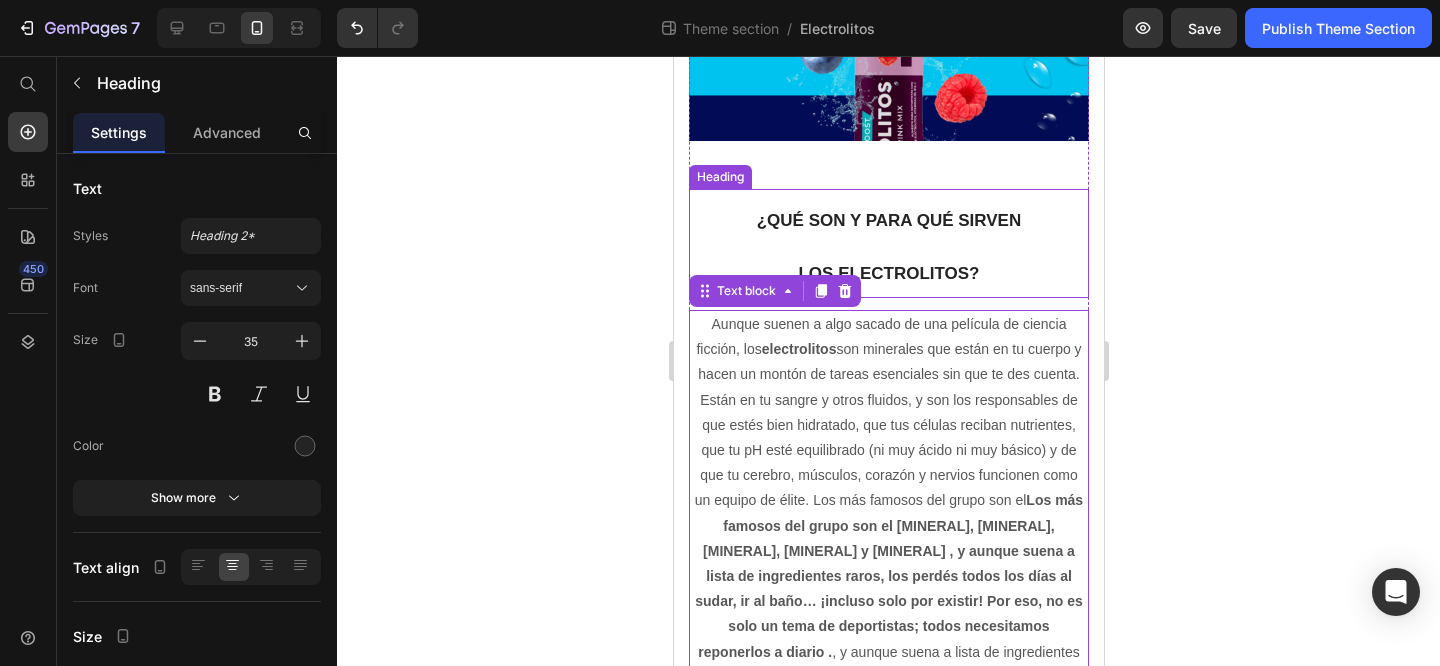 click on "⁠⁠⁠⁠⁠⁠⁠ ¿QUÉ SON Y PARA QUÉ SIRVEN LOS ELECTROLITOS?" at bounding box center (888, 243) 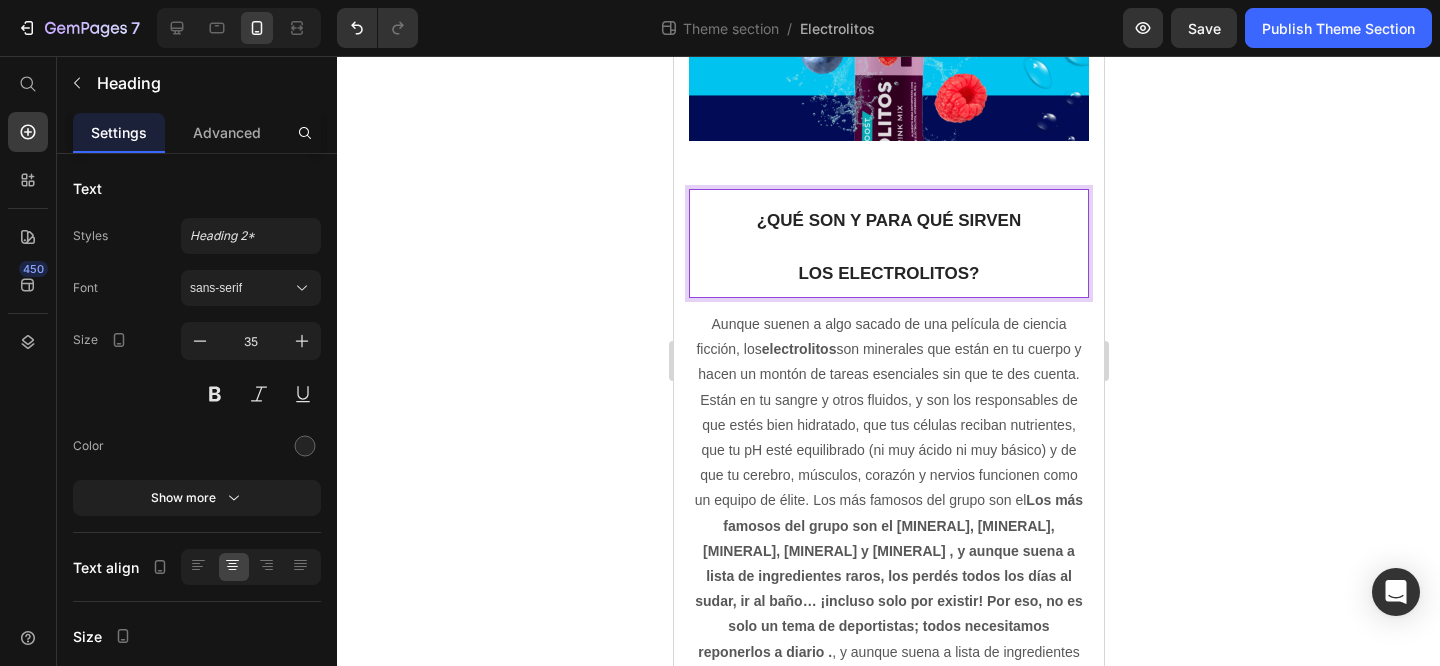click on "¿QUÉ SON Y PARA QUÉ SIRVEN LOS ELECTROLITOS?" at bounding box center (888, 243) 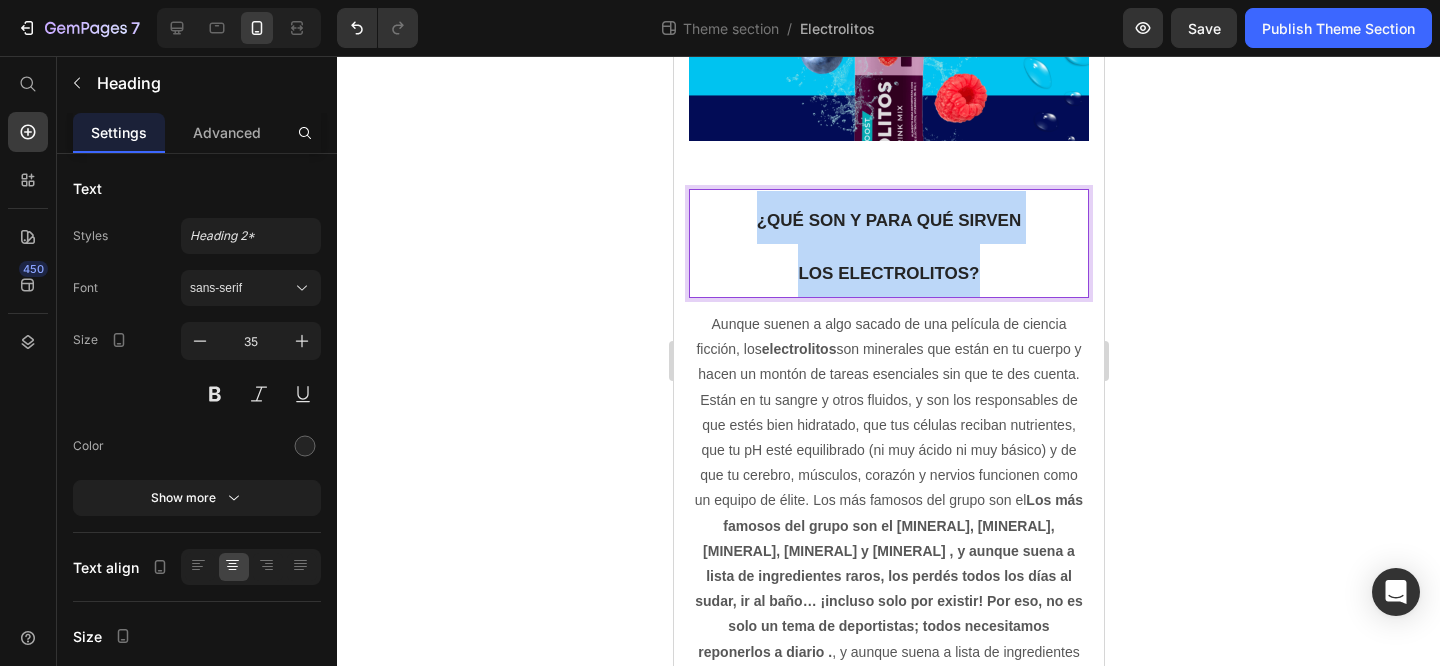 click on "¿QUÉ SON Y PARA QUÉ SIRVEN LOS ELECTROLITOS?" at bounding box center (888, 243) 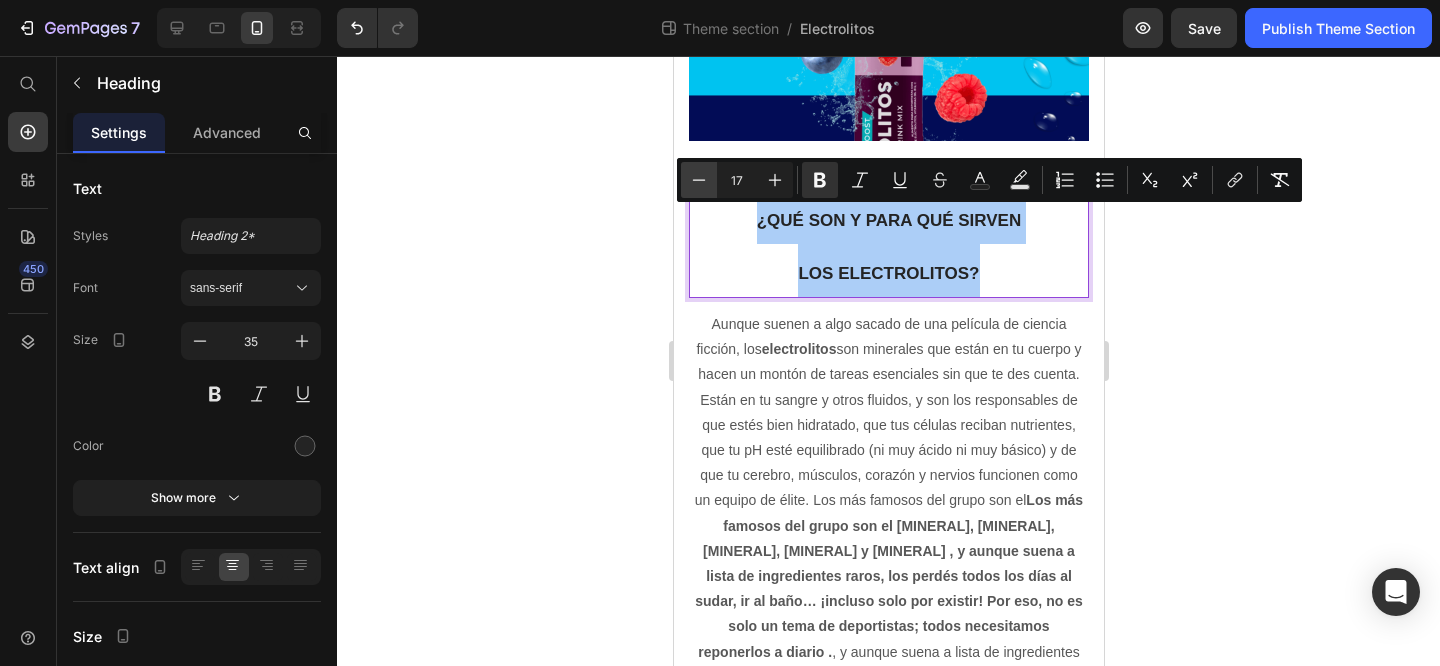 click on "Minus" at bounding box center [699, 180] 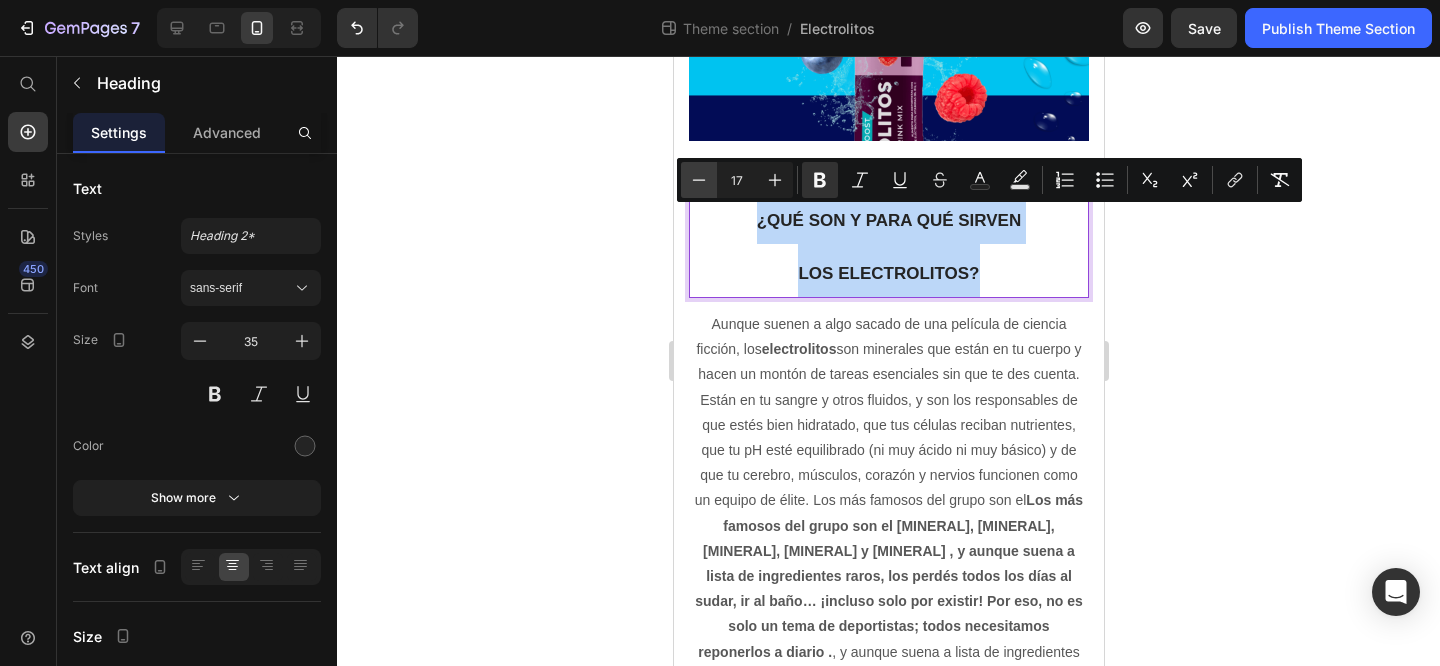 type on "16" 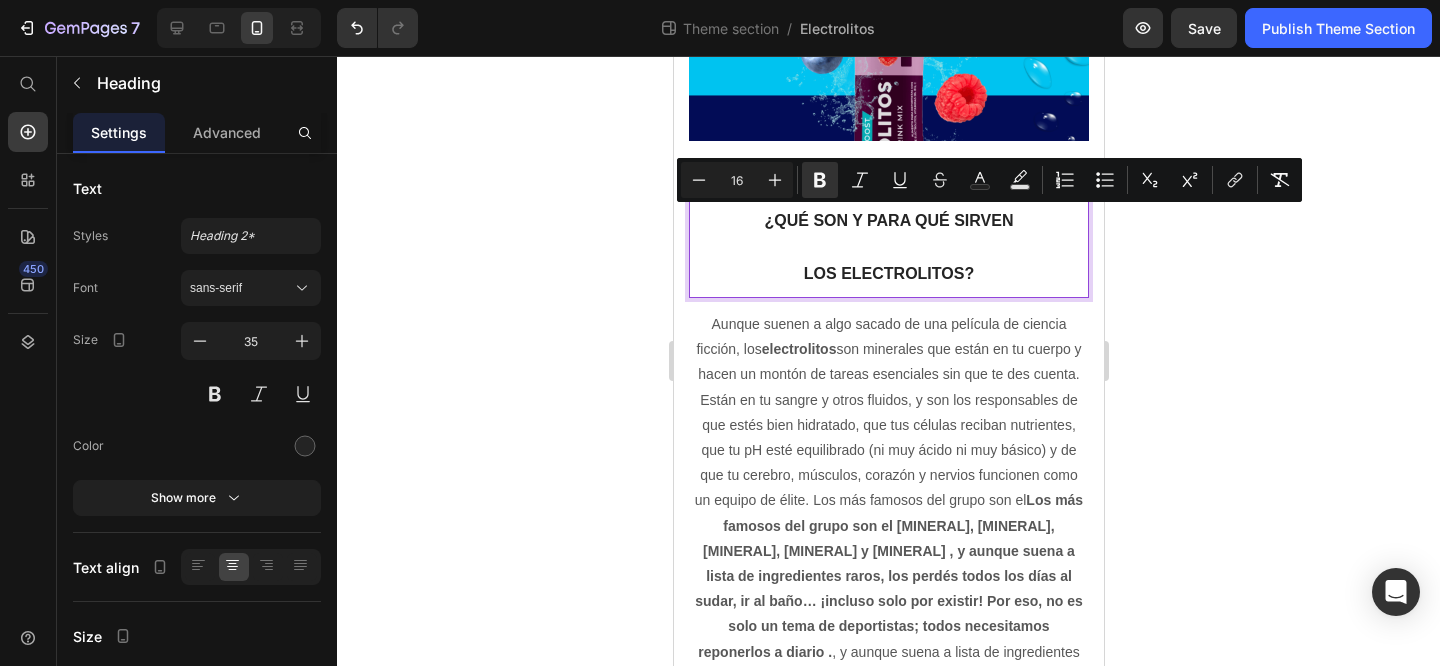 click on "¿QUÉ SON Y PARA QUÉ SIRVEN LOS ELECTROLITOS?" at bounding box center (888, 243) 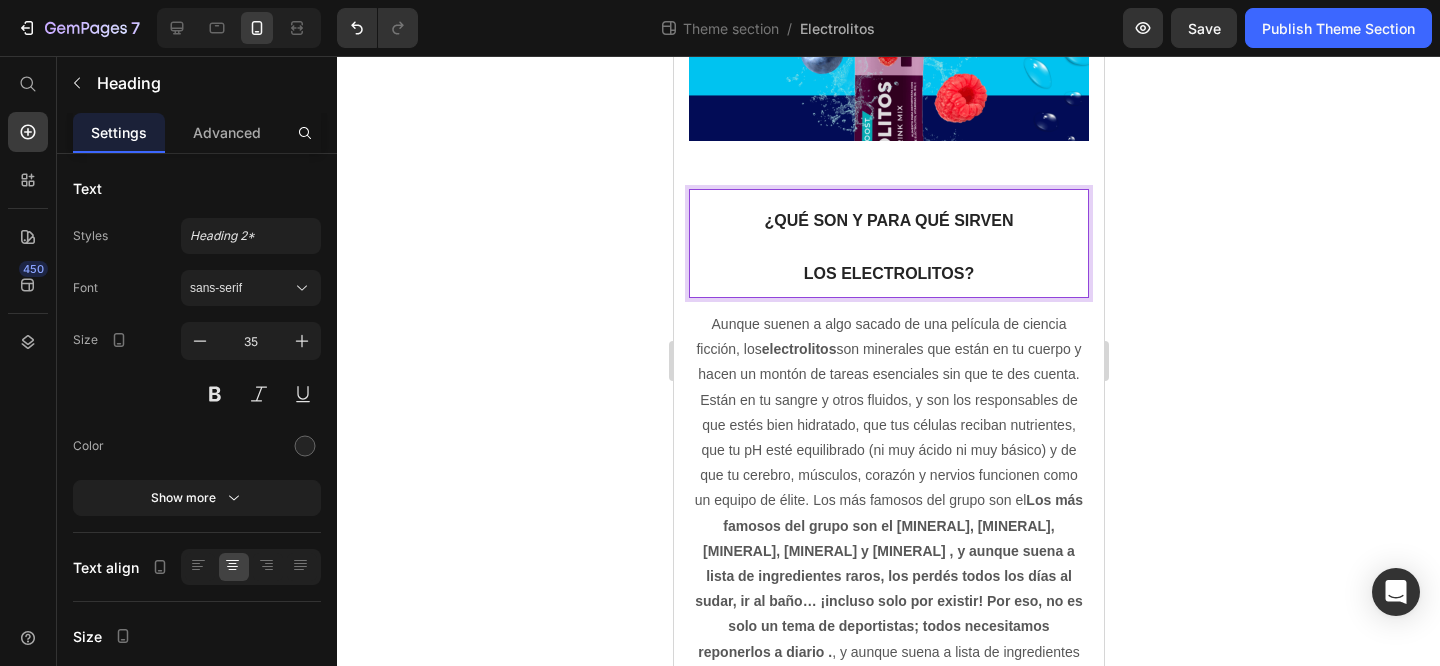click on "¿QUÉ SON Y PARA QUÉ SIRVEN LOS ELECTROLITOS?" at bounding box center [888, 247] 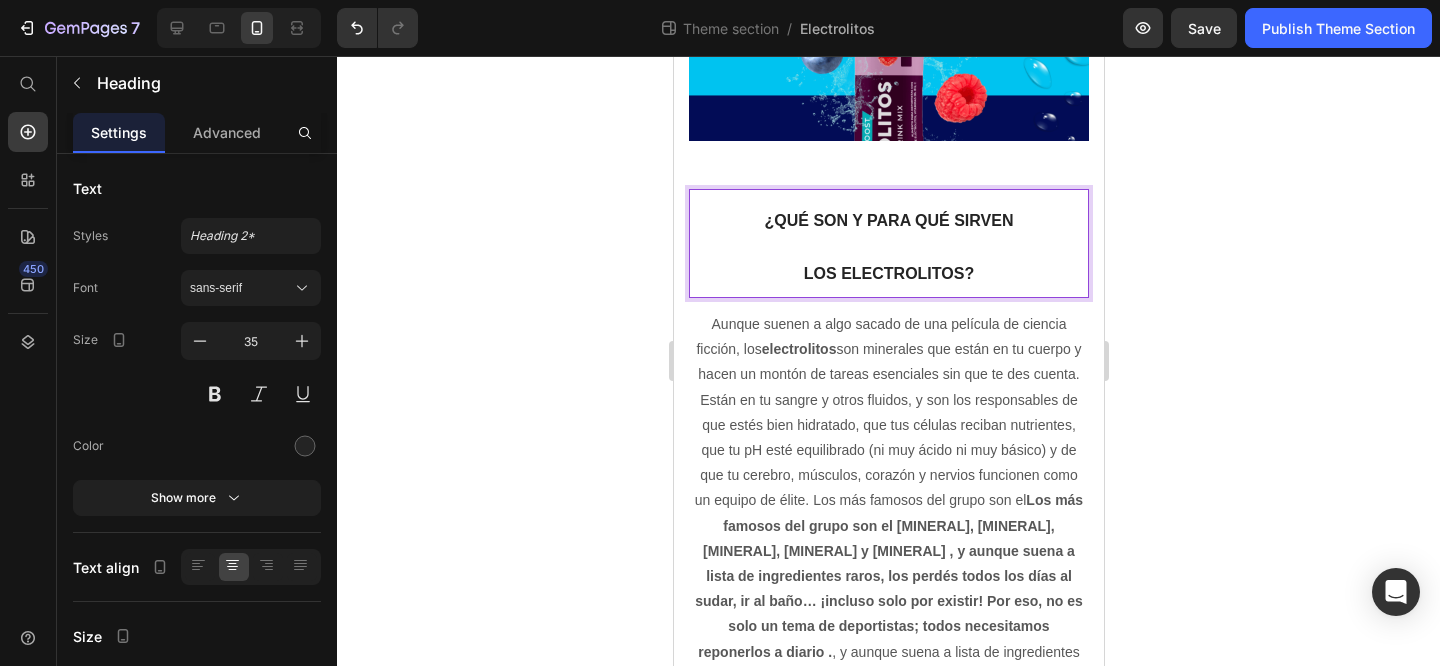 click on "¿QUÉ SON Y PARA QUÉ SIRVEN LOS ELECTROLITOS?" at bounding box center (888, 243) 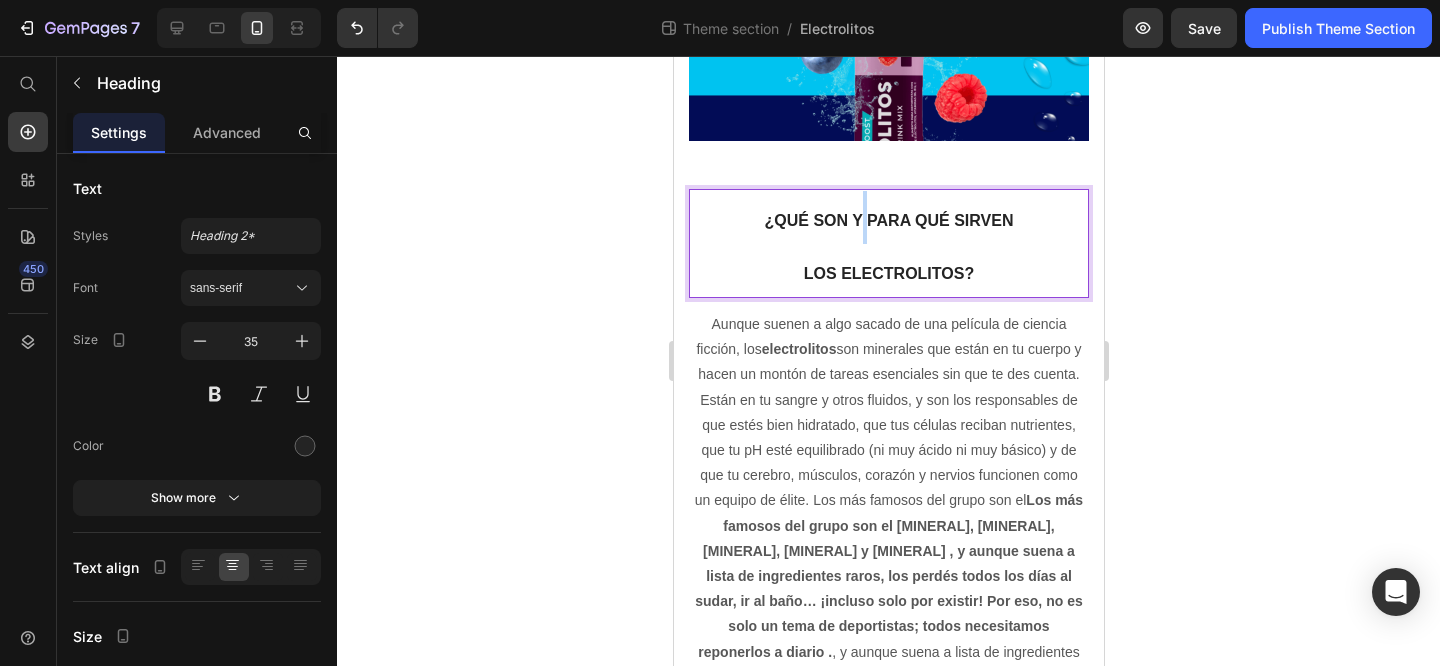 click on "¿QUÉ SON Y PARA QUÉ SIRVEN LOS ELECTROLITOS?" at bounding box center [888, 243] 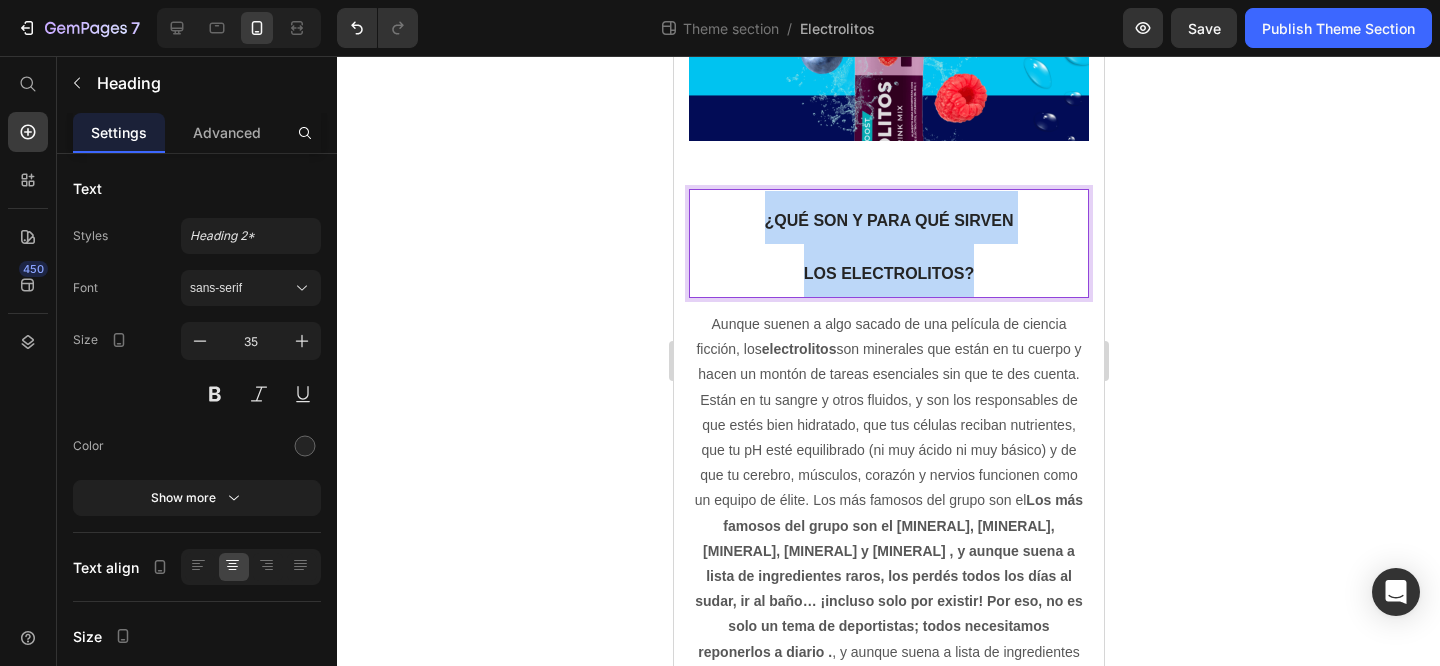 click on "¿QUÉ SON Y PARA QUÉ SIRVEN LOS ELECTROLITOS?" at bounding box center [888, 243] 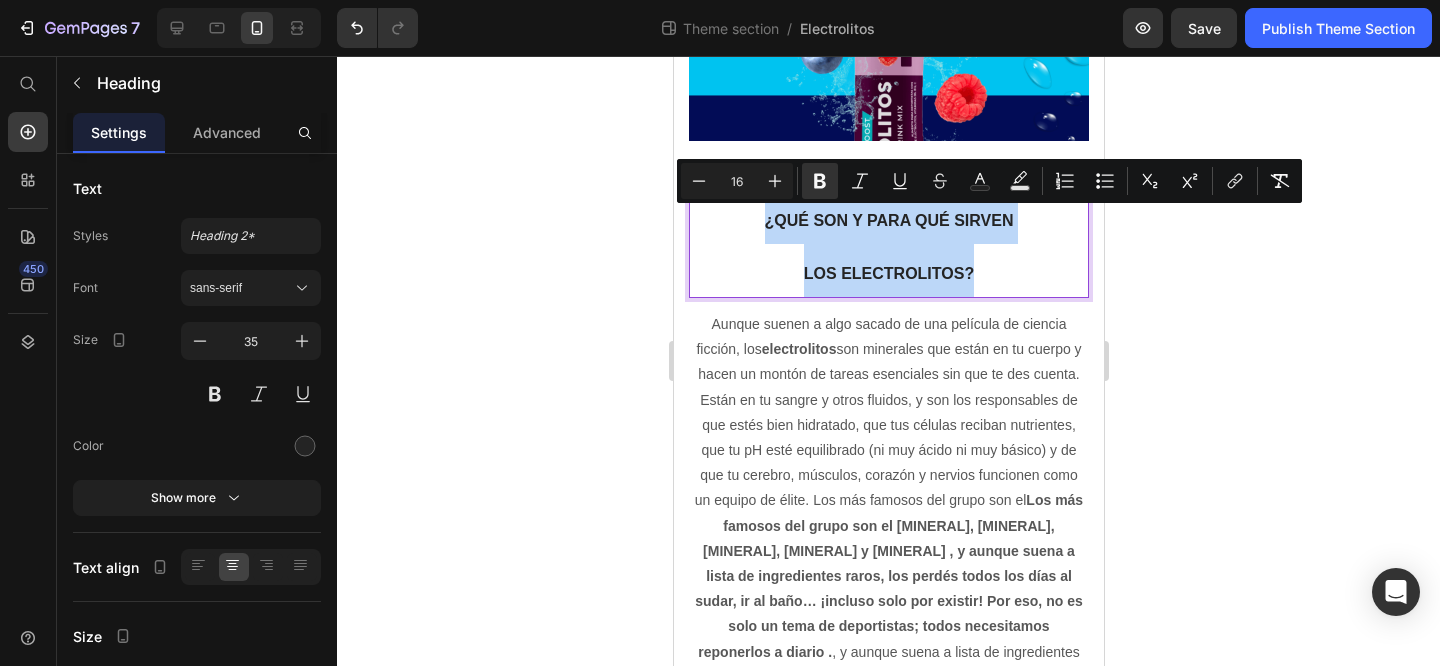 click on "¿QUÉ SON Y PARA QUÉ SIRVEN LOS ELECTROLITOS?" at bounding box center [888, 243] 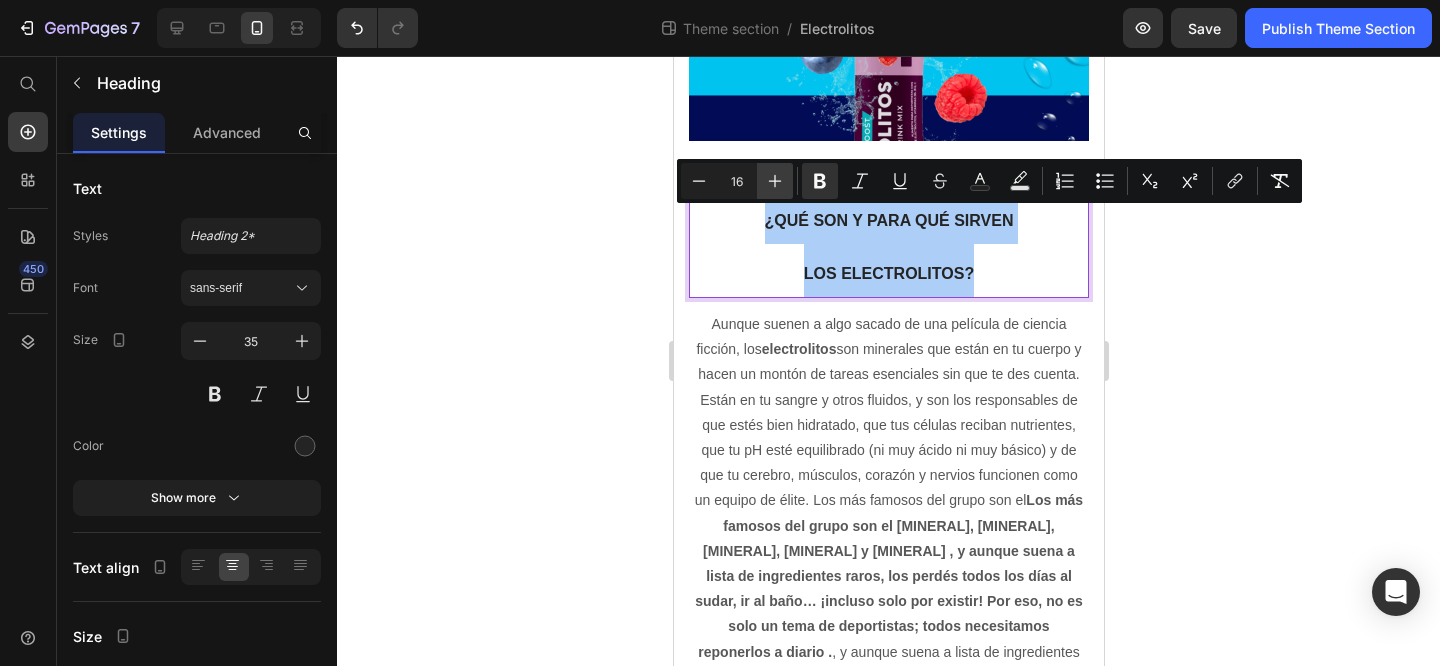 click 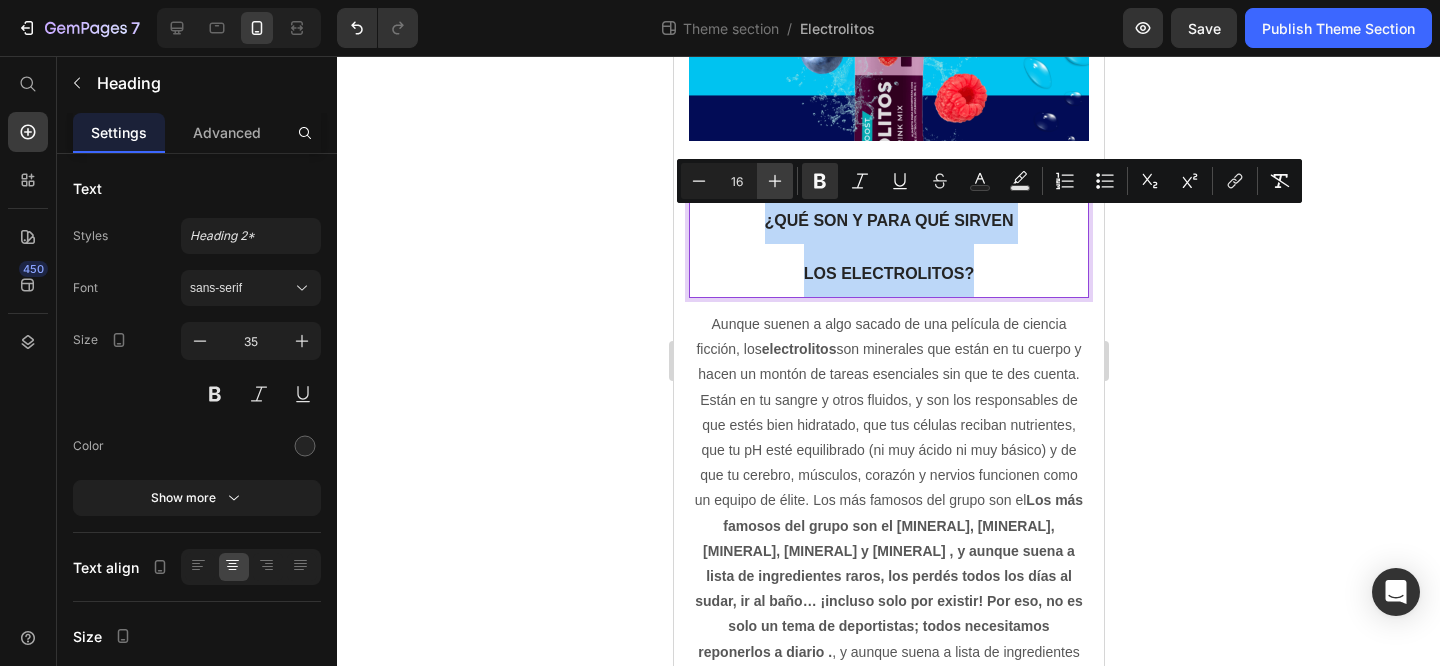 type on "17" 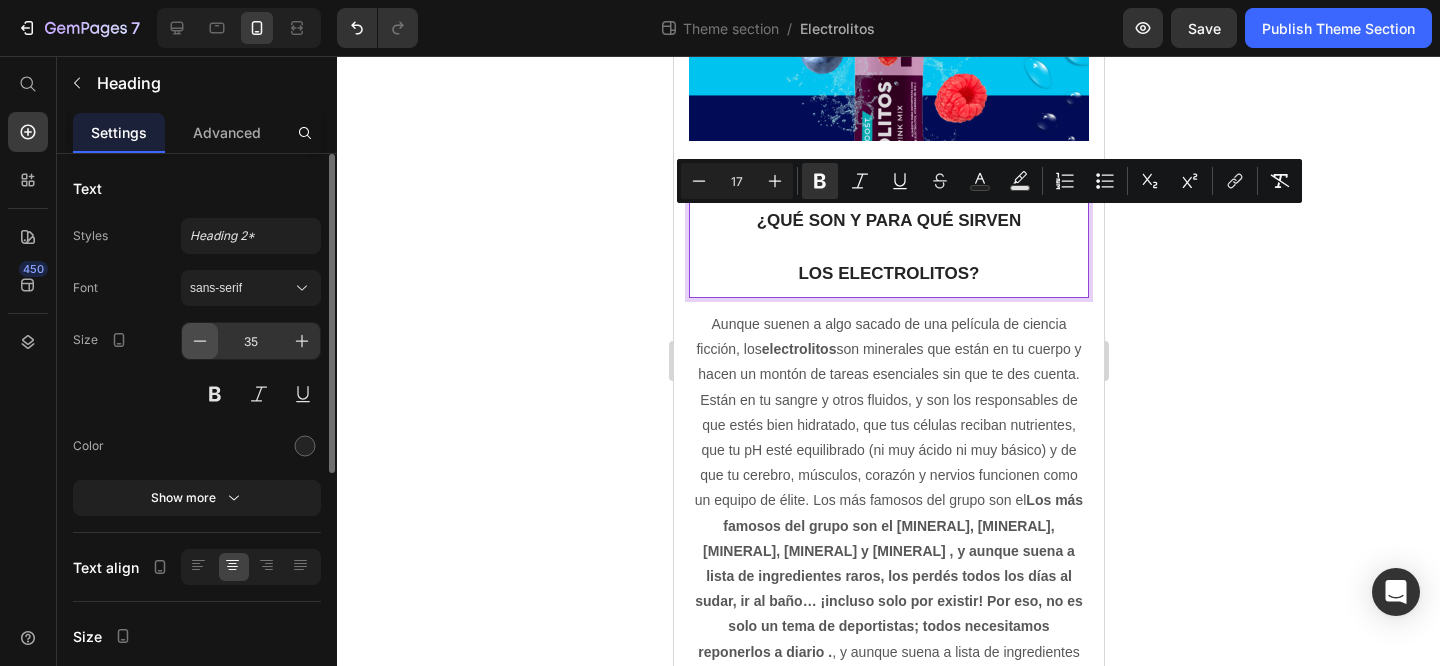 click 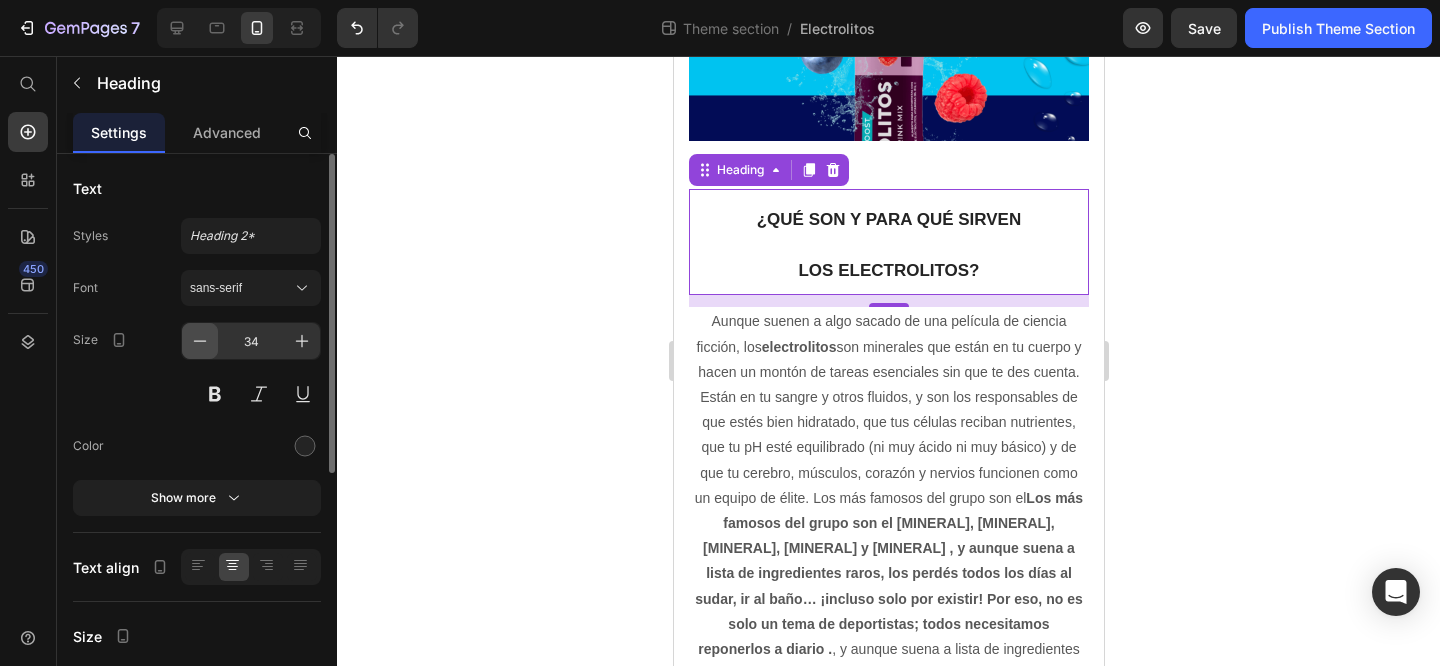 click 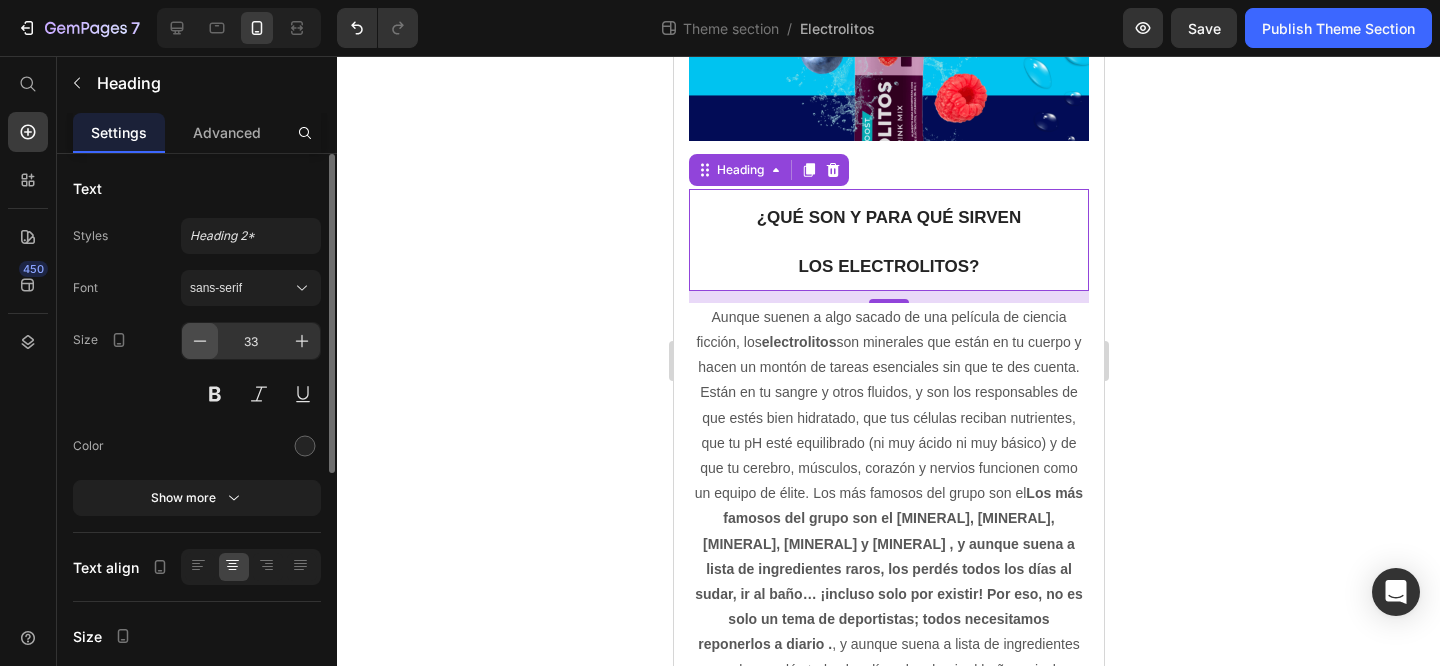 click 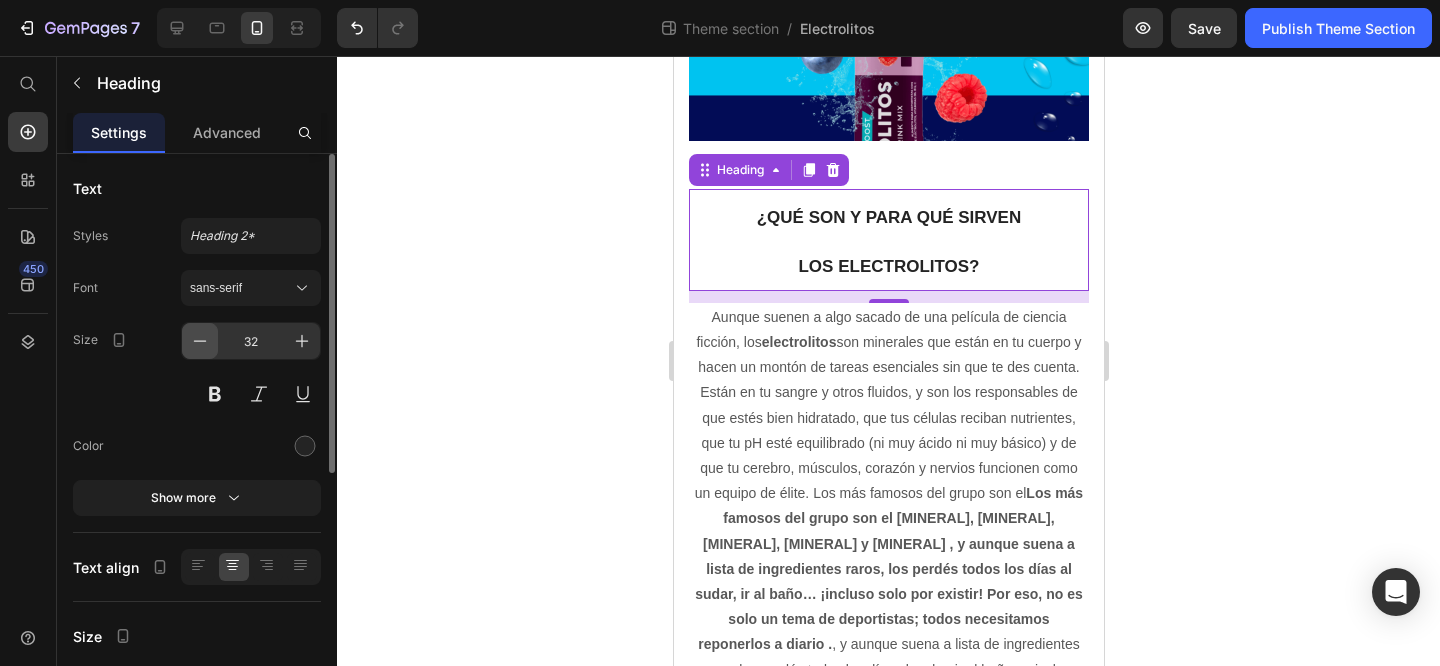 click 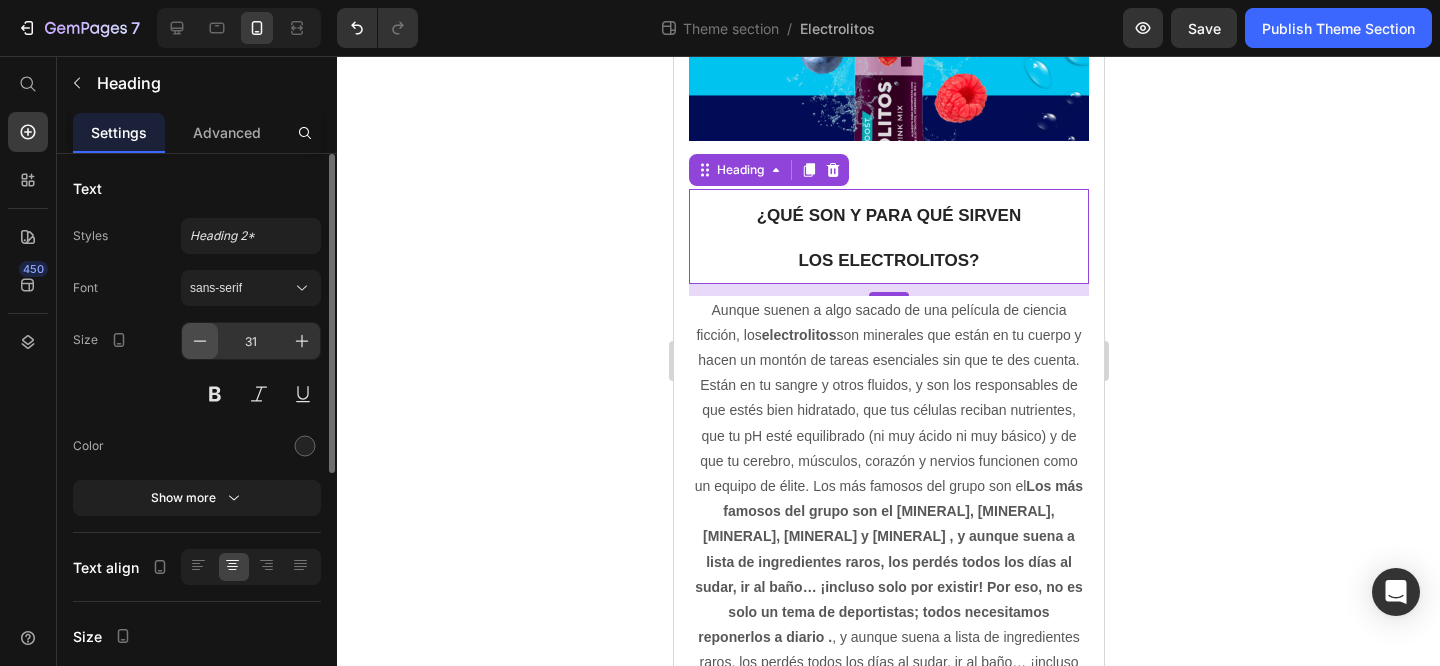 click 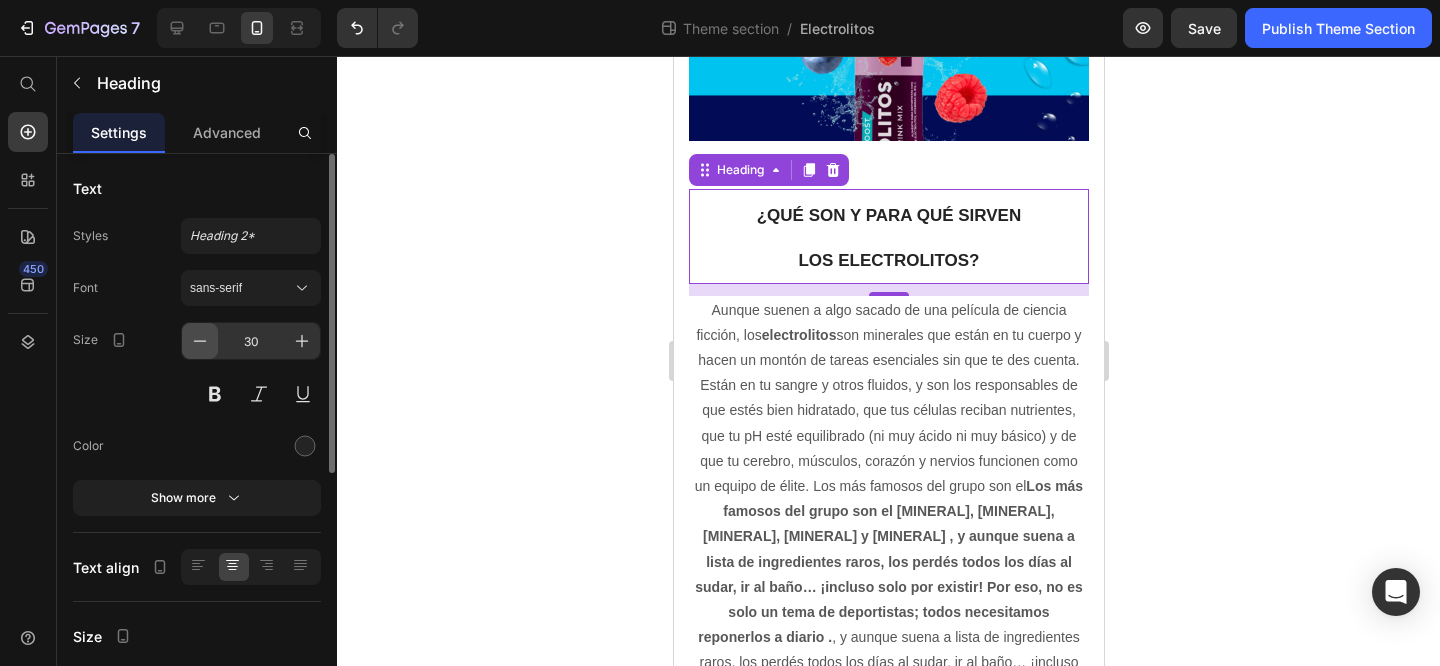 click 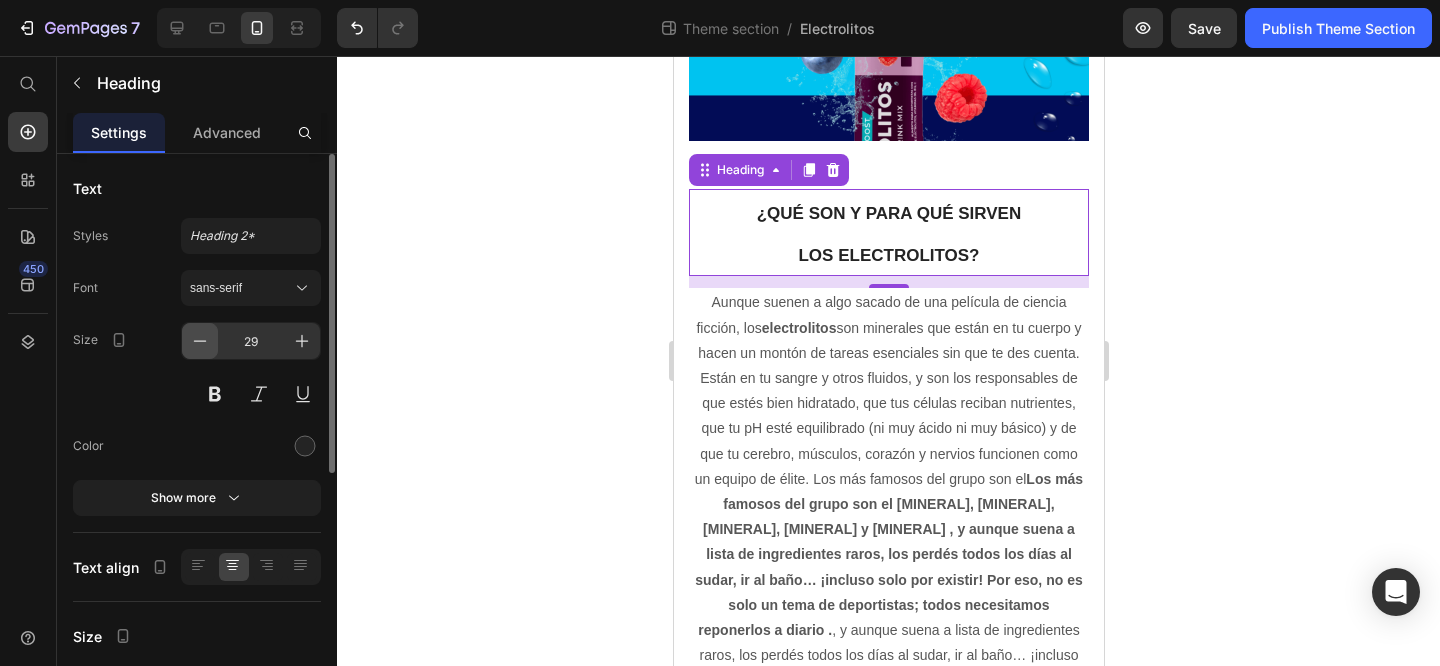 click 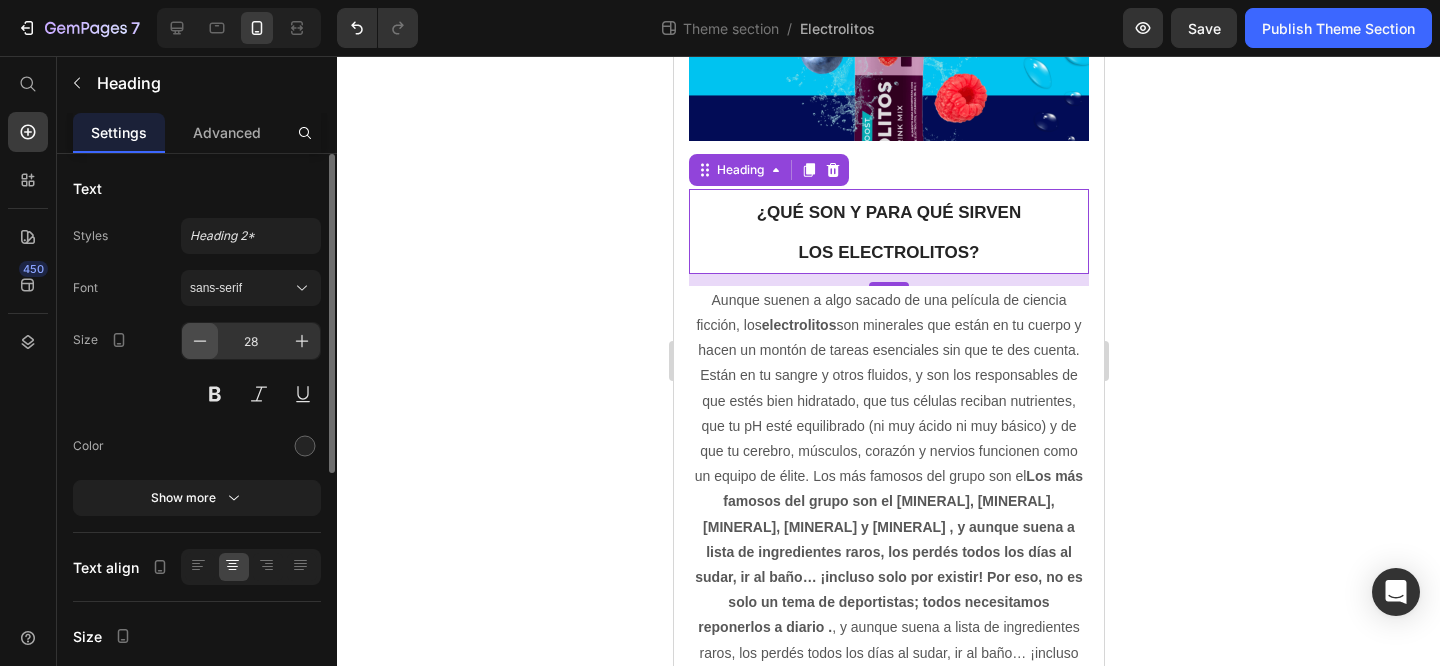 click 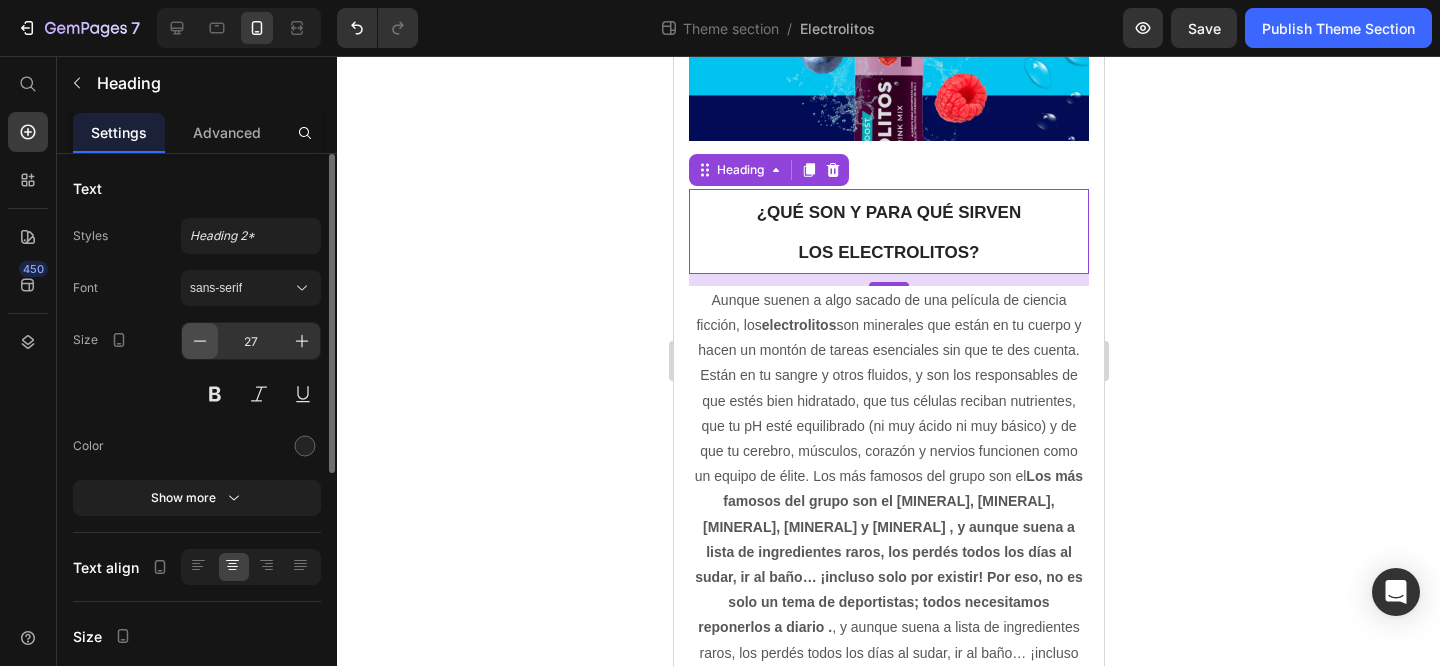 click 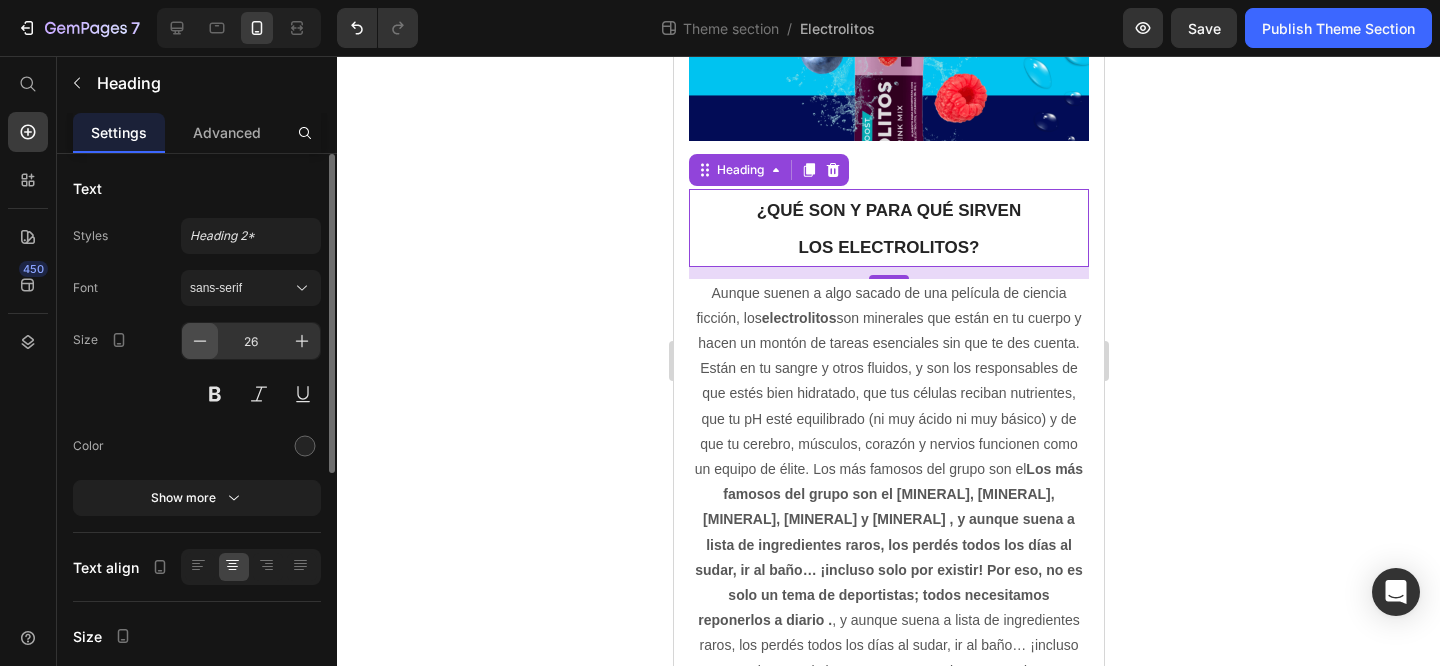 click 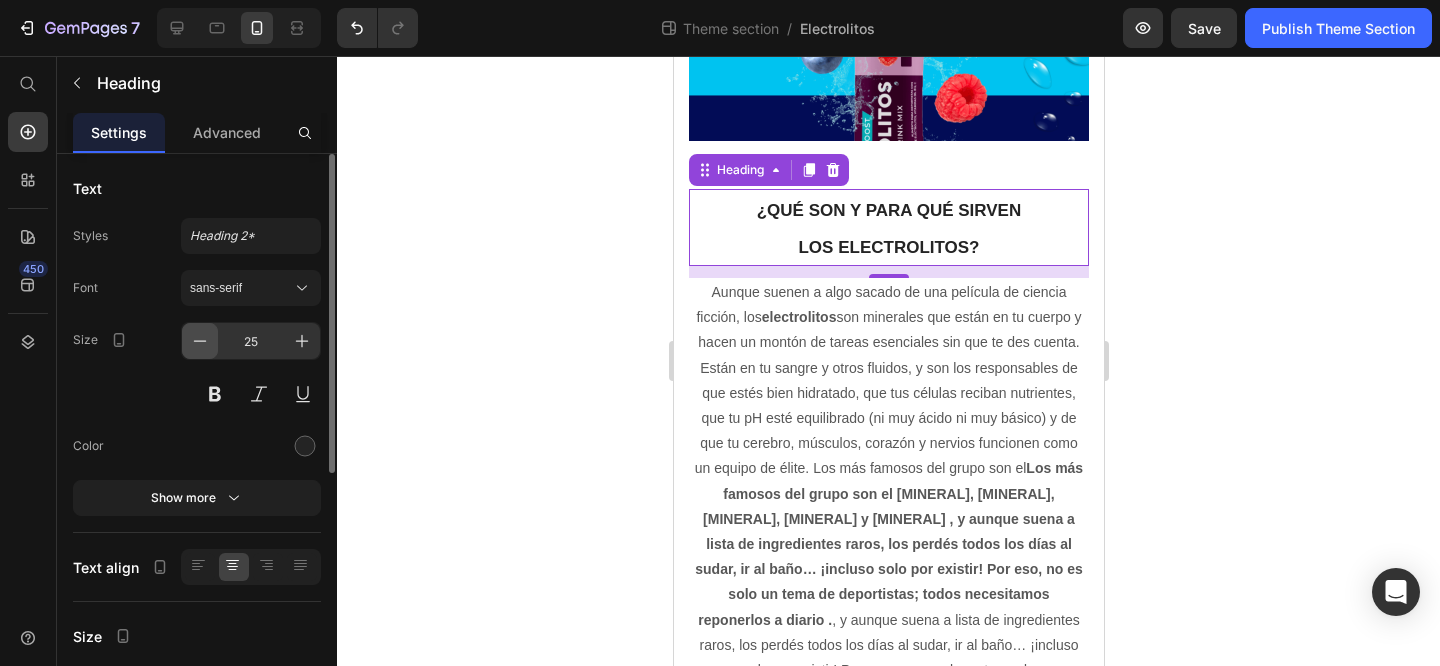 click 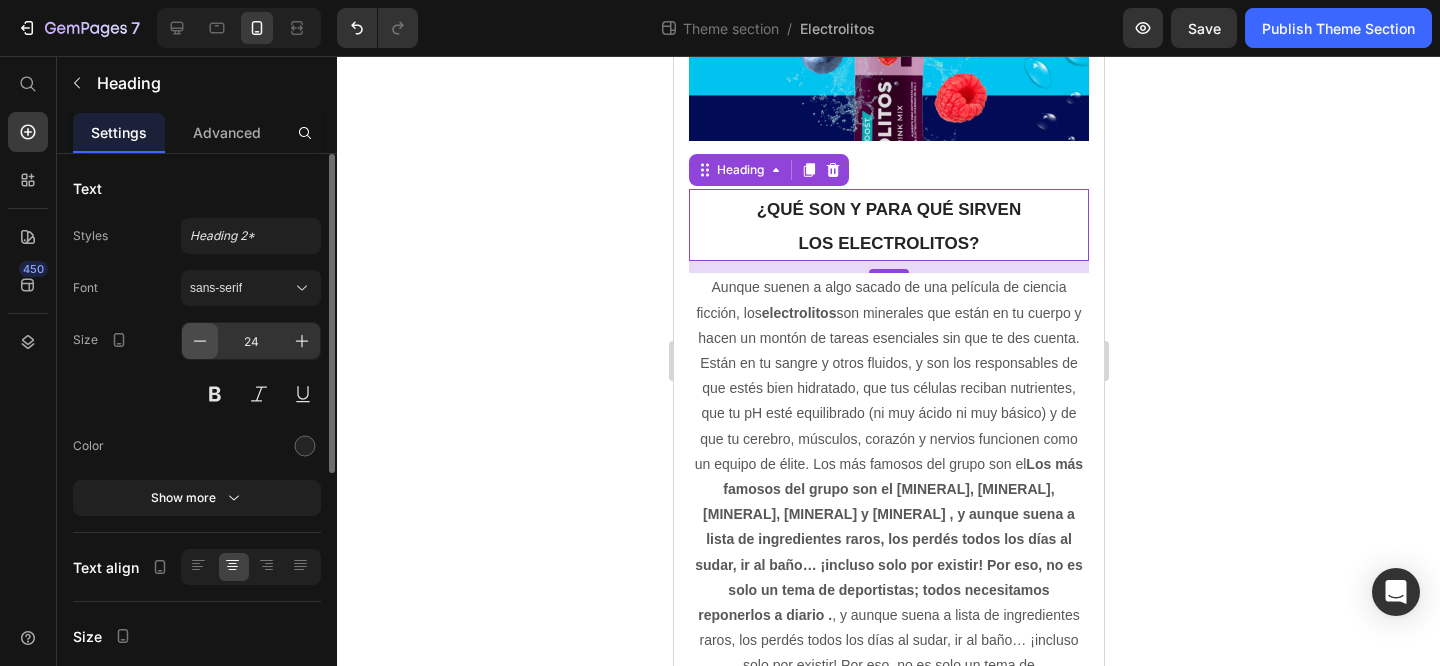 click 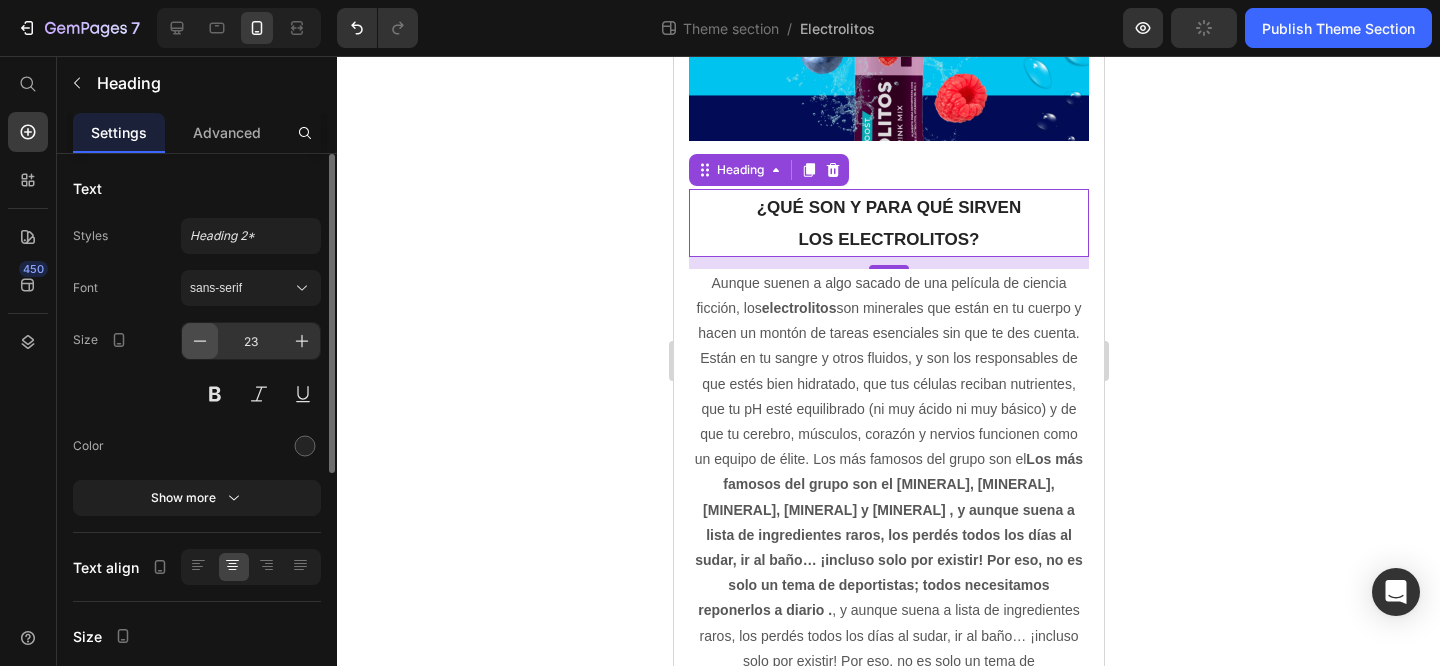 click 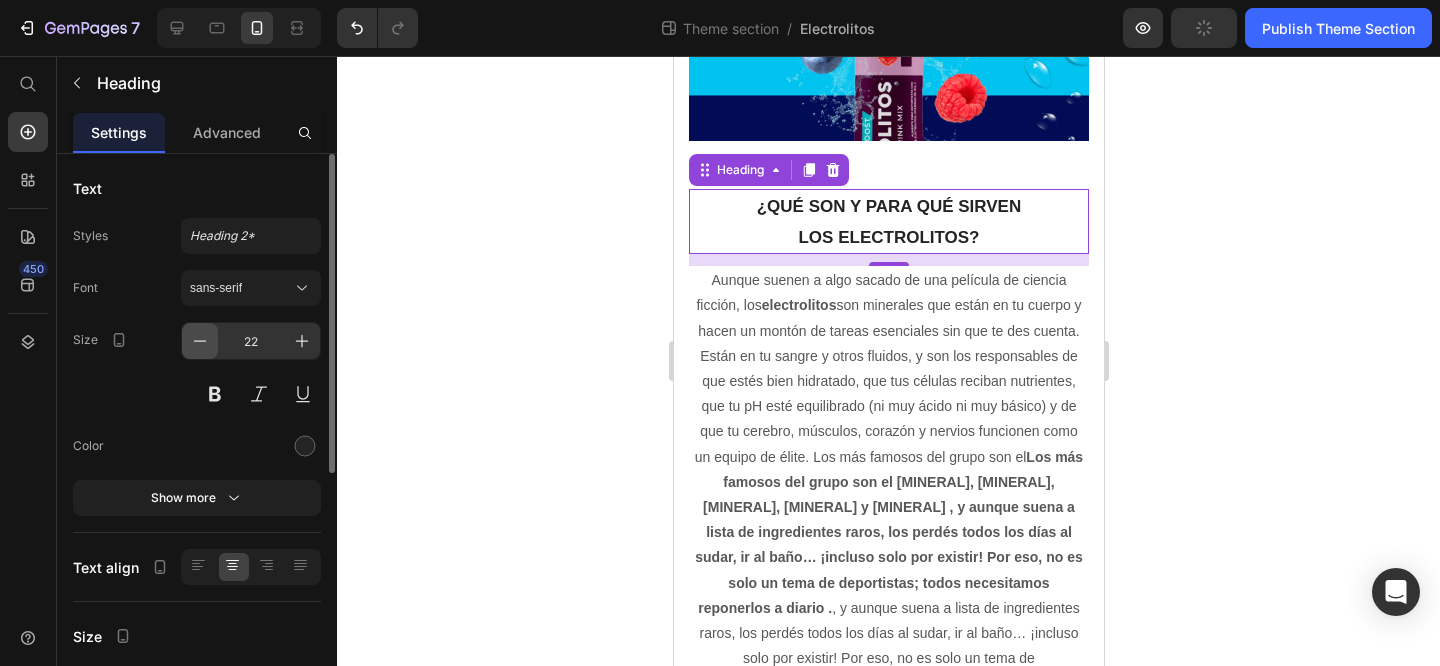 click 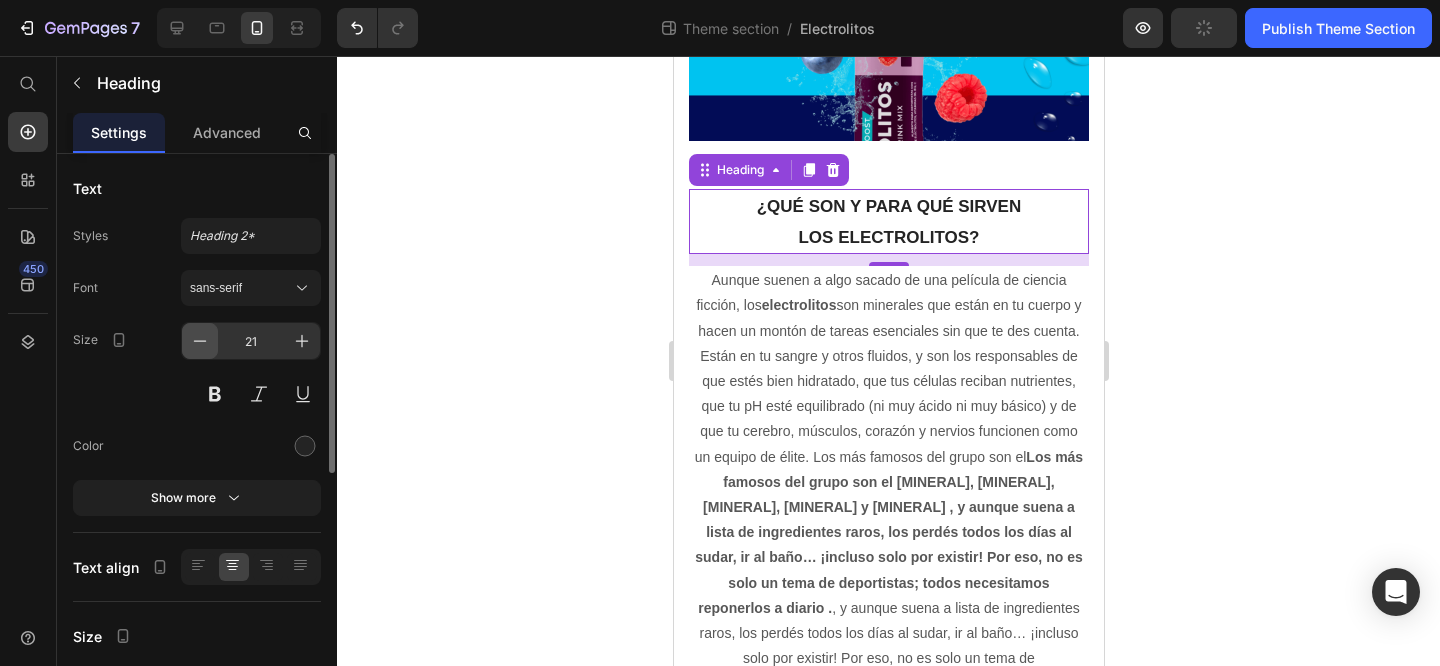 click 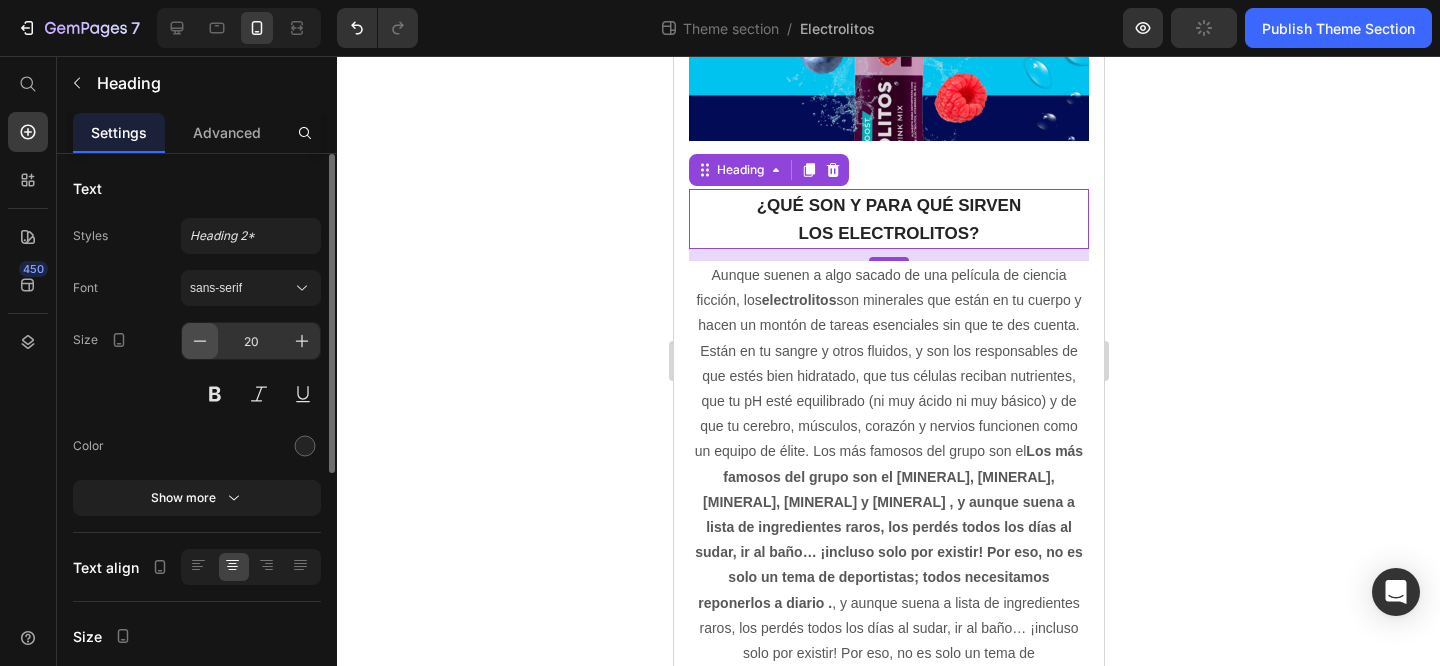 click 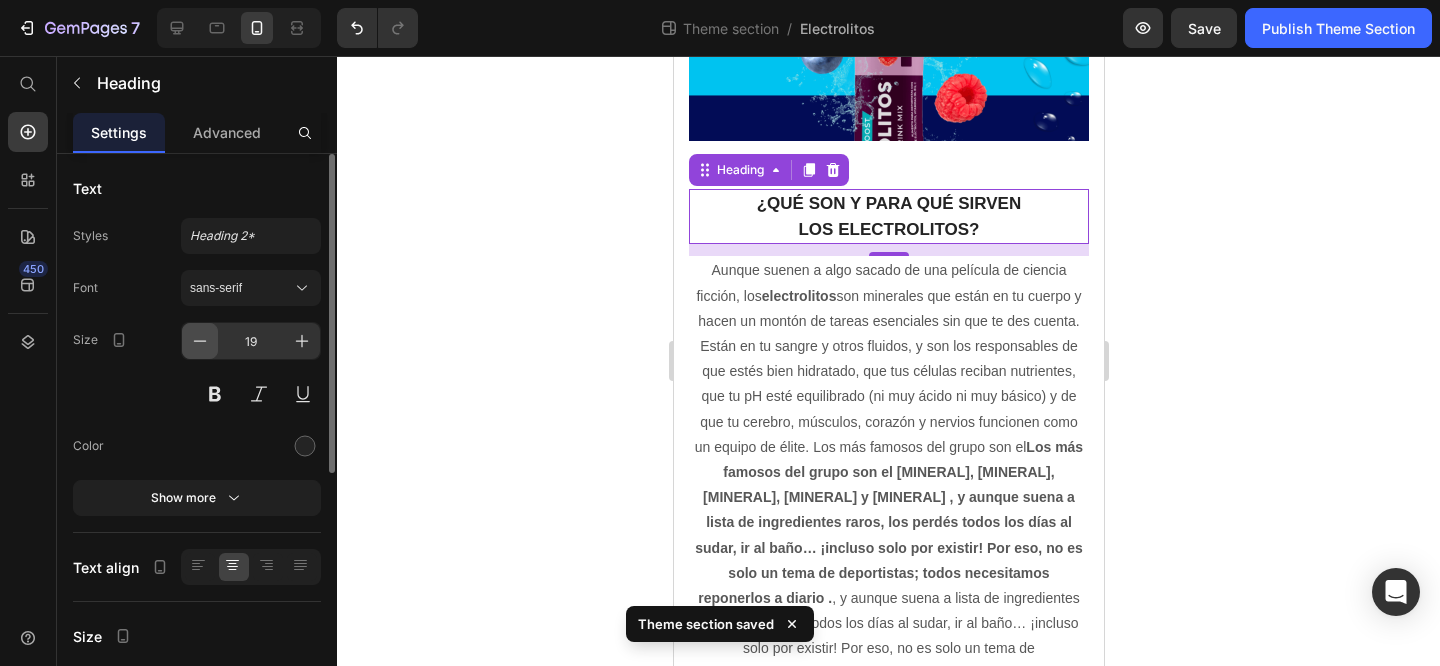 click 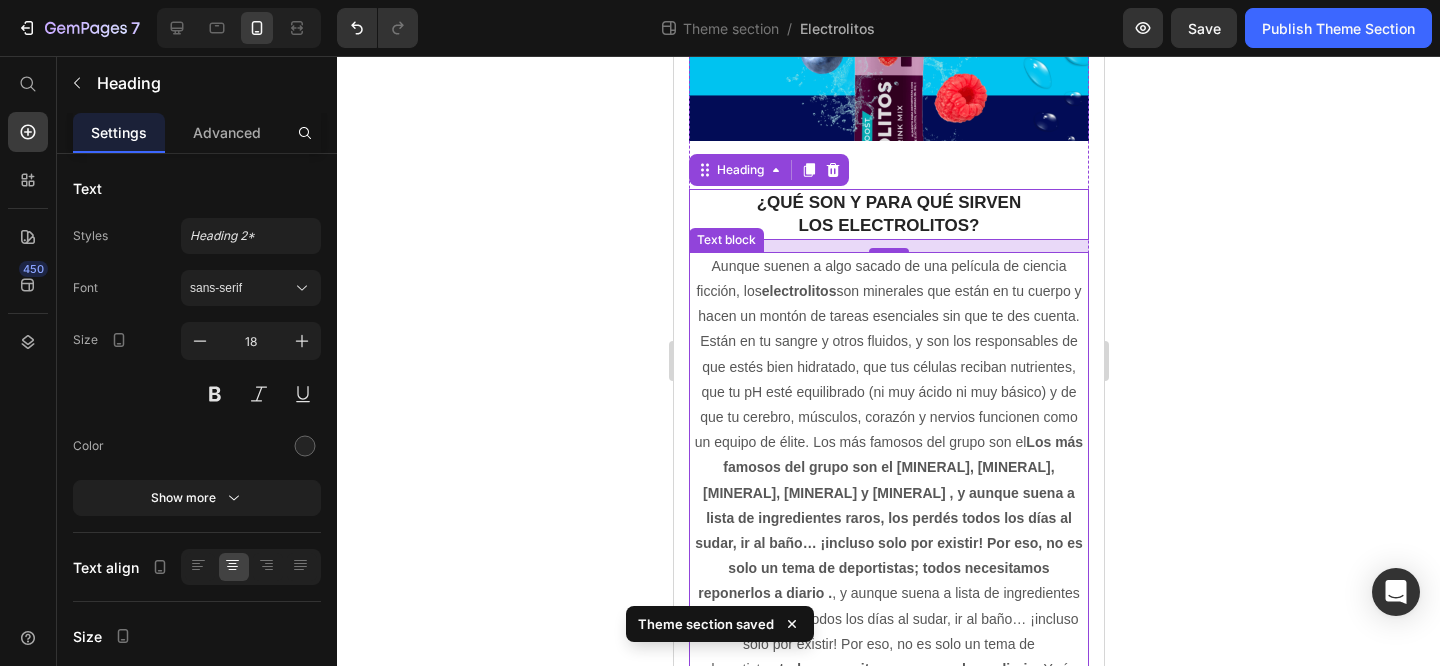 click on "Aunque suenen a algo sacado de una película de ciencia ficción, los  electrolitos  son minerales que están en tu cuerpo y hacen un montón de tareas esenciales sin que te des cuenta. Están en tu sangre y otros fluidos, y son los responsables de que estés bien hidratado, que tus células reciban nutrientes, que tu pH esté equilibrado (ni muy ácido ni muy básico) y de que tu cerebro, músculos, corazón y nervios funcionen como un equipo de élite. Los más famosos del grupo son el  [MINERAL], [MINERAL], [MINERAL], [MINERAL] y [MINERAL] , y aunque suena a lista de ingredientes raros, los perdés todos los días al sudar, ir al baño… ¡incluso solo por existir! Por eso, no es solo un tema de deportistas;  todos necesitamos reponerlos a diario" at bounding box center [888, 531] 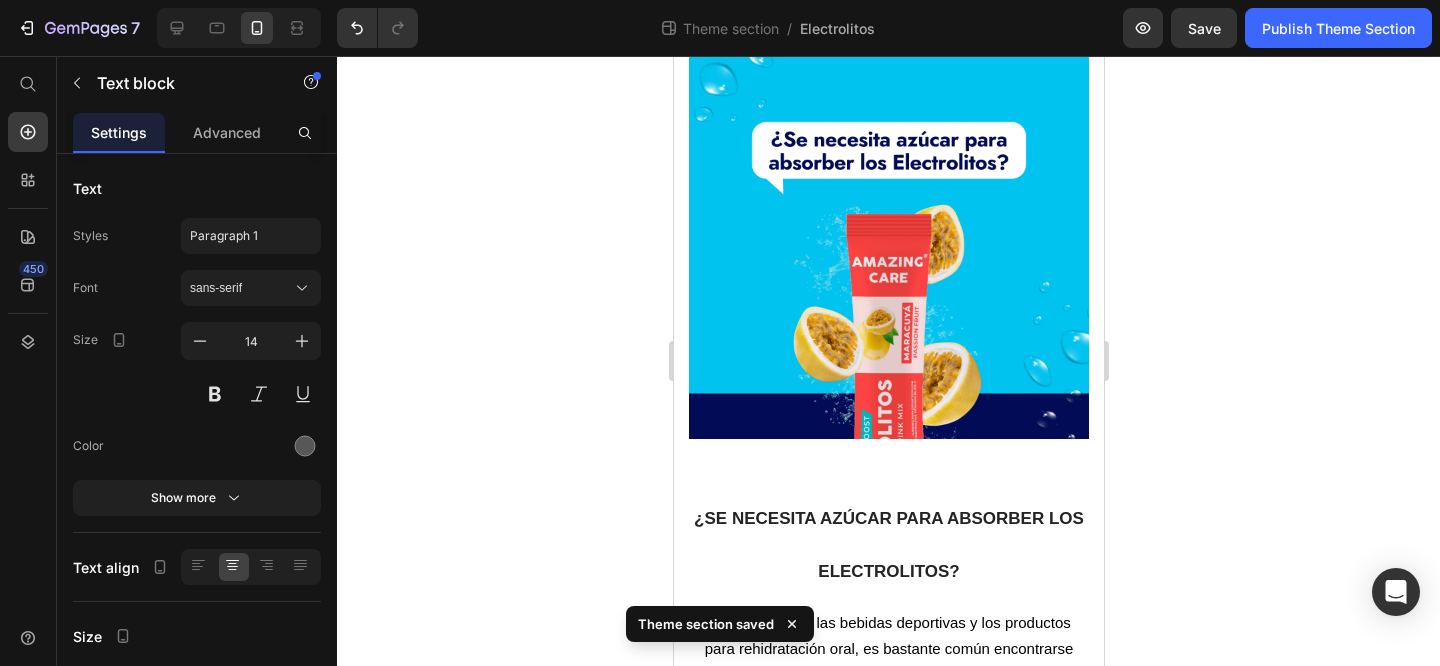 scroll, scrollTop: 1493, scrollLeft: 0, axis: vertical 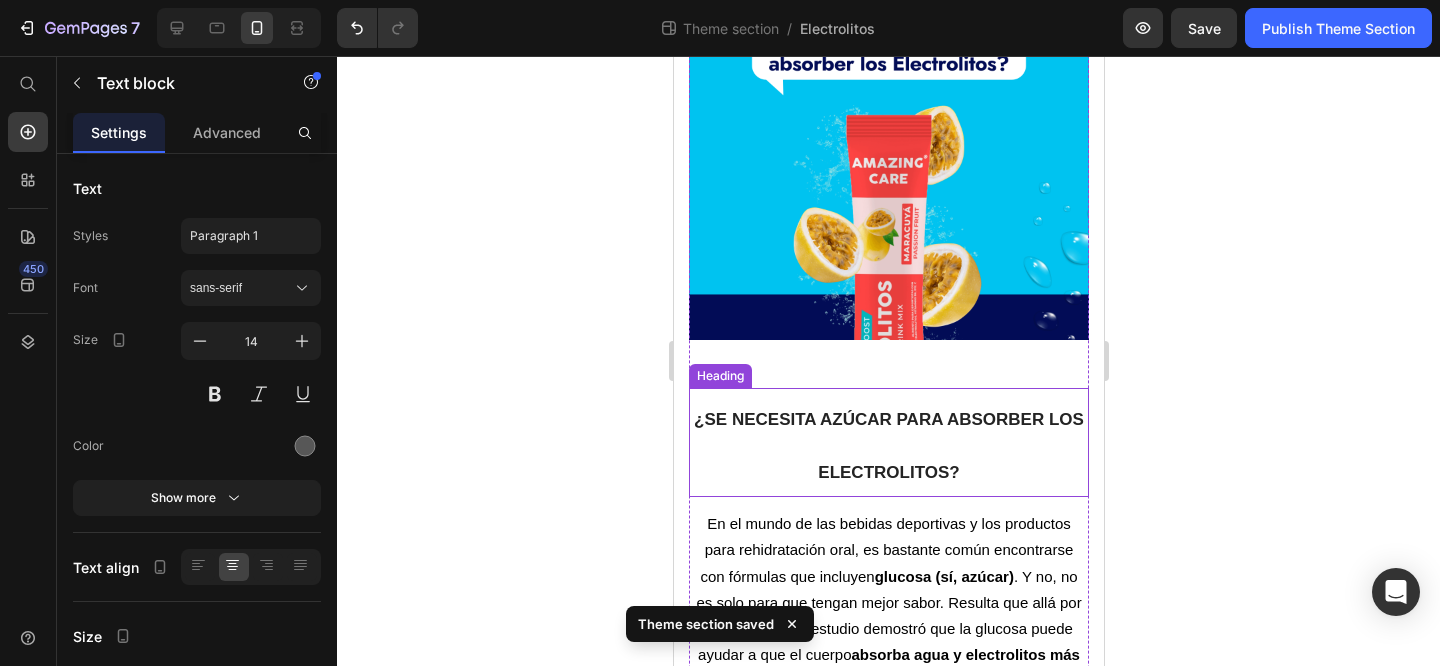 click on "¿SE NECESITA AZÚCAR PARA ABSORBER LOS ELECTROLITOS?" at bounding box center (888, 442) 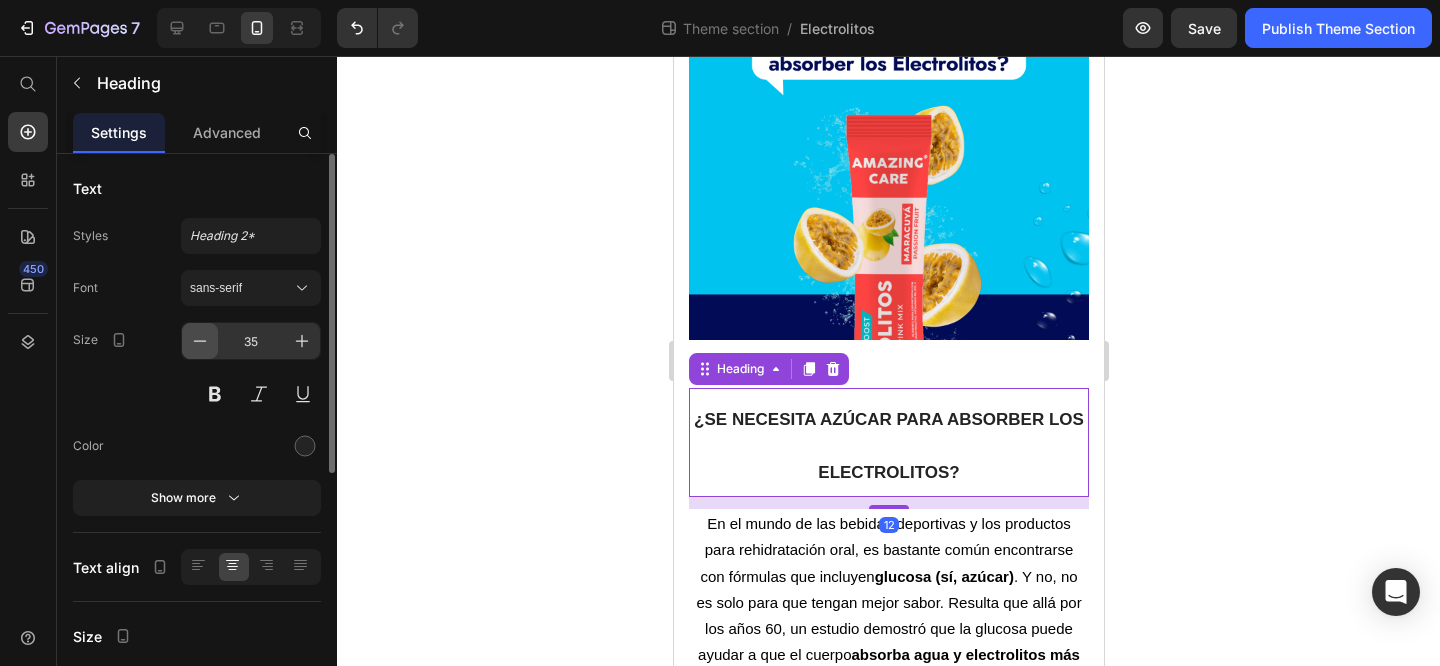 click 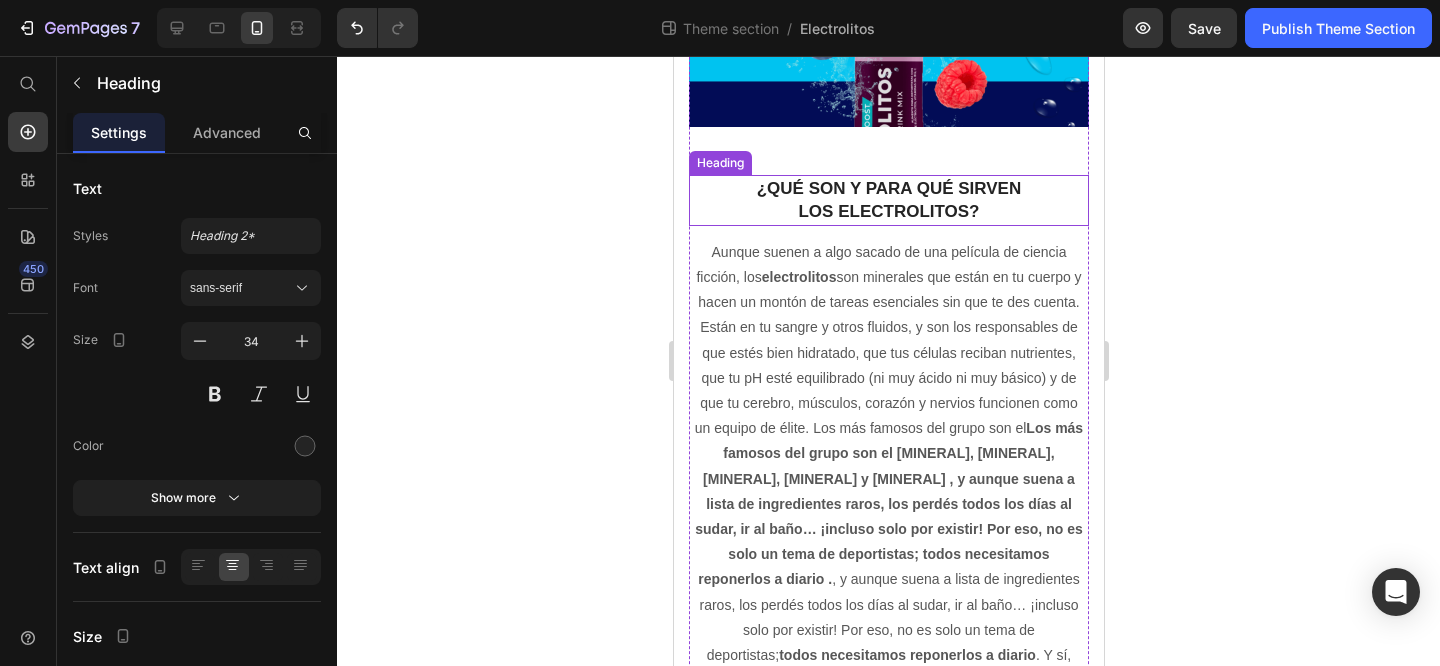 click on "⁠⁠⁠⁠⁠⁠⁠ ¿QUÉ SON Y PARA QUÉ SIRVEN LOS ELECTROLITOS?" at bounding box center (888, 200) 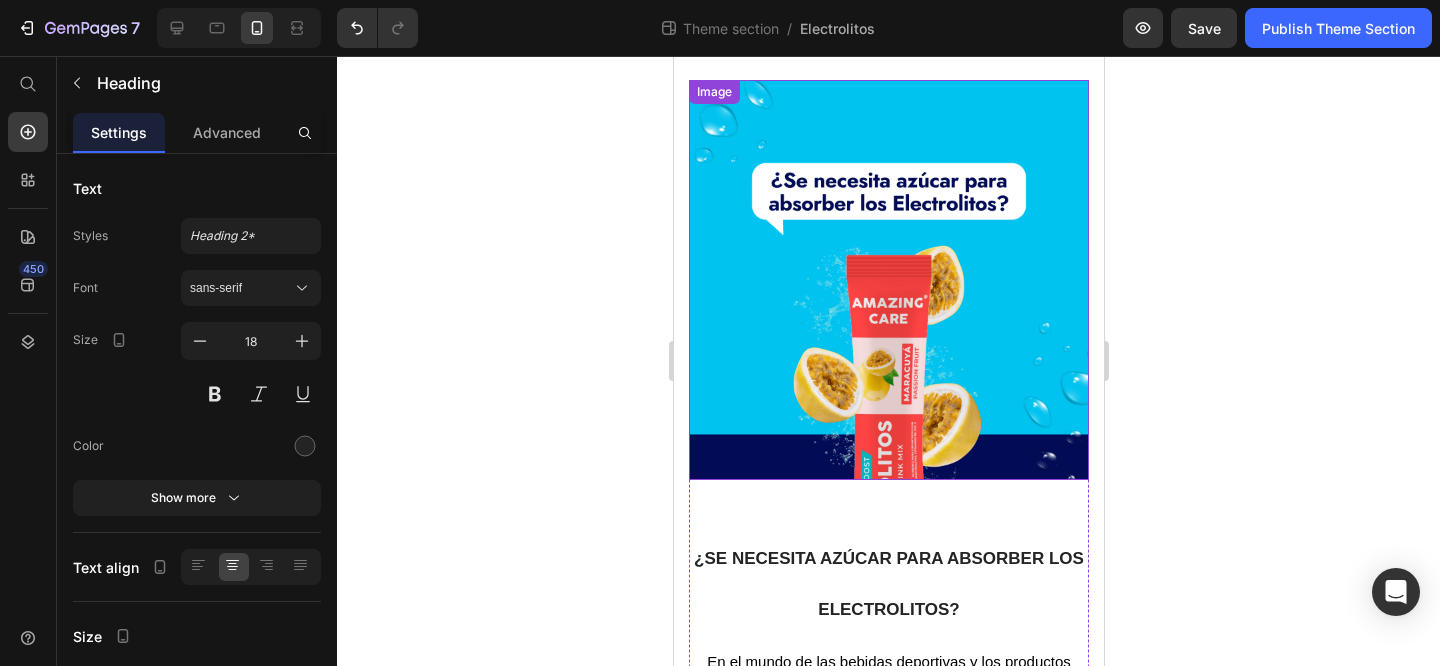 scroll, scrollTop: 1471, scrollLeft: 0, axis: vertical 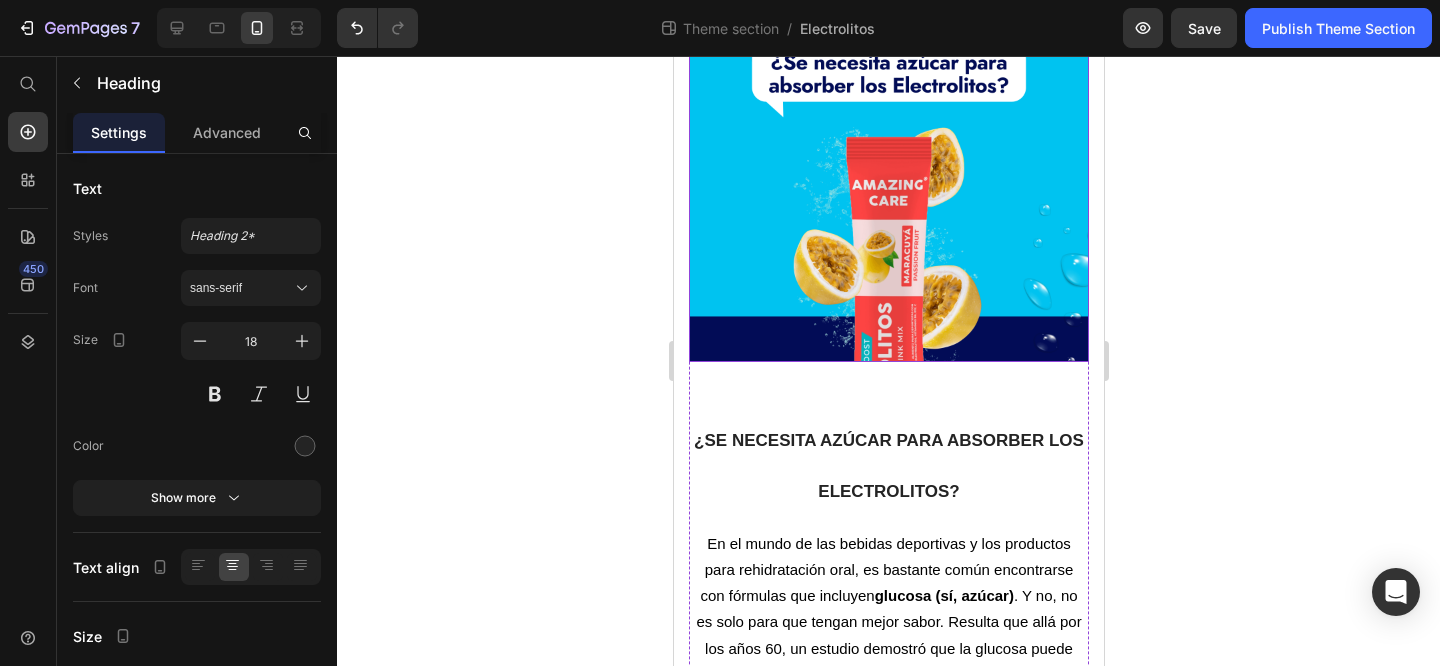click on "¿SE NECESITA AZÚCAR PARA ABSORBER LOS ELECTROLITOS?" at bounding box center (888, 466) 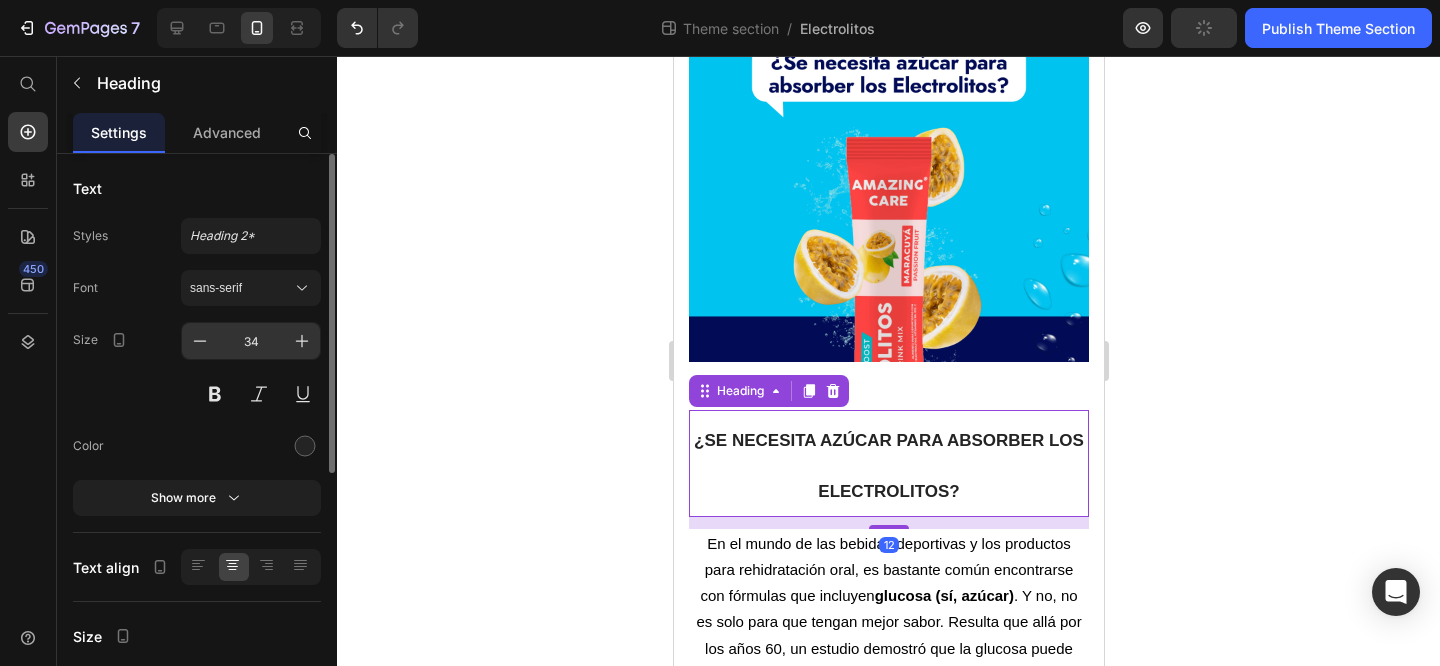 click on "34" at bounding box center [251, 341] 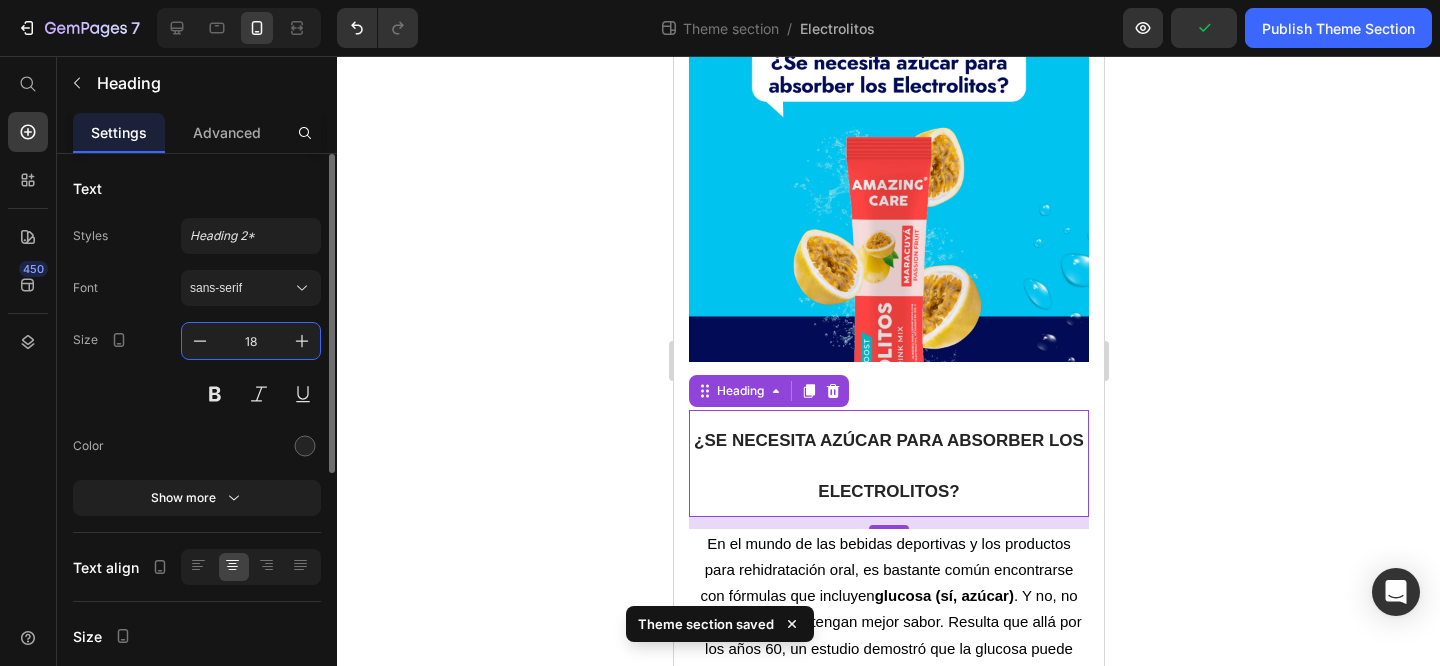 type on "18" 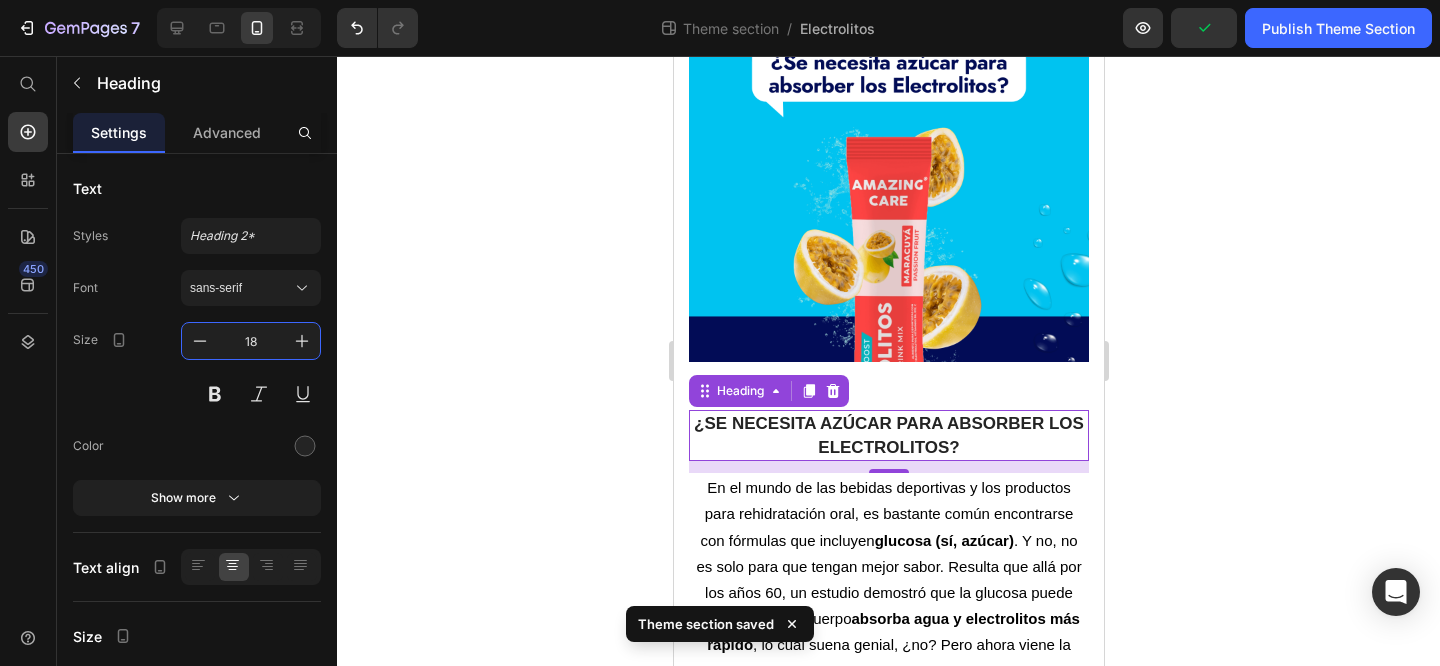 click on "En el mundo de las bebidas deportivas y los productos para rehidratación oral, es bastante común encontrarse con fórmulas que incluyen  glucosa (sí, azúcar) . Y no, no es solo para que tengan mejor sabor. Resulta que allá por los años 60, un estudio demostró que la glucosa puede ayudar a que el cuerpo  absorba agua y electrolitos más rápido , lo cual suena genial, ¿no? Pero ahora viene la gran pregunta:  ¿es realmente necesaria el azúcar en una bebida con electrolitos?  Spoiler:  no, no lo es ." at bounding box center [888, 592] 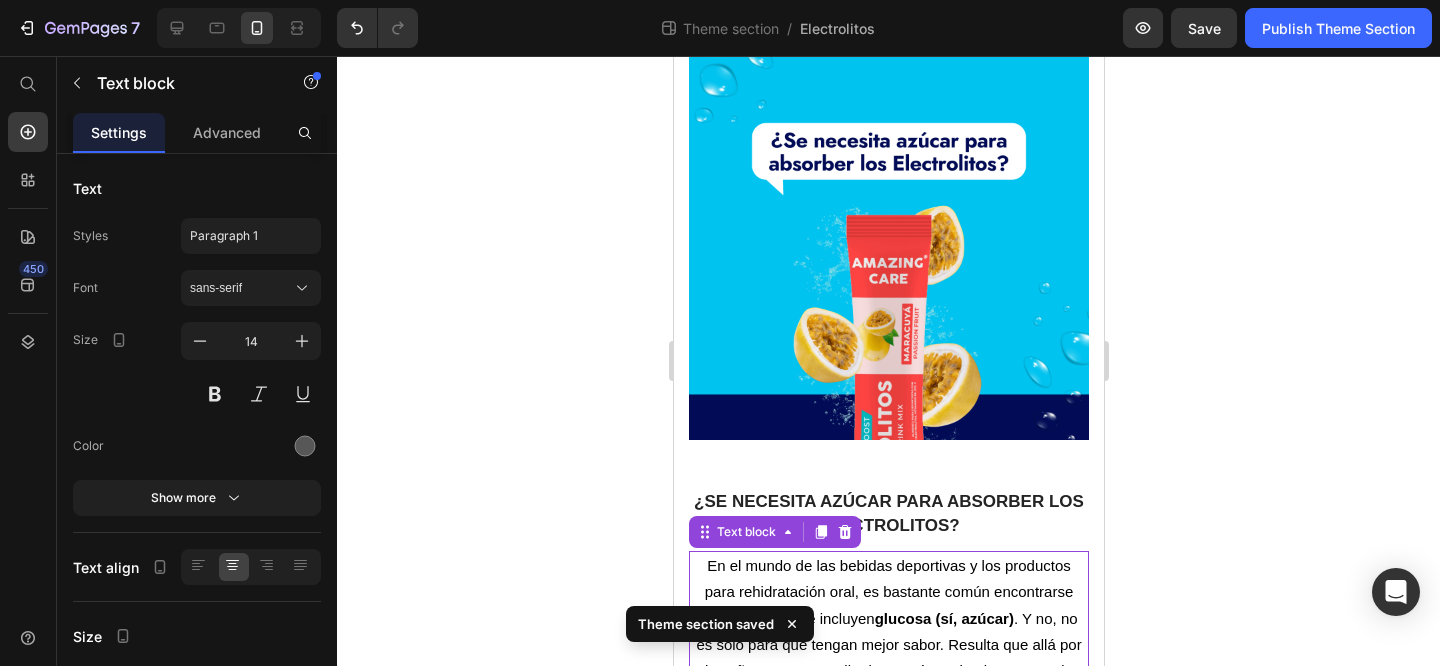 scroll, scrollTop: 1293, scrollLeft: 0, axis: vertical 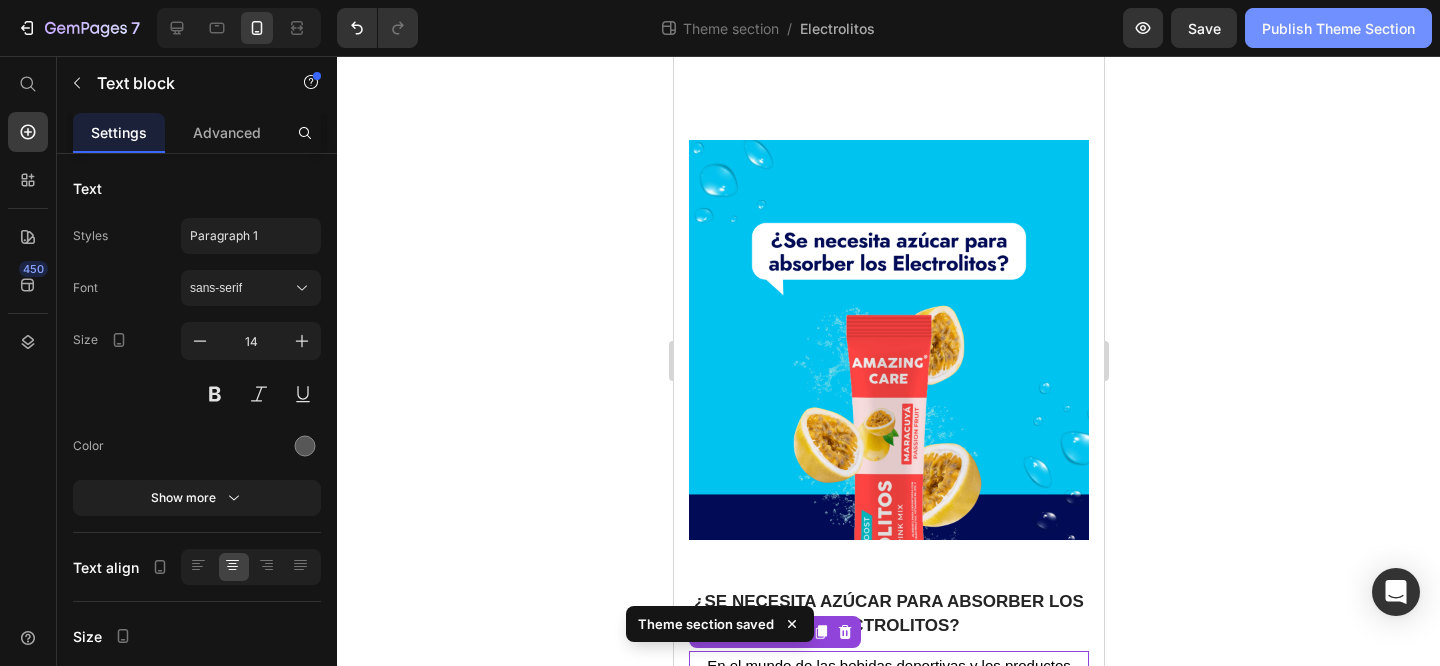 click on "Publish Theme Section" at bounding box center [1338, 28] 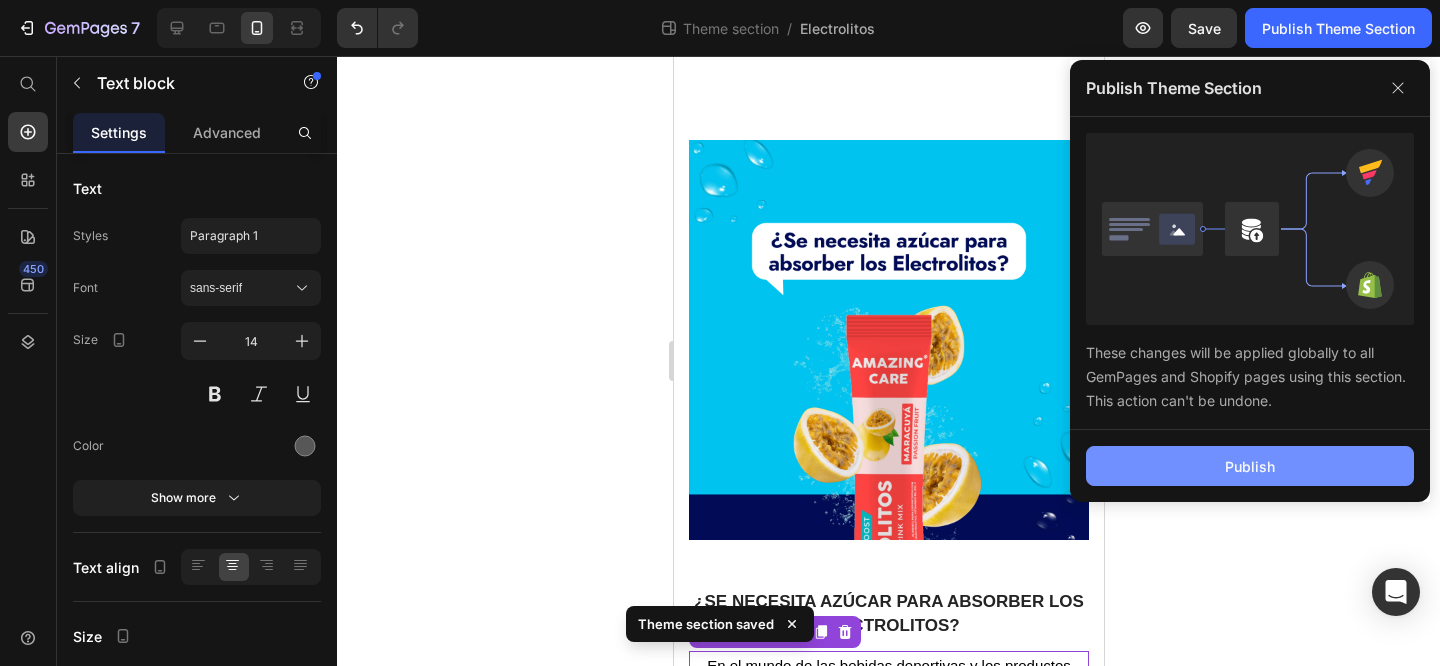 click on "Publish" 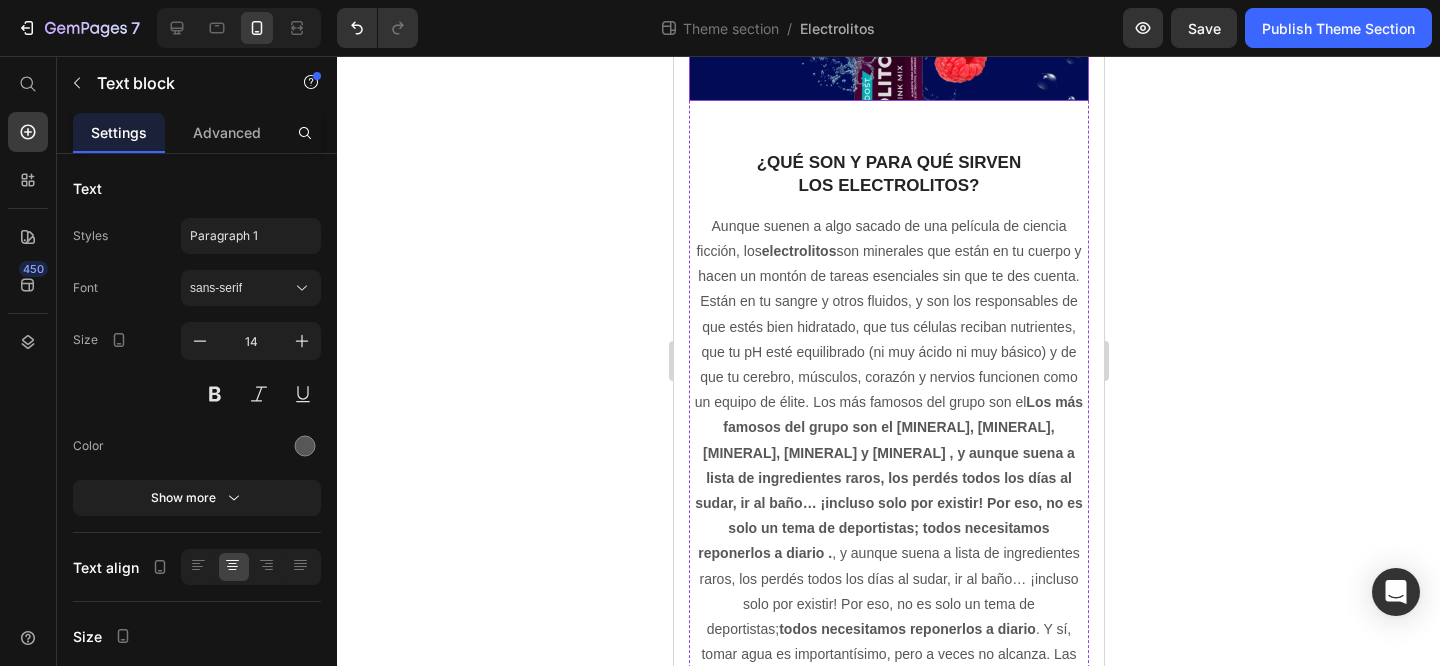 scroll, scrollTop: 576, scrollLeft: 0, axis: vertical 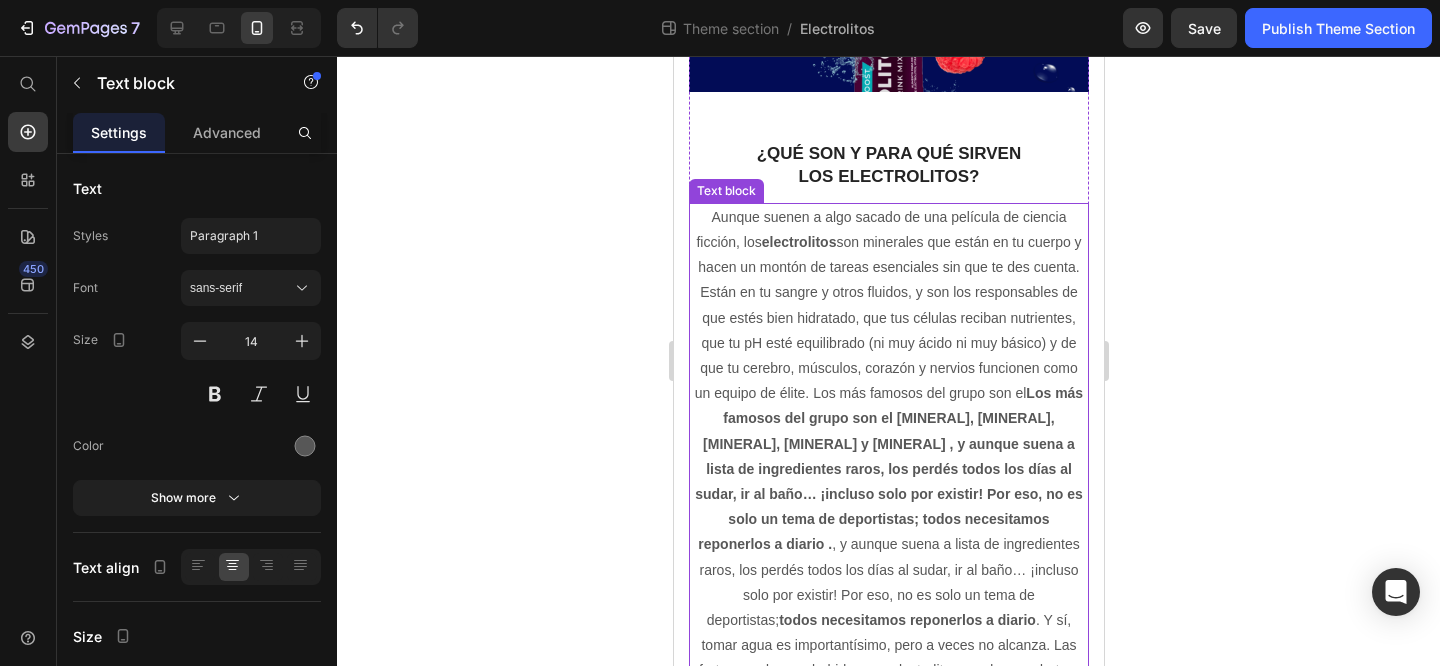 click on "Aunque suenen a algo sacado de una película de ciencia ficción, los  electrolitos  son minerales que están en tu cuerpo y hacen un montón de tareas esenciales sin que te des cuenta. Están en tu sangre y otros fluidos, y son los responsables de que estés bien hidratado, que tus células reciban nutrientes, que tu pH esté equilibrado (ni muy ácido ni muy básico) y de que tu cerebro, músculos, corazón y nervios funcionen como un equipo de élite. Los más famosos del grupo son el  [MINERAL], [MINERAL], [MINERAL], [MINERAL] y [MINERAL] , y aunque suena a lista de ingredientes raros, los perdés todos los días al sudar, ir al baño… ¡incluso solo por existir! Por eso, no es solo un tema de deportistas;  todos necesitamos reponerlos a diario" at bounding box center [888, 482] 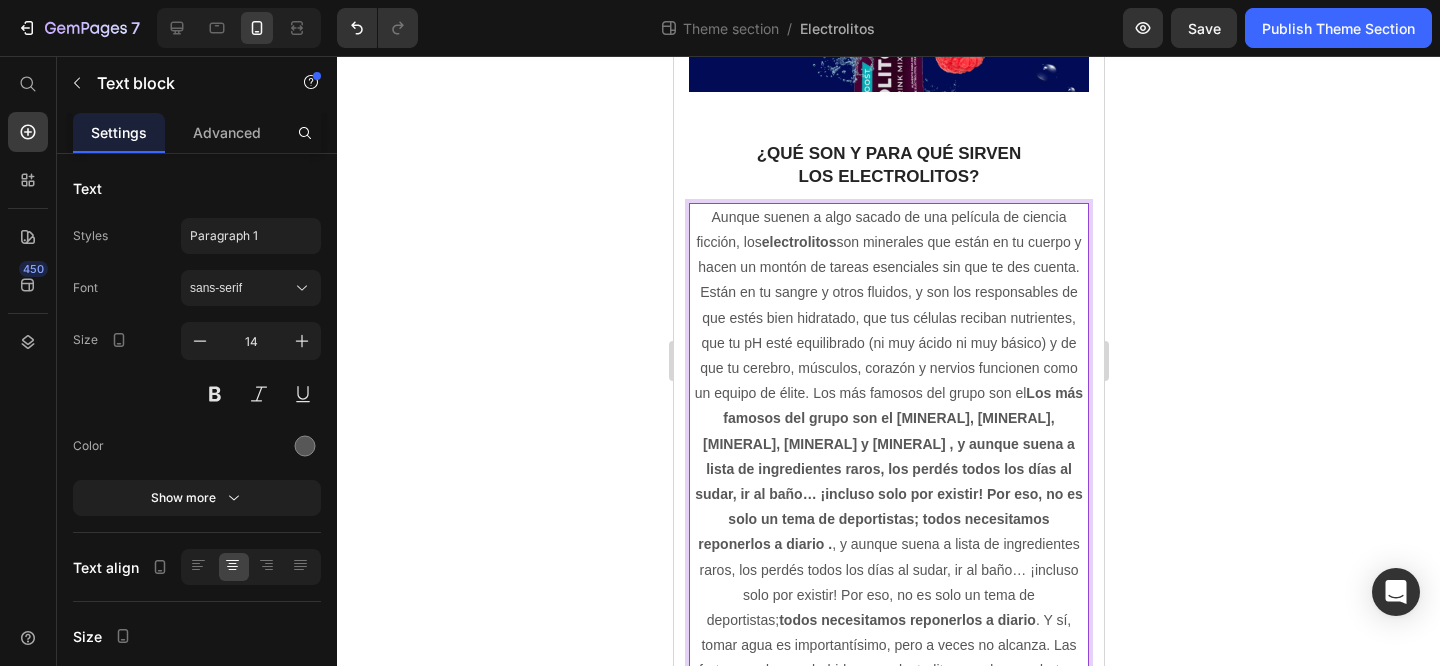 click on "Aunque suenen a algo sacado de una película de ciencia ficción, los  electrolitos  son minerales que están en tu cuerpo y hacen un montón de tareas esenciales sin que te des cuenta. Están en tu sangre y otros fluidos, y son los responsables de que estés bien hidratado, que tus células reciban nutrientes, que tu pH esté equilibrado (ni muy ácido ni muy básico) y de que tu cerebro, músculos, corazón y nervios funcionen como un equipo de élite. Los más famosos del grupo son el  [MINERAL], [MINERAL], [MINERAL], [MINERAL] y [MINERAL] , y aunque suena a lista de ingredientes raros, los perdés todos los días al sudar, ir al baño… ¡incluso solo por existir! Por eso, no es solo un tema de deportistas;  todos necesitamos reponerlos a diario" at bounding box center [888, 482] 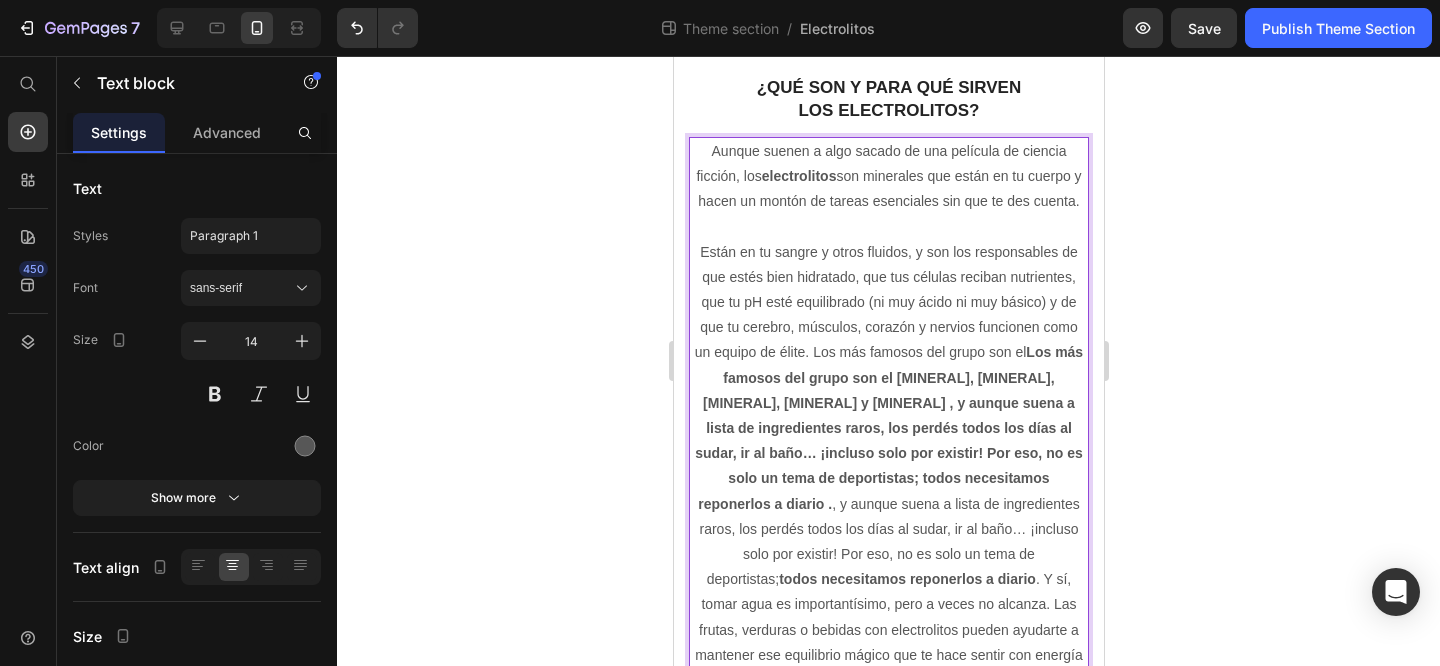 scroll, scrollTop: 644, scrollLeft: 0, axis: vertical 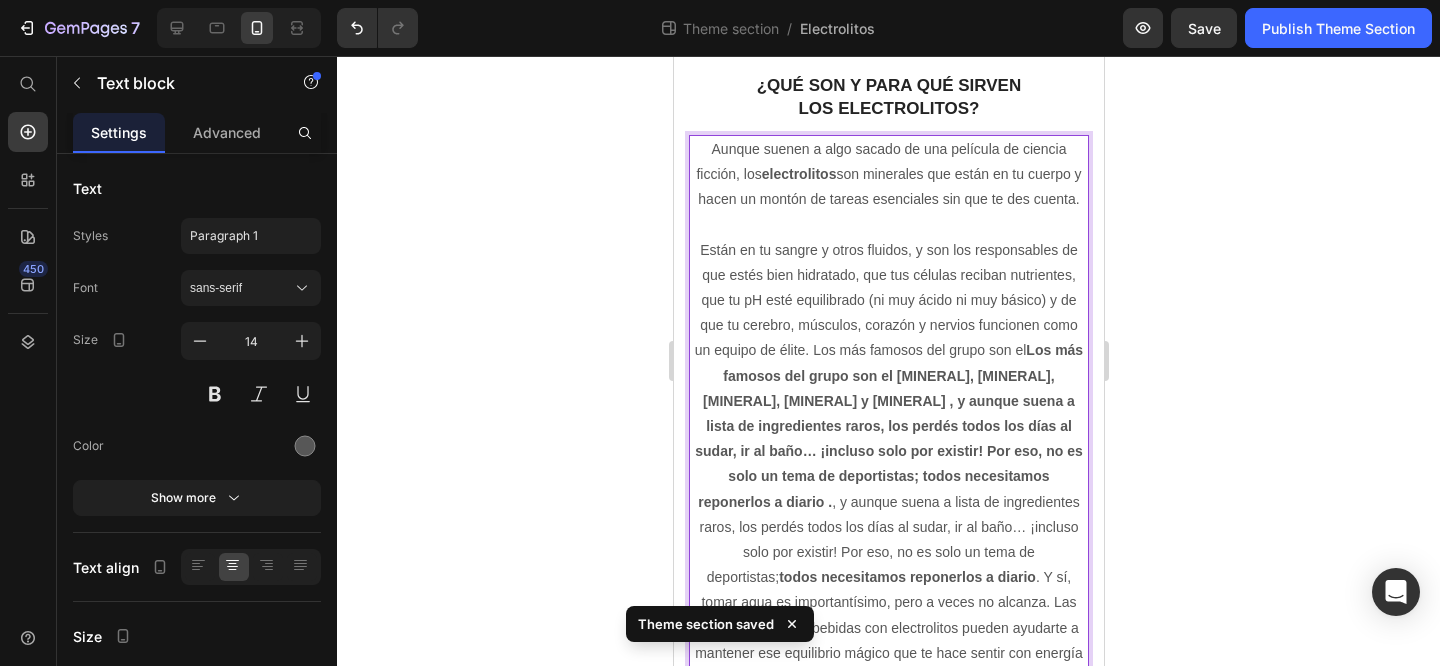 click on "Están en tu sangre y otros fluidos, y son los responsables de que estés bien hidratado, que tus células reciban nutrientes, que tu pH esté equilibrado (ni muy ácido ni muy básico) y de que tu cerebro, músculos, corazón y nervios funcionen como un equipo de élite. Los más famosos del grupo son el  [MINERAL], [MINERAL], [MINERAL], [MINERAL] y [MINERAL] , y aunque suena a lista de ingredientes raros, los perdés todos los días al sudar, ir al baño… ¡incluso solo por existir! Por eso, no es solo un tema de deportistas;  todos necesitamos reponerlos a diario . Y sí, tomar agua es importantísimo, pero a veces no alcanza. Las frutas, verduras o bebidas con electrolitos pueden ayudarte a mantener ese equilibrio mágico que te hace sentir con energía y bien por dentro. Así que ya sabés: hidratación no es solo tomar agua, ¡es cuidar a tu escuadrón de electrolitos también!" at bounding box center [888, 477] 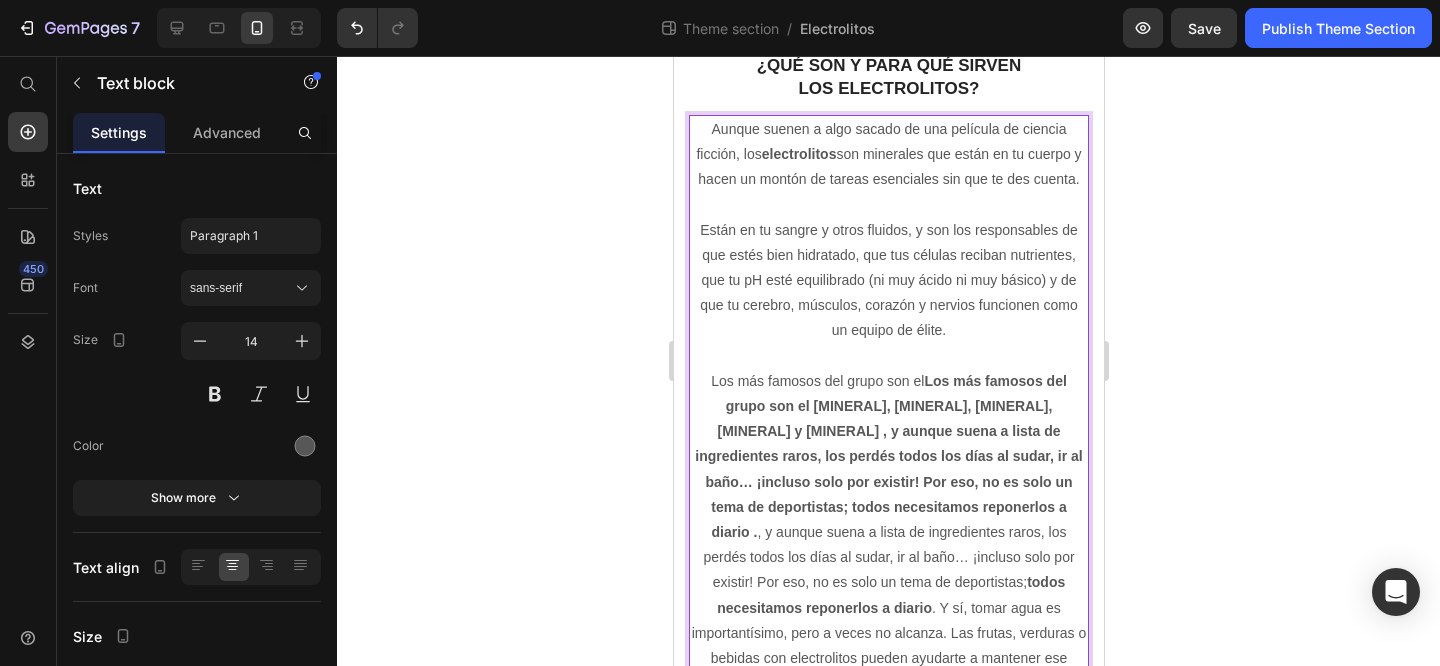 scroll, scrollTop: 666, scrollLeft: 0, axis: vertical 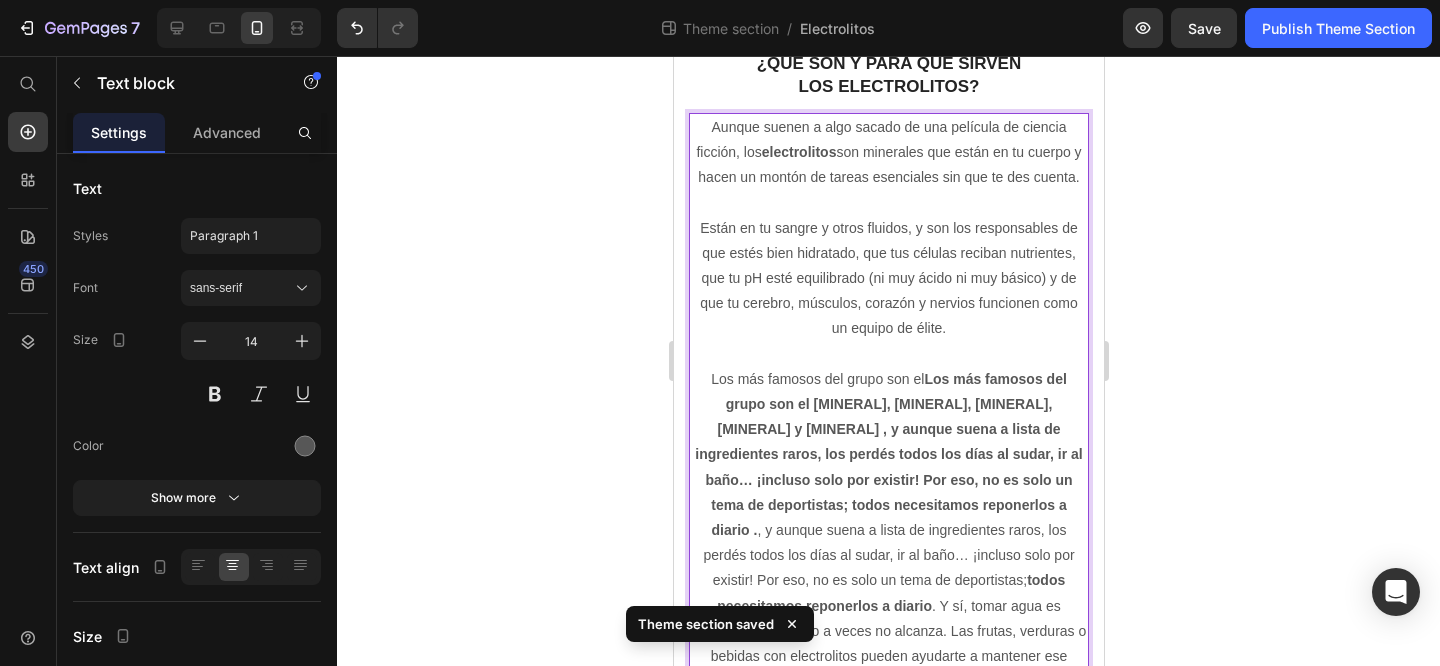 click on "Los más famosos del grupo son el  sodio, potasio, calcio, magnesio y cloruro , y aunque suena a lista de ingredientes raros, los perdés todos los días al sudar, ir al baño… ¡incluso solo por existir! Por eso, no es solo un tema de deportistas;  todos necesitamos reponerlos a diario . Y sí, tomar agua es importantísimo, pero a veces no alcanza. Las frutas, verduras o bebidas con electrolitos pueden ayudarte a mantener ese equilibrio mágico que te hace sentir con energía y bien por dentro. Así que ya sabés: hidratación no es solo tomar agua, ¡es cuidar a tu escuadrón de electrolitos también!" at bounding box center [888, 556] 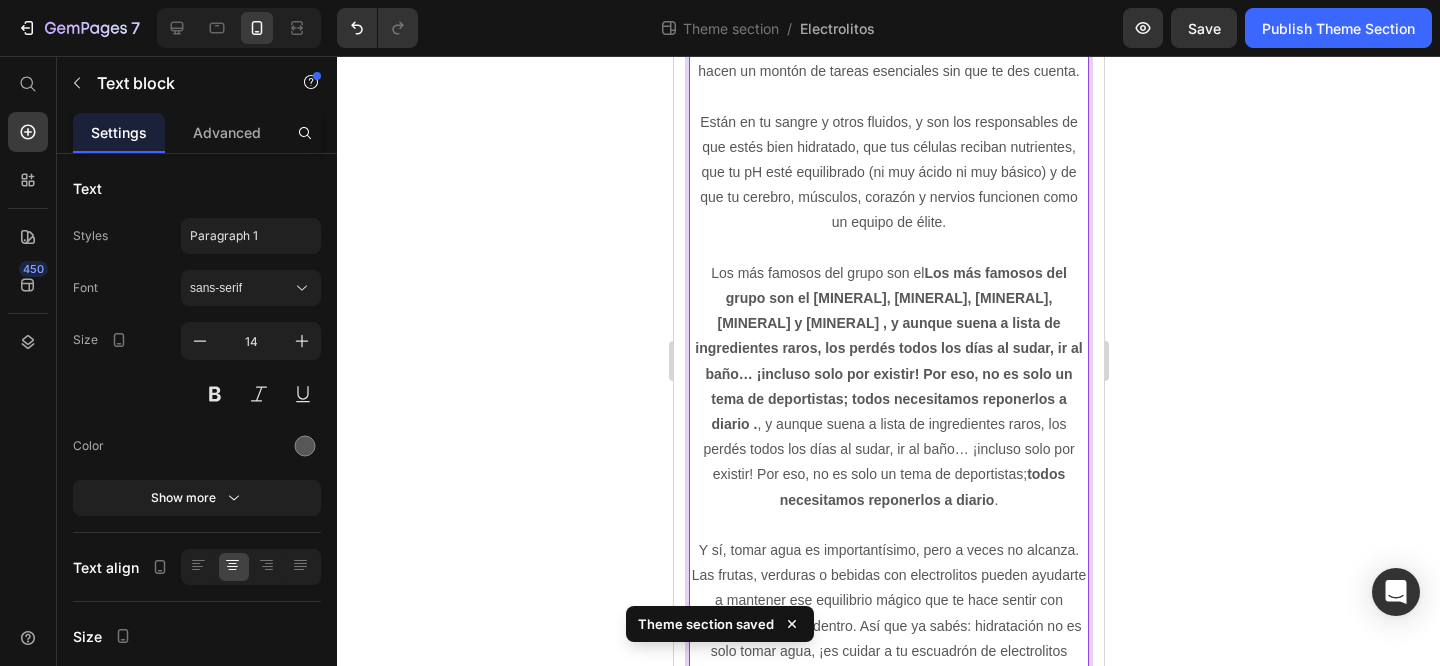 scroll, scrollTop: 801, scrollLeft: 0, axis: vertical 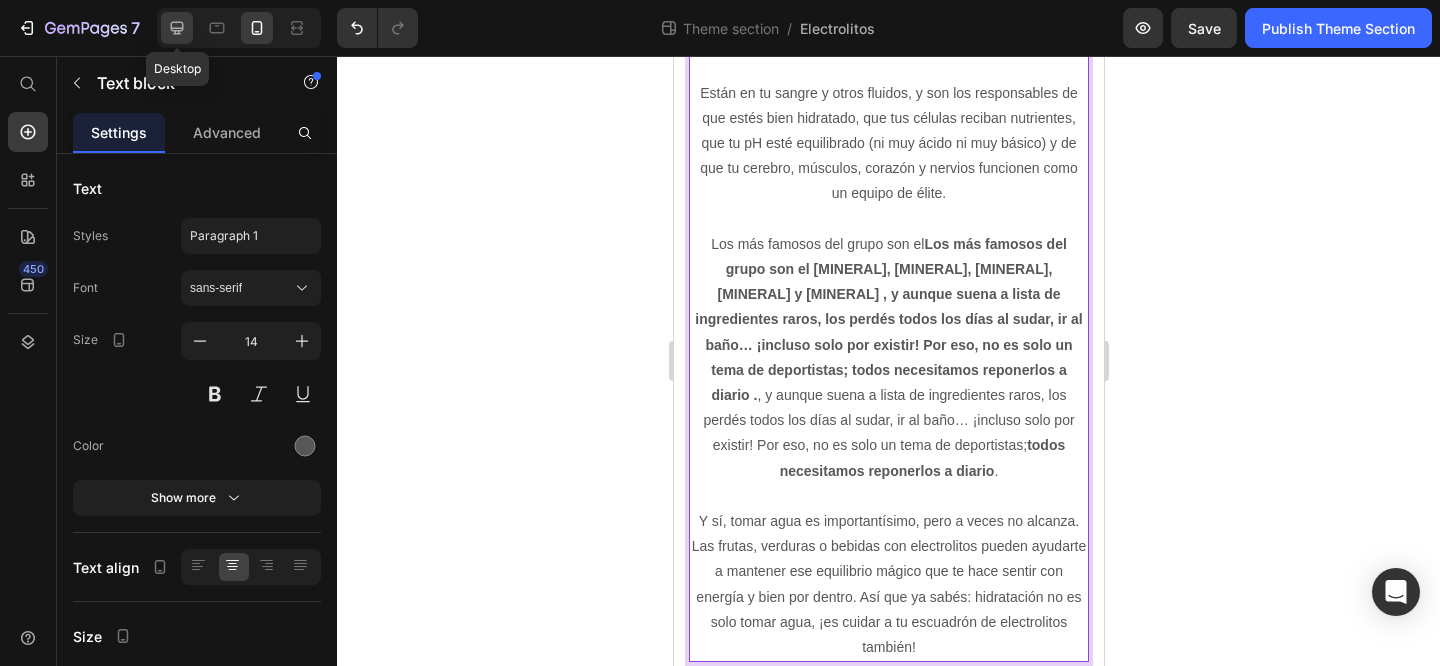 click 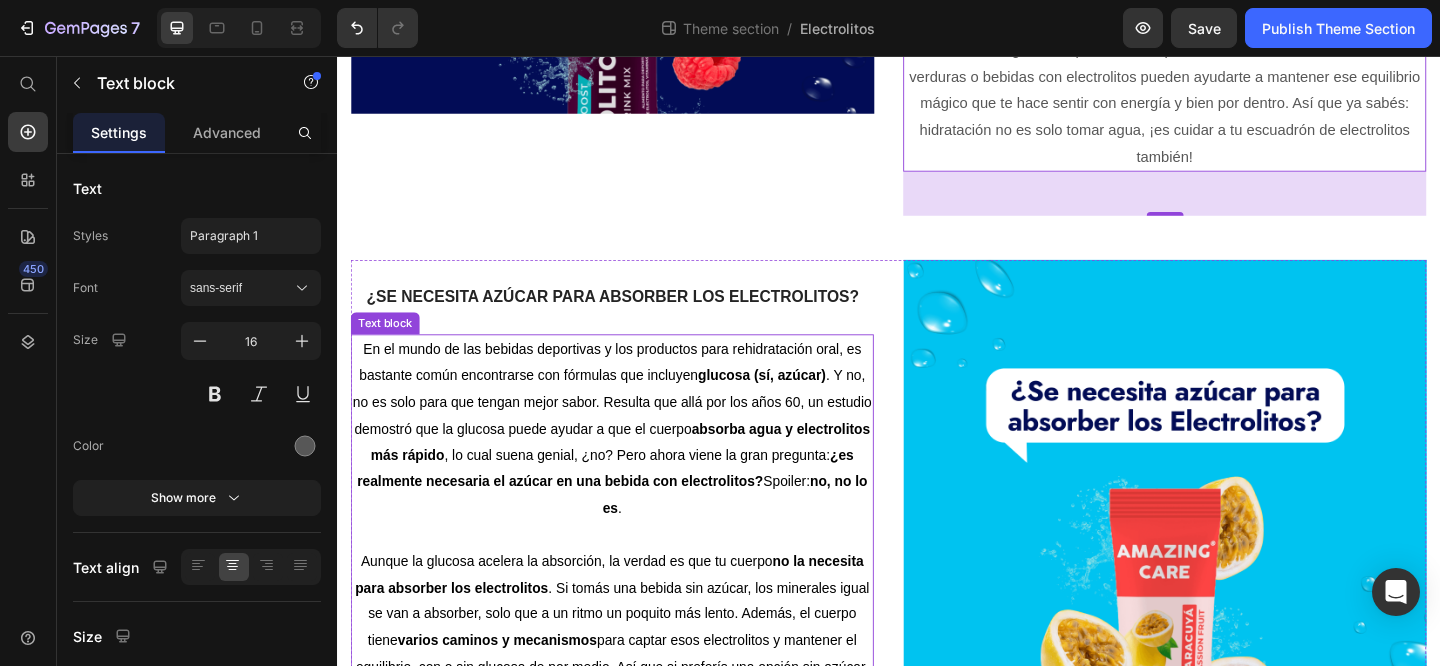 scroll, scrollTop: 770, scrollLeft: 0, axis: vertical 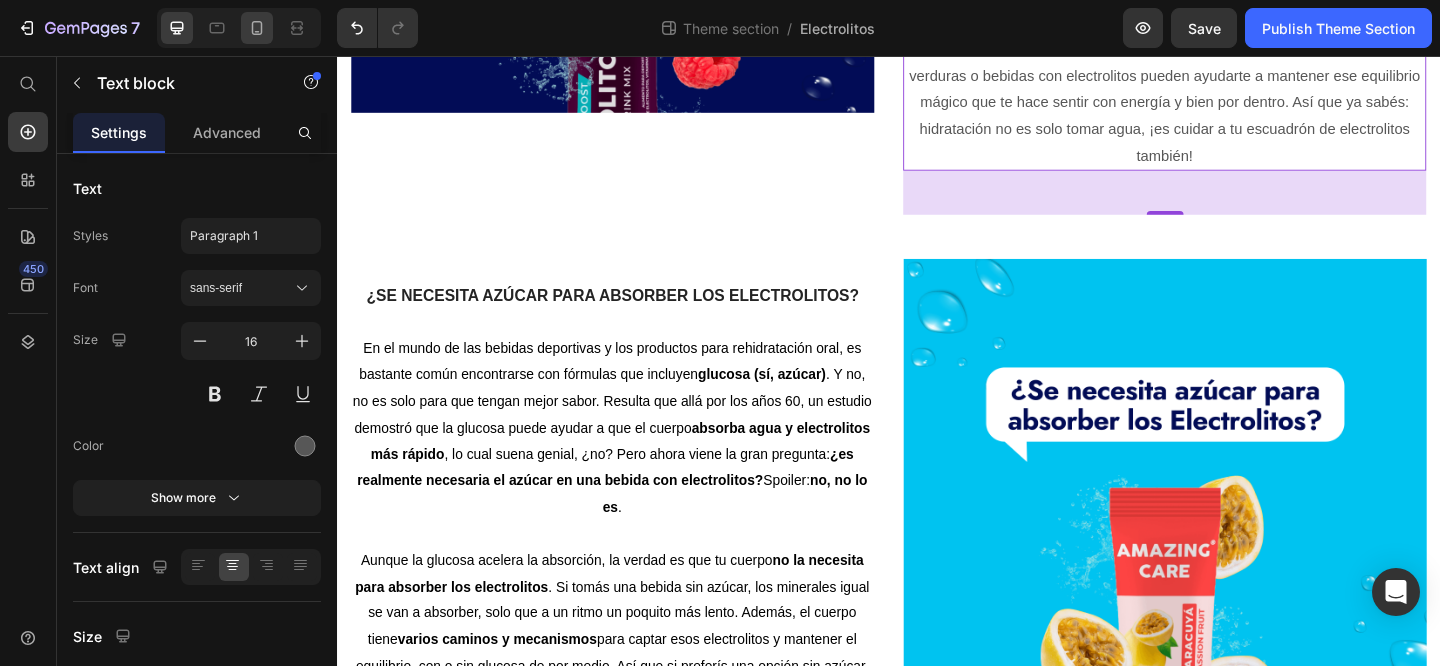 click 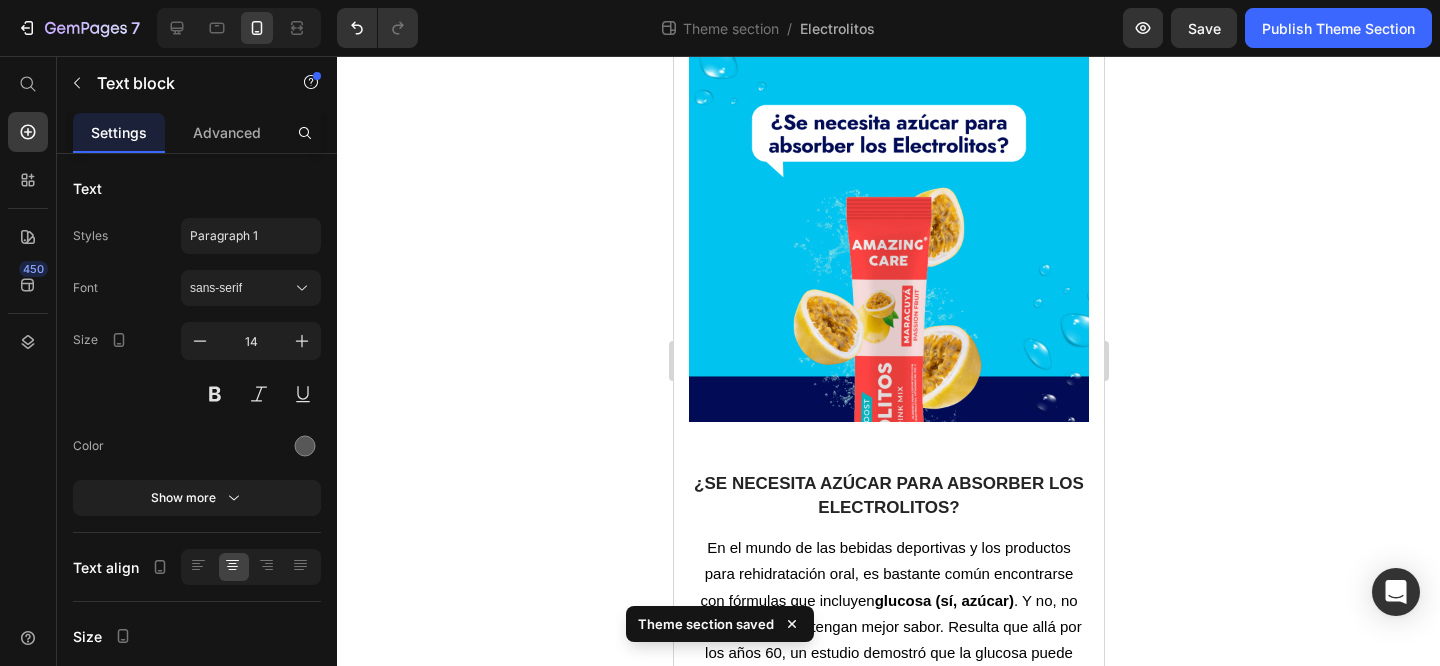 scroll, scrollTop: 1598, scrollLeft: 0, axis: vertical 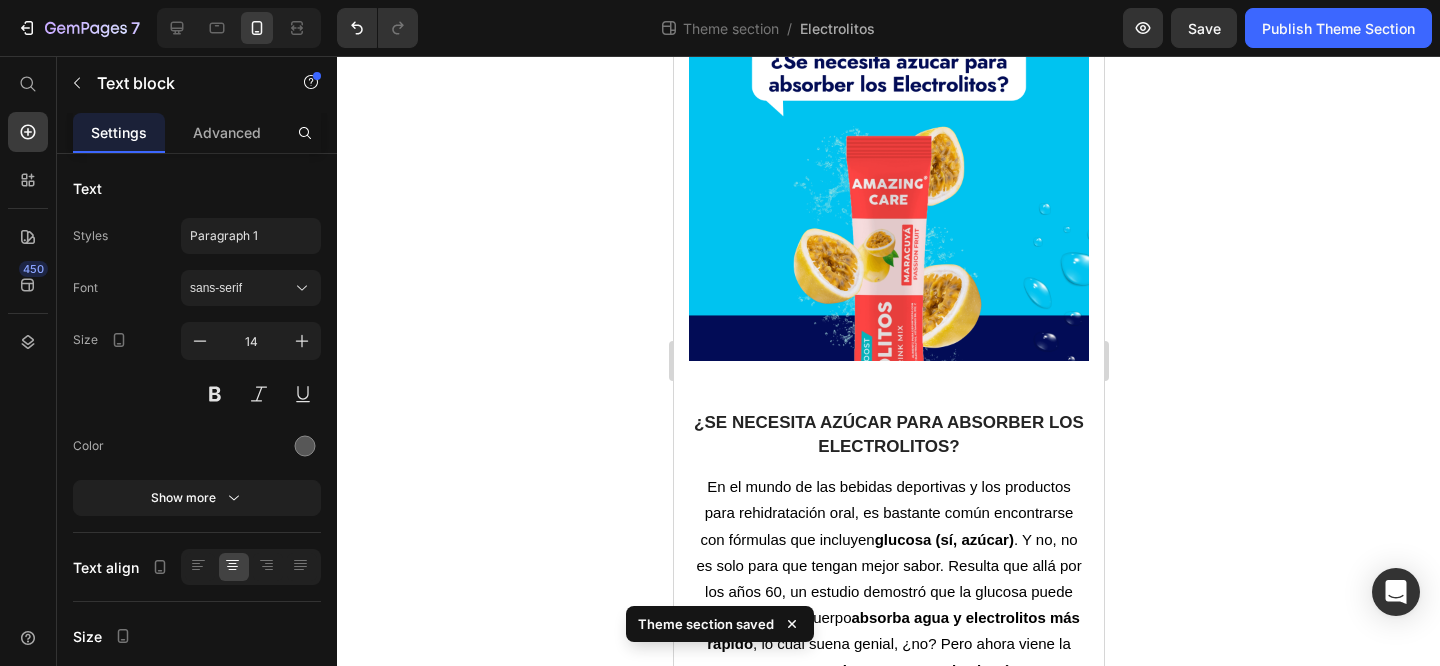 click on "En el mundo de las bebidas deportivas y los productos para rehidratación oral, es bastante común encontrarse con fórmulas que incluyen  glucosa (sí, azúcar) . Y no, no es solo para que tengan mejor sabor. Resulta que allá por los años 60, un estudio demostró que la glucosa puede ayudar a que el cuerpo  absorba agua y electrolitos más rápido , lo cual suena genial, ¿no? Pero ahora viene la gran pregunta:  ¿es realmente necesaria el azúcar en una bebida con electrolitos?  Spoiler:  no, no lo es ." at bounding box center (888, 591) 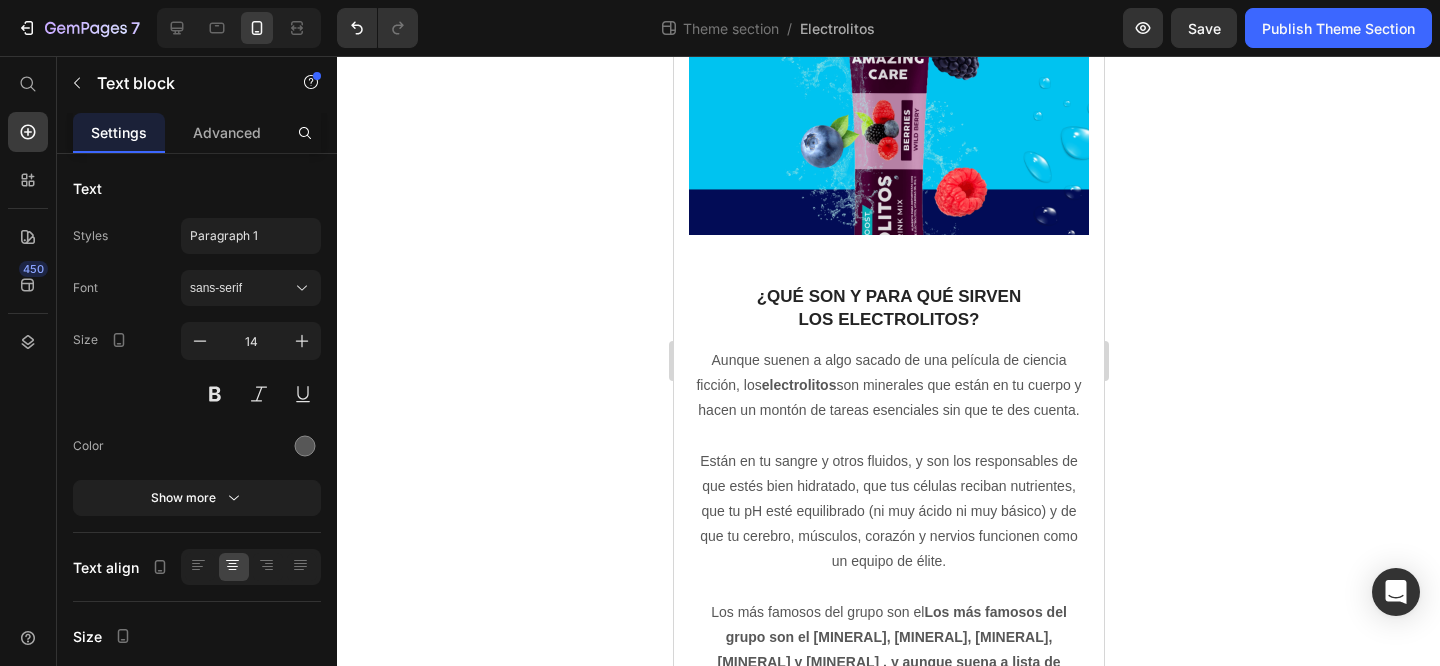 scroll, scrollTop: 379, scrollLeft: 0, axis: vertical 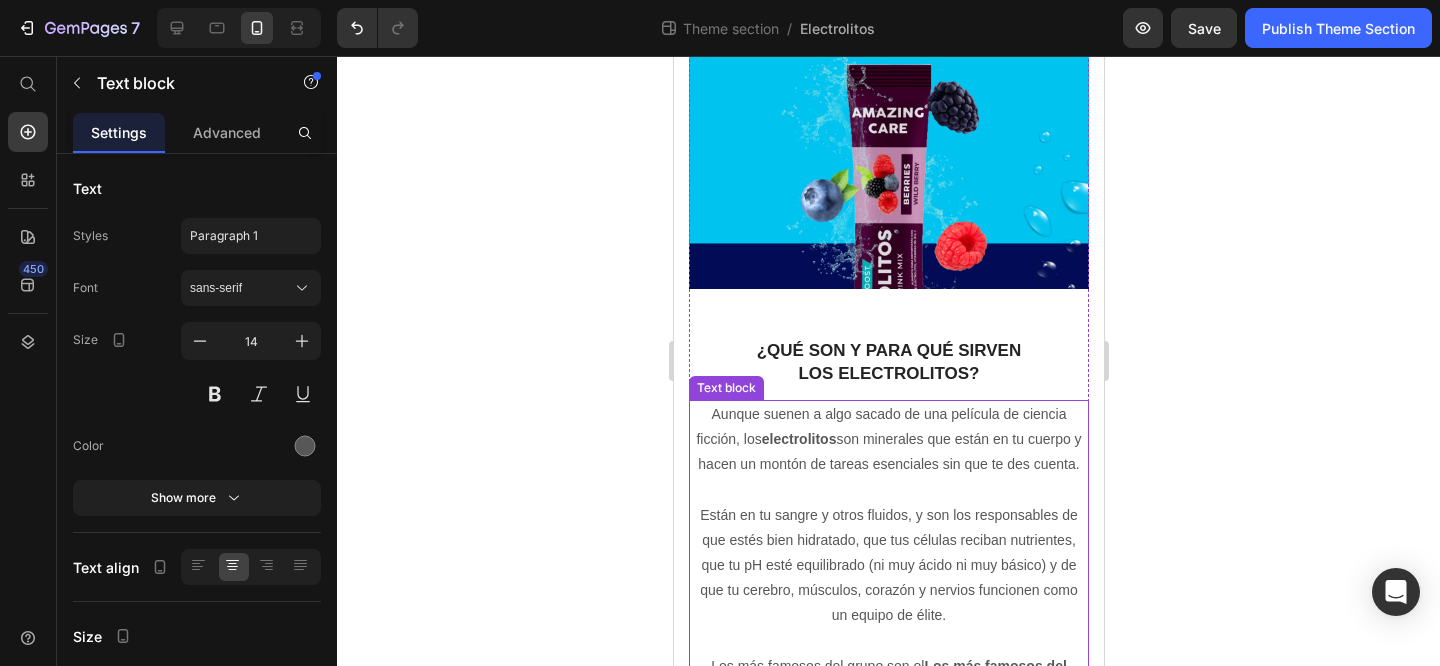 click on "Aunque suenen a algo sacado de una película de ciencia ficción, los  electrolitos  son minerales que están en tu cuerpo y hacen un montón de tareas esenciales sin que te des cuenta." at bounding box center (888, 440) 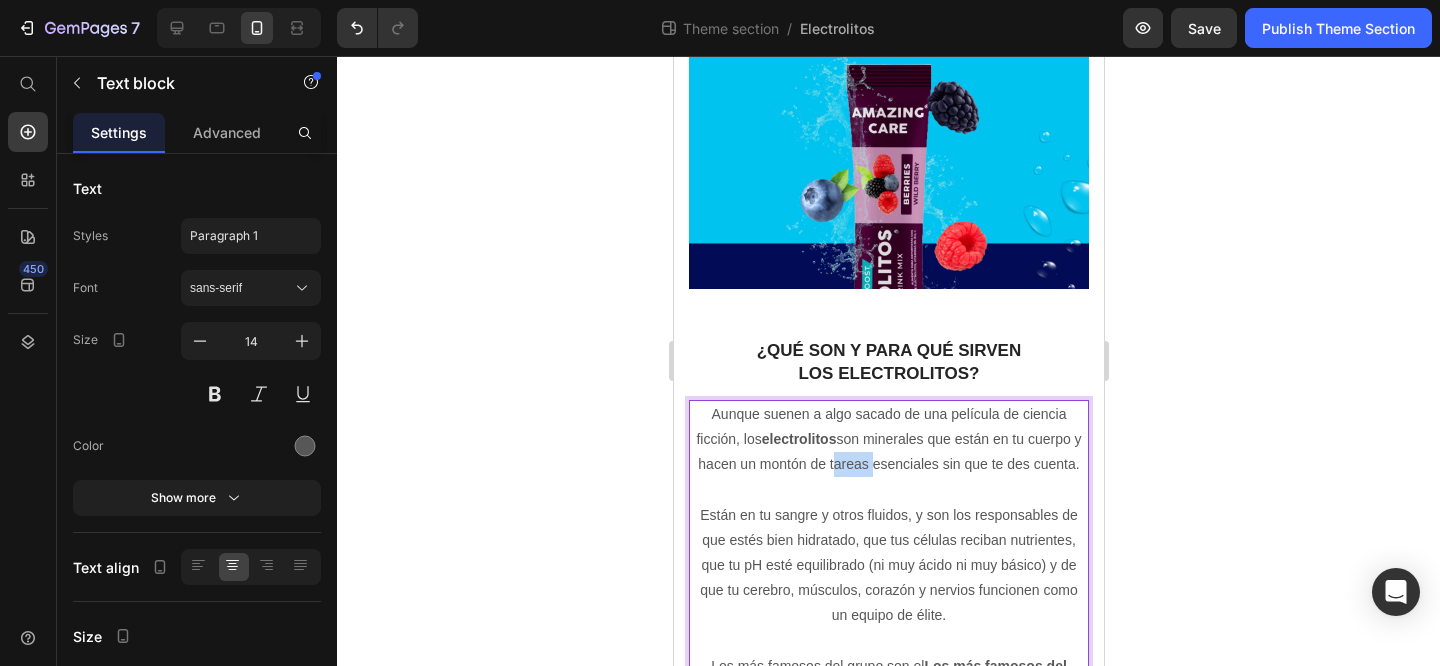 click on "Aunque suenen a algo sacado de una película de ciencia ficción, los  electrolitos  son minerales que están en tu cuerpo y hacen un montón de tareas esenciales sin que te des cuenta." at bounding box center [888, 440] 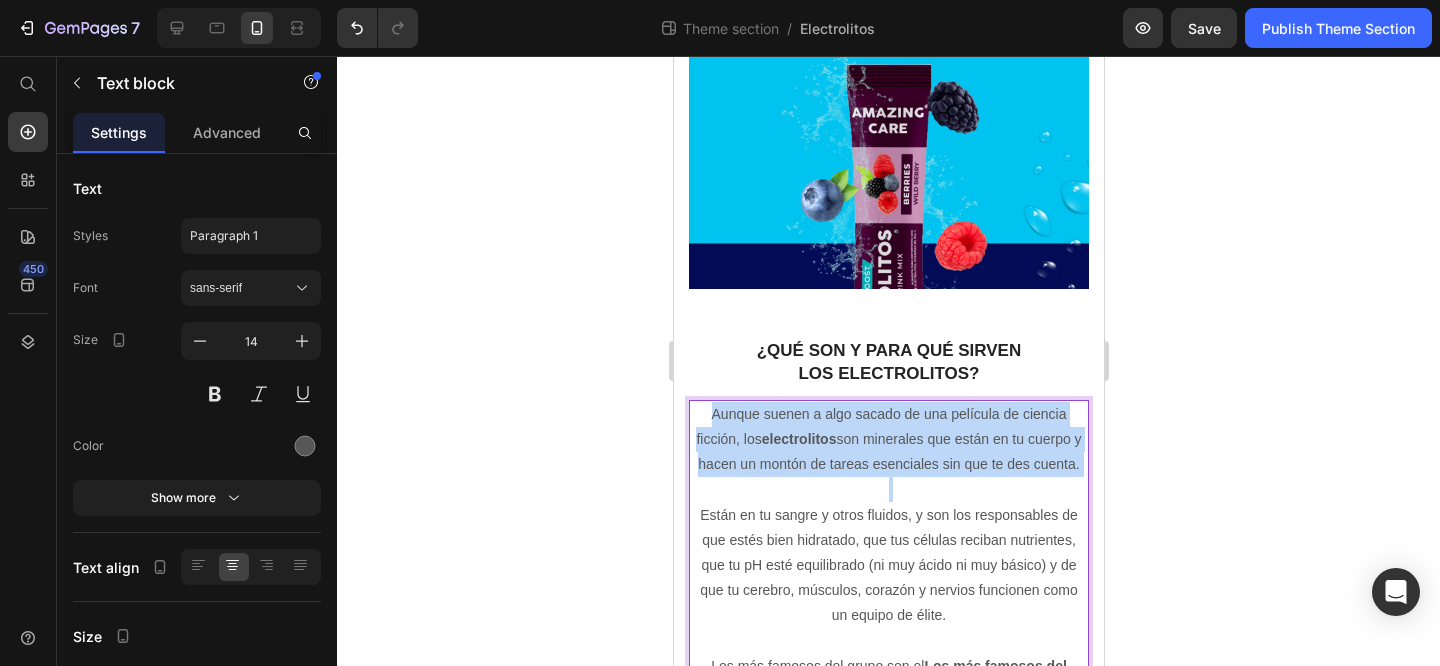 click on "Aunque suenen a algo sacado de una película de ciencia ficción, los  electrolitos  son minerales que están en tu cuerpo y hacen un montón de tareas esenciales sin que te des cuenta." at bounding box center (888, 440) 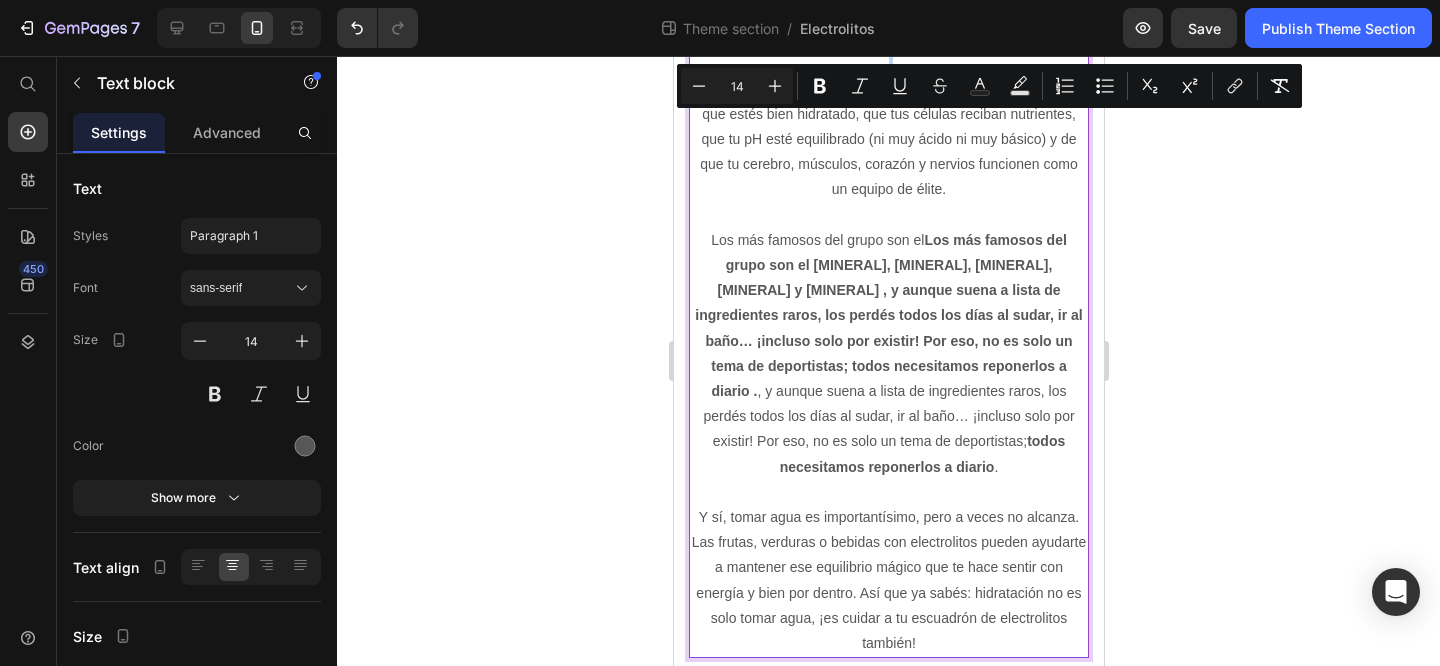 scroll, scrollTop: 844, scrollLeft: 0, axis: vertical 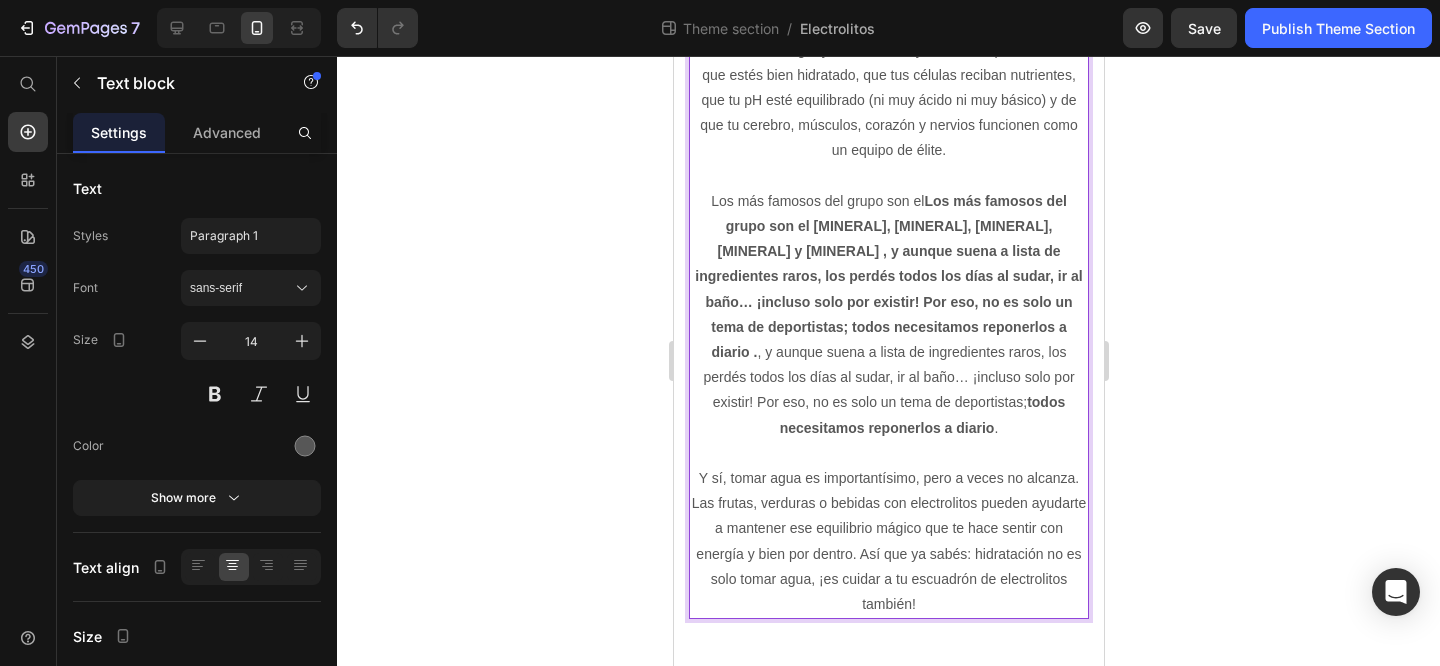 click on "Y sí, tomar agua es importantísimo, pero a veces no alcanza. Las frutas, verduras o bebidas con electrolitos pueden ayudarte a mantener ese equilibrio mágico que te hace sentir con energía y bien por dentro. Así que ya sabés: hidratación no es solo tomar agua, ¡es cuidar a tu escuadrón de electrolitos también!" at bounding box center (888, 541) 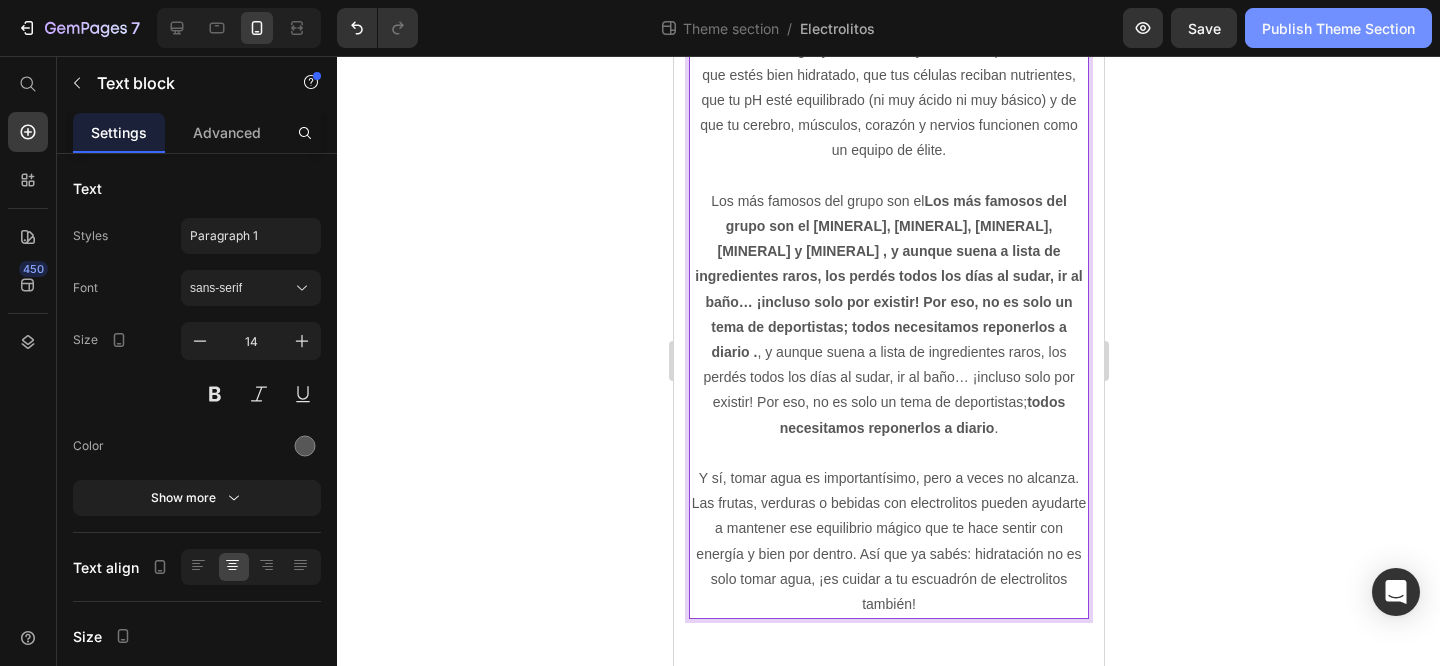 click on "Publish Theme Section" at bounding box center (1338, 28) 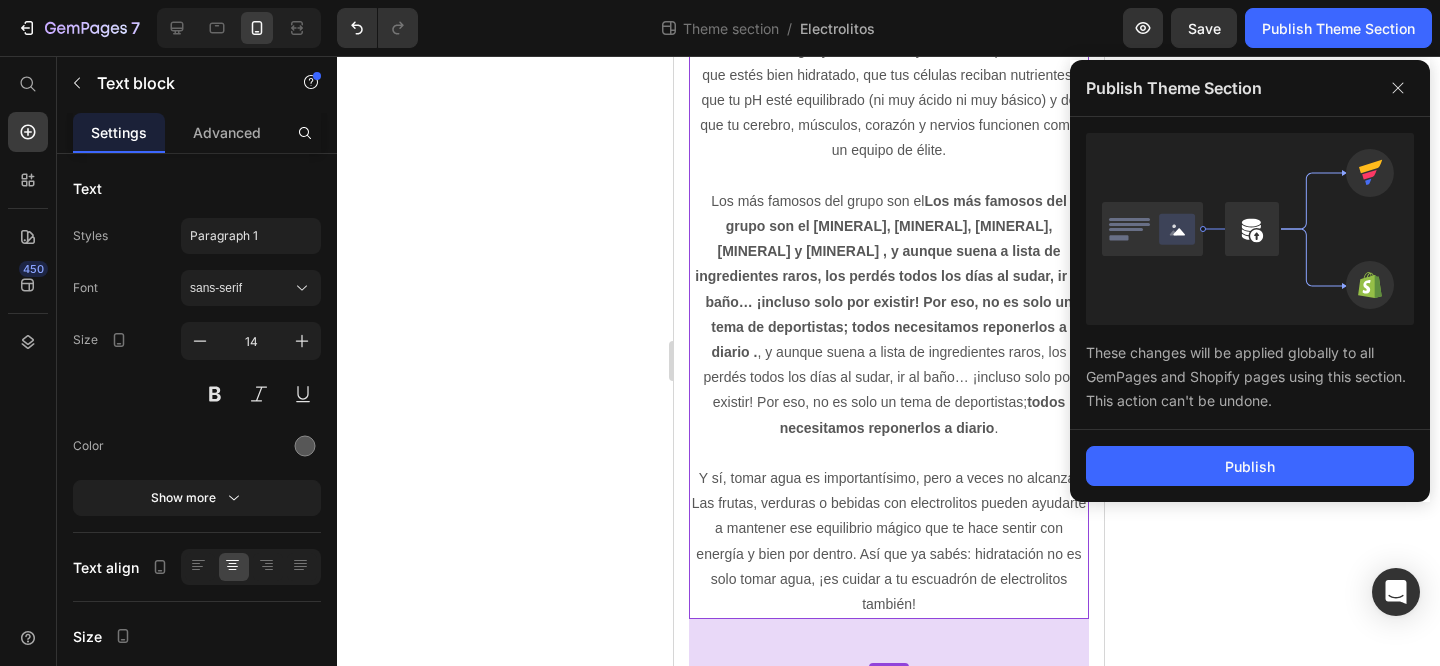 click on "Publish" 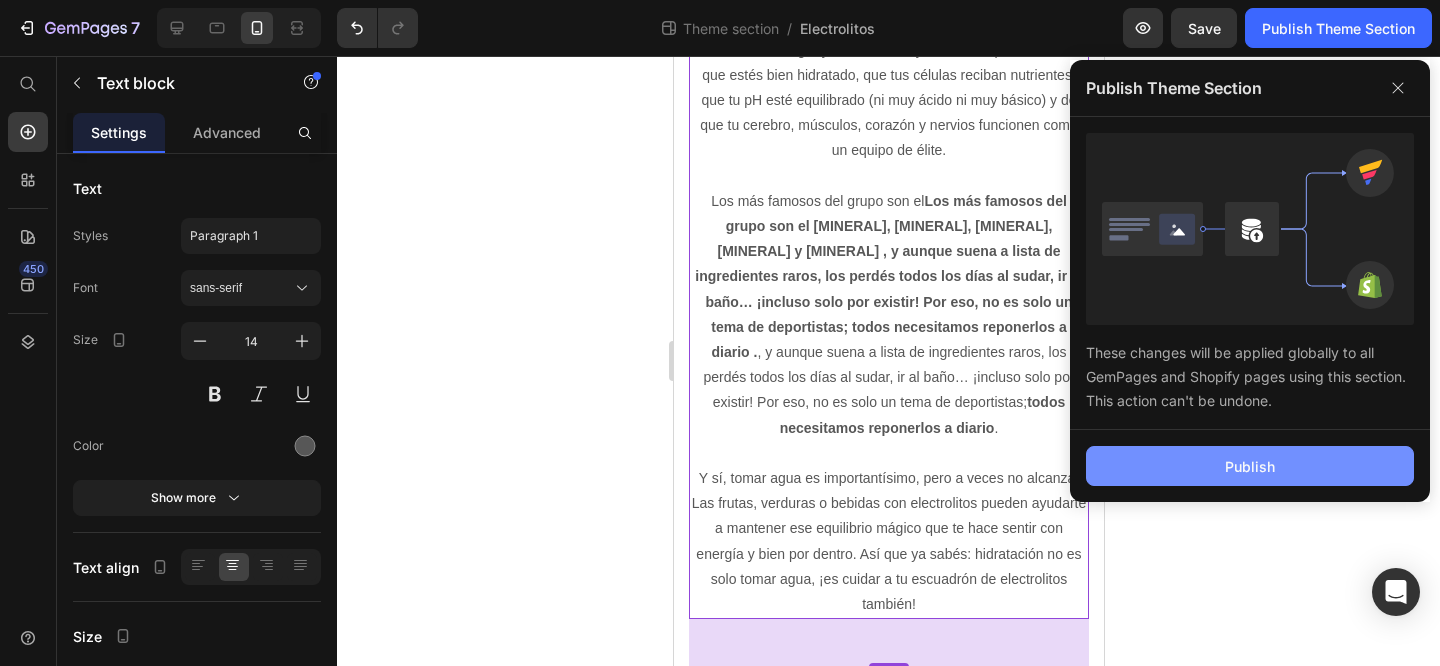 click on "Publish" 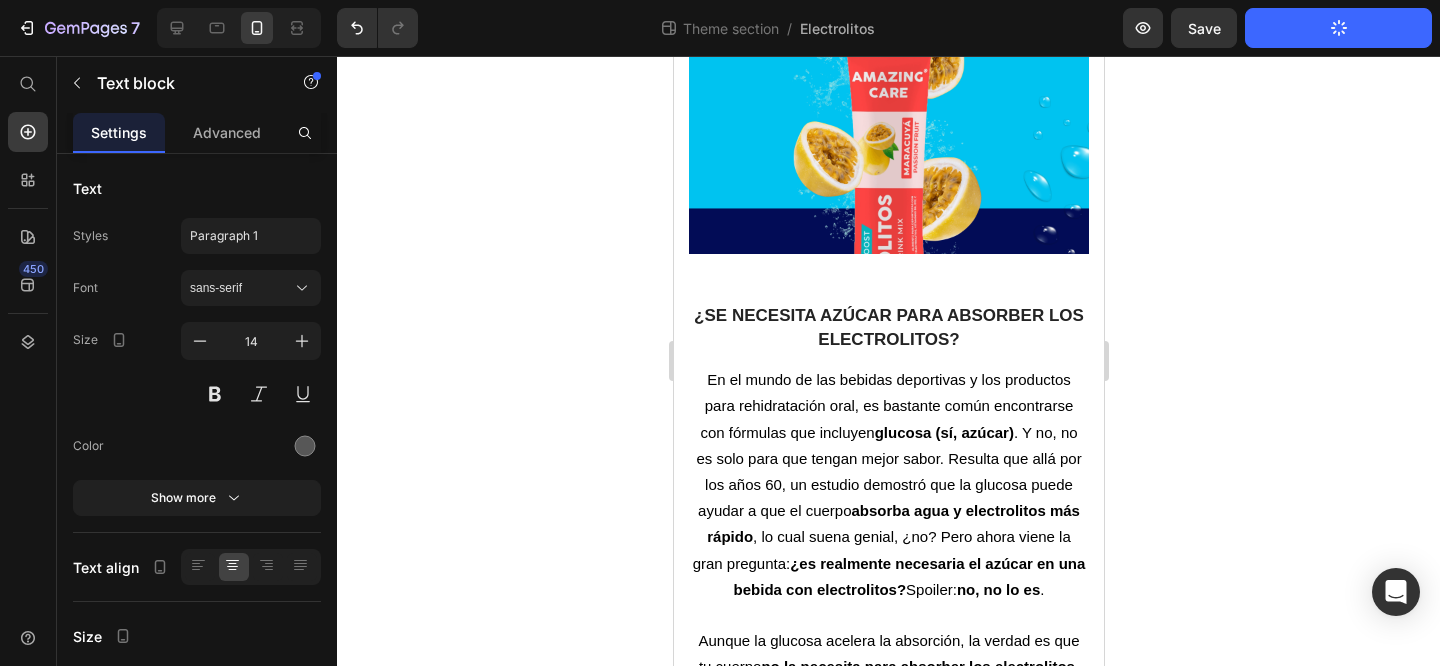 scroll, scrollTop: 1752, scrollLeft: 0, axis: vertical 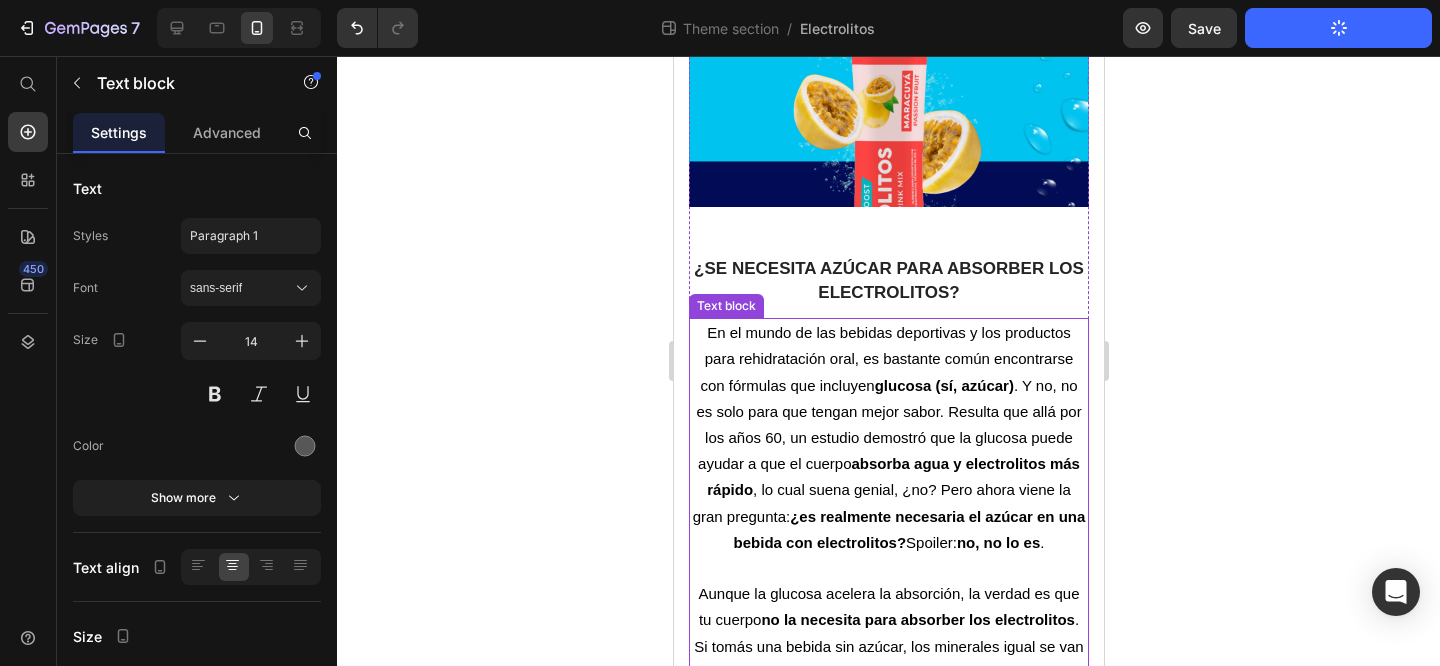 click on "En el mundo de las bebidas deportivas y los productos para rehidratación oral, es bastante común encontrarse con fórmulas que incluyen  glucosa (sí, azúcar) . Y no, no es solo para que tengan mejor sabor. Resulta que allá por los años 60, un estudio demostró que la glucosa puede ayudar a que el cuerpo  absorba agua y electrolitos más rápido , lo cual suena genial, ¿no? Pero ahora viene la gran pregunta:  ¿es realmente necesaria el azúcar en una bebida con electrolitos?  Spoiler:  no, no lo es ." at bounding box center [888, 438] 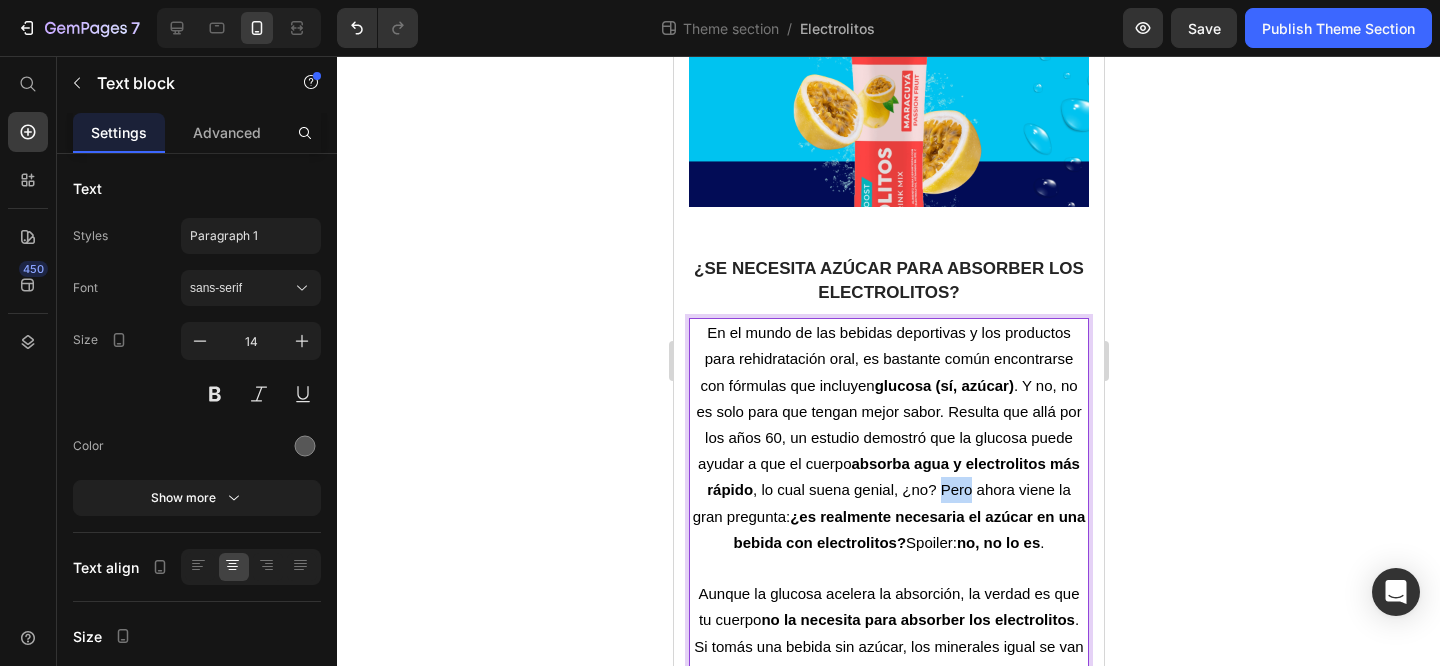 click on "En el mundo de las bebidas deportivas y los productos para rehidratación oral, es bastante común encontrarse con fórmulas que incluyen  glucosa (sí, azúcar) . Y no, no es solo para que tengan mejor sabor. Resulta que allá por los años 60, un estudio demostró que la glucosa puede ayudar a que el cuerpo  absorba agua y electrolitos más rápido , lo cual suena genial, ¿no? Pero ahora viene la gran pregunta:  ¿es realmente necesaria el azúcar en una bebida con electrolitos?  Spoiler:  no, no lo es ." at bounding box center [888, 438] 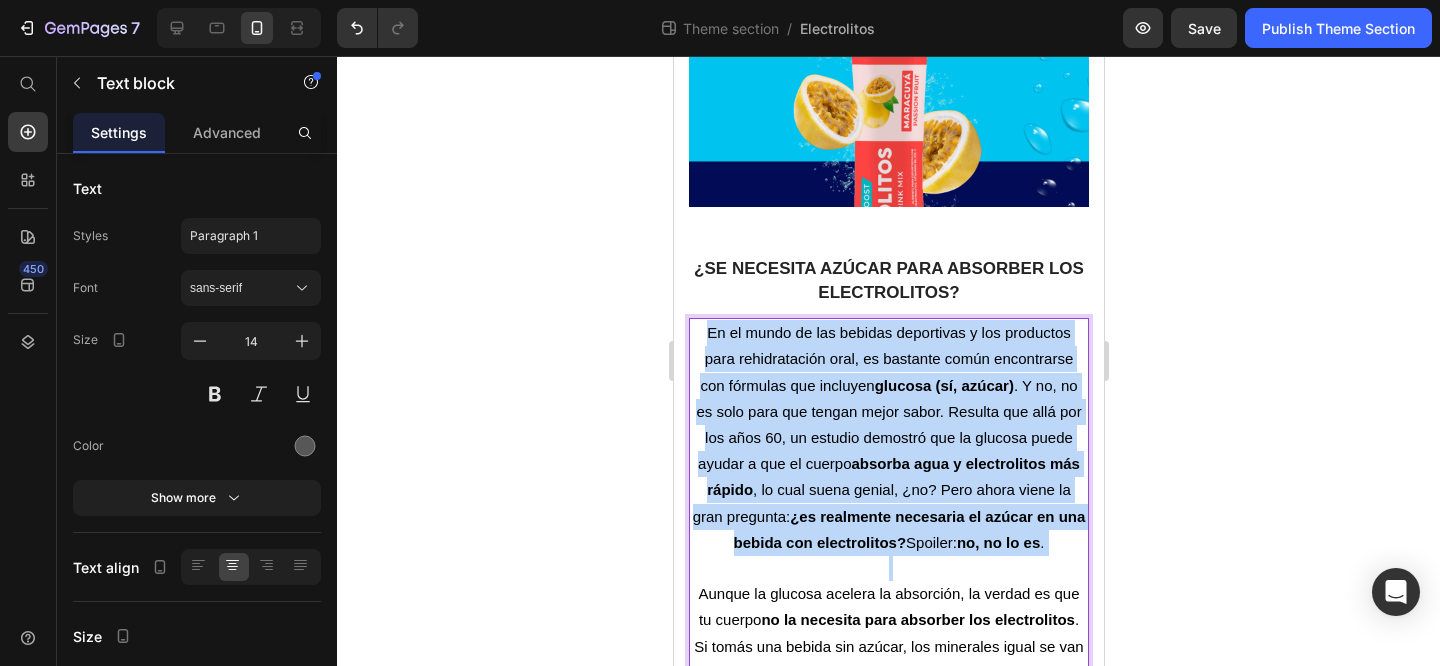 click on "En el mundo de las bebidas deportivas y los productos para rehidratación oral, es bastante común encontrarse con fórmulas que incluyen  glucosa (sí, azúcar) . Y no, no es solo para que tengan mejor sabor. Resulta que allá por los años 60, un estudio demostró que la glucosa puede ayudar a que el cuerpo  absorba agua y electrolitos más rápido , lo cual suena genial, ¿no? Pero ahora viene la gran pregunta:  ¿es realmente necesaria el azúcar en una bebida con electrolitos?  Spoiler:  no, no lo es ." at bounding box center (888, 438) 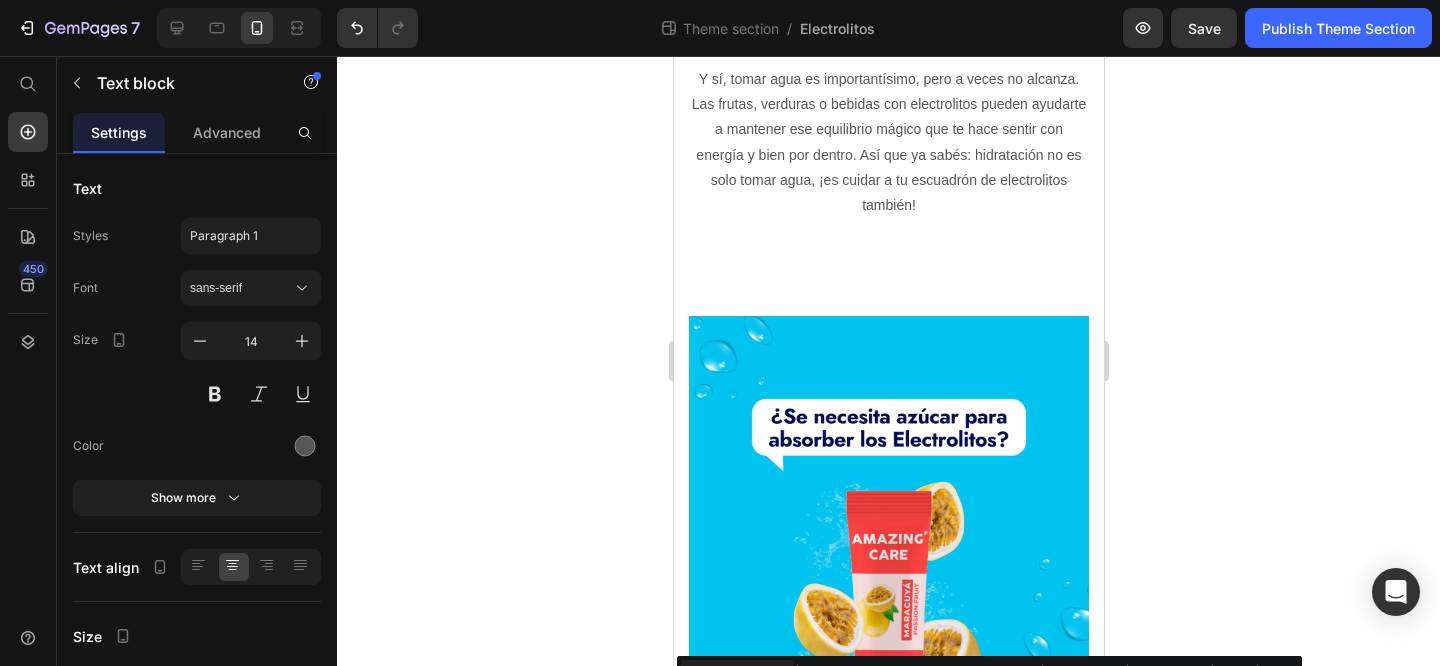 scroll, scrollTop: 931, scrollLeft: 0, axis: vertical 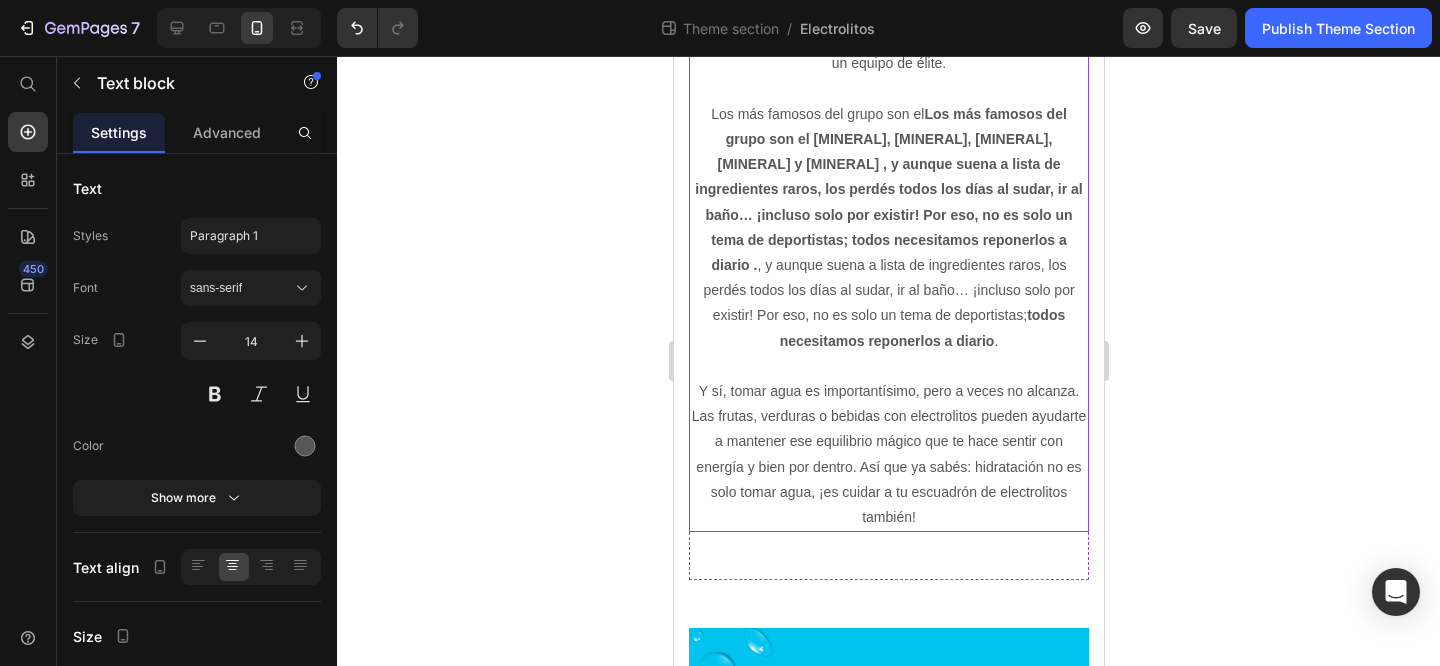 click at bounding box center (888, 366) 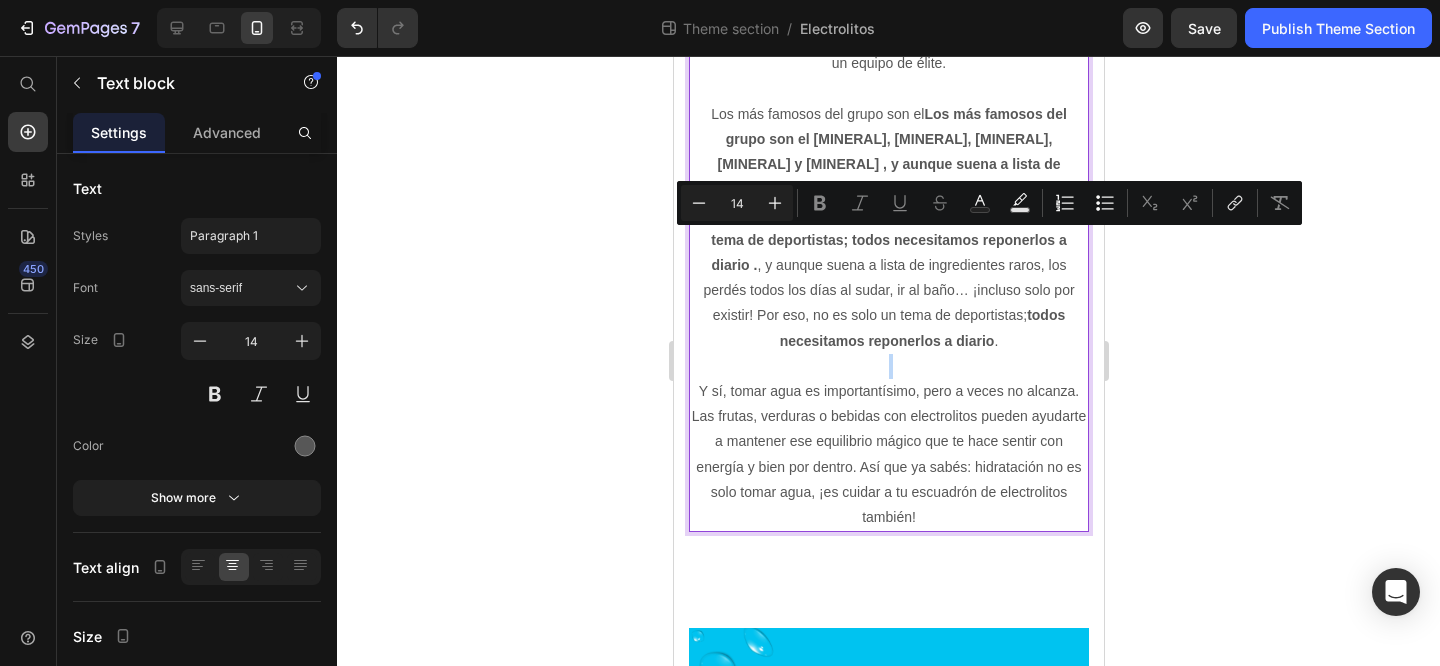 click at bounding box center [888, 366] 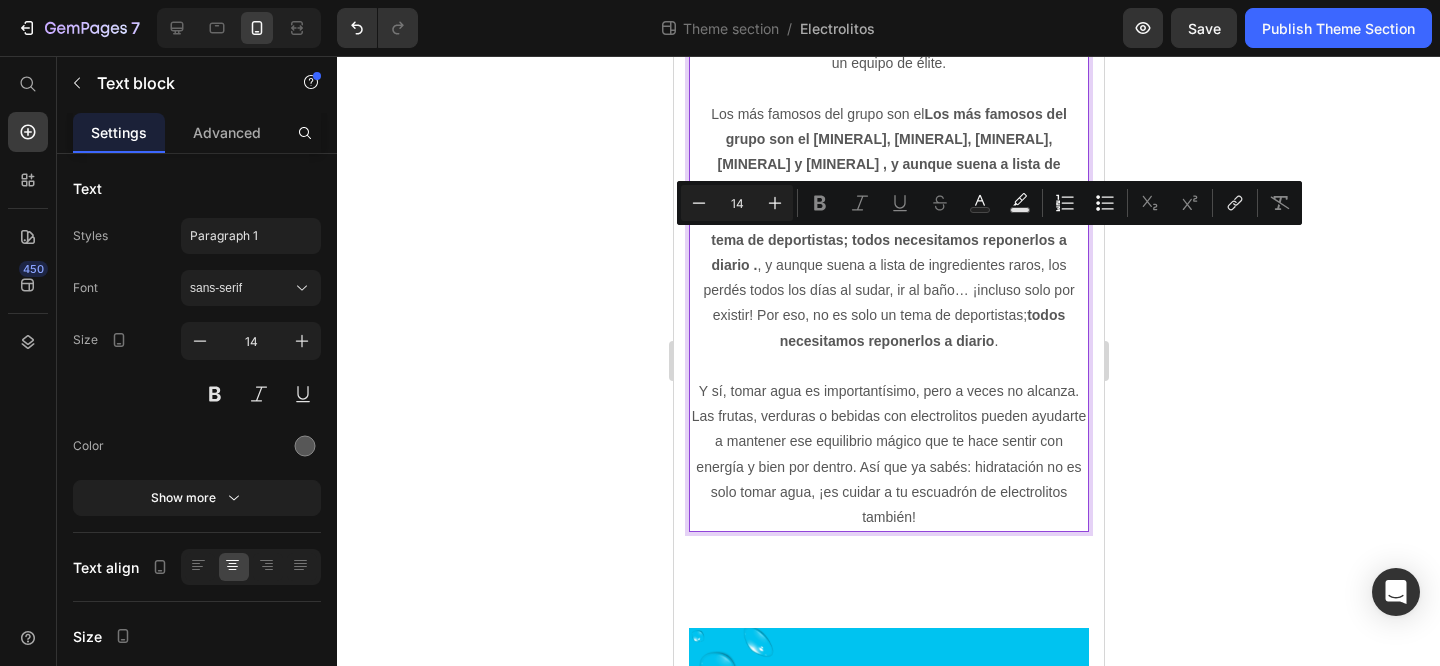 click on "Y sí, tomar agua es importantísimo, pero a veces no alcanza. Las frutas, verduras o bebidas con electrolitos pueden ayudarte a mantener ese equilibrio mágico que te hace sentir con energía y bien por dentro. Así que ya sabés: hidratación no es solo tomar agua, ¡es cuidar a tu escuadrón de electrolitos también!" at bounding box center [888, 454] 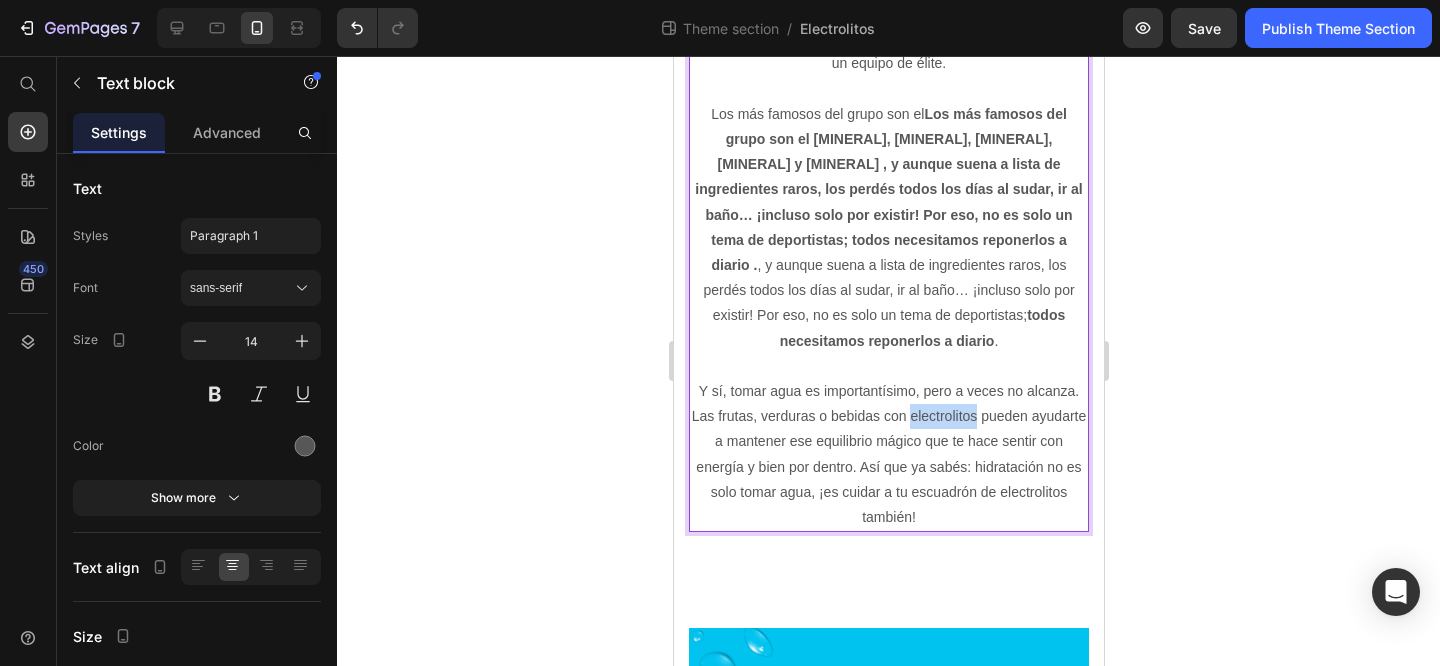 click on "Y sí, tomar agua es importantísimo, pero a veces no alcanza. Las frutas, verduras o bebidas con electrolitos pueden ayudarte a mantener ese equilibrio mágico que te hace sentir con energía y bien por dentro. Así que ya sabés: hidratación no es solo tomar agua, ¡es cuidar a tu escuadrón de electrolitos también!" at bounding box center (888, 454) 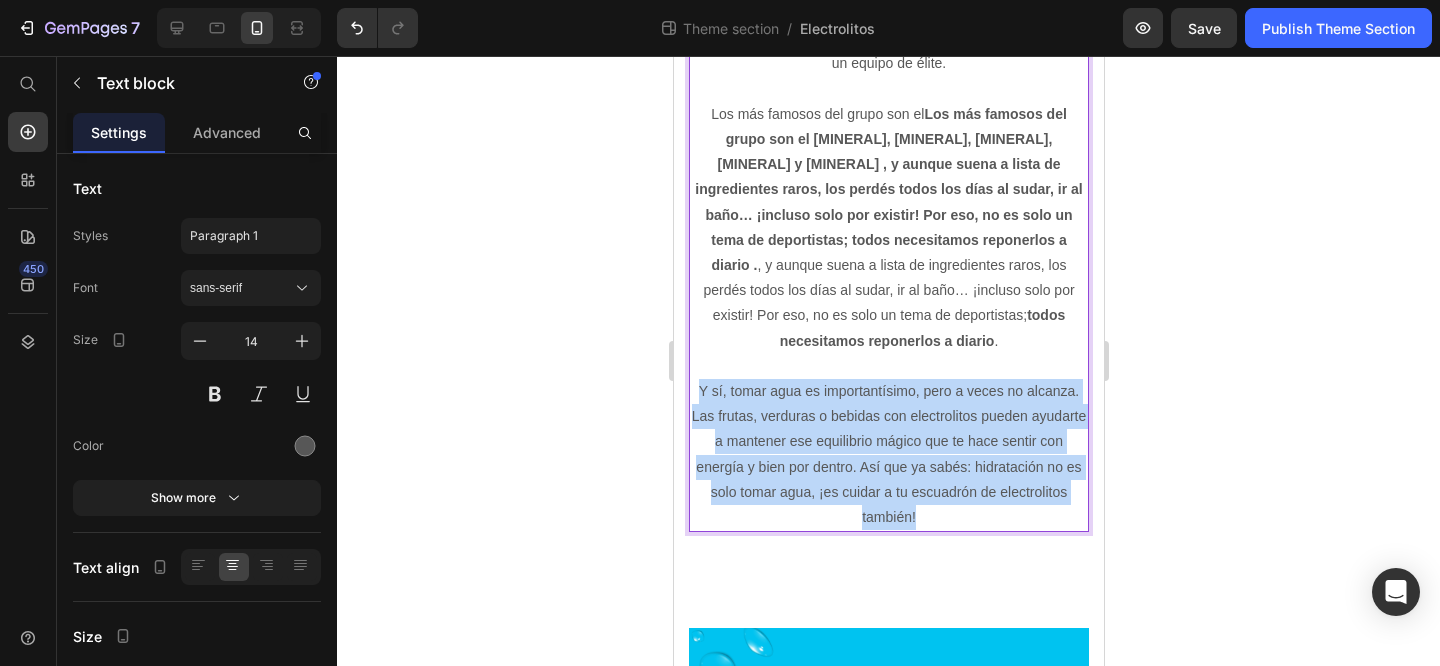 click on "Y sí, tomar agua es importantísimo, pero a veces no alcanza. Las frutas, verduras o bebidas con electrolitos pueden ayudarte a mantener ese equilibrio mágico que te hace sentir con energía y bien por dentro. Así que ya sabés: hidratación no es solo tomar agua, ¡es cuidar a tu escuadrón de electrolitos también!" at bounding box center [888, 454] 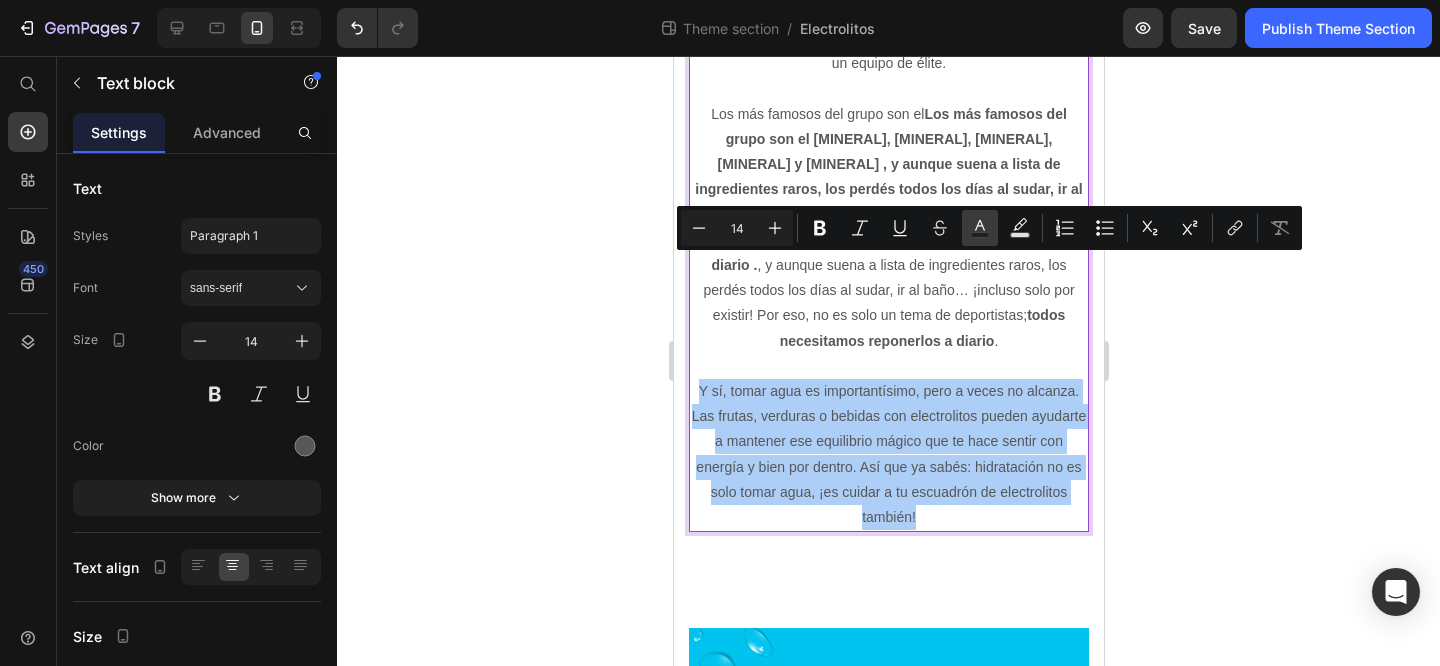 click 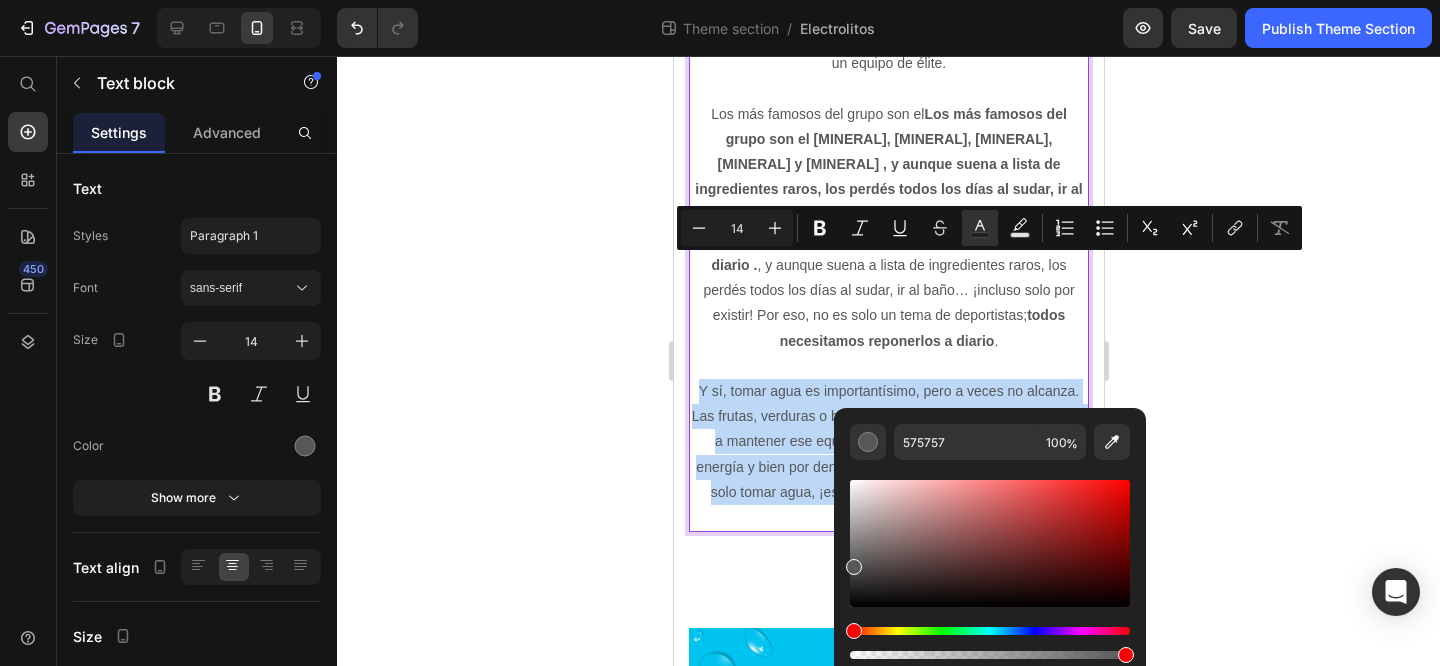 click on "Y sí, tomar agua es importantísimo, pero a veces no alcanza. Las frutas, verduras o bebidas con electrolitos pueden ayudarte a mantener ese equilibrio mágico que te hace sentir con energía y bien por dentro. Así que ya sabés: hidratación no es solo tomar agua, ¡es cuidar a tu escuadrón de electrolitos también!" at bounding box center [888, 454] 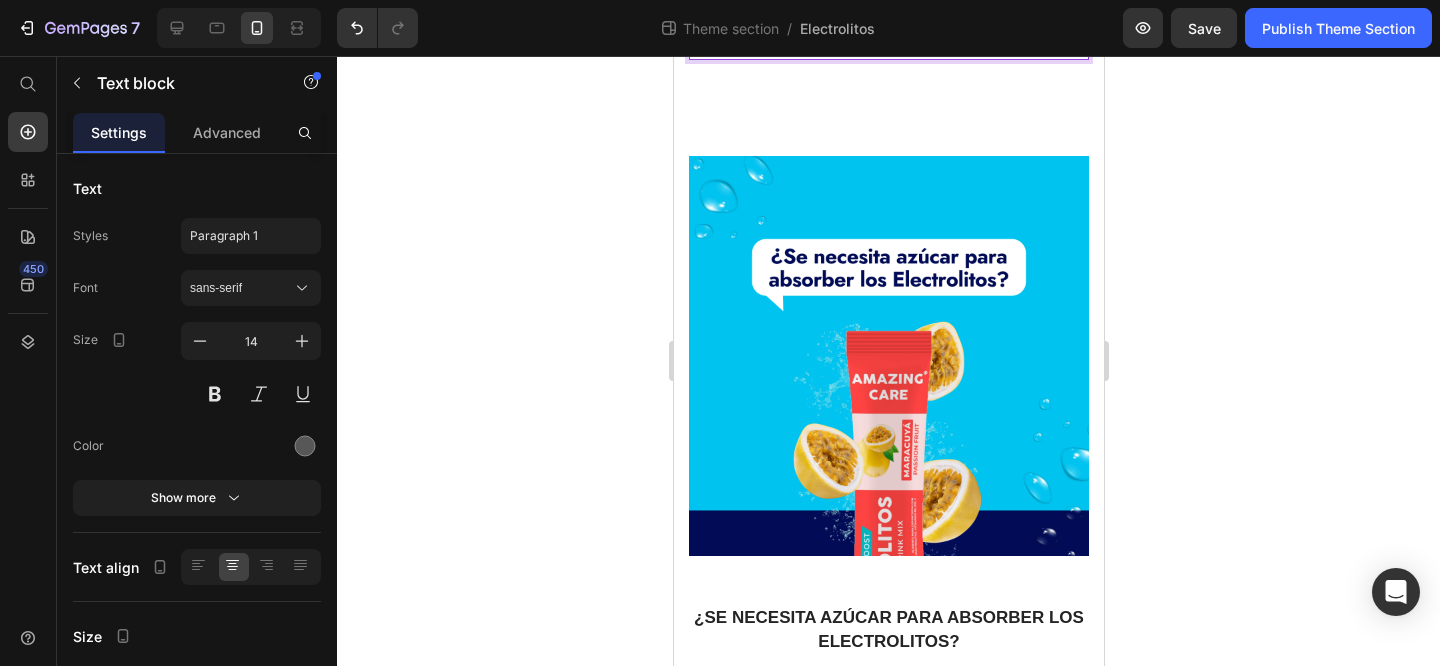 scroll, scrollTop: 1560, scrollLeft: 0, axis: vertical 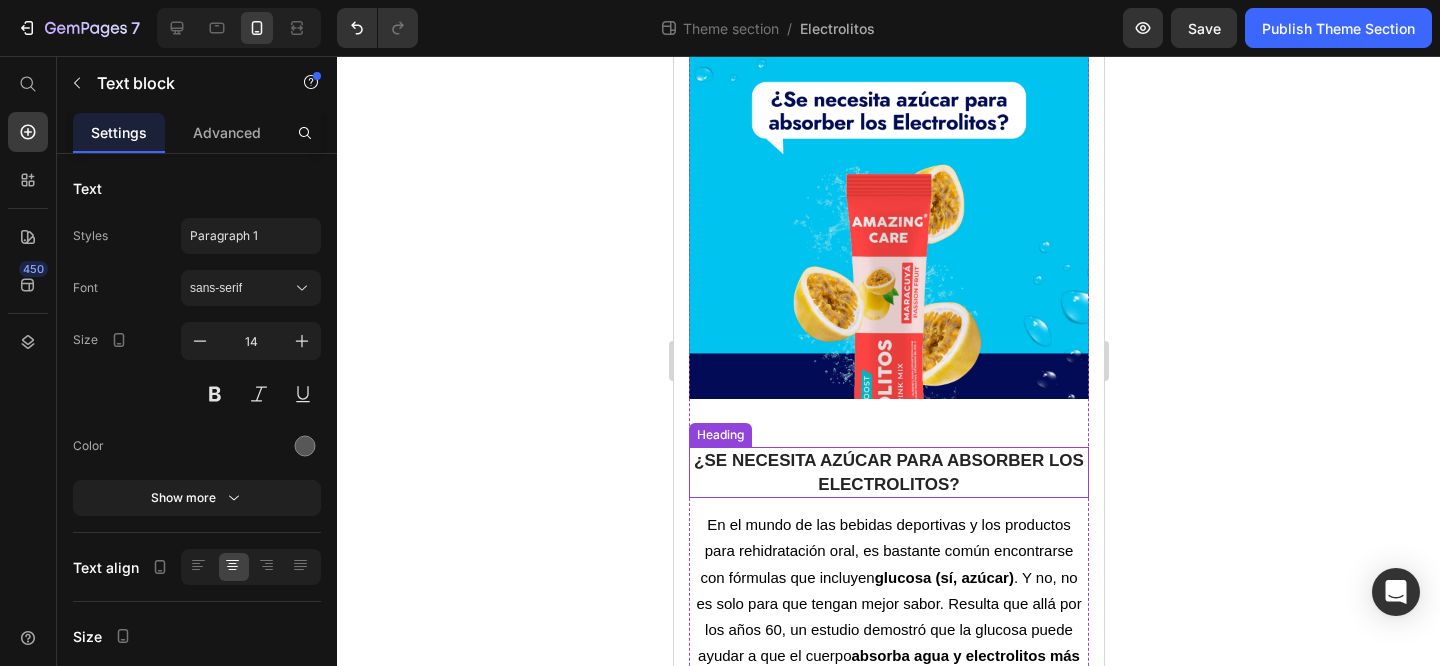 click on "En el mundo de las bebidas deportivas y los productos para rehidratación oral, es bastante común encontrarse con fórmulas que incluyen  glucosa (sí, azúcar) . Y no, no es solo para que tengan mejor sabor. Resulta que allá por los años 60, un estudio demostró que la glucosa puede ayudar a que el cuerpo  absorba agua y electrolitos más rápido , lo cual suena genial, ¿no? Pero ahora viene la gran pregunta:  ¿es realmente necesaria el azúcar en una bebida con electrolitos?  Spoiler:  no, no lo es ." at bounding box center [888, 629] 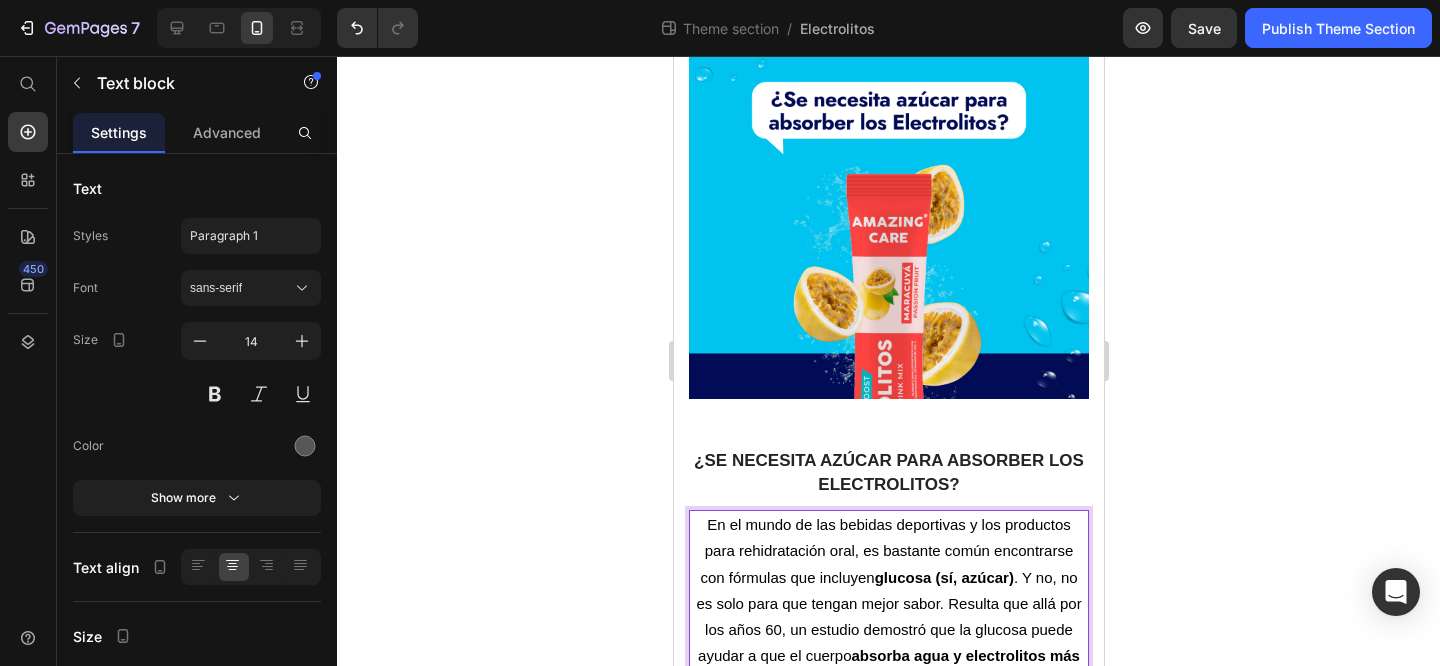 click on "En el mundo de las bebidas deportivas y los productos para rehidratación oral, es bastante común encontrarse con fórmulas que incluyen  glucosa (sí, azúcar) . Y no, no es solo para que tengan mejor sabor. Resulta que allá por los años 60, un estudio demostró que la glucosa puede ayudar a que el cuerpo  absorba agua y electrolitos más rápido , lo cual suena genial, ¿no? Pero ahora viene la gran pregunta:  ¿es realmente necesaria el azúcar en una bebida con electrolitos?  Spoiler:  no, no lo es ." at bounding box center (888, 629) 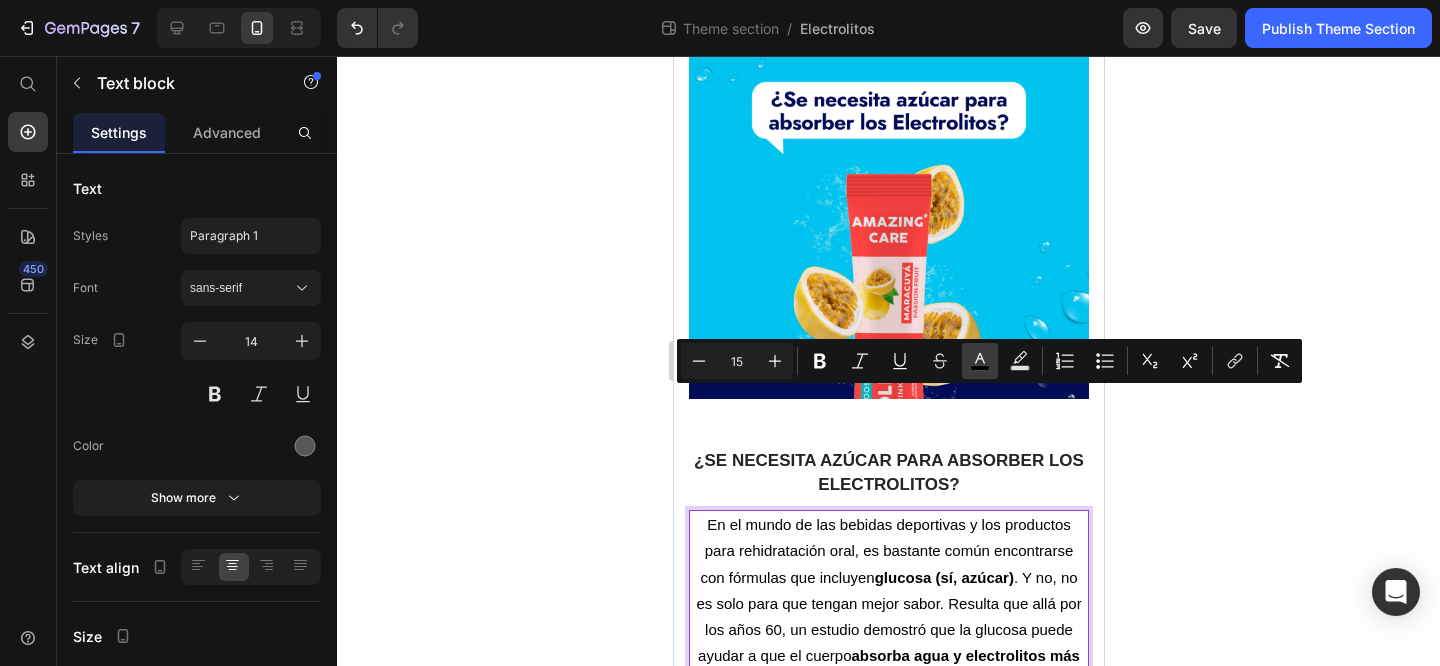 click on "color" at bounding box center [980, 361] 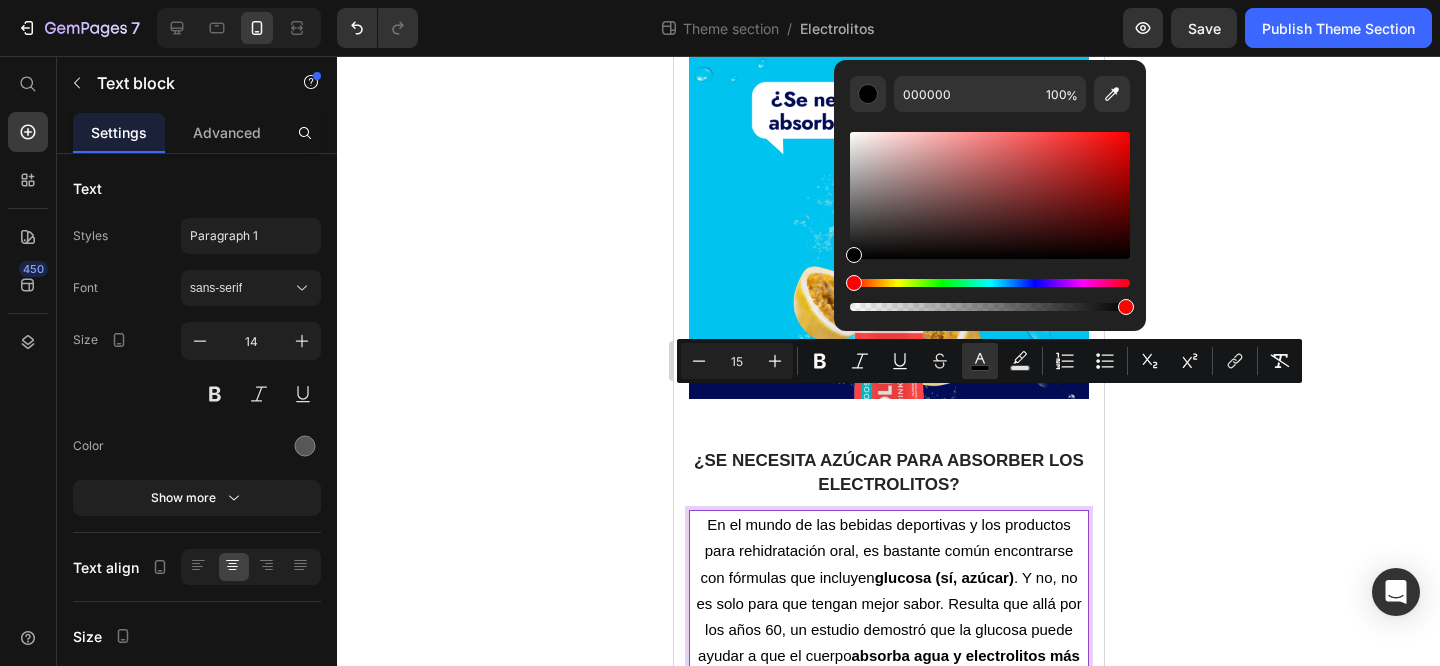 click on "En el mundo de las bebidas deportivas y los productos para rehidratación oral, es bastante común encontrarse con fórmulas que incluyen  glucosa (sí, azúcar) . Y no, no es solo para que tengan mejor sabor. Resulta que allá por los años 60, un estudio demostró que la glucosa puede ayudar a que el cuerpo  absorba agua y electrolitos más rápido , lo cual suena genial, ¿no? Pero ahora viene la gran pregunta:  ¿es realmente necesaria el azúcar en una bebida con electrolitos?  Spoiler:  no, no lo es ." at bounding box center (888, 630) 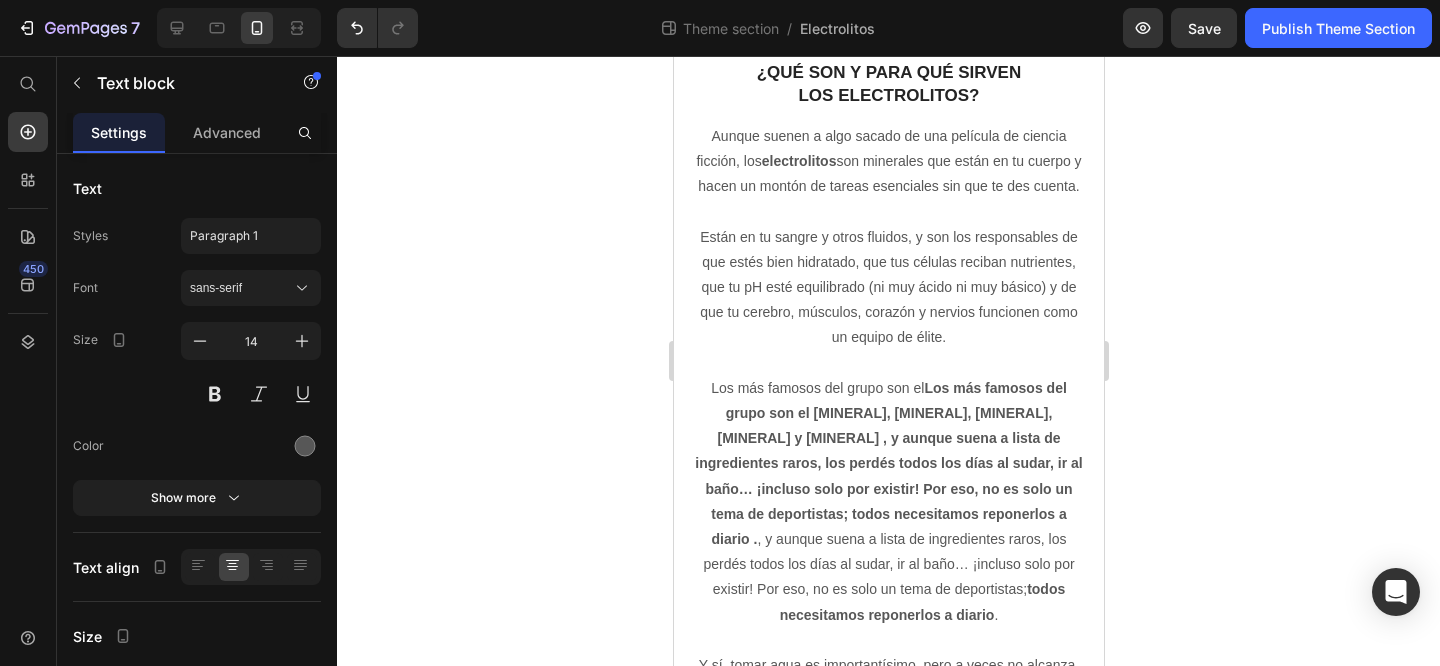 scroll, scrollTop: 253, scrollLeft: 0, axis: vertical 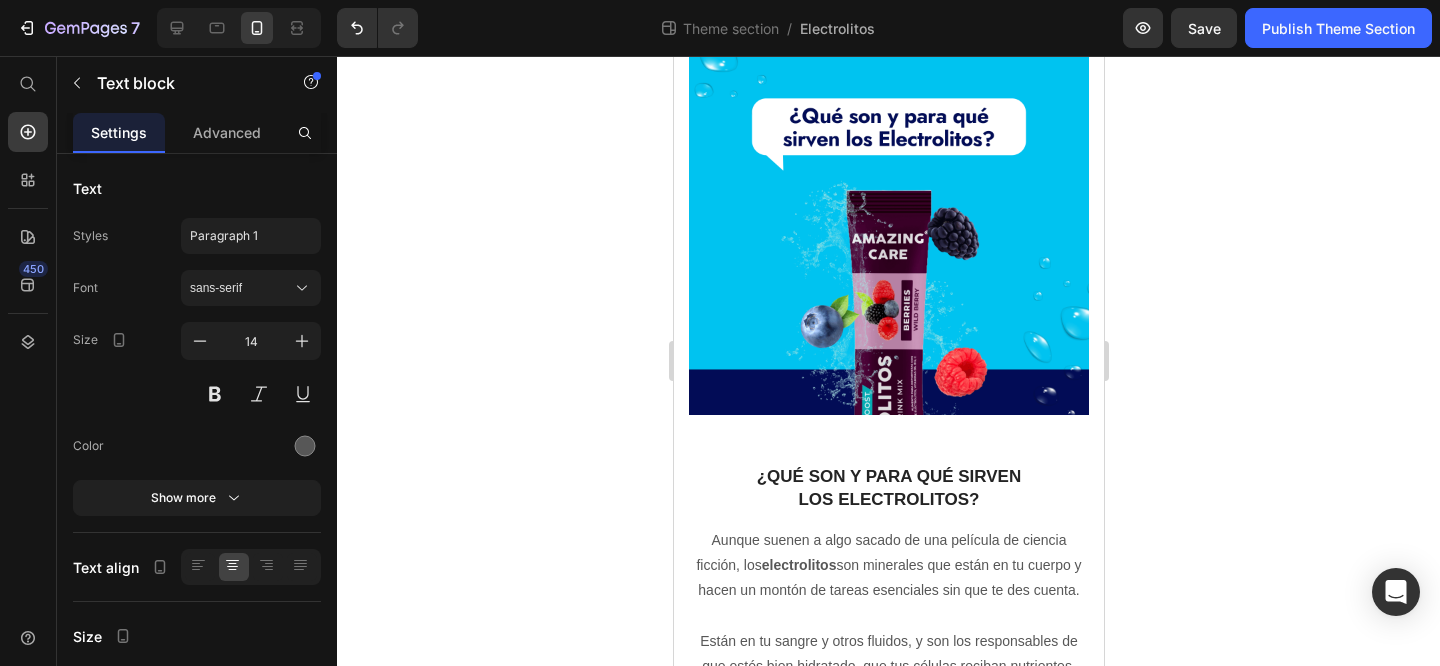 click on "⁠⁠⁠⁠⁠⁠⁠ ¿QUÉ SON Y PARA QUÉ SIRVEN LOS ELECTROLITOS? Heading Aunque suenen a algo sacado de una película de ciencia ficción, los  electrolitos  son minerales que están en tu cuerpo y hacen un montón de tareas esenciales sin que te des cuenta. Están en tu sangre y otros fluidos, y son los responsables de que estés bien hidratado, que tus células reciban nutrientes, que tu pH esté equilibrado (ni muy ácido ni muy básico) y de que tu cerebro, músculos, corazón y nervios funcionen como un equipo de élite.  Los más famosos del grupo son el  sodio, potasio, calcio, magnesio y cloruro , y aunque suena a lista de ingredientes raros, los perdés todos los días al sudar, ir al baño… ¡incluso solo por existir! Por eso, no es solo un tema de deportistas;  todos necesitamos reponerlos a diario .  Text block" at bounding box center (888, 860) 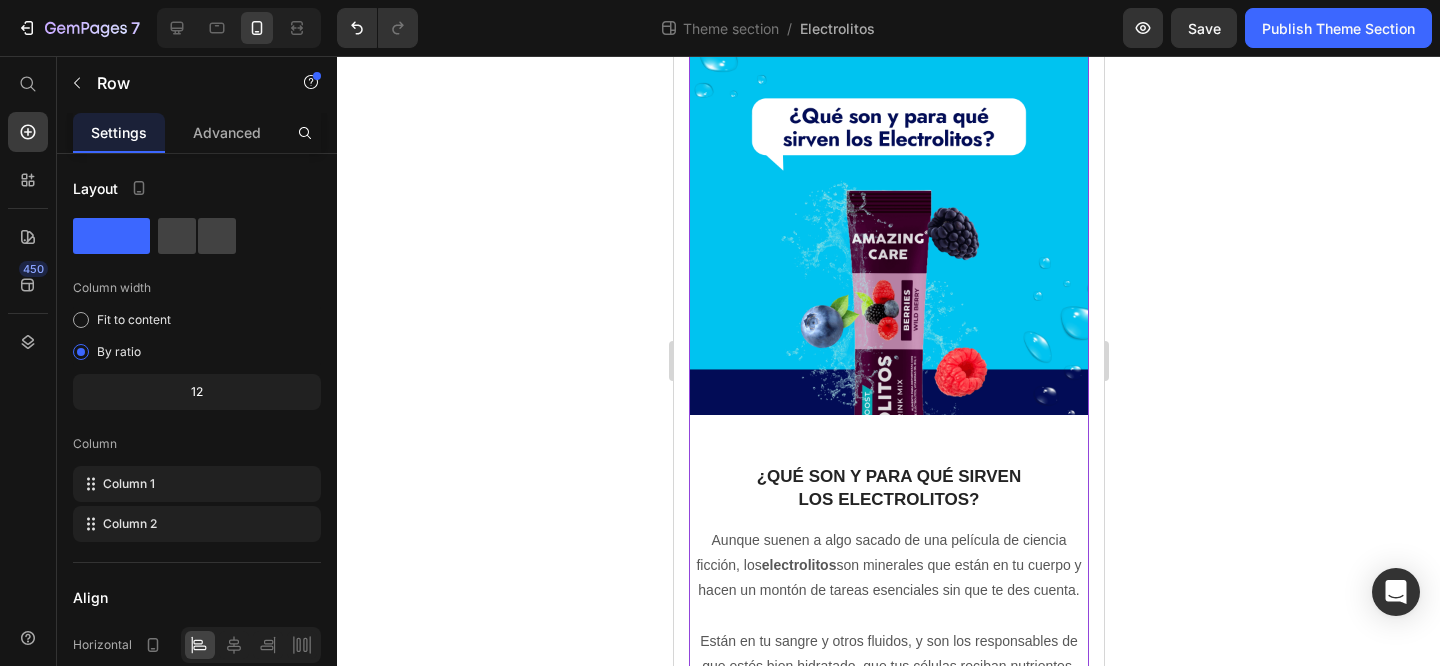 click on "Aunque suenen a algo sacado de una película de ciencia ficción, los  electrolitos  son minerales que están en tu cuerpo y hacen un montón de tareas esenciales sin que te des cuenta." at bounding box center [888, 566] 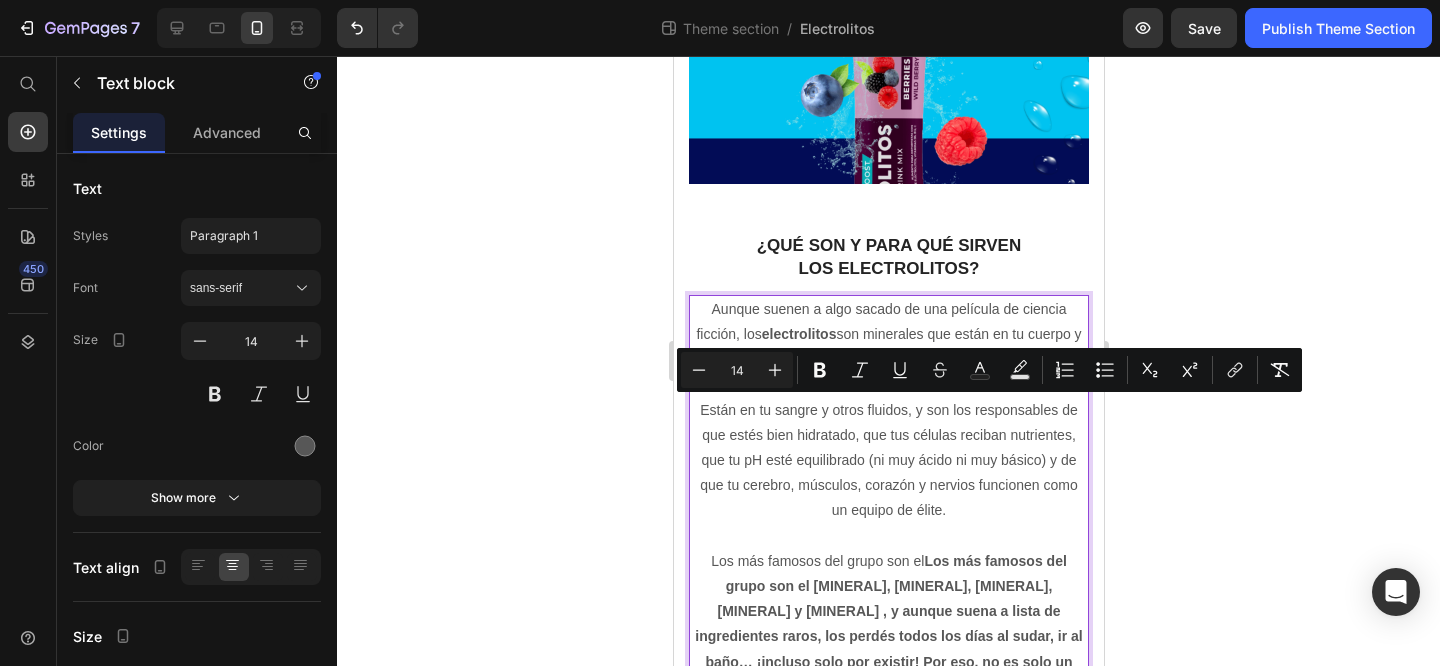 scroll, scrollTop: 509, scrollLeft: 0, axis: vertical 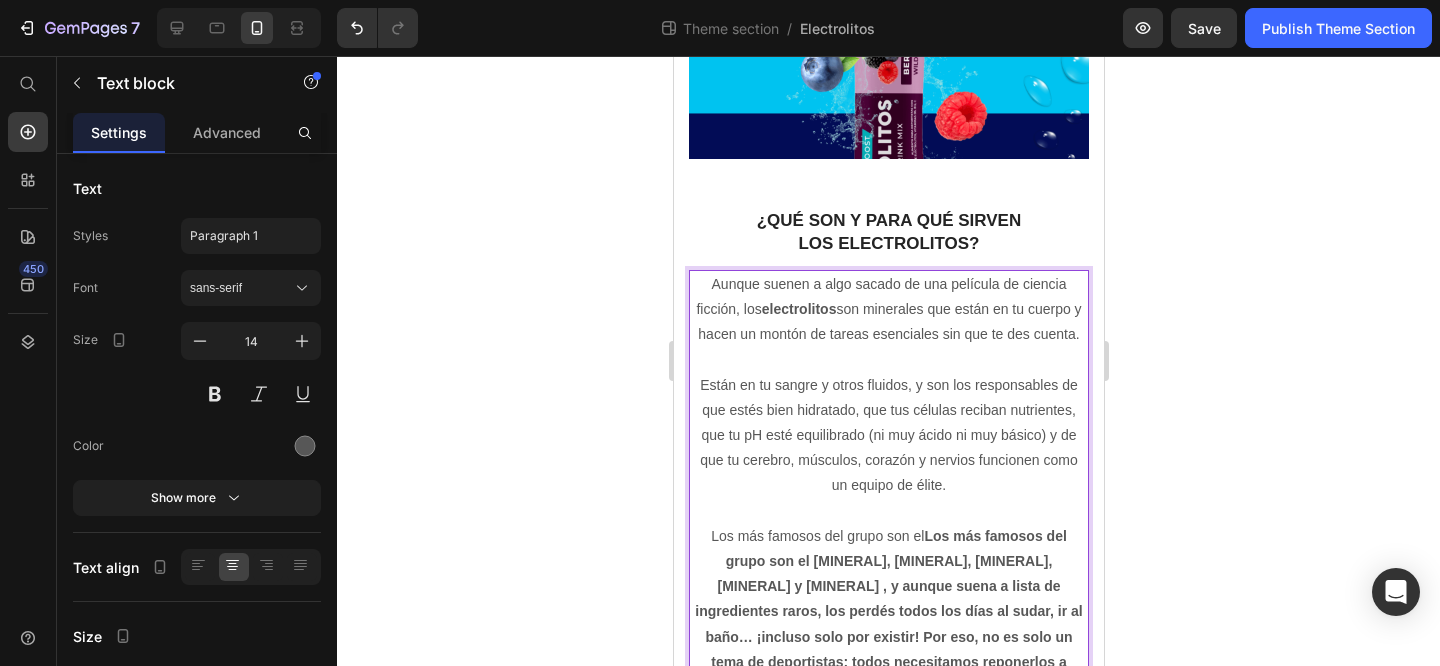 click on "Los más famosos del grupo son el  [MINERAL], [MINERAL], [MINERAL], [MINERAL] y [MINERAL] , y aunque suena a lista de ingredientes raros, los perdés todos los días al sudar, ir al baño… ¡incluso solo por existir! Por eso, no es solo un tema de deportistas;  todos necesitamos reponerlos a diario ." at bounding box center (888, 650) 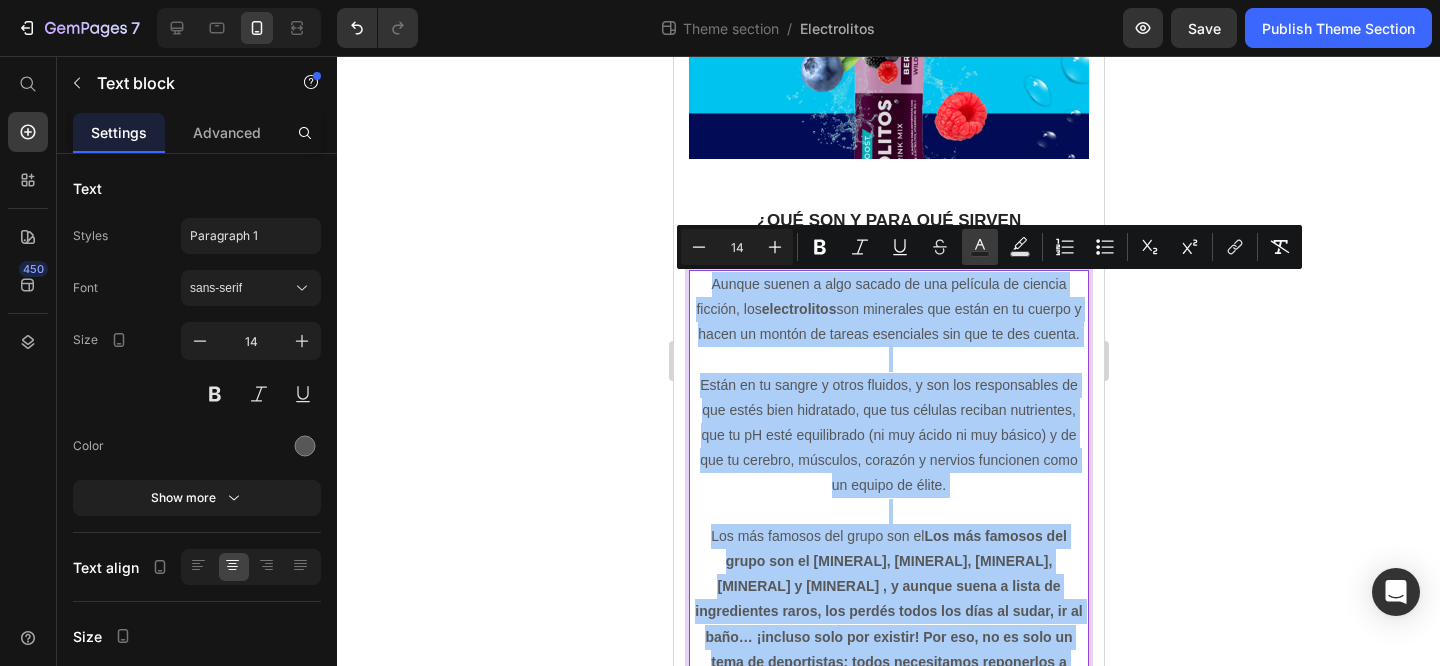 click 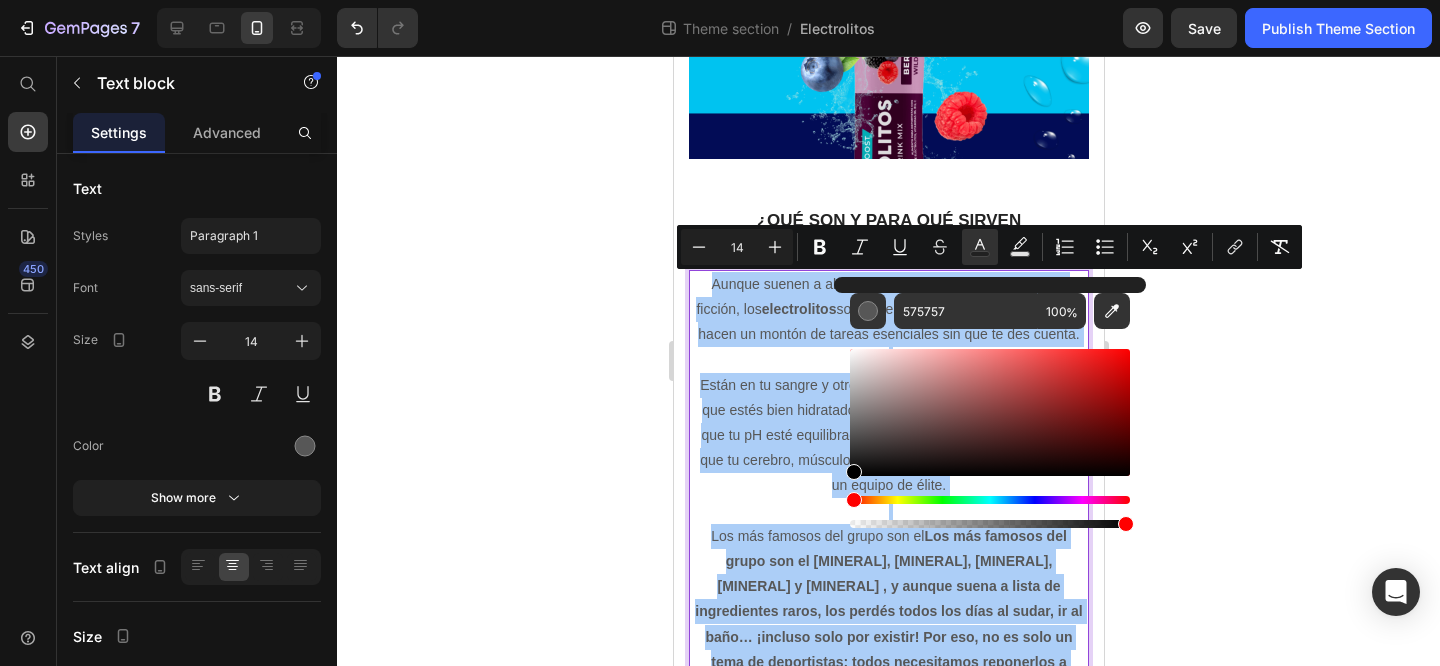 drag, startPoint x: 1565, startPoint y: 473, endPoint x: 831, endPoint y: 498, distance: 734.4256 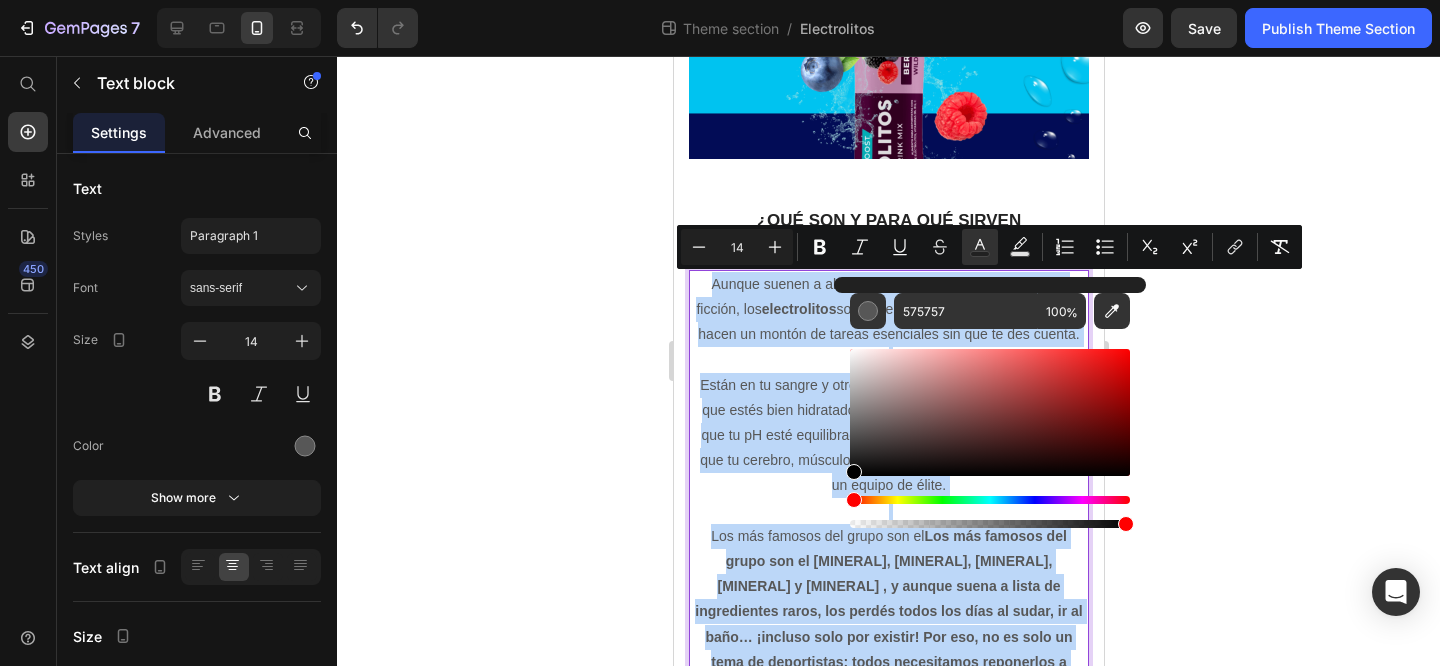 type on "000000" 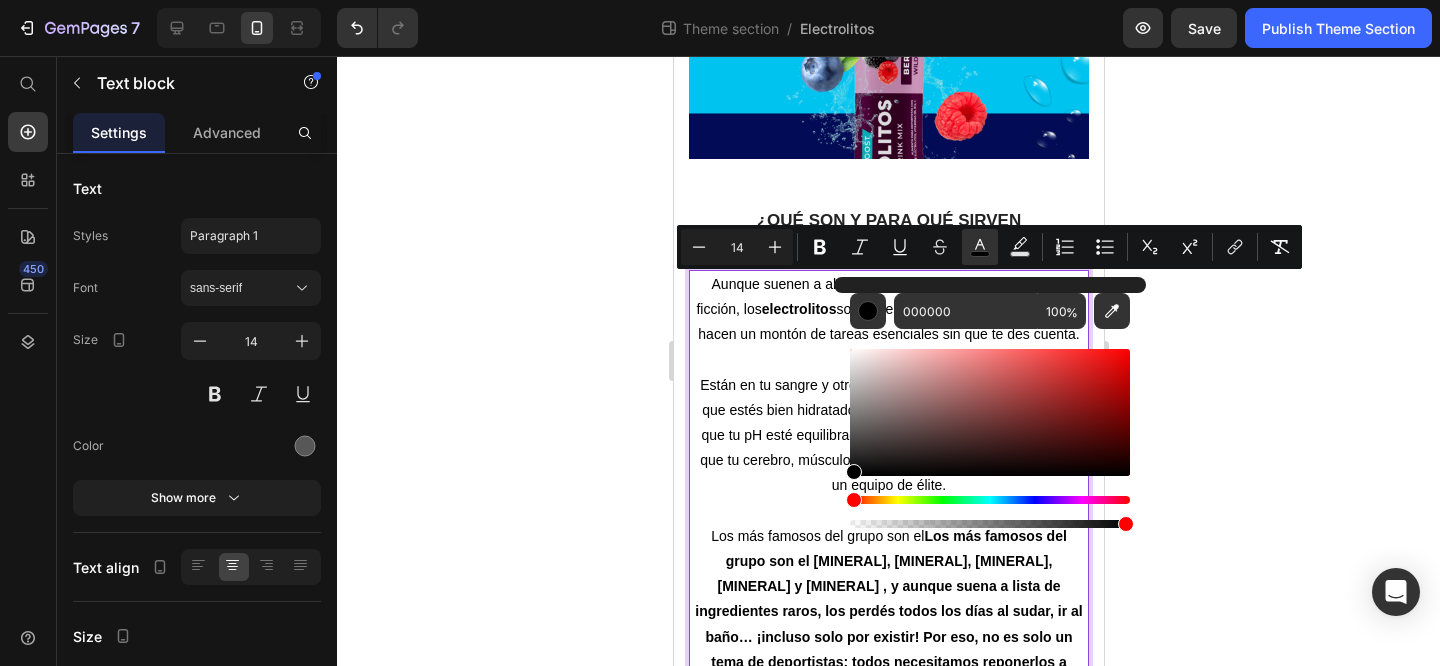 click on "Están en tu sangre y otros fluidos, y son los responsables de que estés bien hidratado, que tus células reciban nutrientes, que tu pH esté equilibrado (ni muy ácido ni muy básico) y de que tu cerebro, músculos, corazón y nervios funcionen como un equipo de élite." at bounding box center [888, 436] 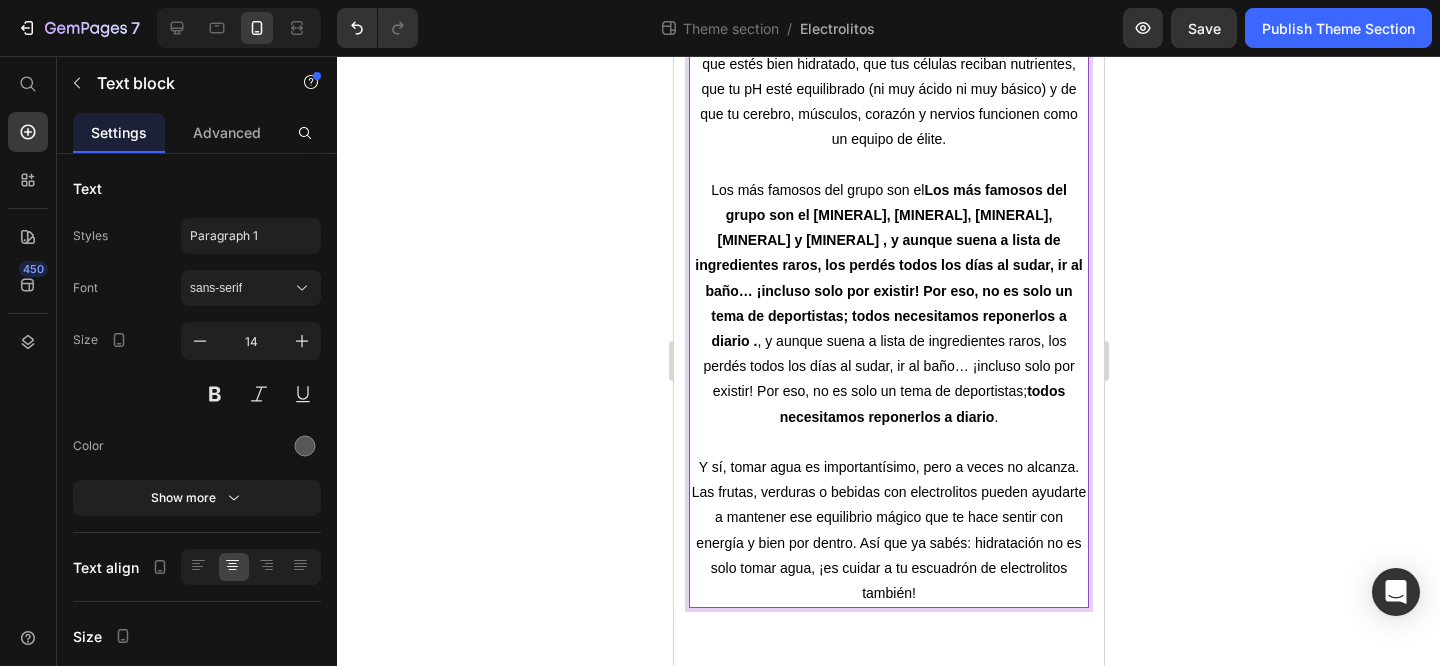 scroll, scrollTop: 1488, scrollLeft: 0, axis: vertical 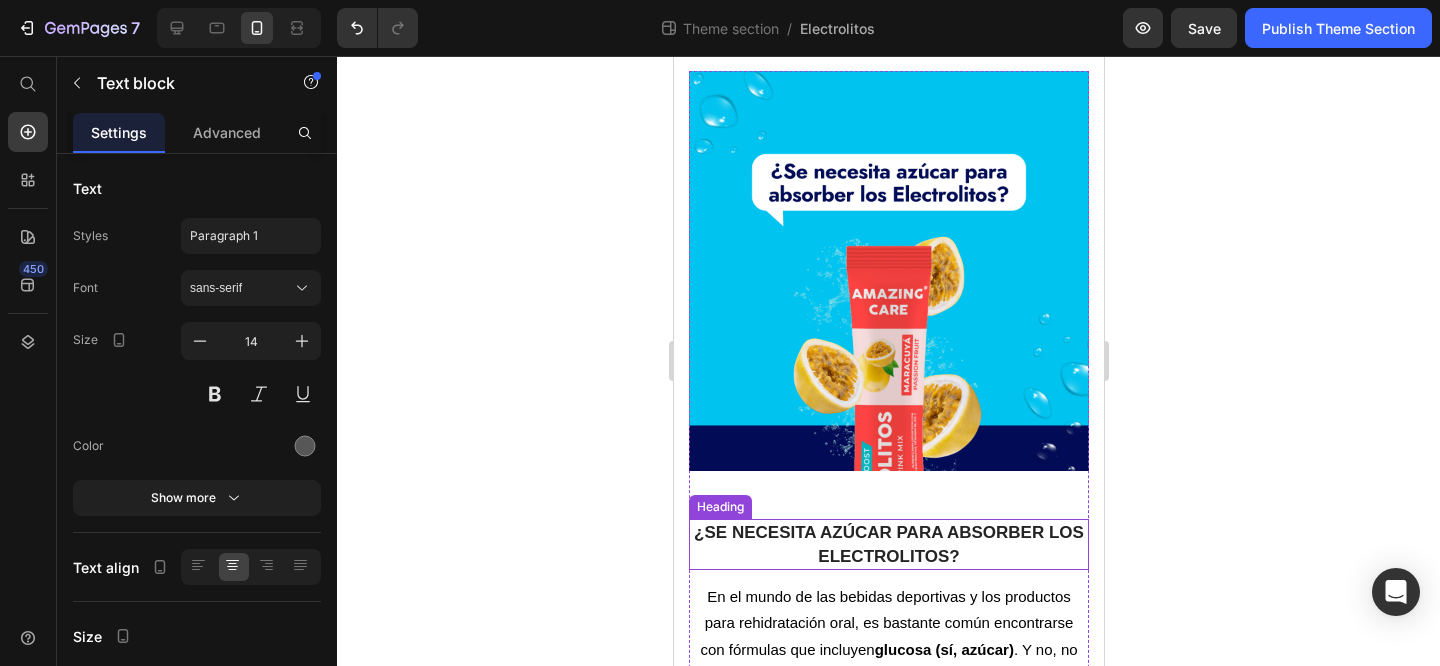 click on "En el mundo de las bebidas deportivas y los productos para rehidratación oral, es bastante común encontrarse con fórmulas que incluyen  glucosa (sí, azúcar) . Y no, no es solo para que tengan mejor sabor. Resulta que allá por los años 60, un estudio demostró que la glucosa puede ayudar a que el cuerpo  absorba agua y electrolitos más rápido , lo cual suena genial, ¿no? Pero ahora viene la gran pregunta:  ¿es realmente necesaria el azúcar en una bebida con electrolitos?  Spoiler:  no, no lo es ." at bounding box center (888, 702) 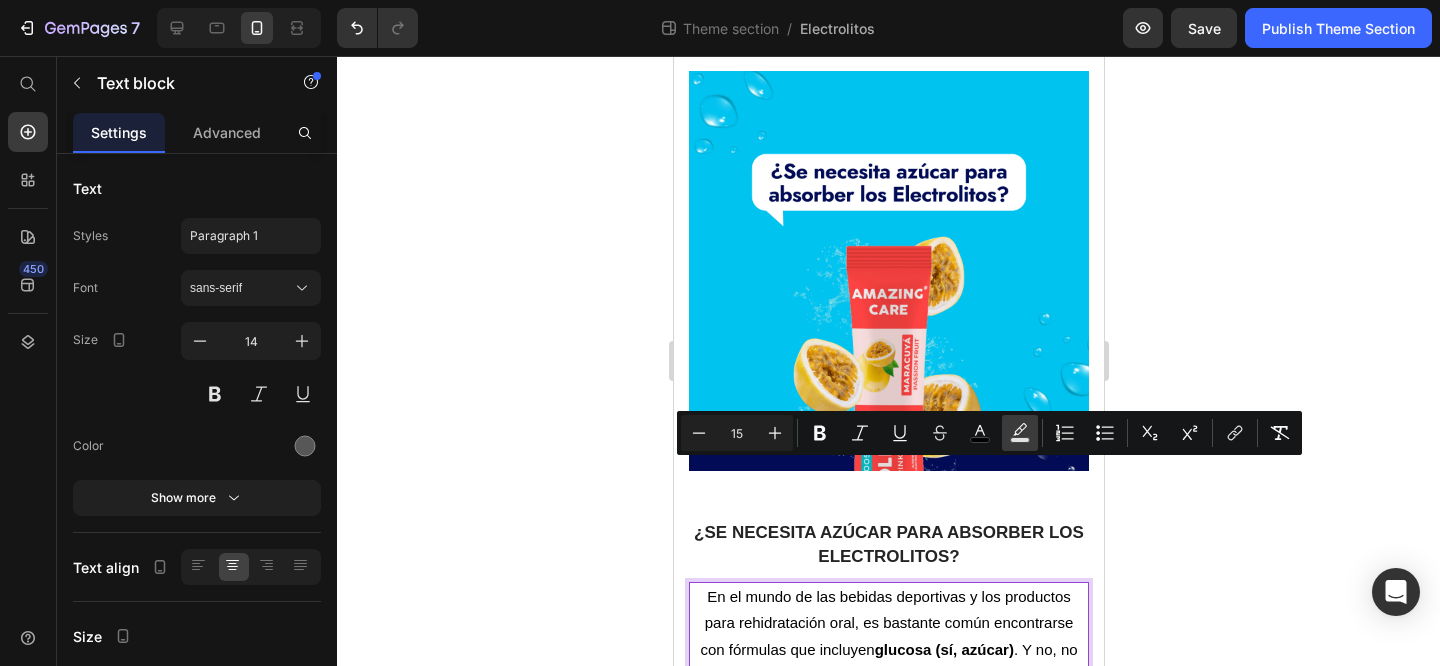 click 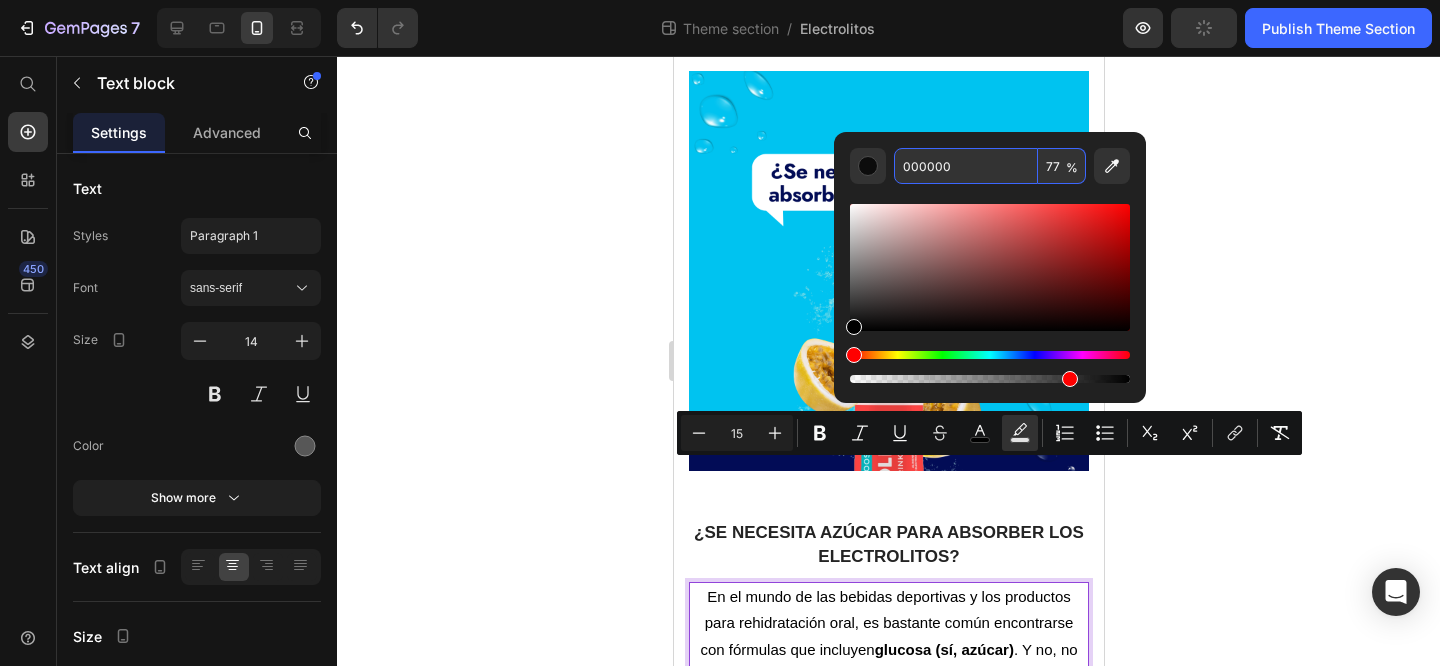 click on "000000" at bounding box center [966, 166] 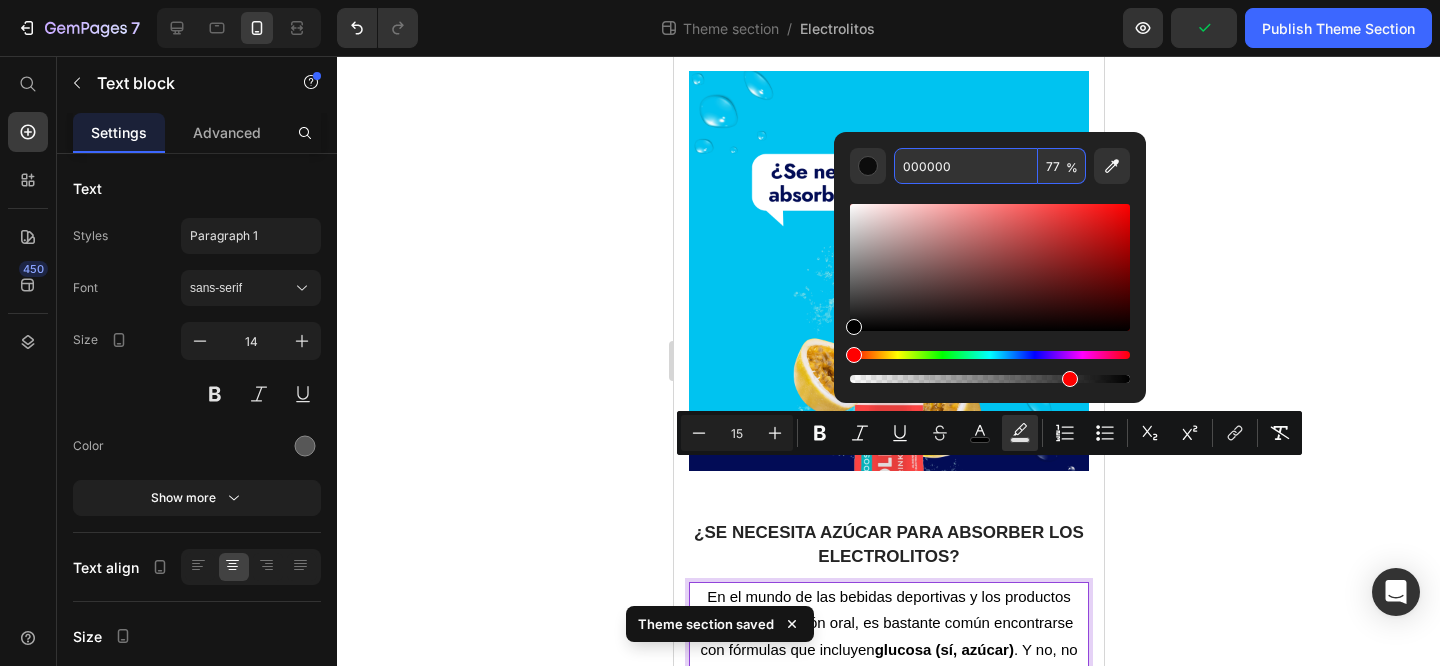 click on "000000" at bounding box center (966, 166) 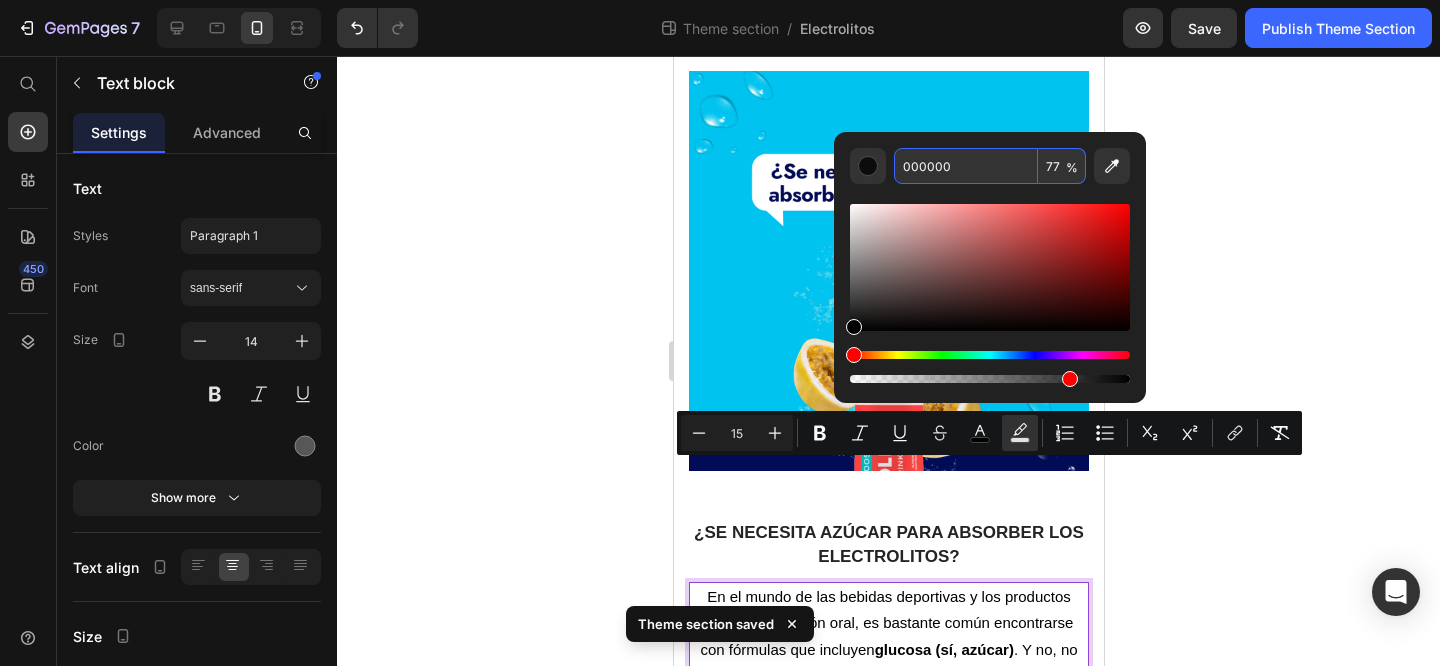 click on "En el mundo de las bebidas deportivas y los productos para rehidratación oral, es bastante común encontrarse con fórmulas que incluyen  glucosa (sí, azúcar) . Y no, no es solo para que tengan mejor sabor. Resulta que allá por los años 60, un estudio demostró que la glucosa puede ayudar a que el cuerpo  absorba agua y electrolitos más rápido , lo cual suena genial, ¿no? Pero ahora viene la gran pregunta:  ¿es realmente necesaria el azúcar en una bebida con electrolitos?  Spoiler:  no, no lo es ." at bounding box center [888, 701] 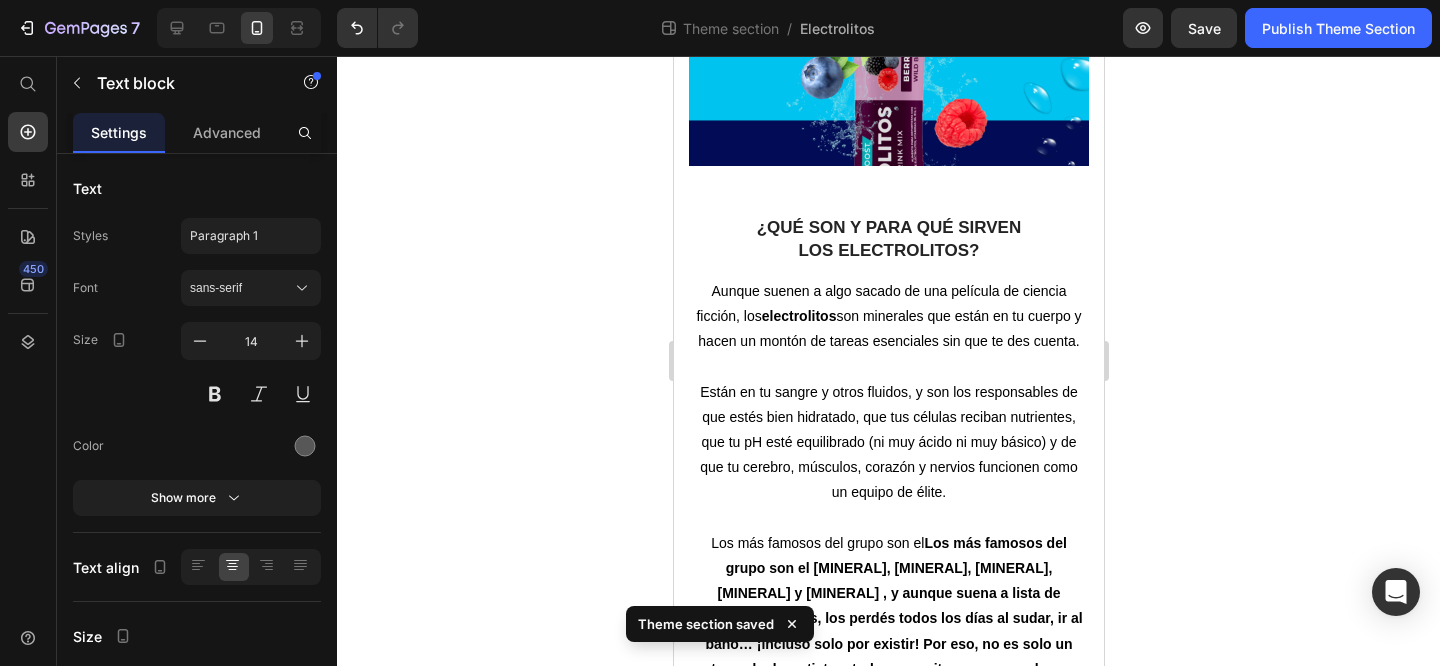 scroll, scrollTop: 438, scrollLeft: 0, axis: vertical 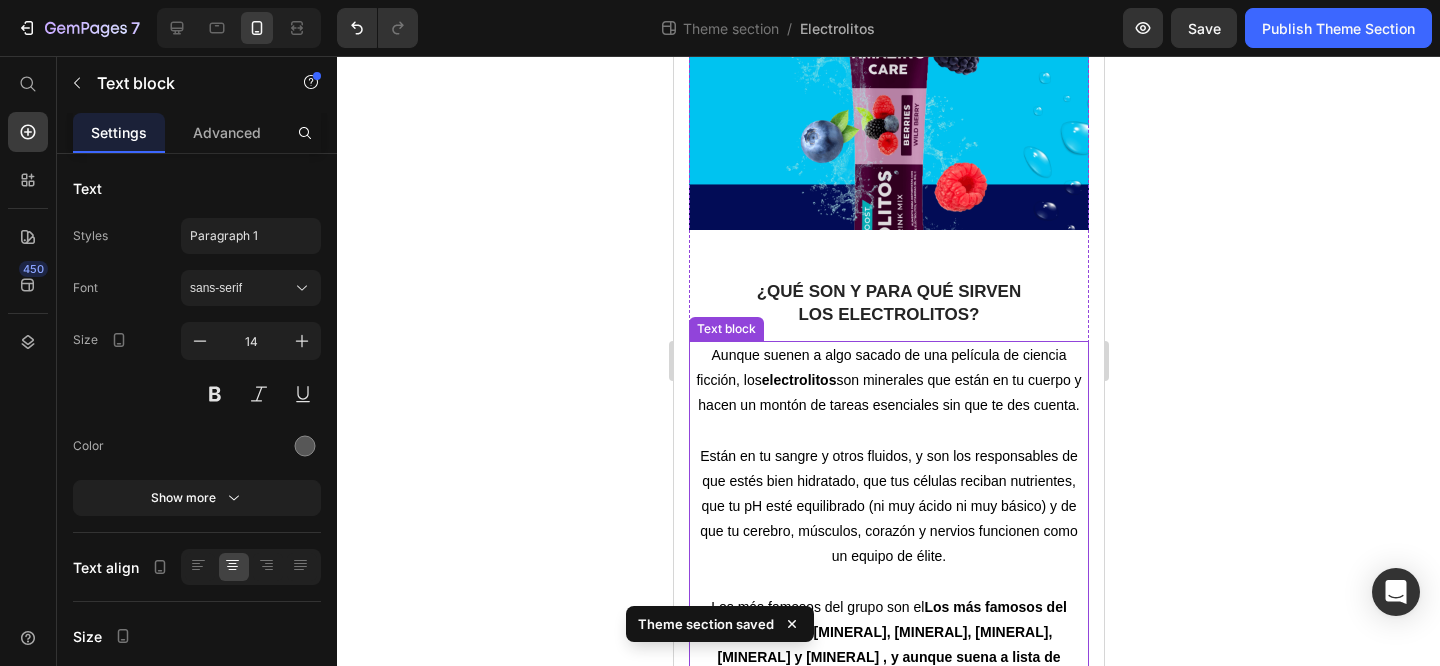 click at bounding box center [888, 430] 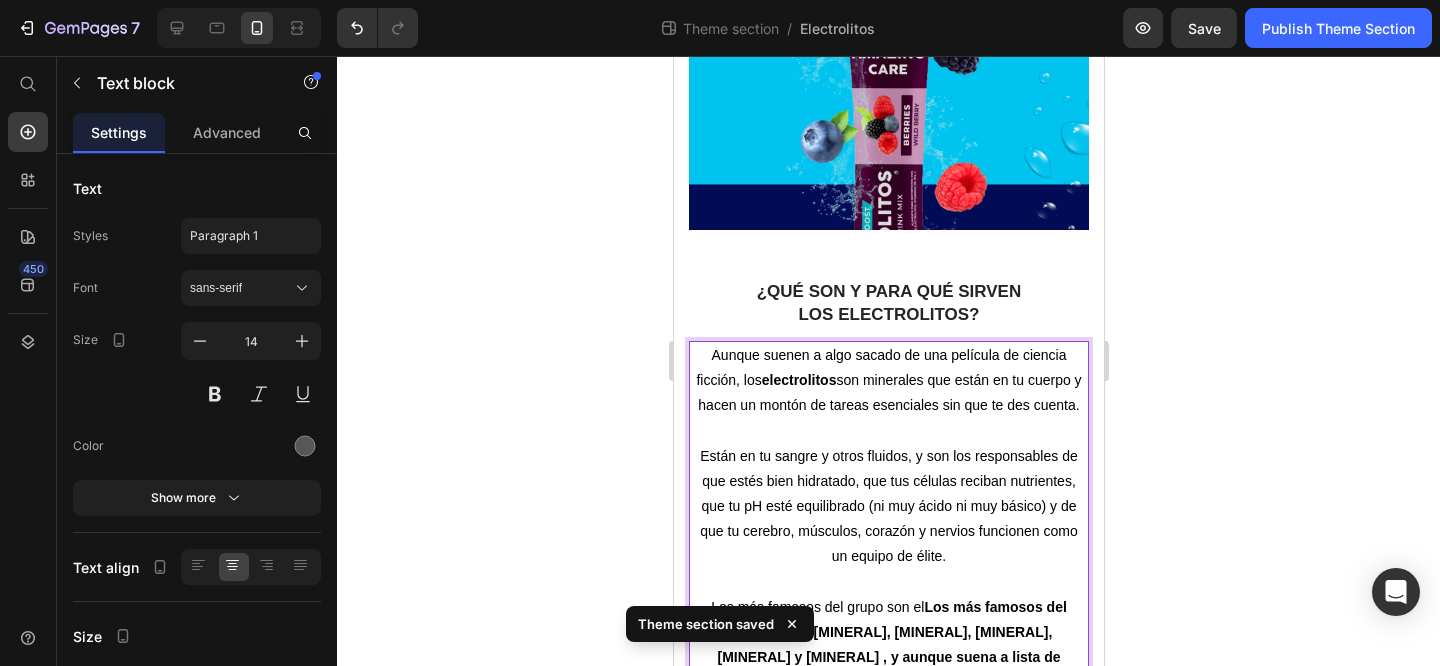 click on "Están en tu sangre y otros fluidos, y son los responsables de que estés bien hidratado, que tus células reciban nutrientes, que tu pH esté equilibrado (ni muy ácido ni muy básico) y de que tu cerebro, músculos, corazón y nervios funcionen como un equipo de élite." at bounding box center (887, 506) 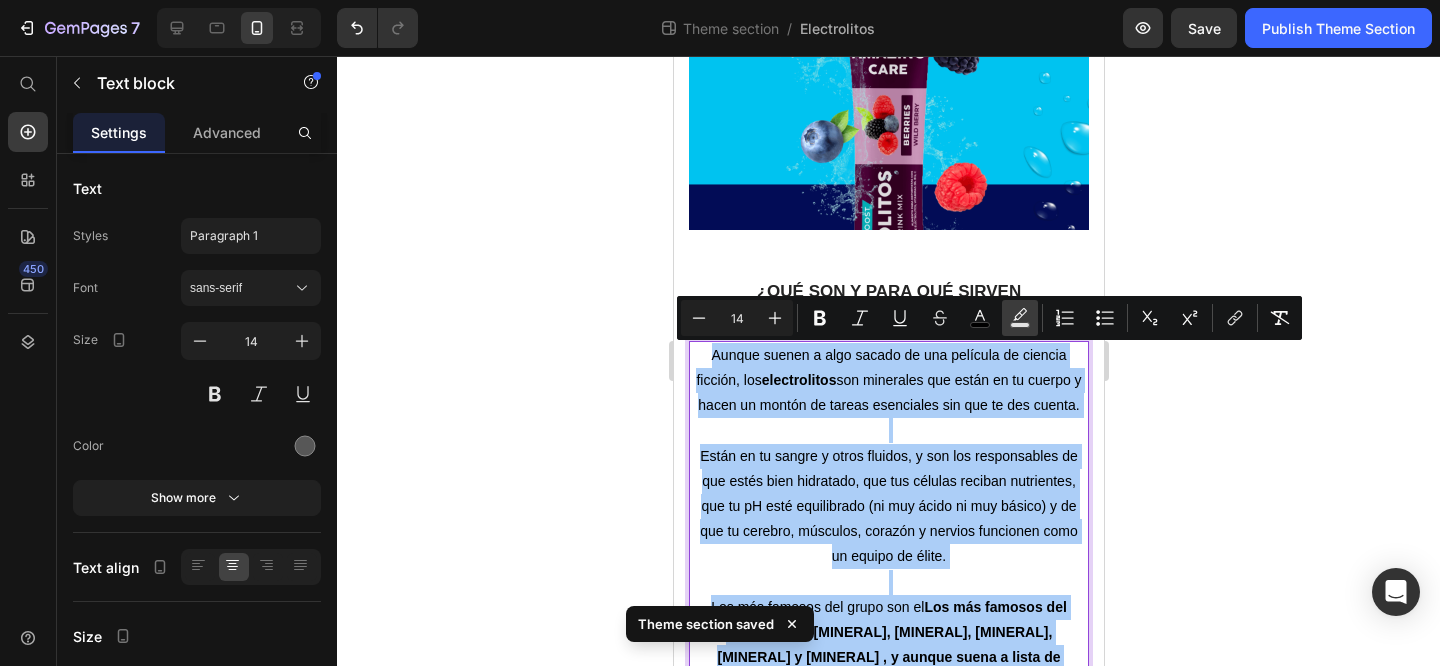 click on "Text Background Color" at bounding box center [1020, 318] 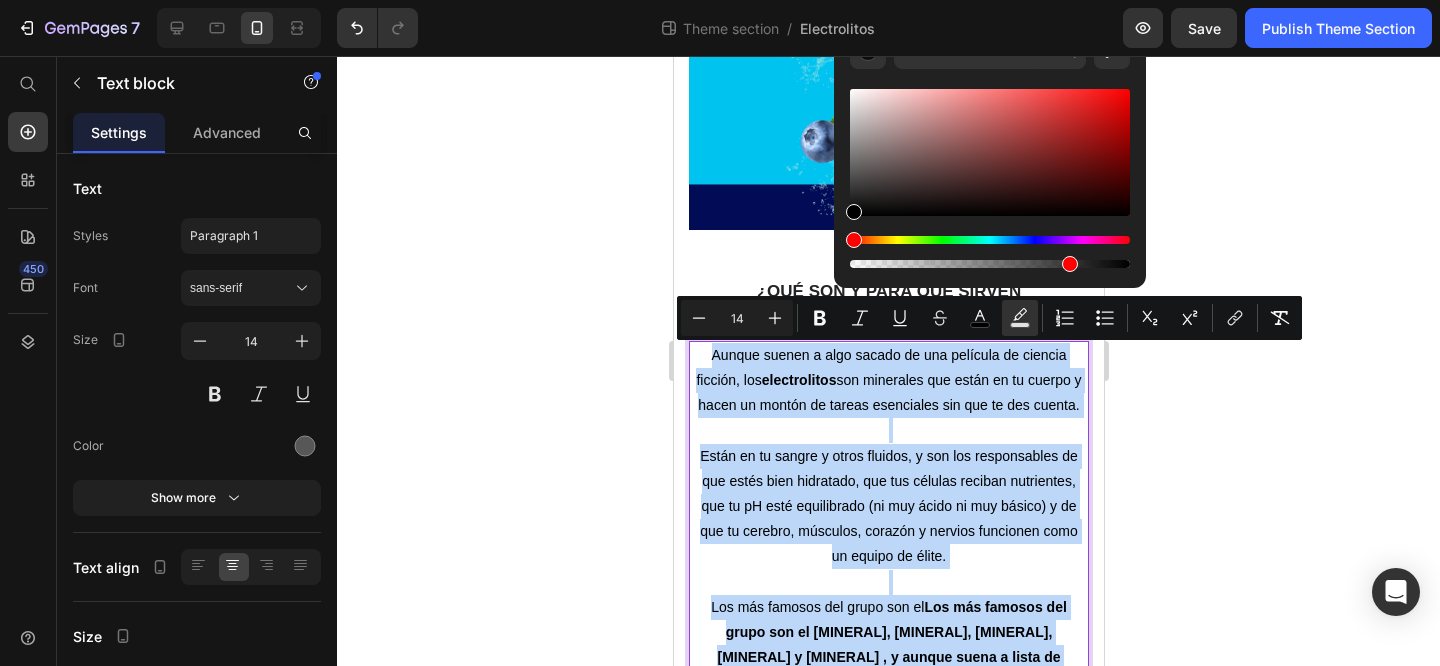 click on "Están en tu sangre y otros fluidos, y son los responsables de que estés bien hidratado, que tus células reciban nutrientes, que tu pH esté equilibrado (ni muy ácido ni muy básico) y de que tu cerebro, músculos, corazón y nervios funcionen como un equipo de élite." at bounding box center [887, 506] 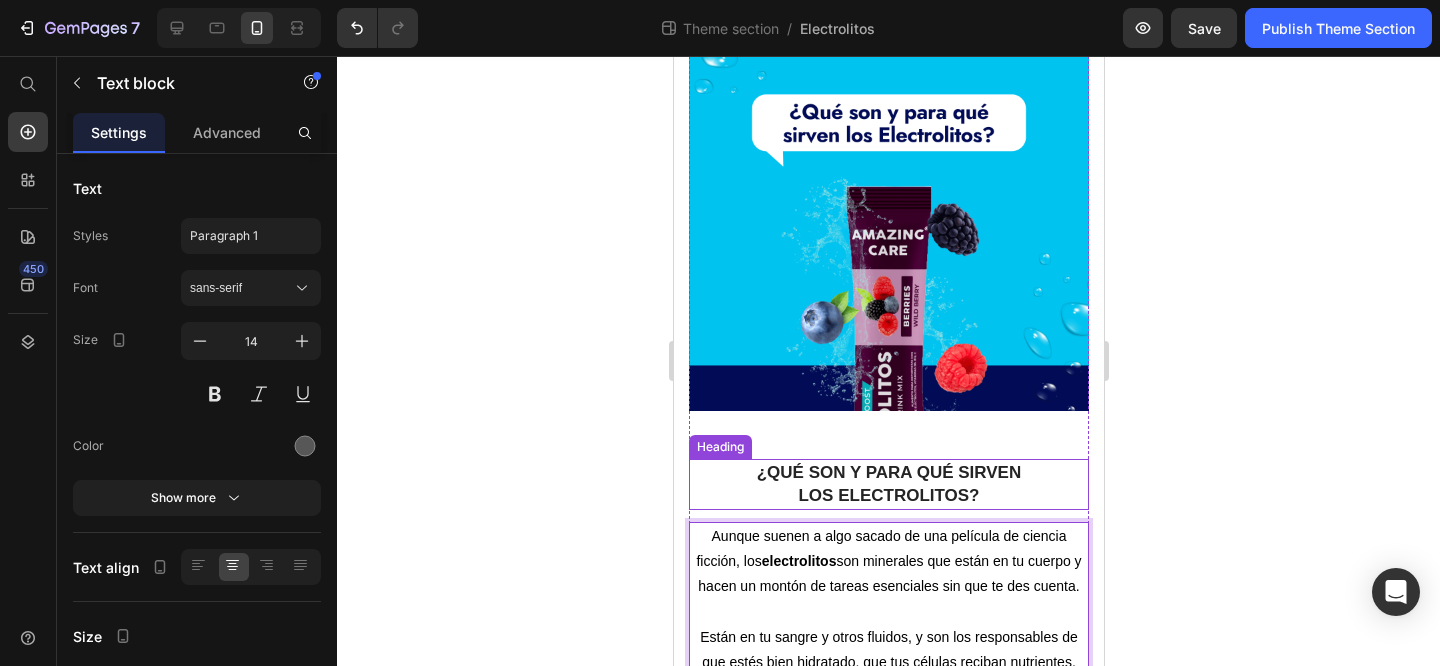 scroll, scrollTop: 258, scrollLeft: 0, axis: vertical 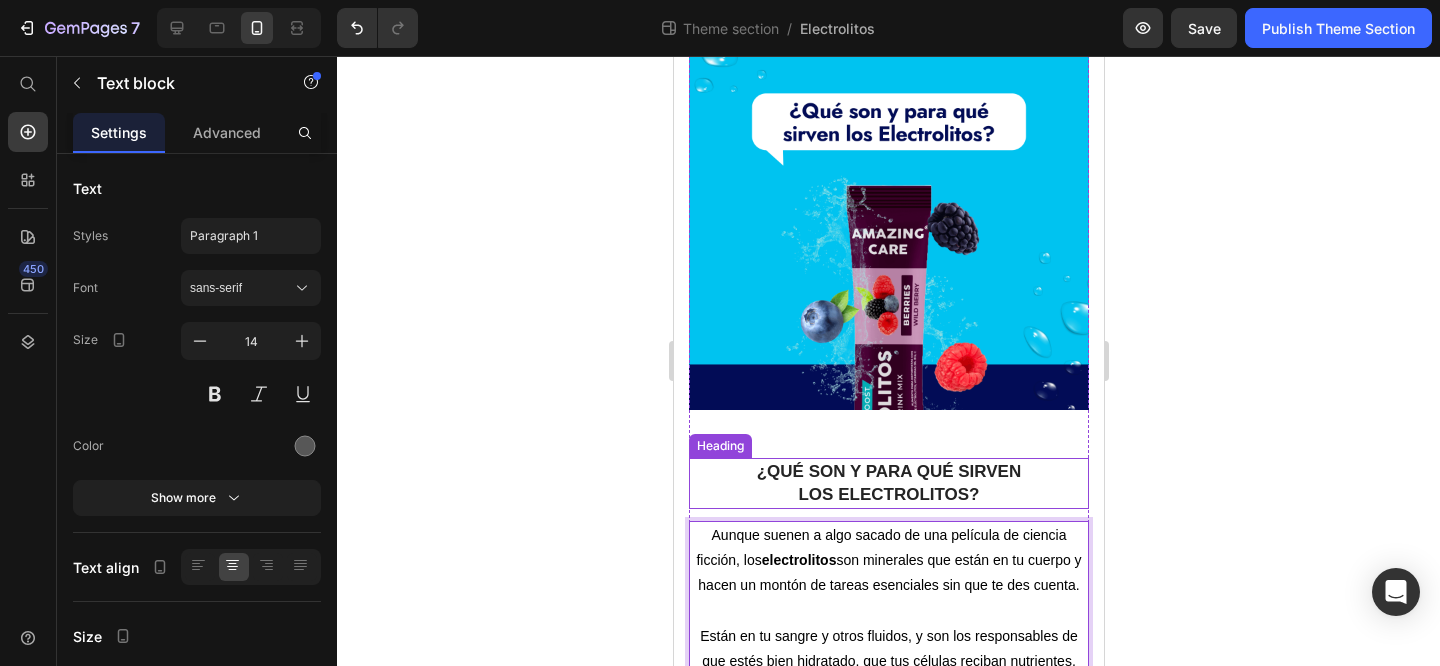 click on "Aunque suenen a algo sacado de una película de ciencia ficción, los  electrolitos  son minerales que están en tu cuerpo y hacen un montón de tareas esenciales sin que te des cuenta." at bounding box center (887, 560) 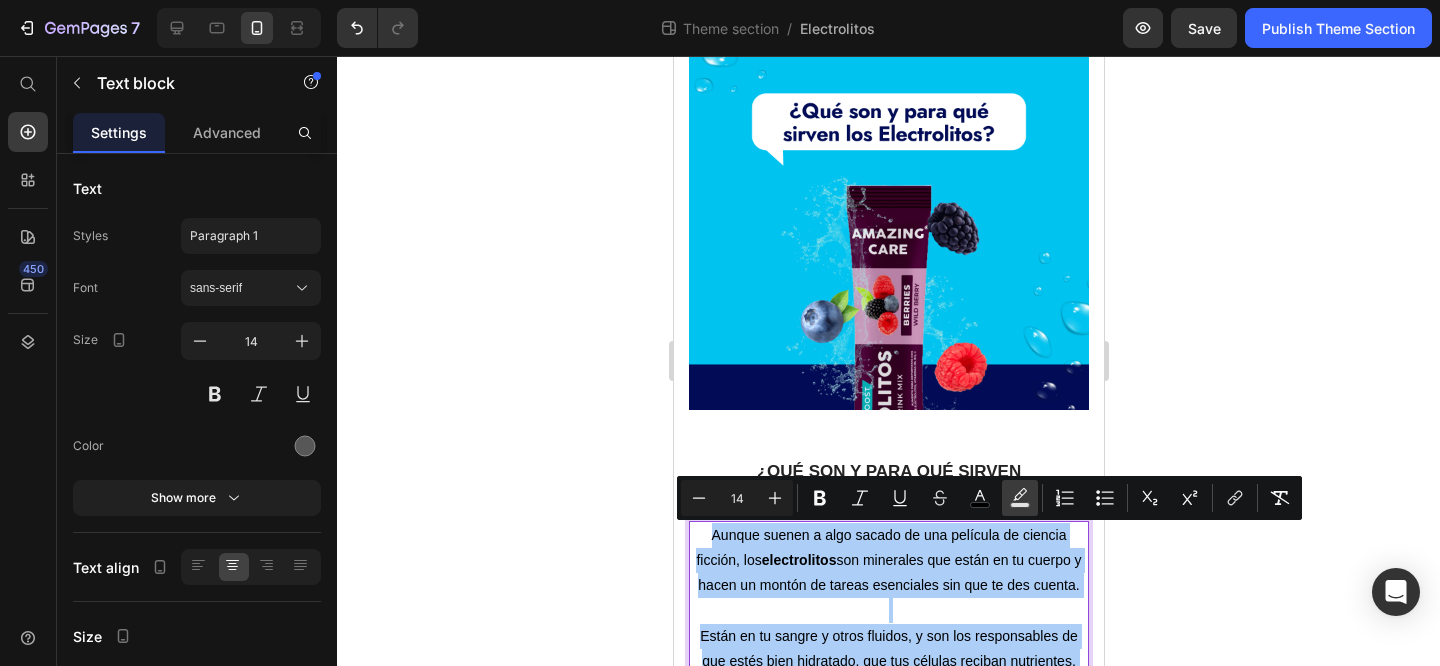 click 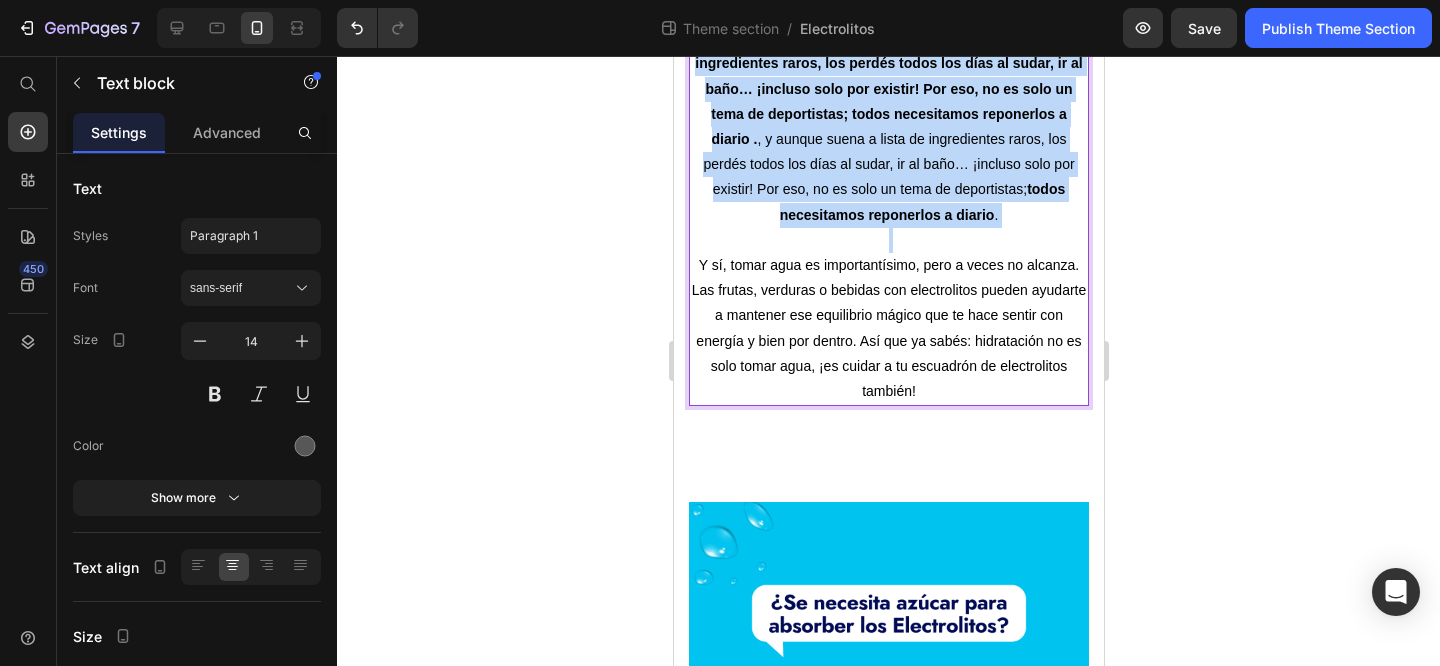 scroll, scrollTop: 1507, scrollLeft: 0, axis: vertical 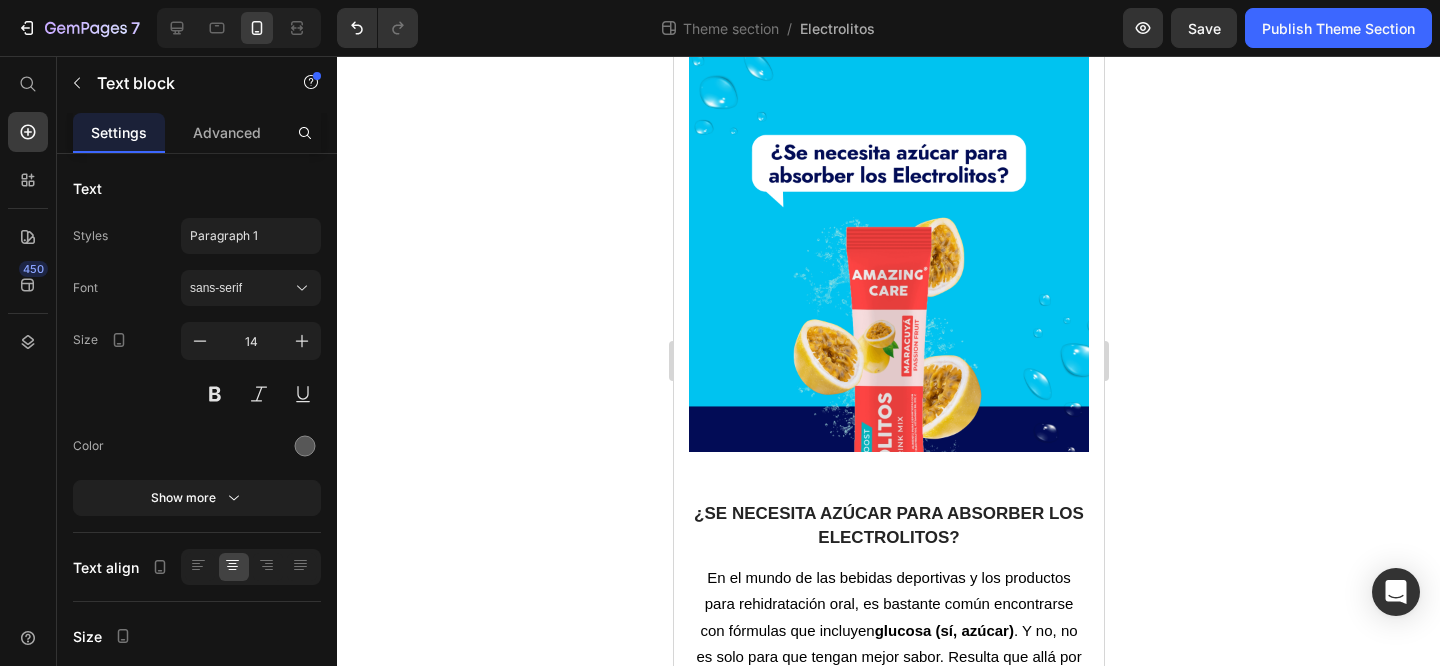 click on "En el mundo de las bebidas deportivas y los productos para rehidratación oral, es bastante común encontrarse con fórmulas que incluyen  glucosa (sí, azúcar) . Y no, no es solo para que tengan mejor sabor. Resulta que allá por los años 60, un estudio demostró que la glucosa puede ayudar a que el cuerpo  absorba agua y electrolitos más rápido , lo cual suena genial, ¿no? Pero ahora viene la gran pregunta:  ¿es realmente necesaria el azúcar en una bebida con electrolitos?  Spoiler:  no, no lo es ." at bounding box center (888, 682) 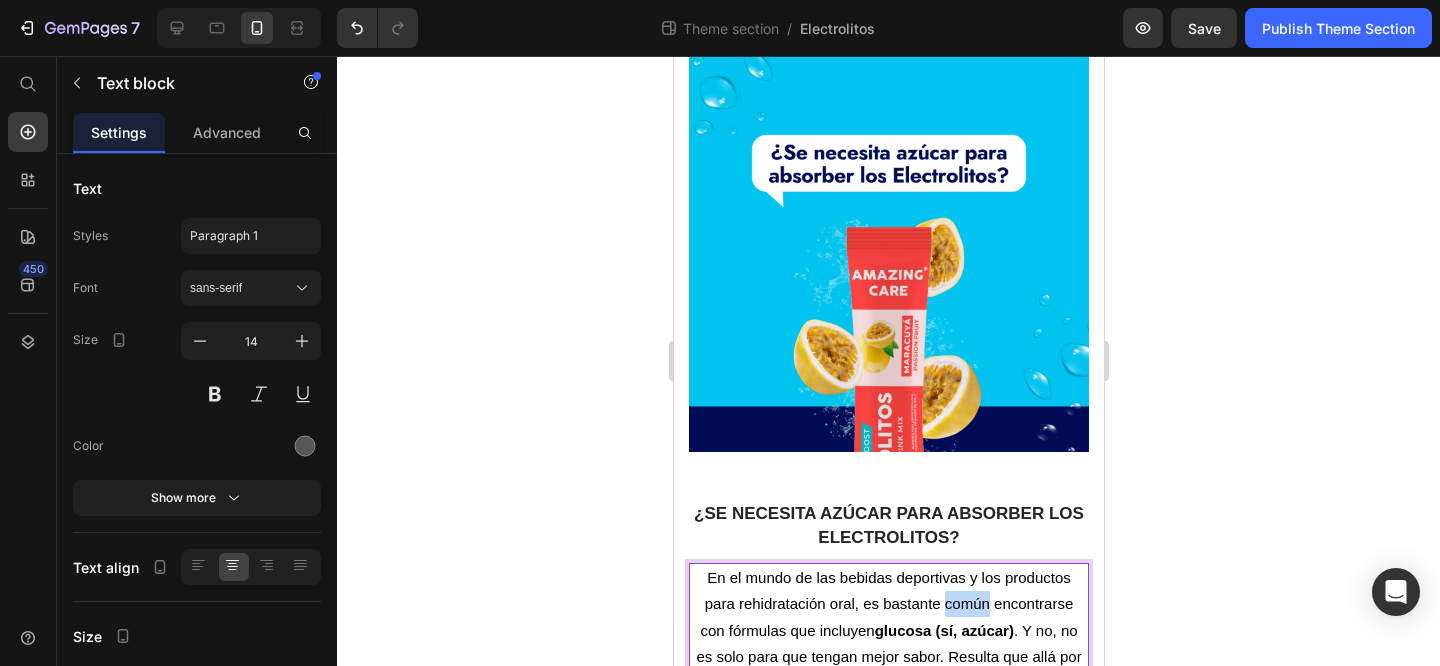 click on "En el mundo de las bebidas deportivas y los productos para rehidratación oral, es bastante común encontrarse con fórmulas que incluyen  glucosa (sí, azúcar) . Y no, no es solo para que tengan mejor sabor. Resulta que allá por los años 60, un estudio demostró que la glucosa puede ayudar a que el cuerpo  absorba agua y electrolitos más rápido , lo cual suena genial, ¿no? Pero ahora viene la gran pregunta:  ¿es realmente necesaria el azúcar en una bebida con electrolitos?  Spoiler:  no, no lo es ." at bounding box center (888, 683) 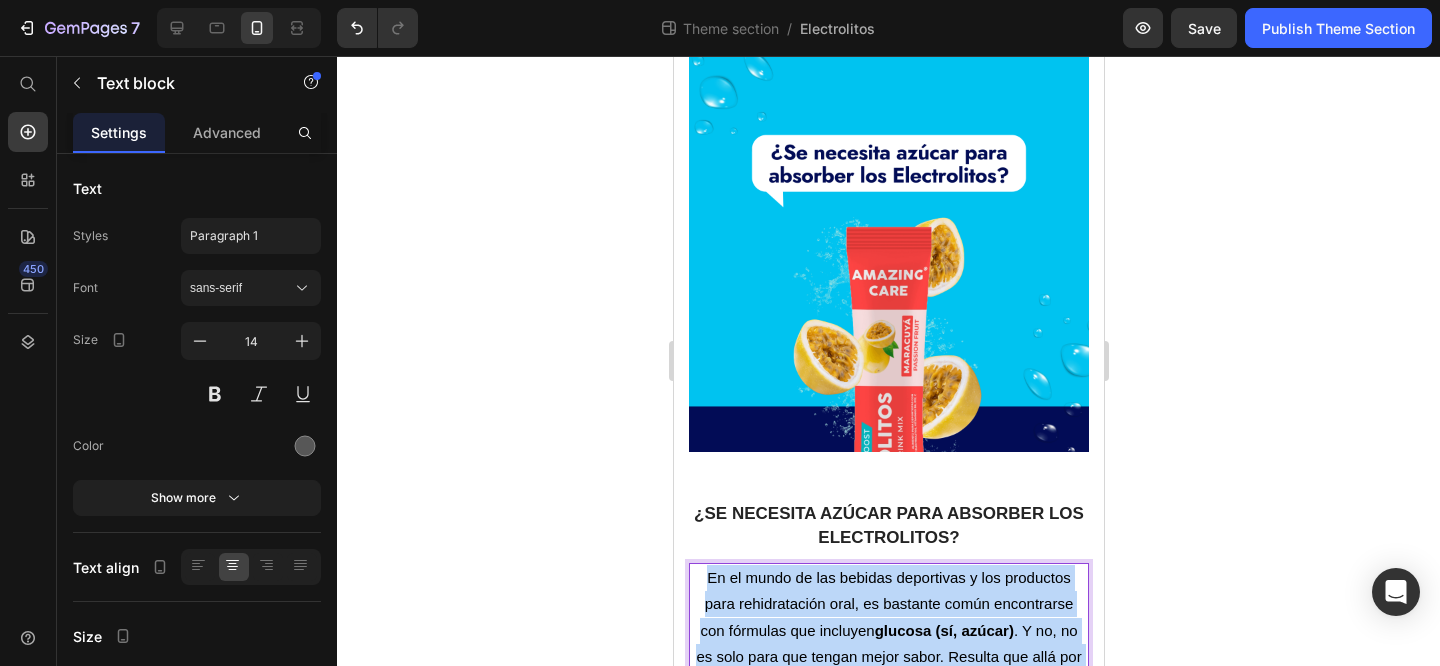 click on "En el mundo de las bebidas deportivas y los productos para rehidratación oral, es bastante común encontrarse con fórmulas que incluyen  glucosa (sí, azúcar) . Y no, no es solo para que tengan mejor sabor. Resulta que allá por los años 60, un estudio demostró que la glucosa puede ayudar a que el cuerpo  absorba agua y electrolitos más rápido , lo cual suena genial, ¿no? Pero ahora viene la gran pregunta:  ¿es realmente necesaria el azúcar en una bebida con electrolitos?  Spoiler:  no, no lo es ." at bounding box center (888, 683) 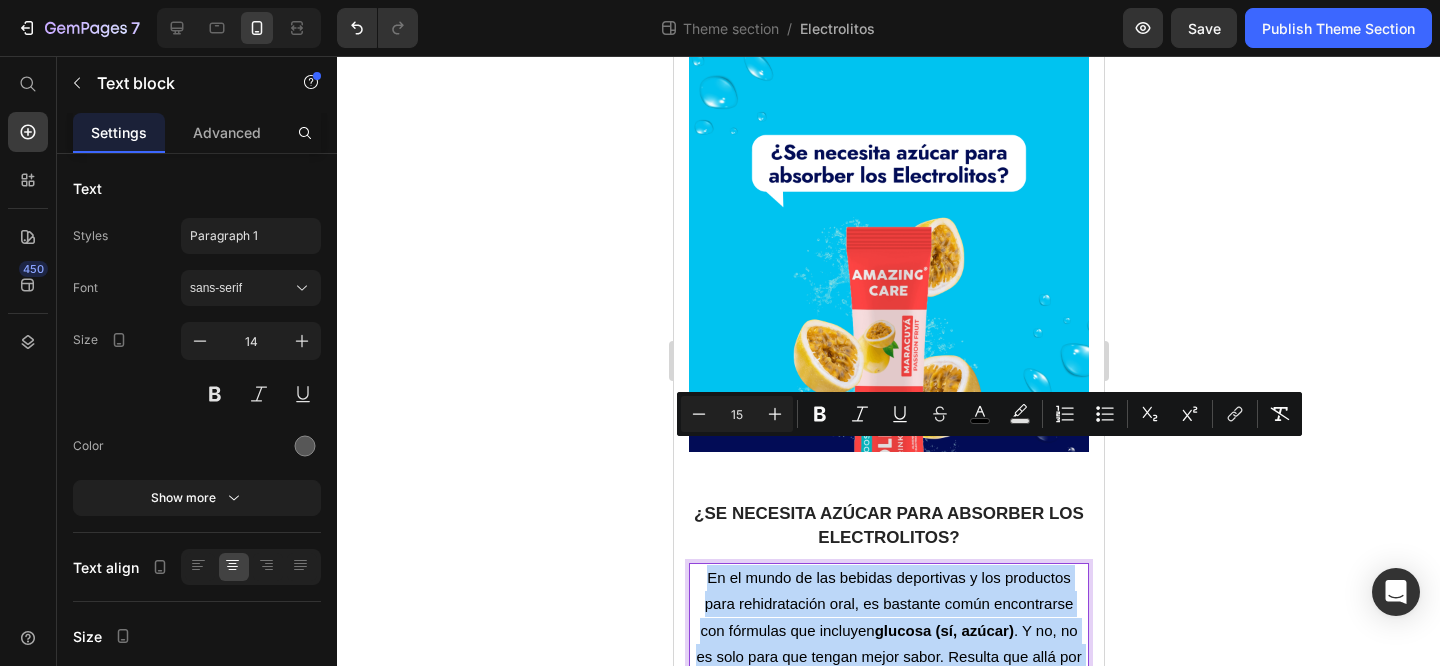 scroll, scrollTop: 526, scrollLeft: 0, axis: vertical 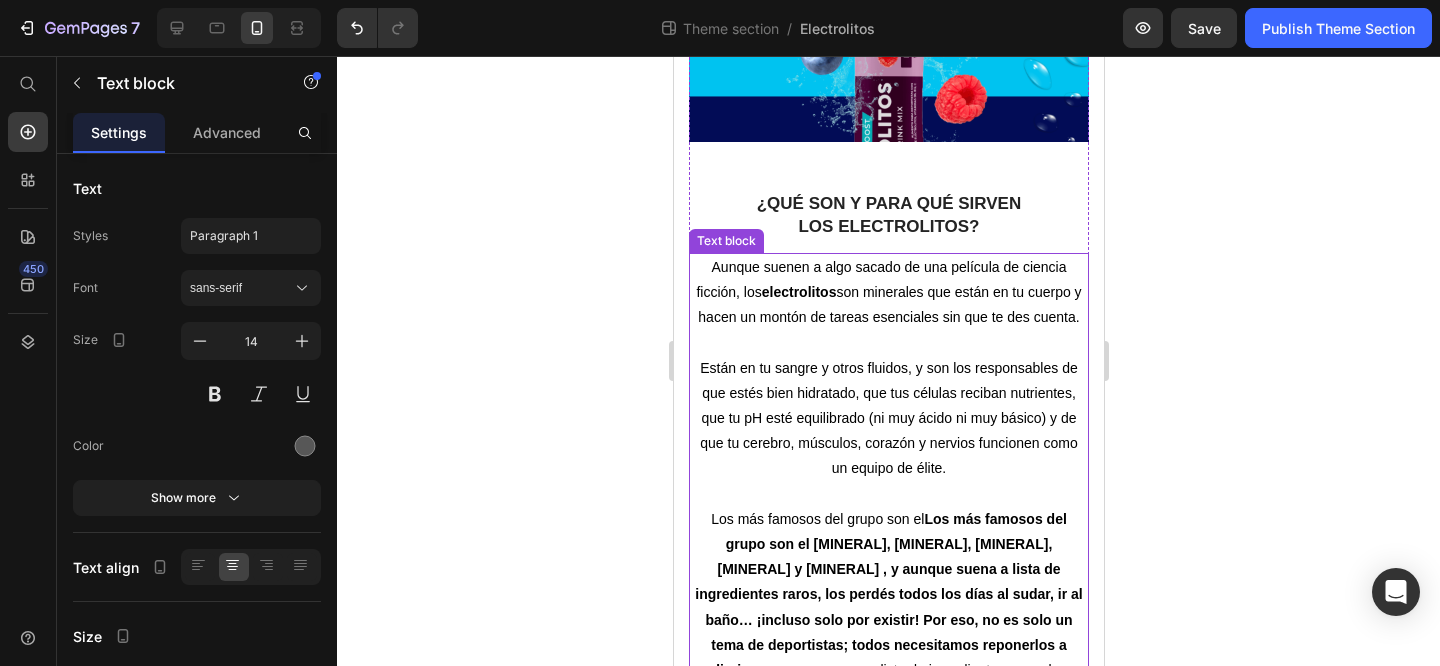 click on "Aunque suenen a algo sacado de una película de ciencia ficción, los  electrolitos  son minerales que están en tu cuerpo y hacen un montón de tareas esenciales sin que te des cuenta." at bounding box center [887, 292] 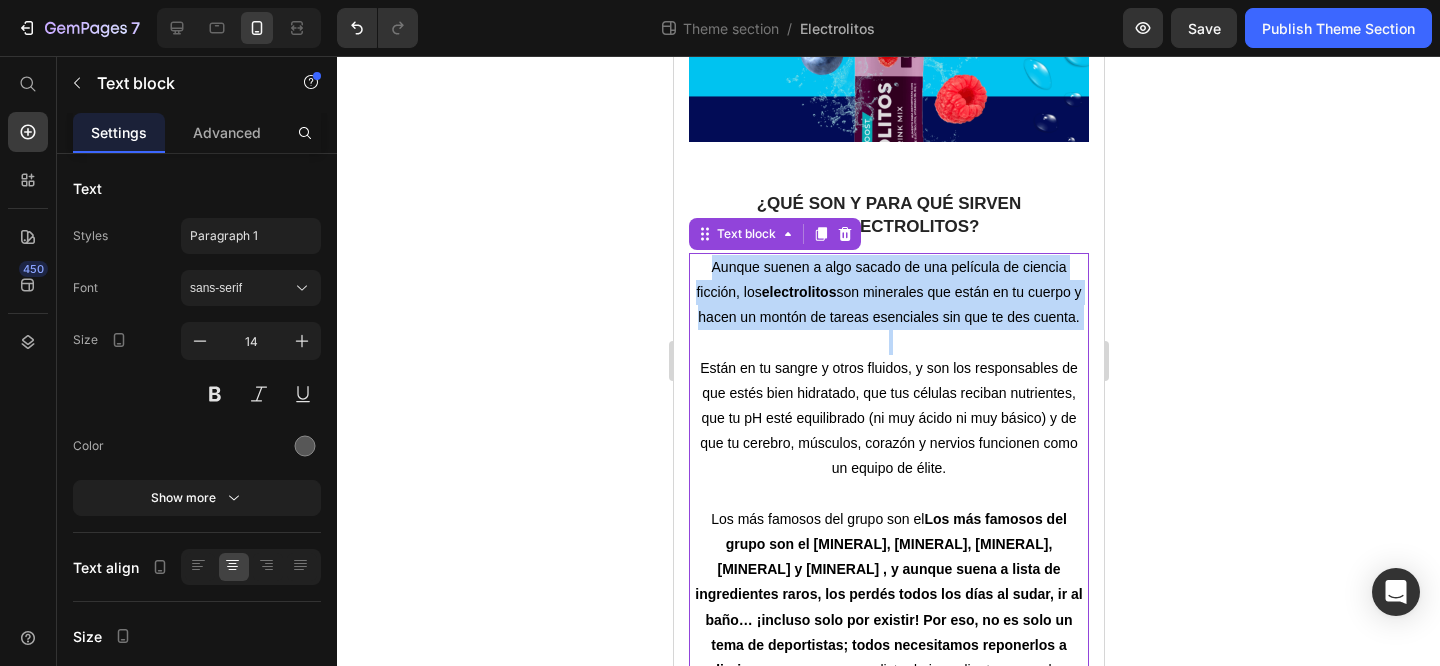 click on "Aunque suenen a algo sacado de una película de ciencia ficción, los  electrolitos  son minerales que están en tu cuerpo y hacen un montón de tareas esenciales sin que te des cuenta." at bounding box center [887, 292] 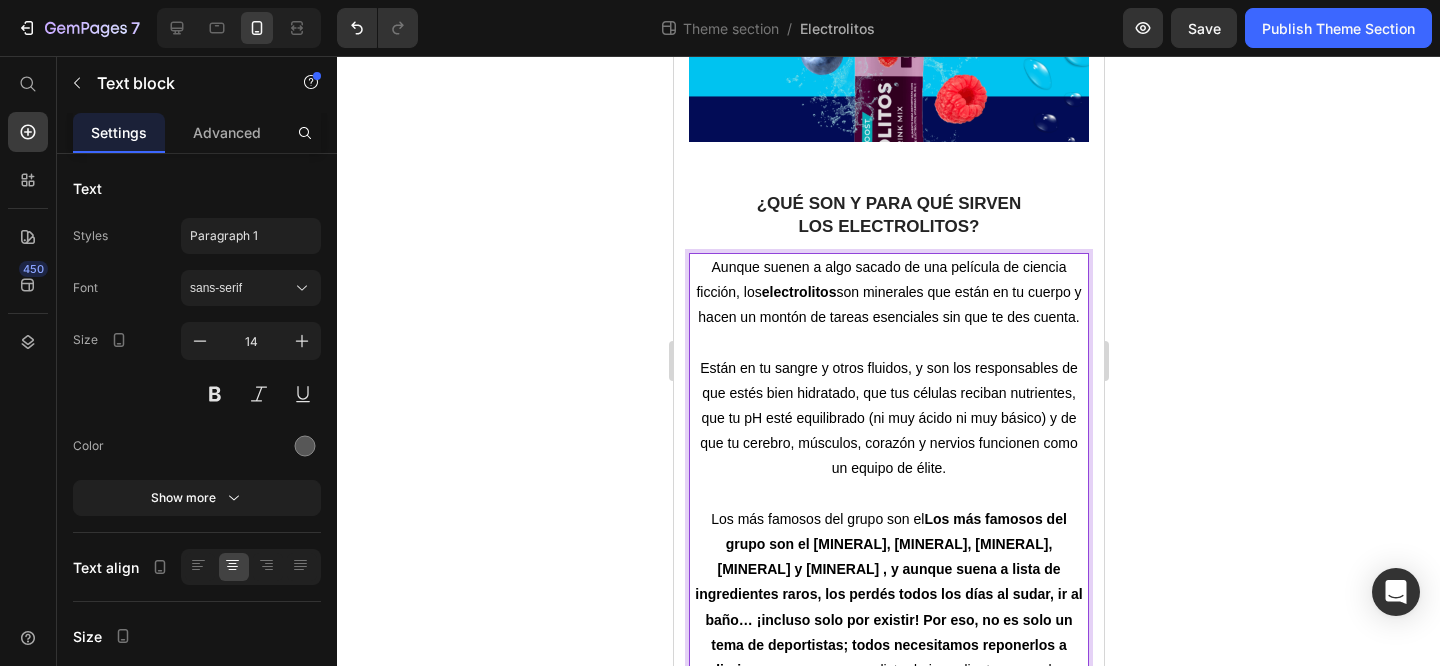 click on "Están en tu sangre y otros fluidos, y son los responsables de que estés bien hidratado, que tus células reciban nutrientes, que tu pH esté equilibrado (ni muy ácido ni muy básico) y de que tu cerebro, músculos, corazón y nervios funcionen como un equipo de élite." at bounding box center [887, 418] 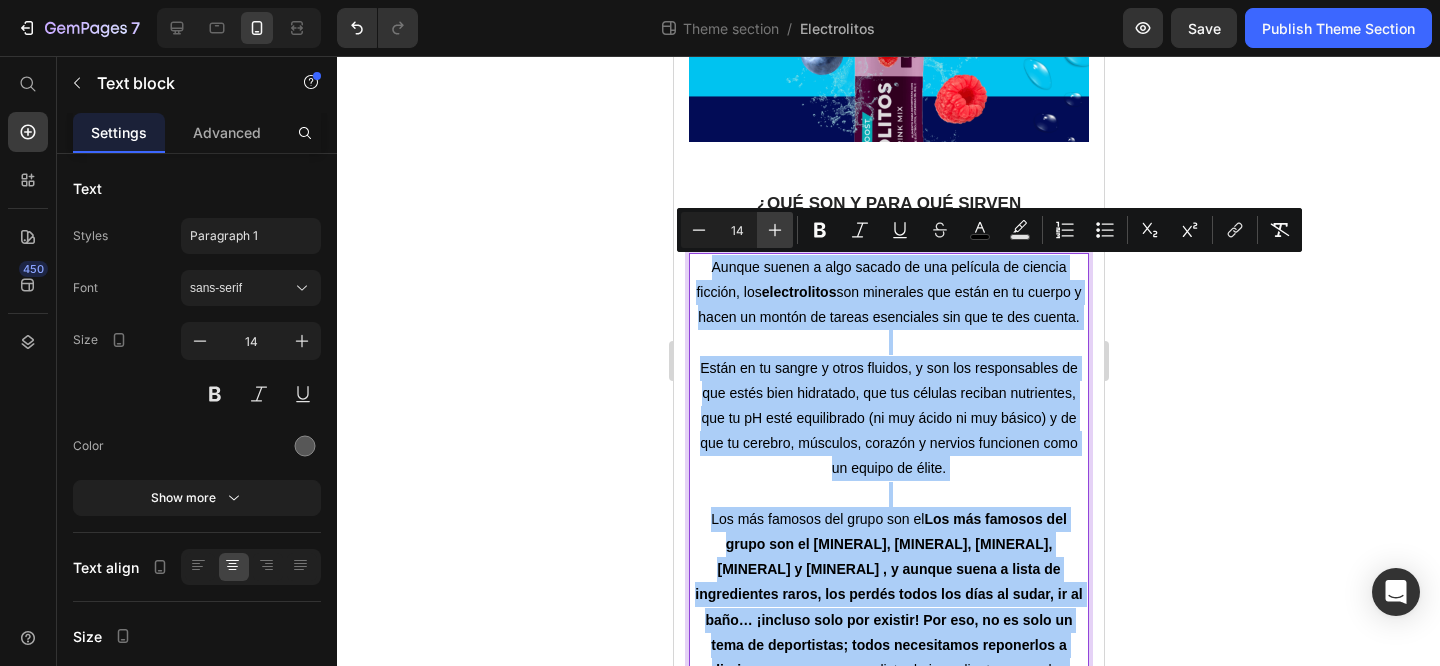 click 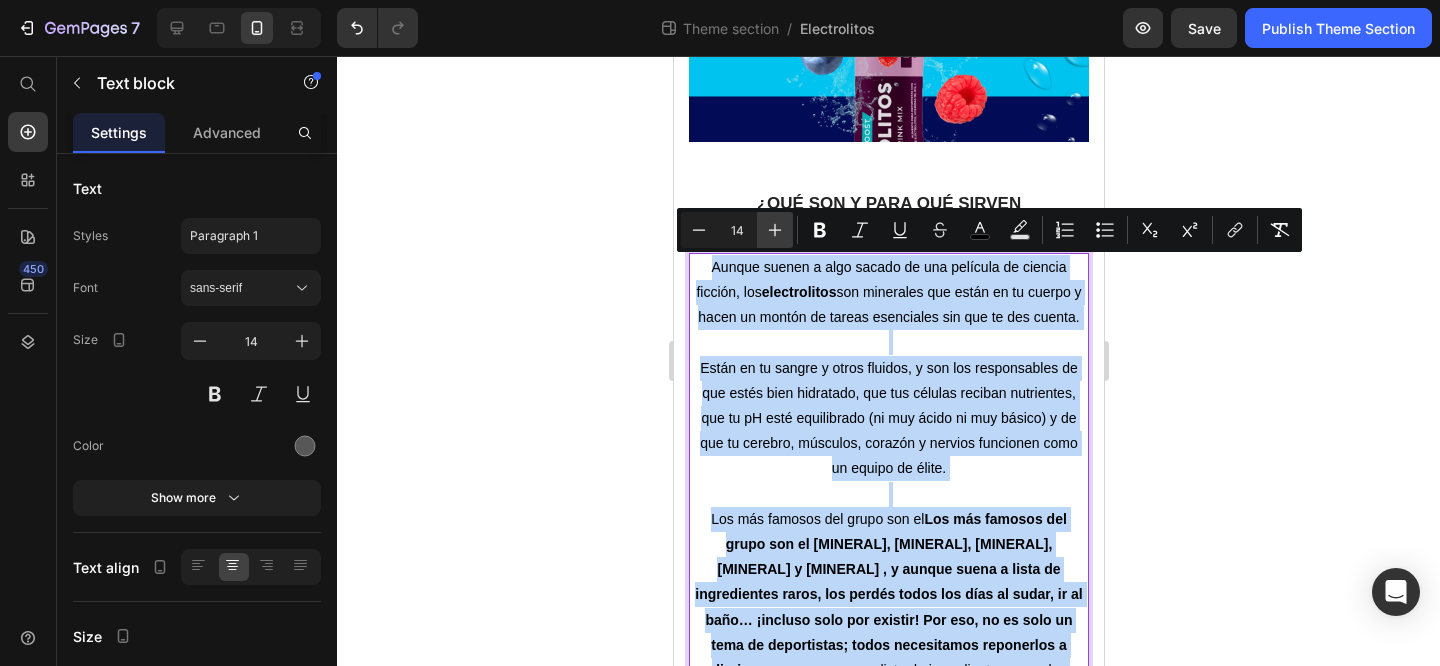 type on "15" 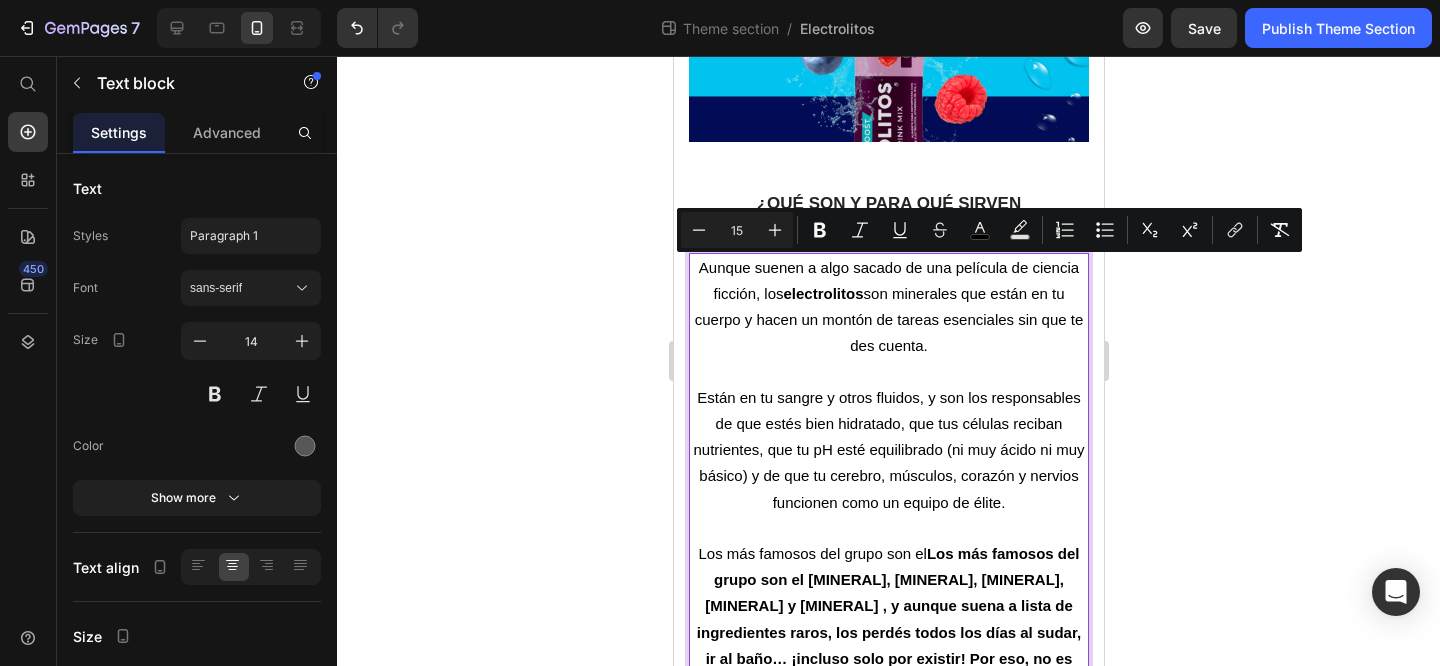 click at bounding box center [888, 372] 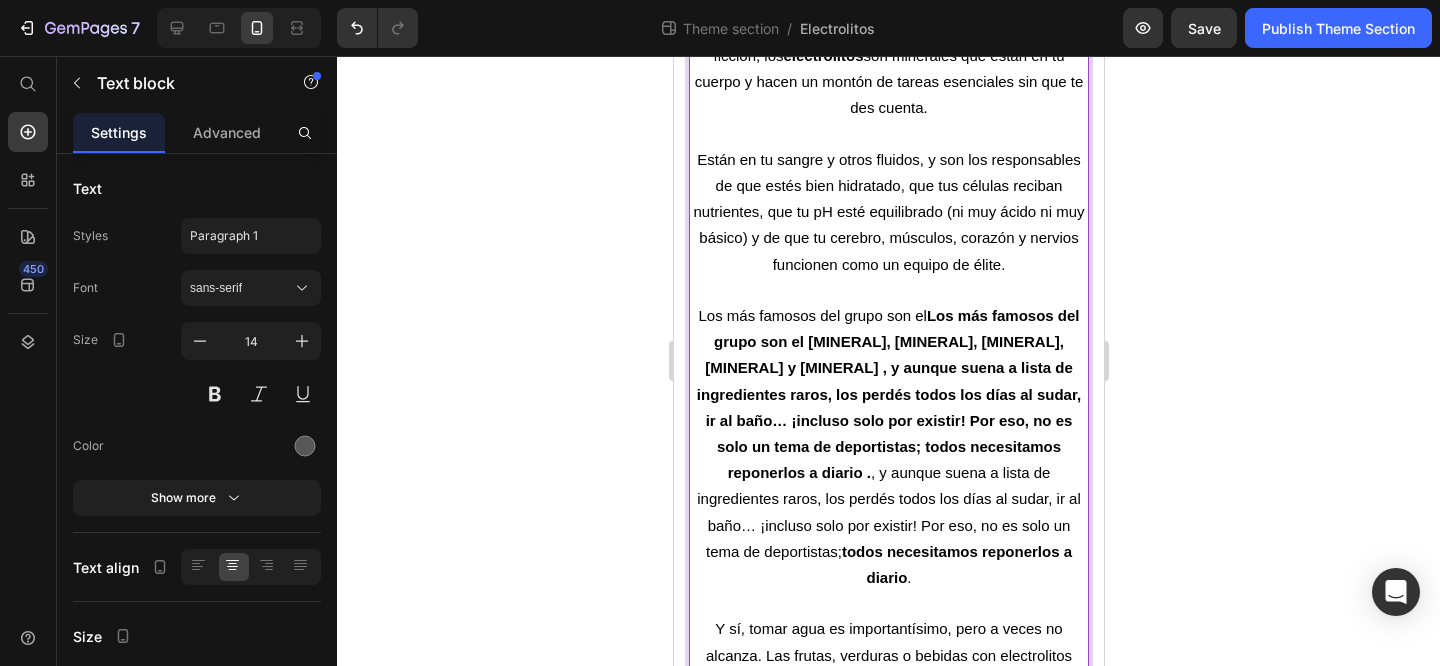 scroll, scrollTop: 815, scrollLeft: 0, axis: vertical 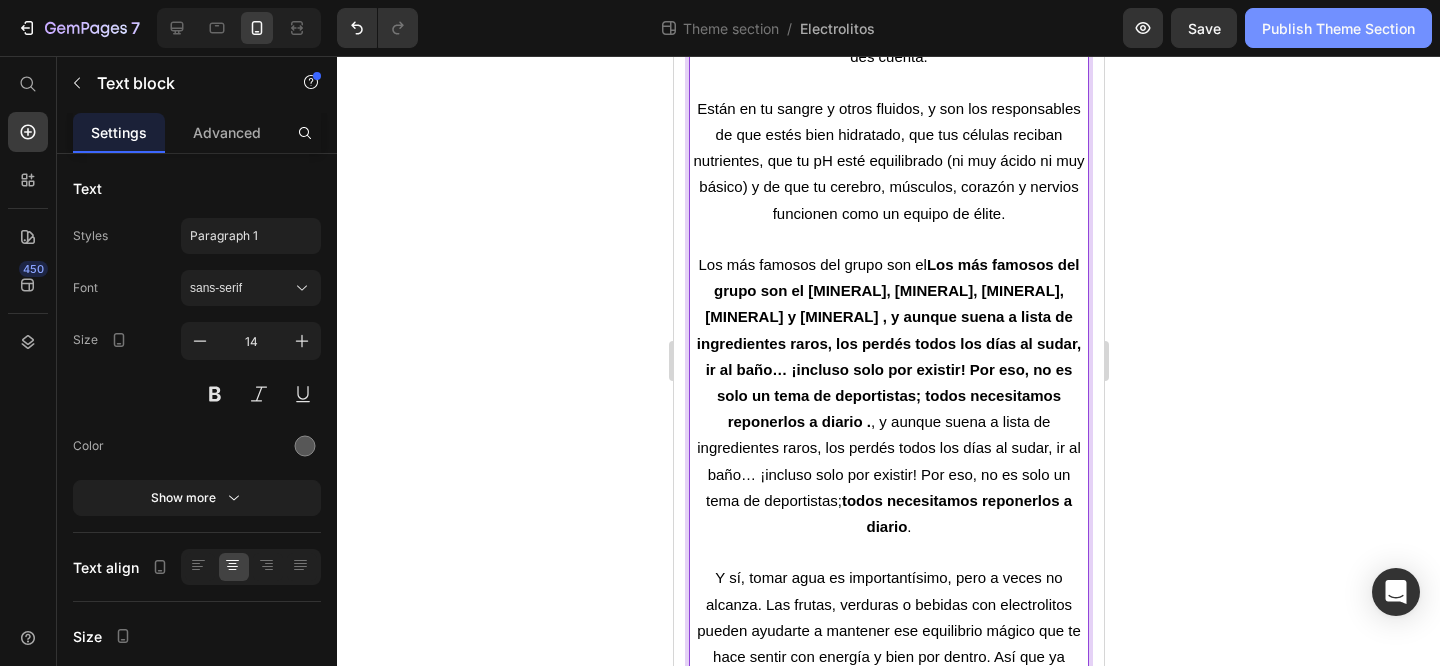 click on "Publish Theme Section" at bounding box center [1338, 28] 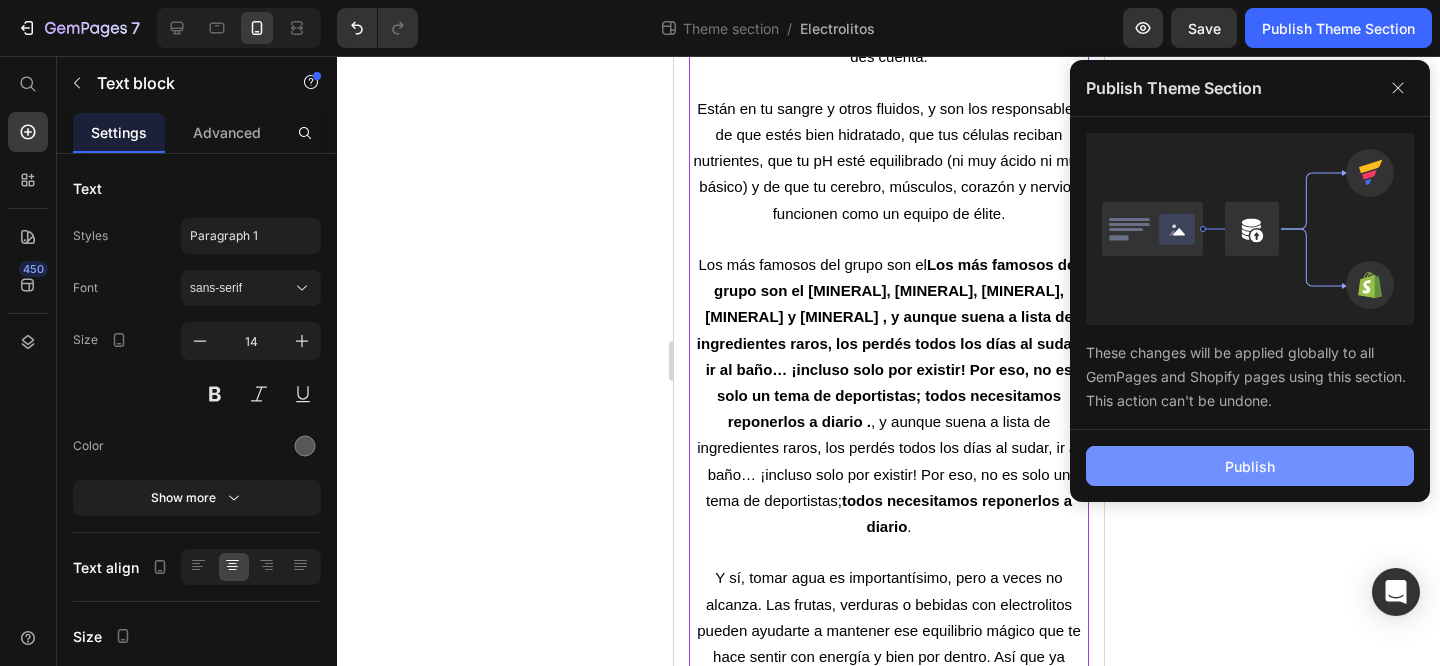 click on "Publish" 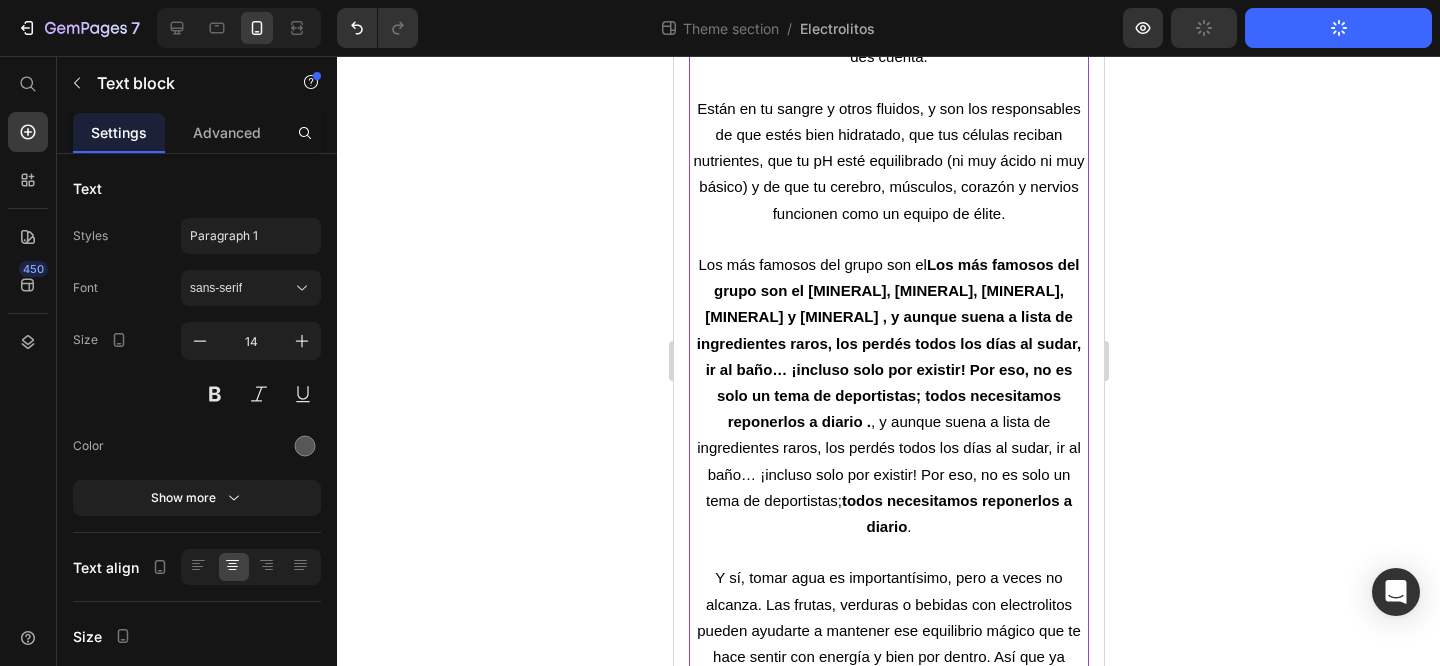 scroll, scrollTop: 510, scrollLeft: 0, axis: vertical 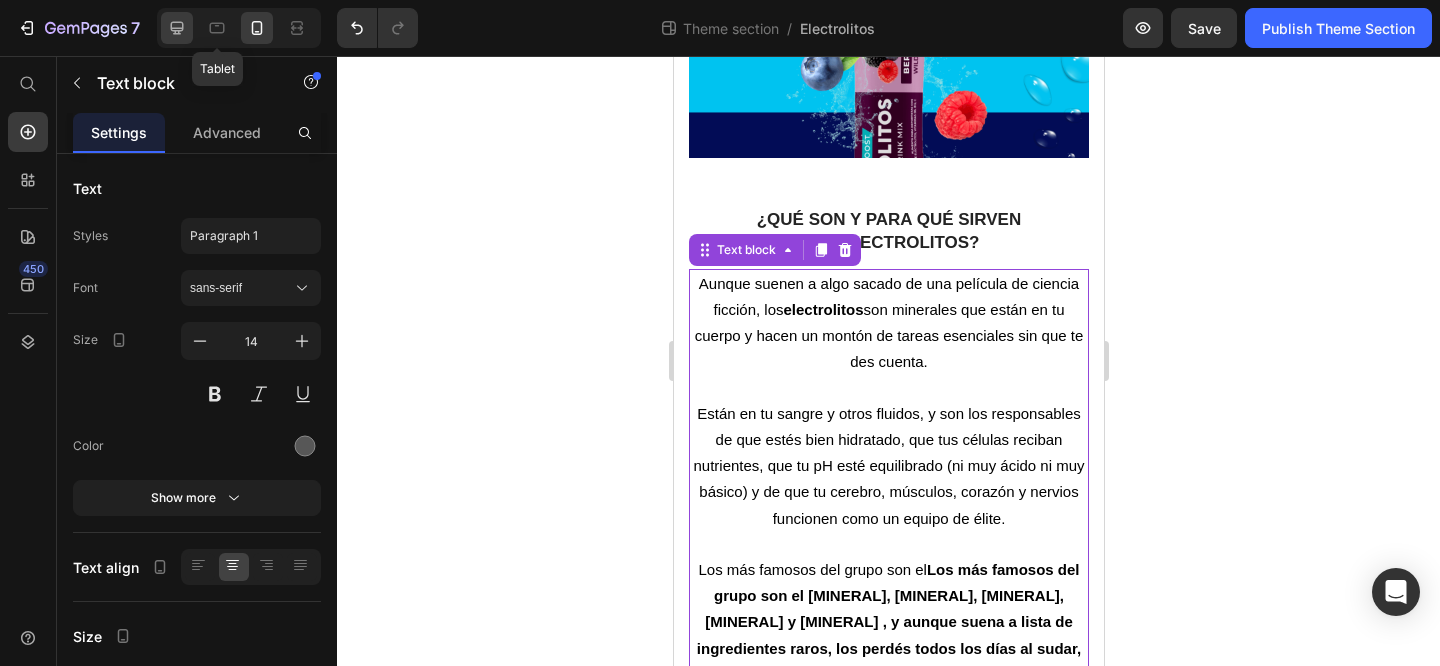 click 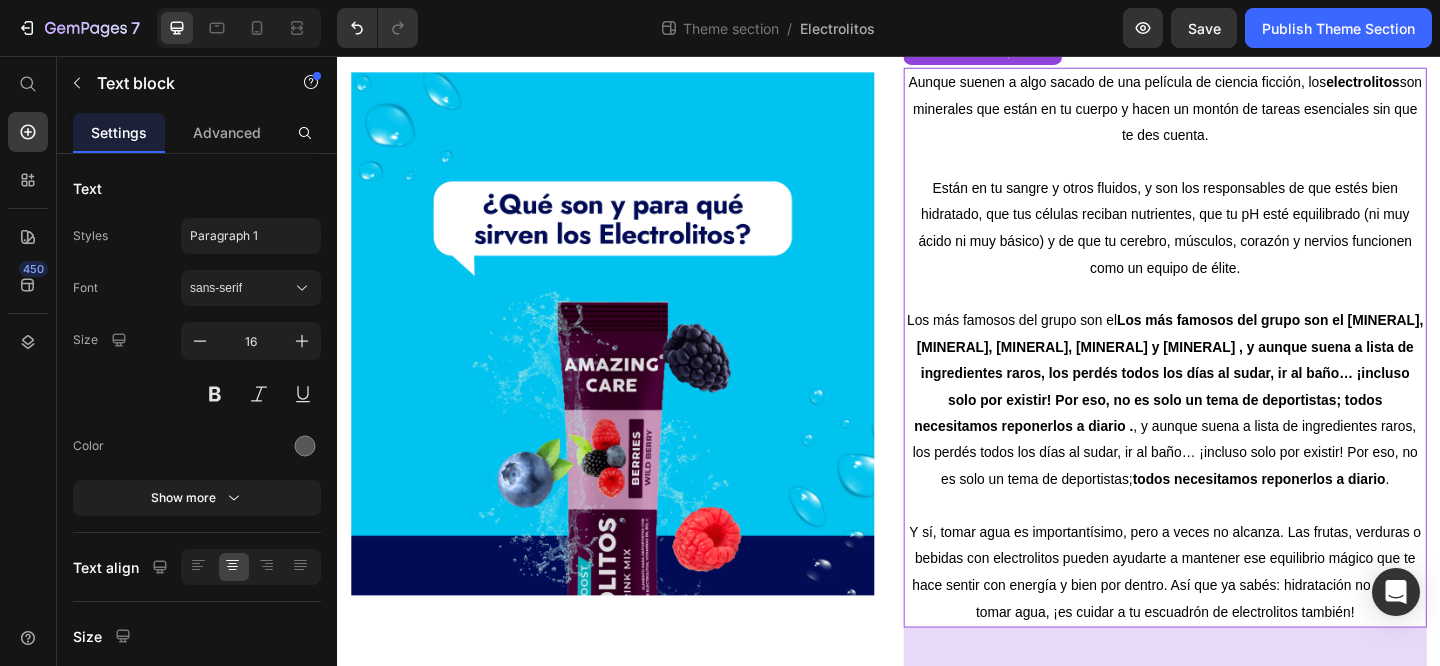 scroll, scrollTop: 158, scrollLeft: 0, axis: vertical 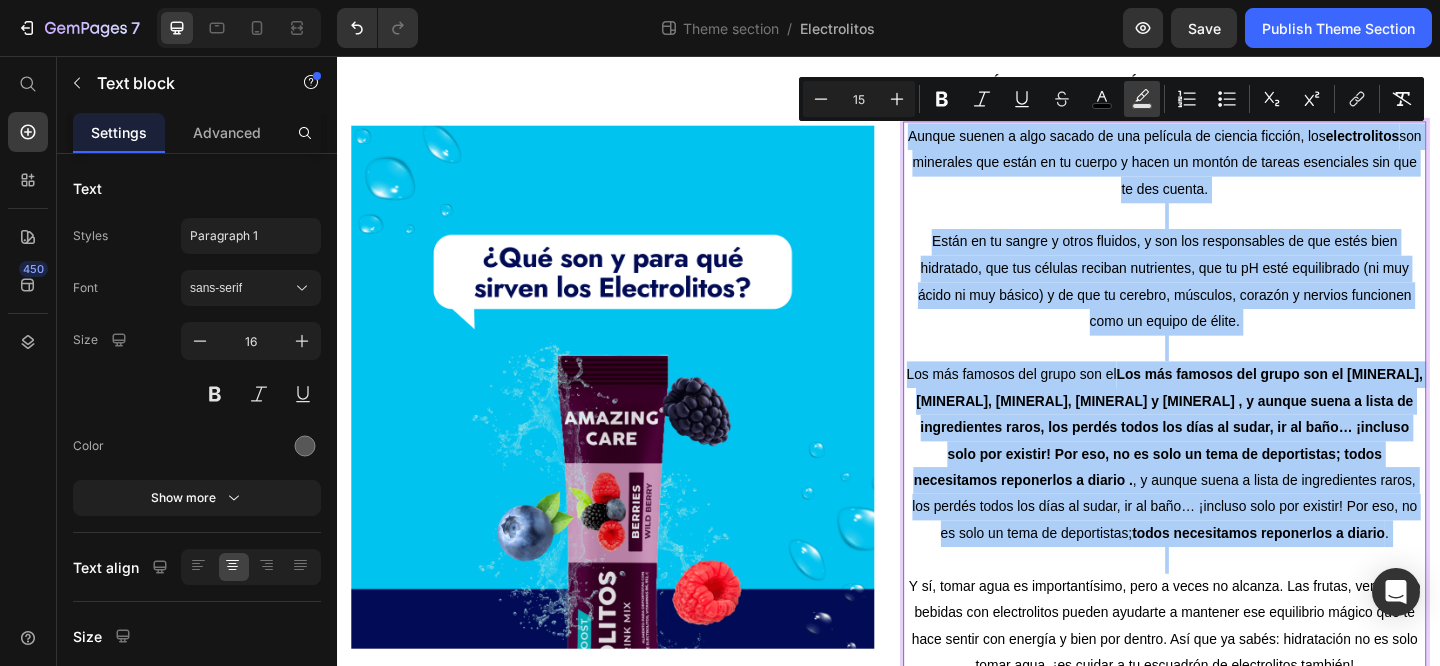 click 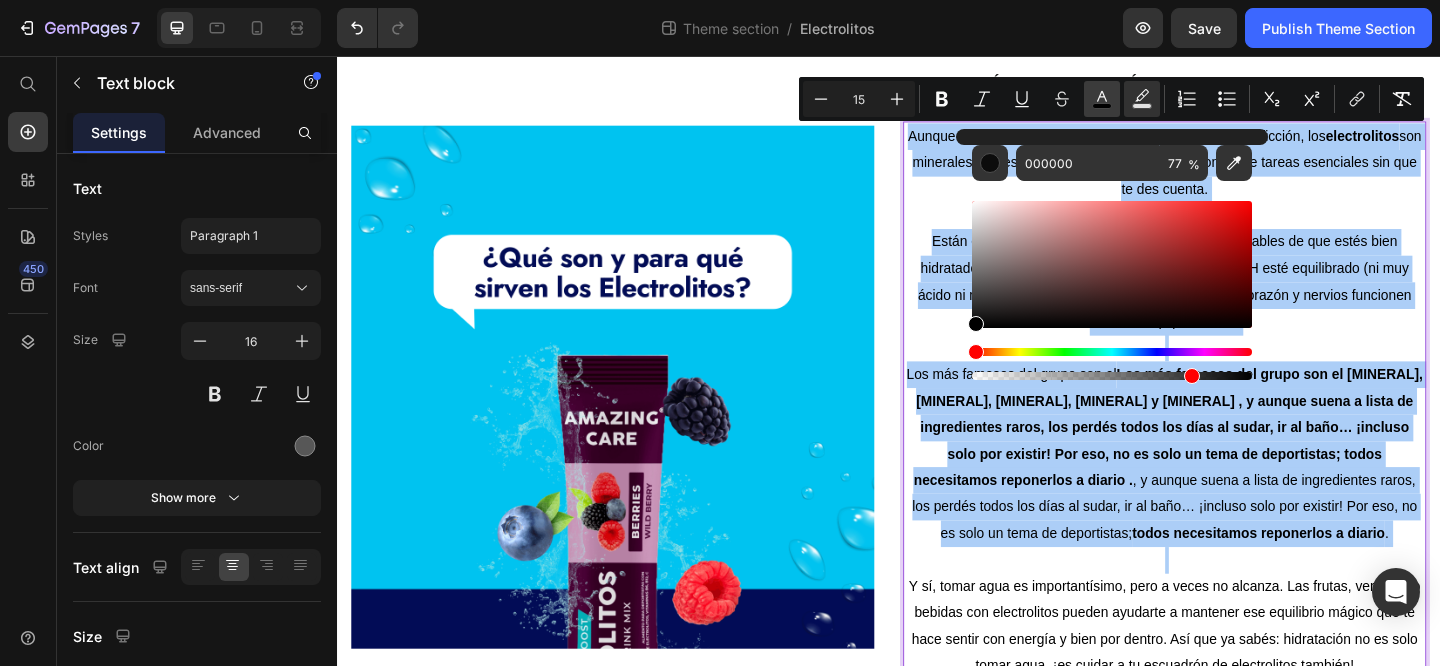 click 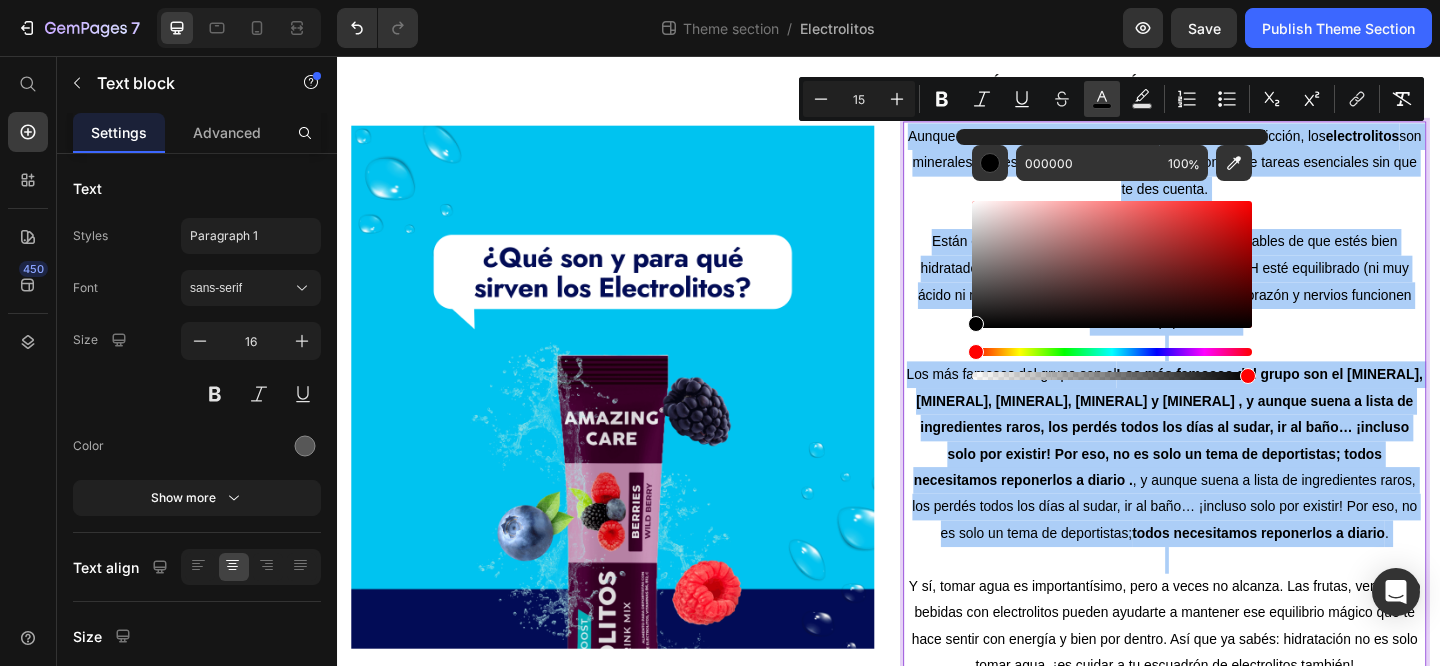 click 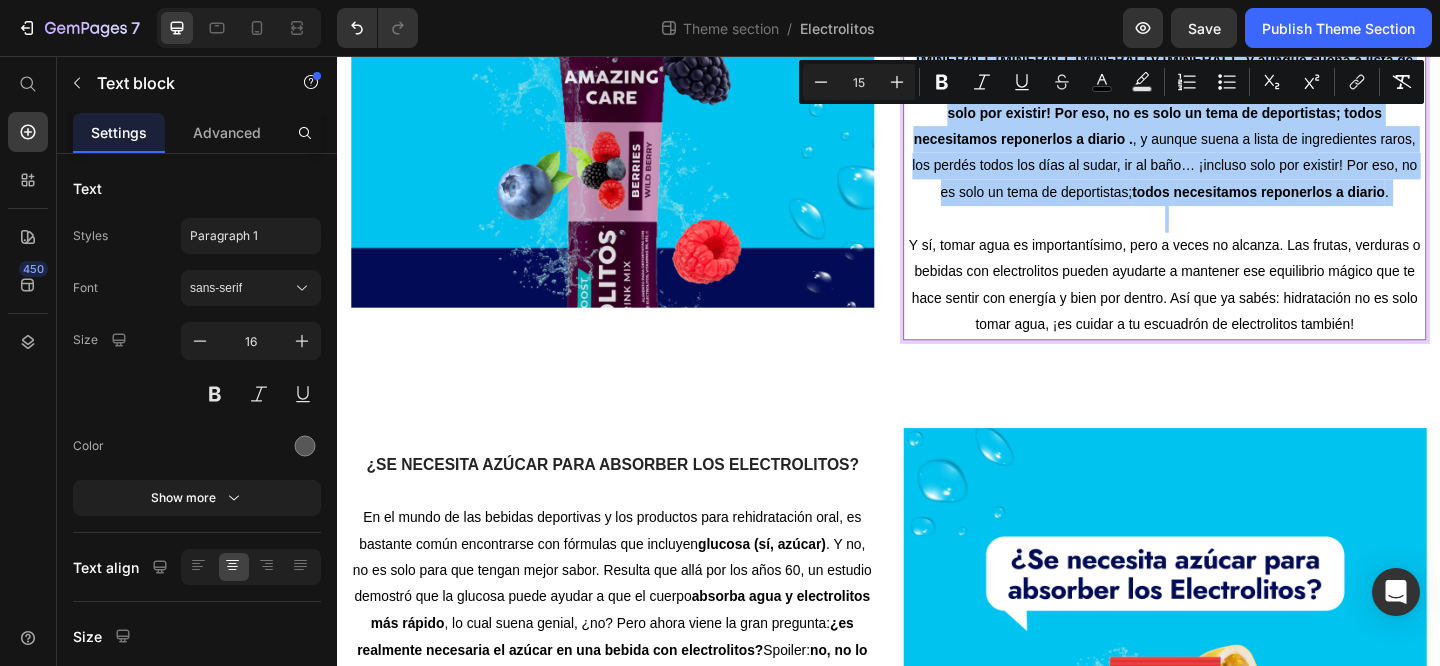 scroll, scrollTop: 784, scrollLeft: 0, axis: vertical 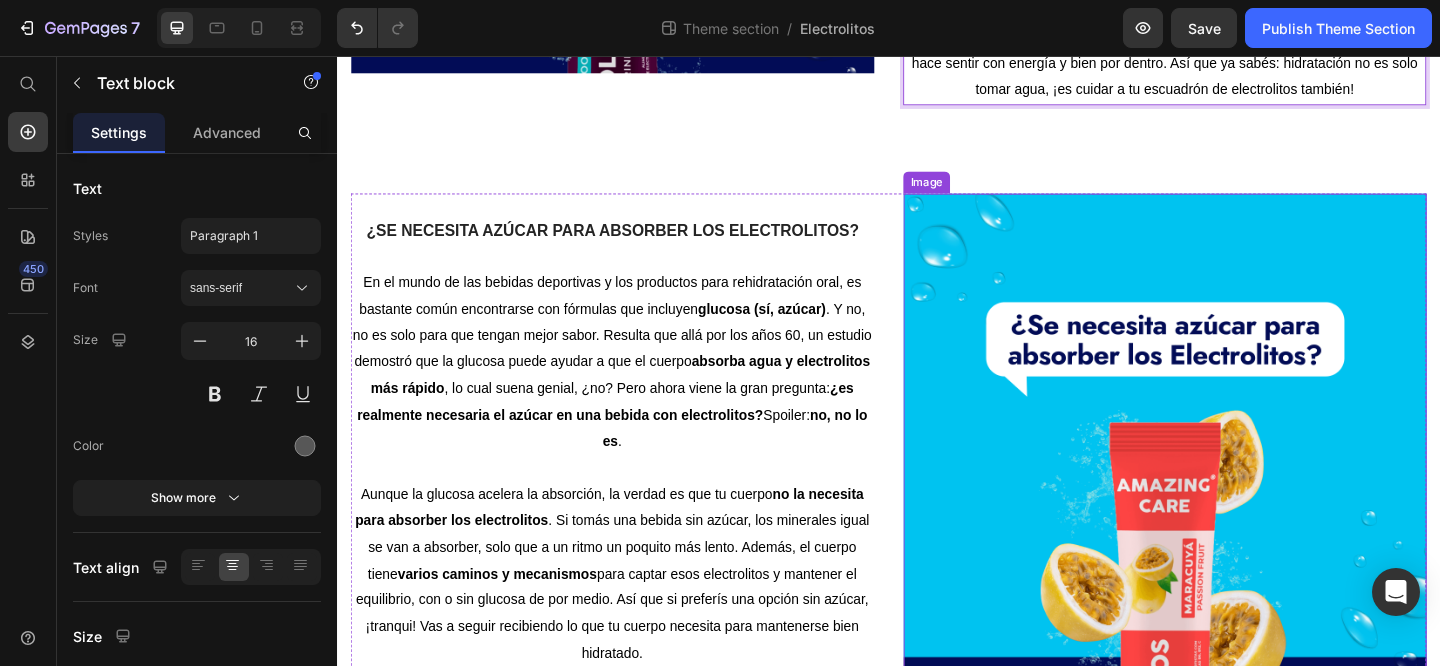 click on "Aunque la glucosa acelera la absorción, la verdad es que tu cuerpo  no la necesita para absorber los electrolitos . Si tomás una bebida sin azúcar, los minerales igual se van a absorber, solo que a un ritmo un poquito más lento. Además, el cuerpo tiene  varios caminos y mecanismos  para captar esos electrolitos y mantener el equilibrio, con o sin glucosa de por medio. Así que si preferís una opción sin azúcar, ¡tranqui! Vas a seguir recibiendo lo que tu cuerpo necesita para mantenerse bien hidratado." at bounding box center [636, 620] 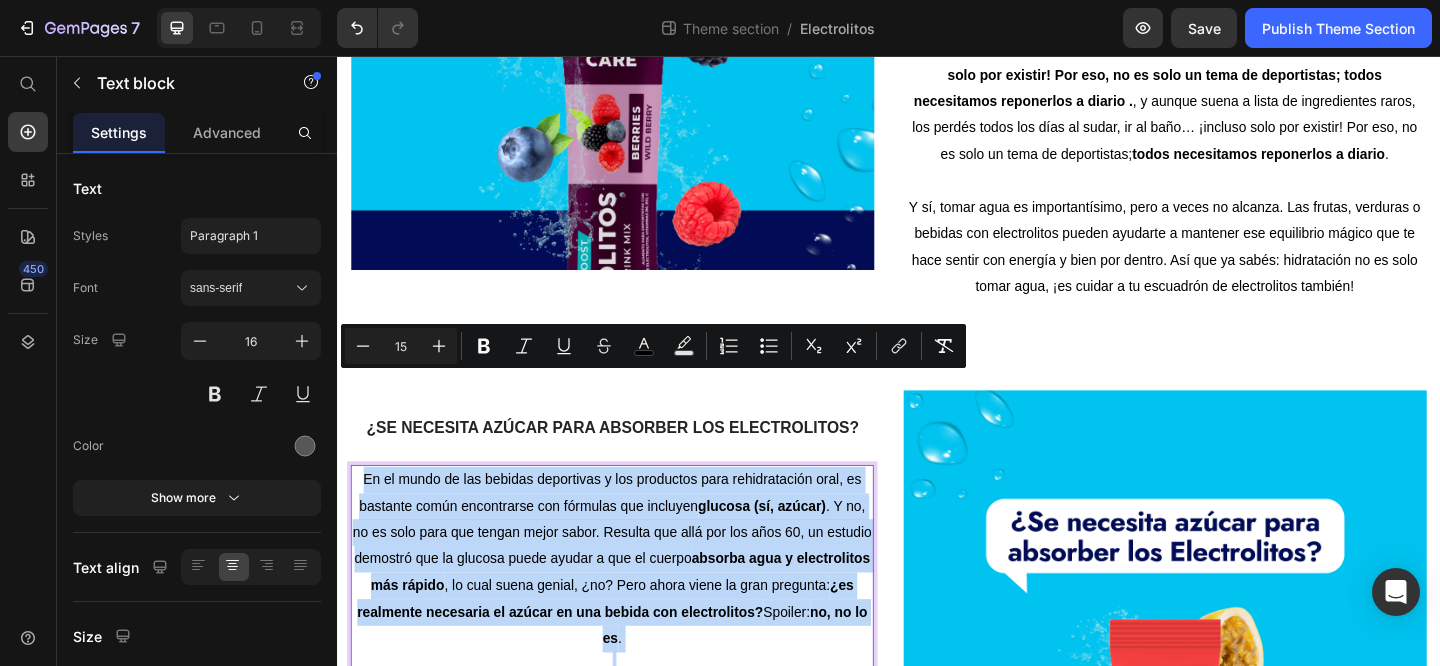 scroll, scrollTop: 521, scrollLeft: 0, axis: vertical 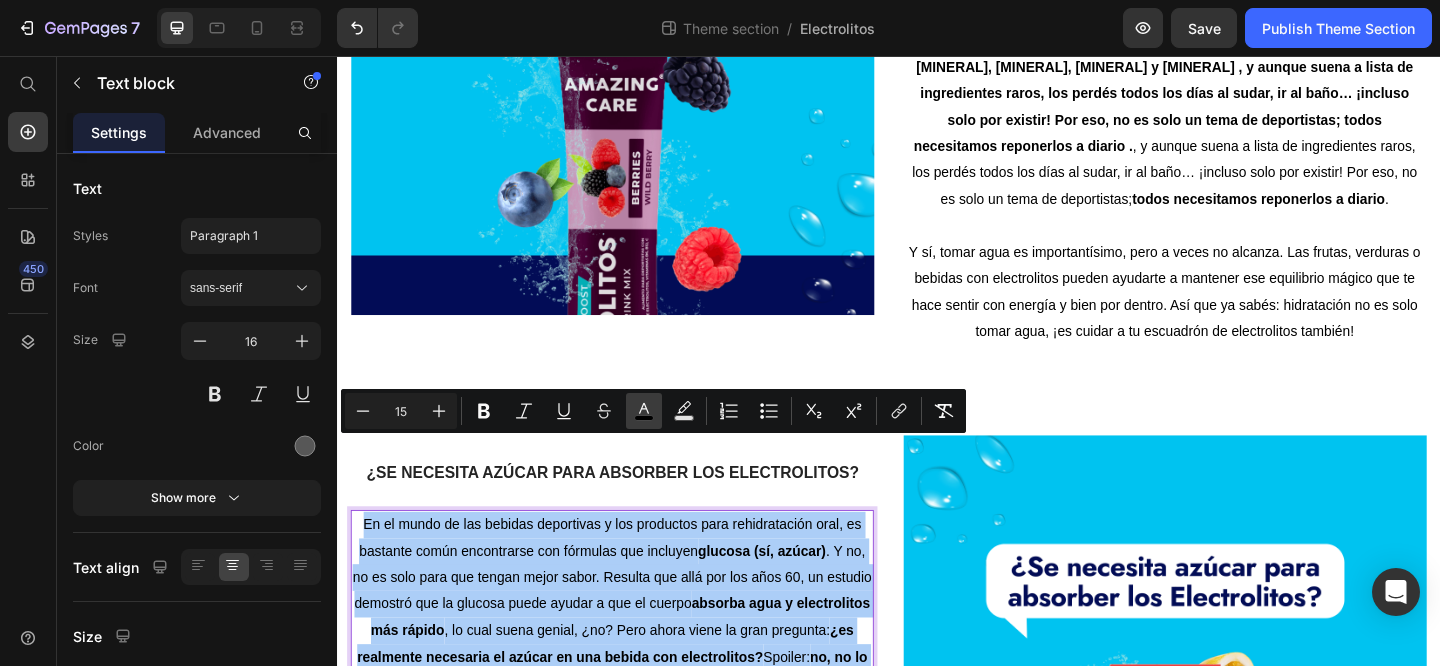 click on "color" at bounding box center [644, 411] 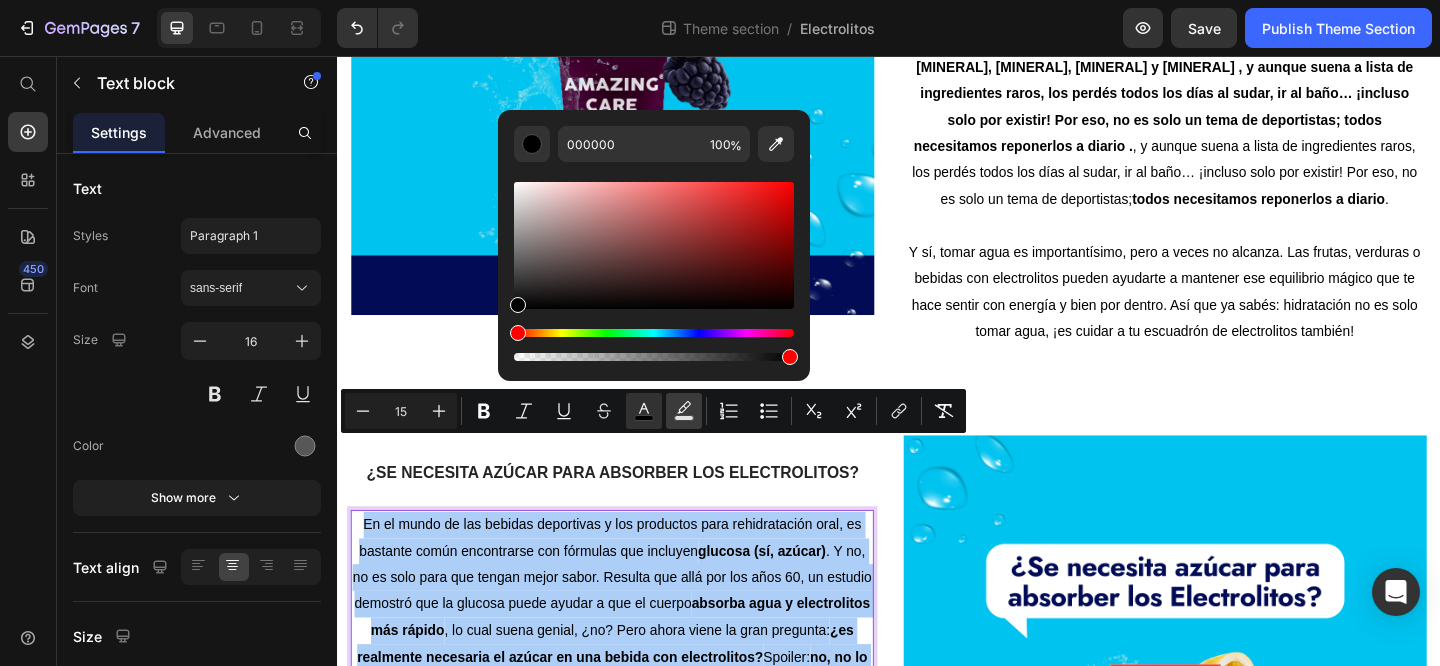 click 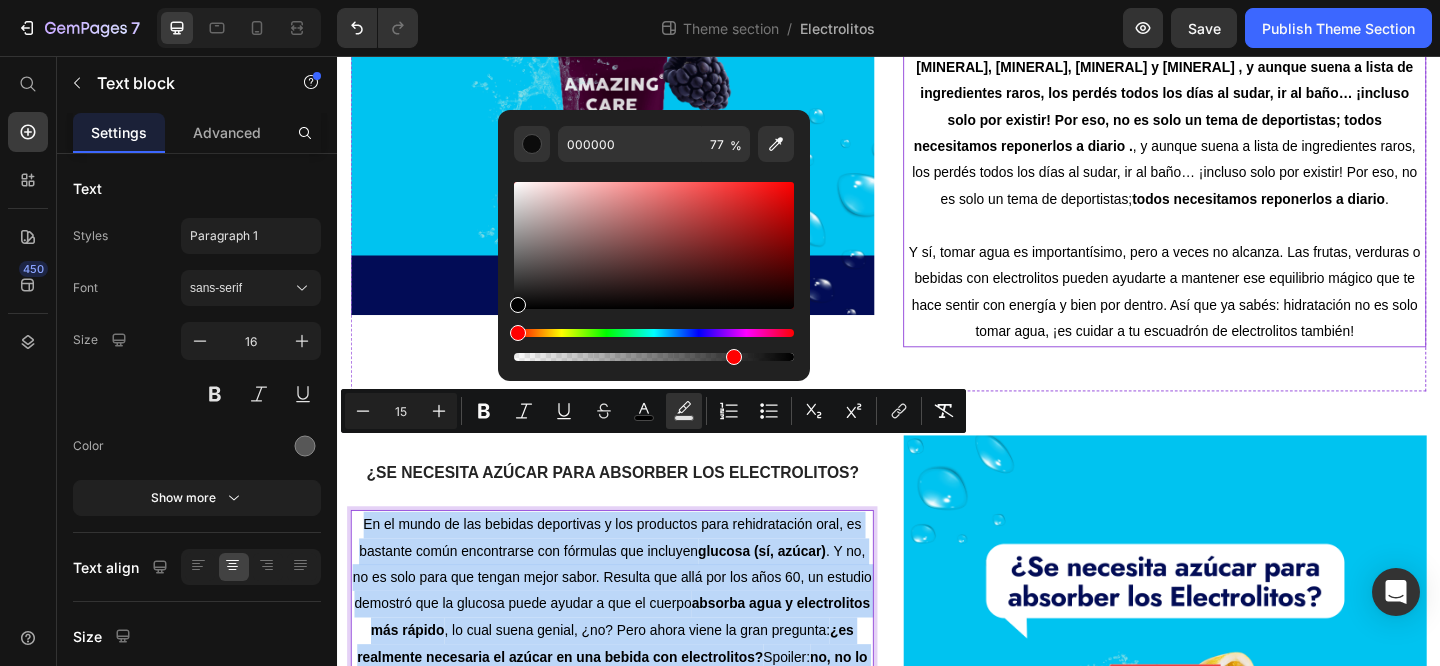 click on "Y sí, tomar agua es importantísimo, pero a veces no alcanza. Las frutas, verduras o bebidas con electrolitos pueden ayudarte a mantener ese equilibrio mágico que te hace sentir con energía y bien por dentro. Así que ya sabés: hidratación no es solo tomar agua, ¡es cuidar a tu escuadrón de electrolitos también!" at bounding box center [1237, 313] 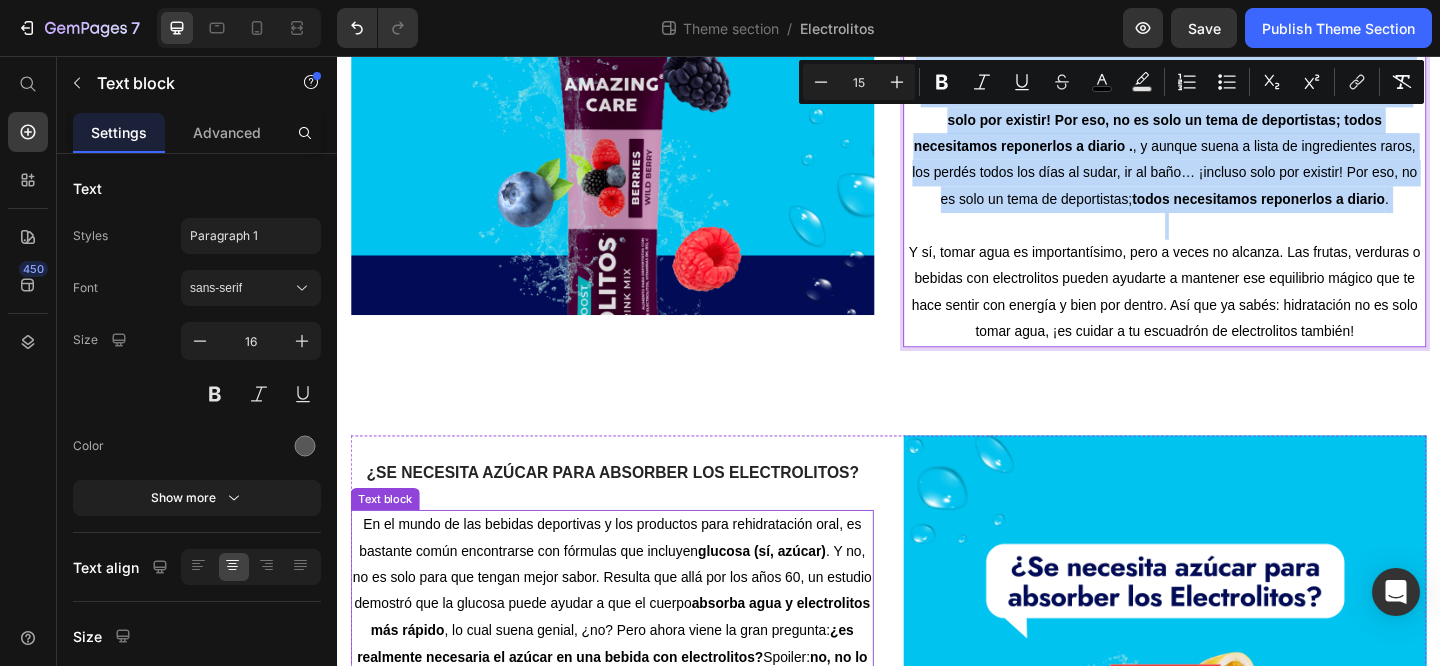 click on "En el mundo de las bebidas deportivas y los productos para rehidratación oral, es bastante común encontrarse con fórmulas que incluyen  glucosa (sí, azúcar) . Y no, no es solo para que tengan mejor sabor. Resulta que allá por los años 60, un estudio demostró que la glucosa puede ayudar a que el cuerpo  absorba agua y electrolitos más rápido , lo cual suena genial, ¿no? Pero ahora viene la gran pregunta:  ¿es realmente necesaria el azúcar en una bebida con electrolitos?  Spoiler:  no, no lo es ." at bounding box center (636, 653) 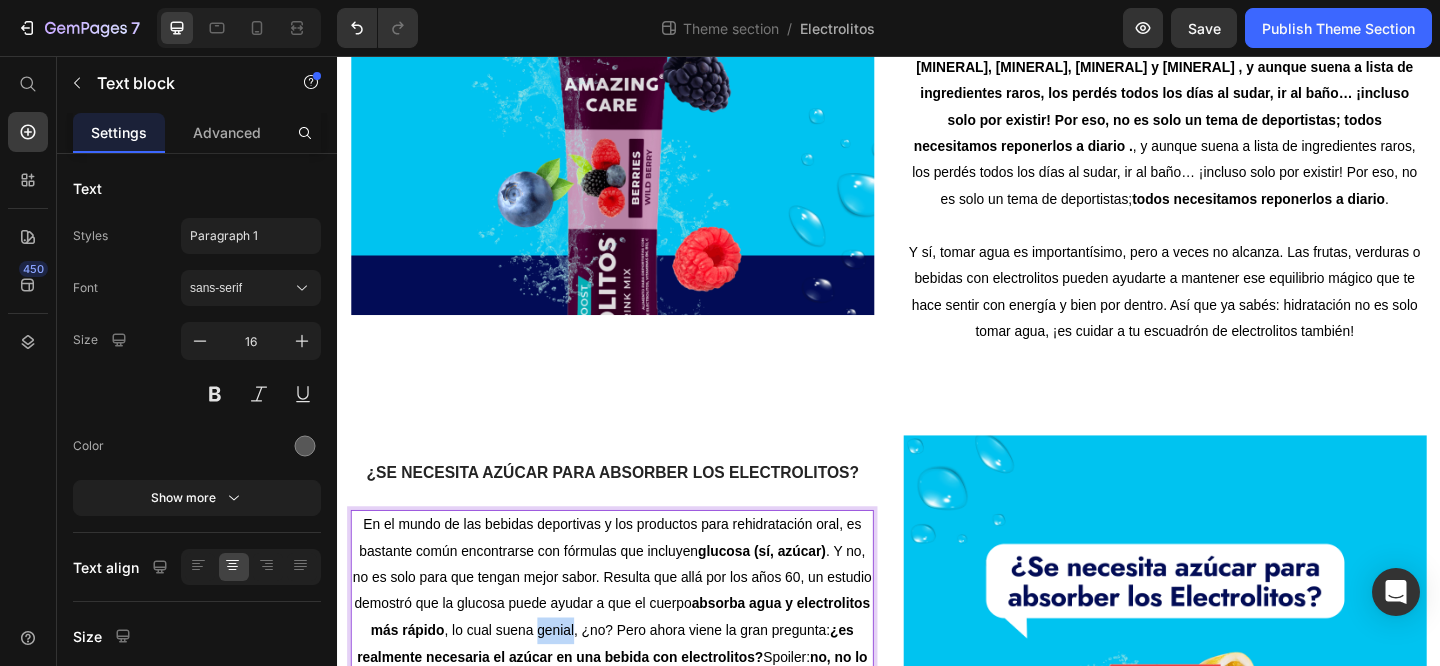 click on "En el mundo de las bebidas deportivas y los productos para rehidratación oral, es bastante común encontrarse con fórmulas que incluyen  glucosa (sí, azúcar) . Y no, no es solo para que tengan mejor sabor. Resulta que allá por los años 60, un estudio demostró que la glucosa puede ayudar a que el cuerpo  absorba agua y electrolitos más rápido , lo cual suena genial, ¿no? Pero ahora viene la gran pregunta:  ¿es realmente necesaria el azúcar en una bebida con electrolitos?  Spoiler:  no, no lo es ." at bounding box center [636, 652] 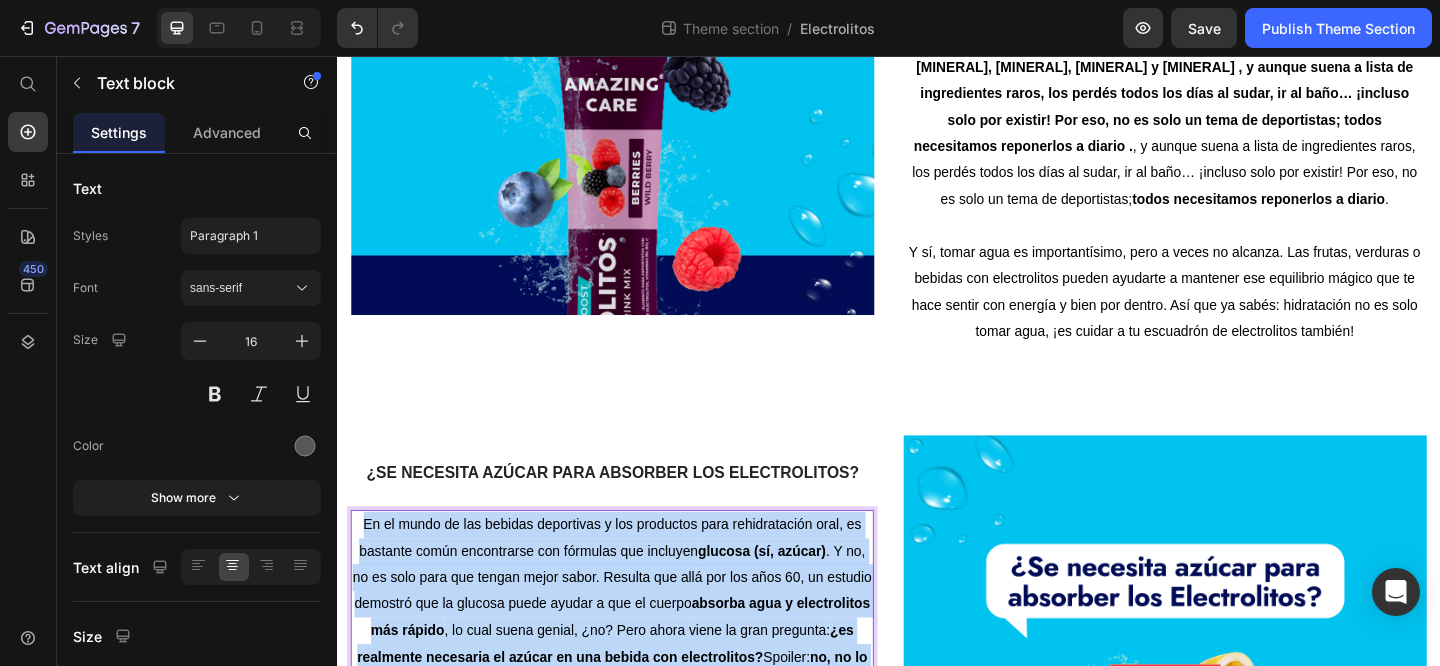 click on "En el mundo de las bebidas deportivas y los productos para rehidratación oral, es bastante común encontrarse con fórmulas que incluyen  glucosa (sí, azúcar) . Y no, no es solo para que tengan mejor sabor. Resulta que allá por los años 60, un estudio demostró que la glucosa puede ayudar a que el cuerpo  absorba agua y electrolitos más rápido , lo cual suena genial, ¿no? Pero ahora viene la gran pregunta:  ¿es realmente necesaria el azúcar en una bebida con electrolitos?  Spoiler:  no, no lo es ." at bounding box center (636, 652) 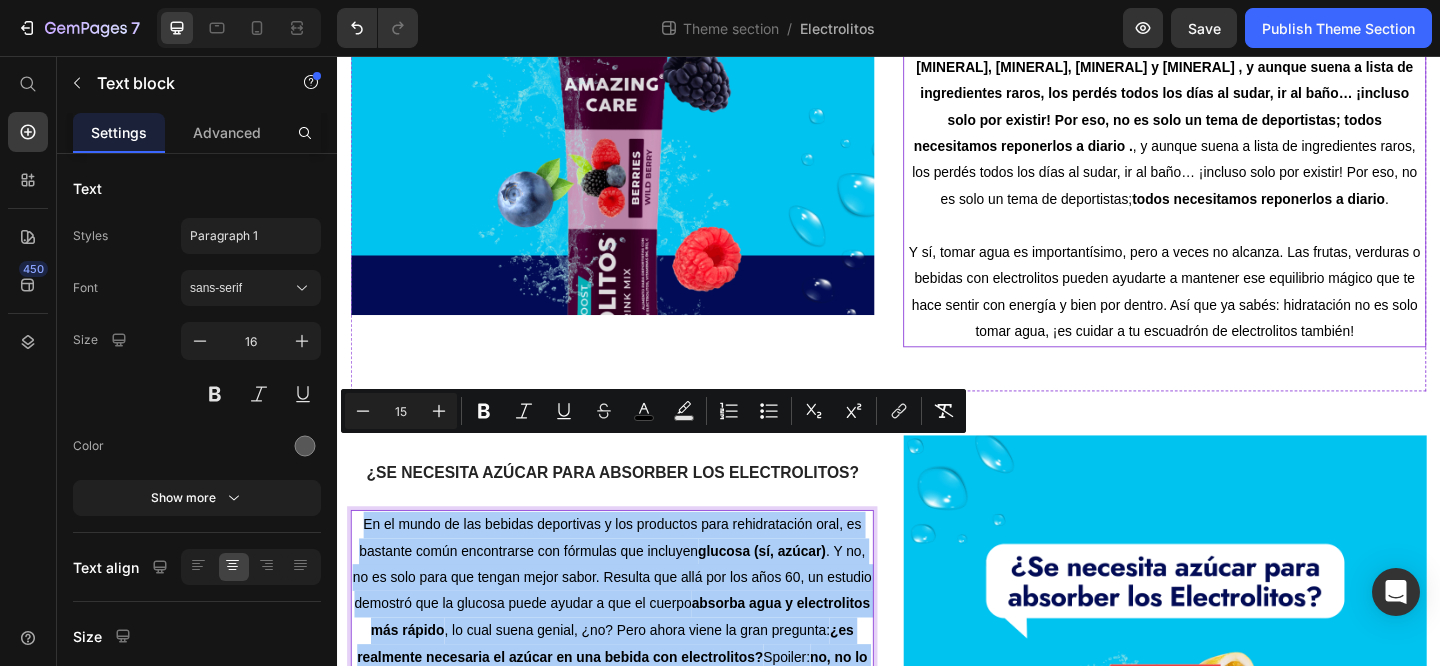 click on "Y sí, tomar agua es importantísimo, pero a veces no alcanza. Las frutas, verduras o bebidas con electrolitos pueden ayudarte a mantener ese equilibrio mágico que te hace sentir con energía y bien por dentro. Así que ya sabés: hidratación no es solo tomar agua, ¡es cuidar a tu escuadrón de electrolitos también!" at bounding box center (1237, 313) 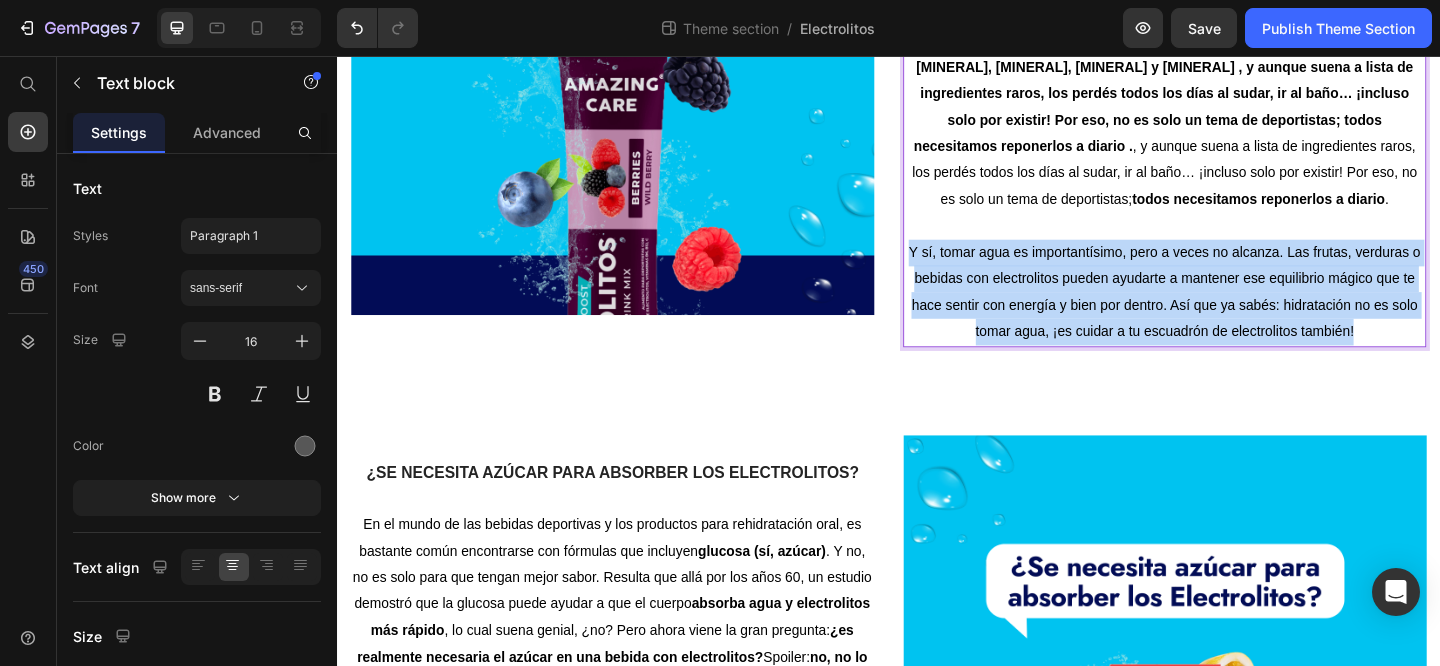 click on "Y sí, tomar agua es importantísimo, pero a veces no alcanza. Las frutas, verduras o bebidas con electrolitos pueden ayudarte a mantener ese equilibrio mágico que te hace sentir con energía y bien por dentro. Así que ya sabés: hidratación no es solo tomar agua, ¡es cuidar a tu escuadrón de electrolitos también!" at bounding box center (1237, 313) 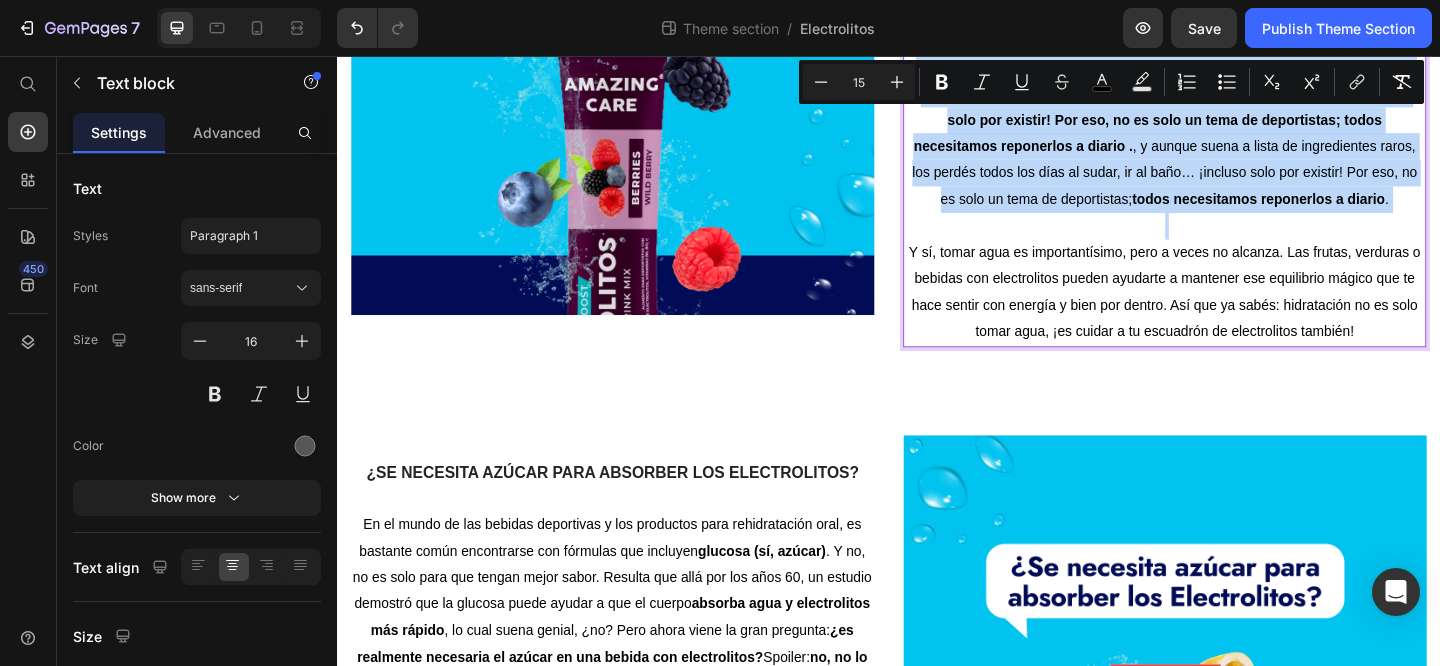 click on "Y sí, tomar agua es importantísimo, pero a veces no alcanza. Las frutas, verduras o bebidas con electrolitos pueden ayudarte a mantener ese equilibrio mágico que te hace sentir con energía y bien por dentro. Así que ya sabés: hidratación no es solo tomar agua, ¡es cuidar a tu escuadrón de electrolitos también!" at bounding box center [1237, 313] 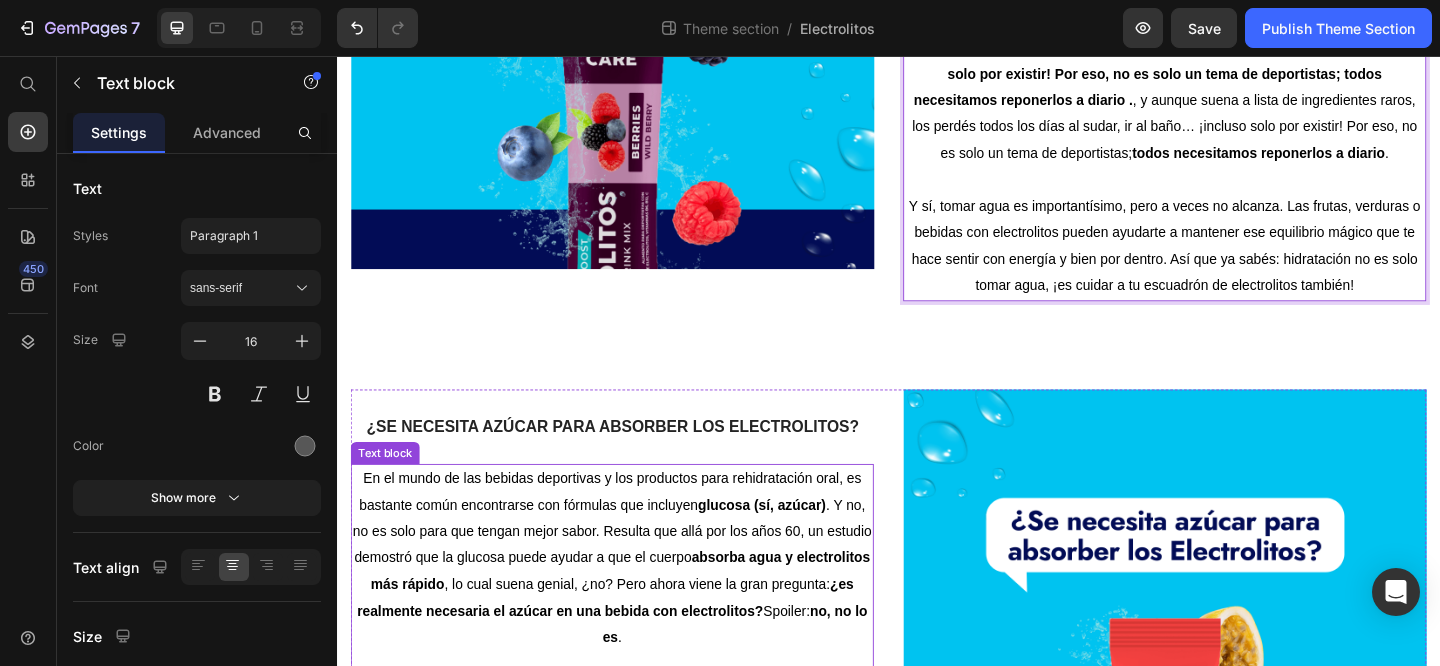 click on "¿es realmente necesaria el azúcar en una bebida con electrolitos?" at bounding box center [629, 645] 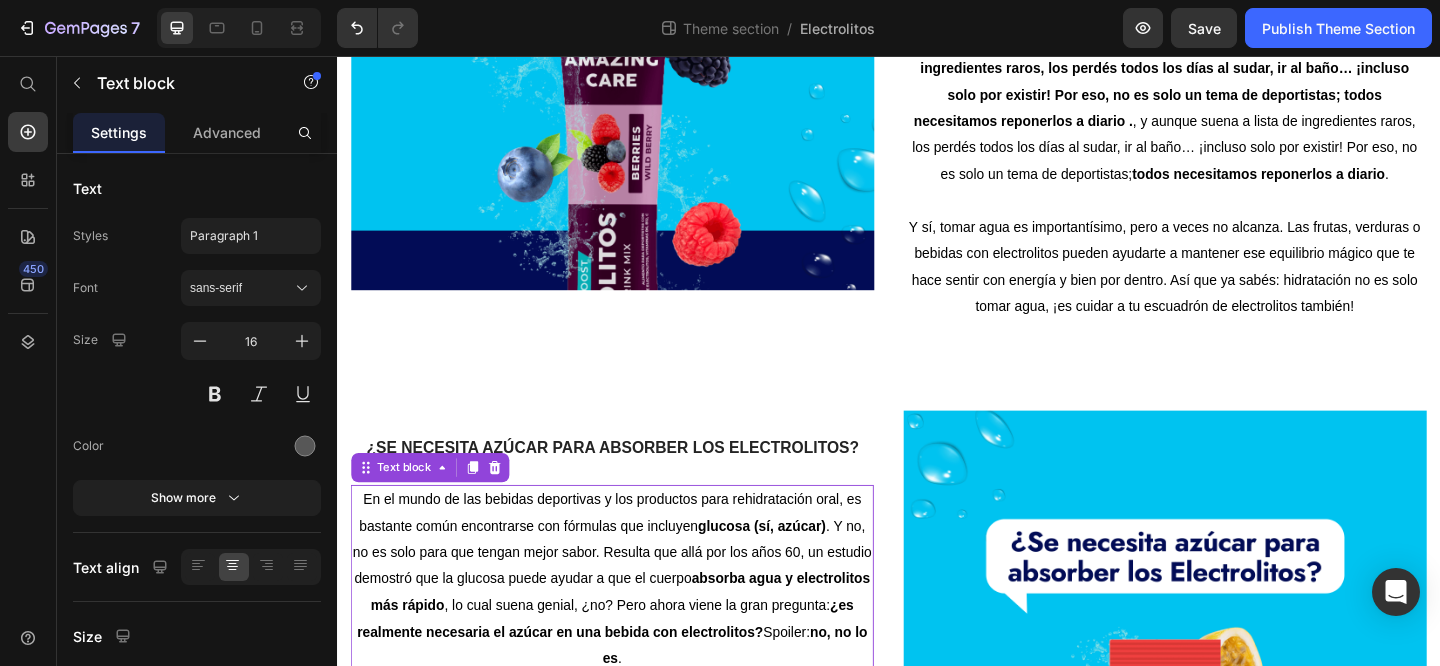 scroll, scrollTop: 277, scrollLeft: 0, axis: vertical 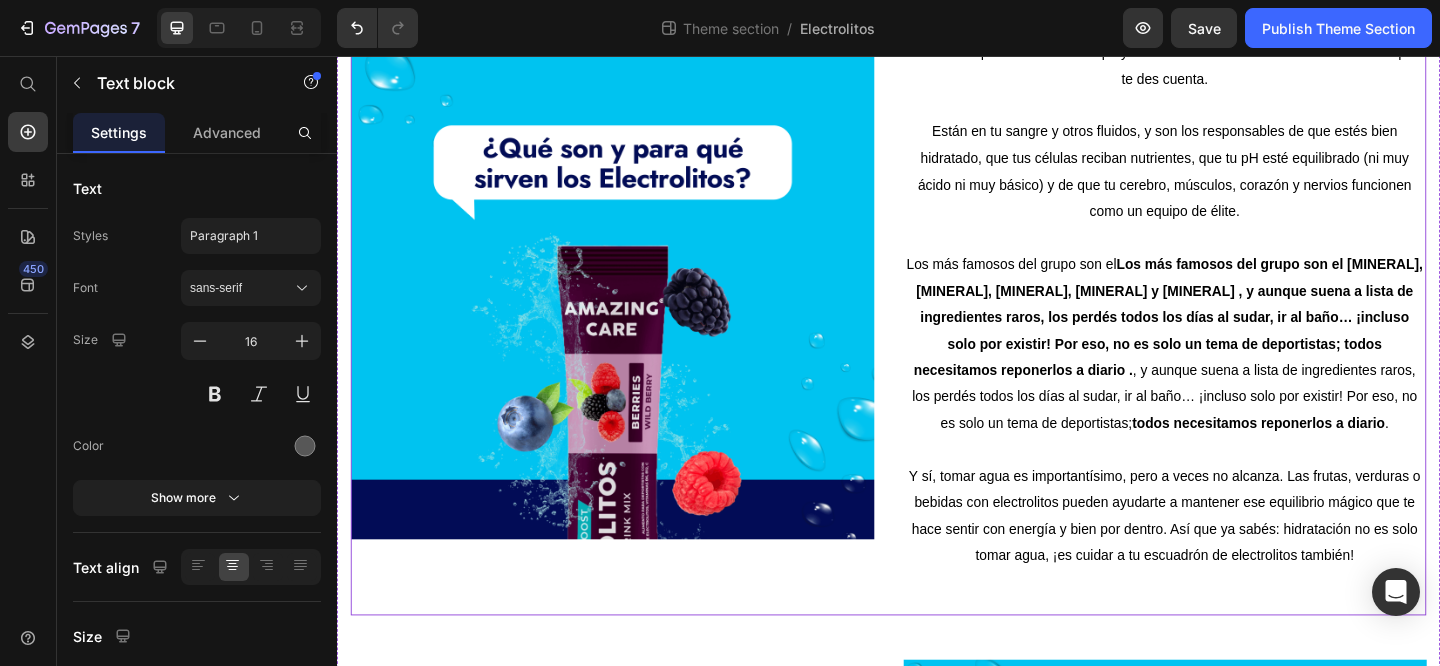 click on "Aunque suenen a algo sacado de una película de ciencia ficción, los  electrolitos  son minerales que están en tu cuerpo y hacen un montón de tareas esenciales sin que te des cuenta. Están en tu sangre y otros fluidos, y son los responsables de que estés bien hidratado, que tus células reciban nutrientes, que tu pH esté equilibrado (ni muy ácido ni muy básico) y de que tu cerebro, músculos, corazón y nervios funcionen como un equipo de élite.  Los más famosos del grupo son el  sodio, potasio, calcio, magnesio y cloruro , y aunque suena a lista de ingredientes raros, los perdés todos los días al sudar, ir al baño… ¡incluso solo por existir! Por eso, no es solo un tema de deportistas;  todos necesitamos reponerlos a diario ." at bounding box center [1237, 312] 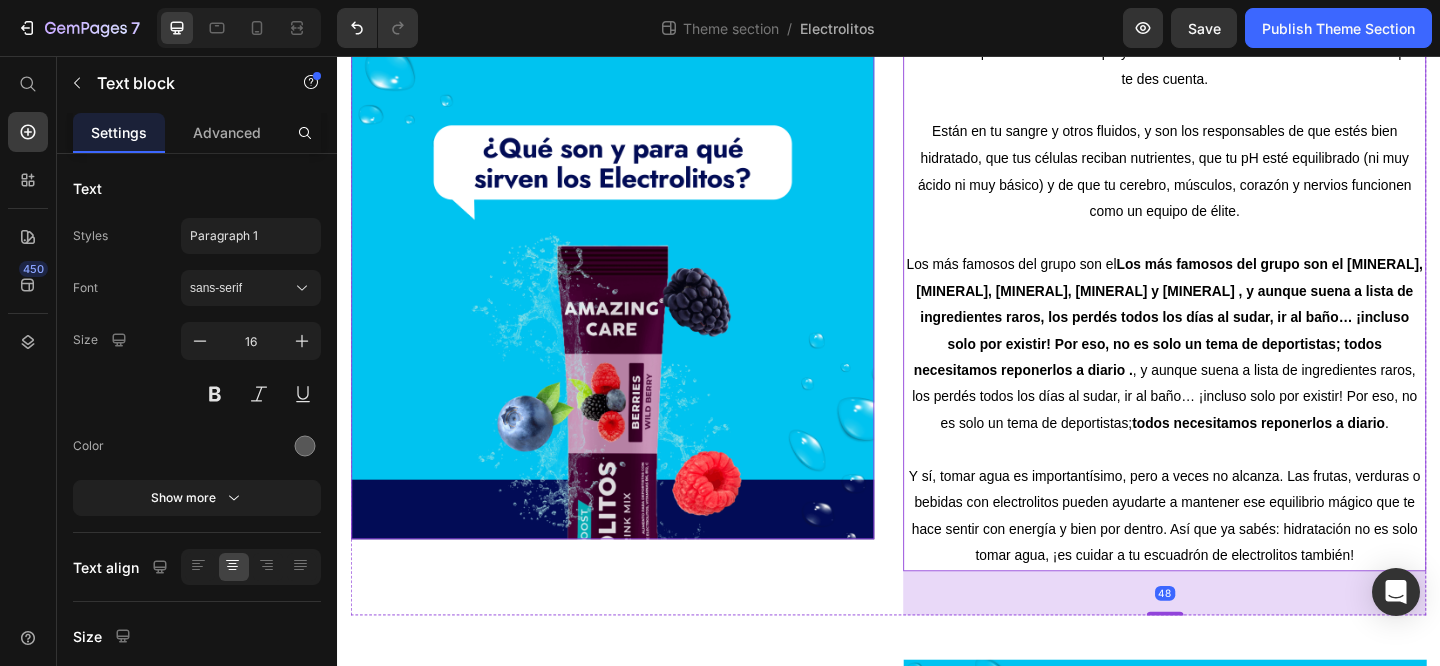 click at bounding box center [636, 297] 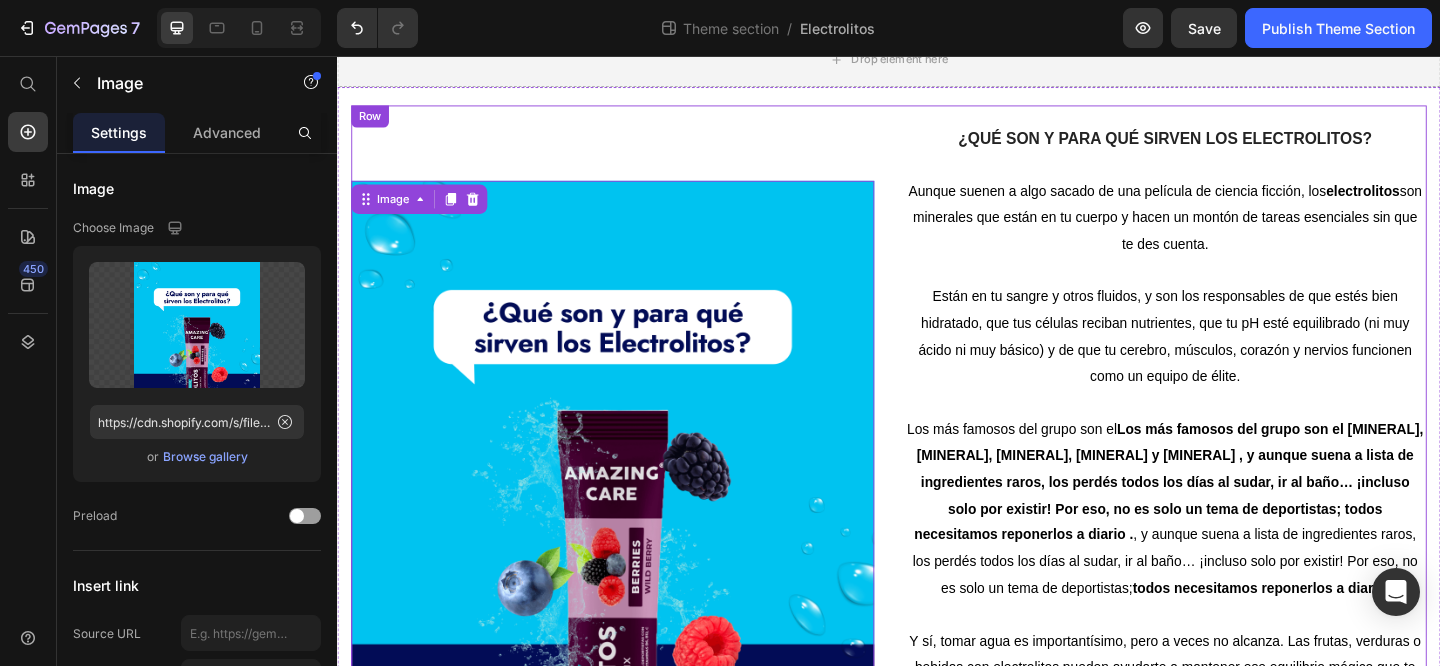 scroll, scrollTop: 97, scrollLeft: 0, axis: vertical 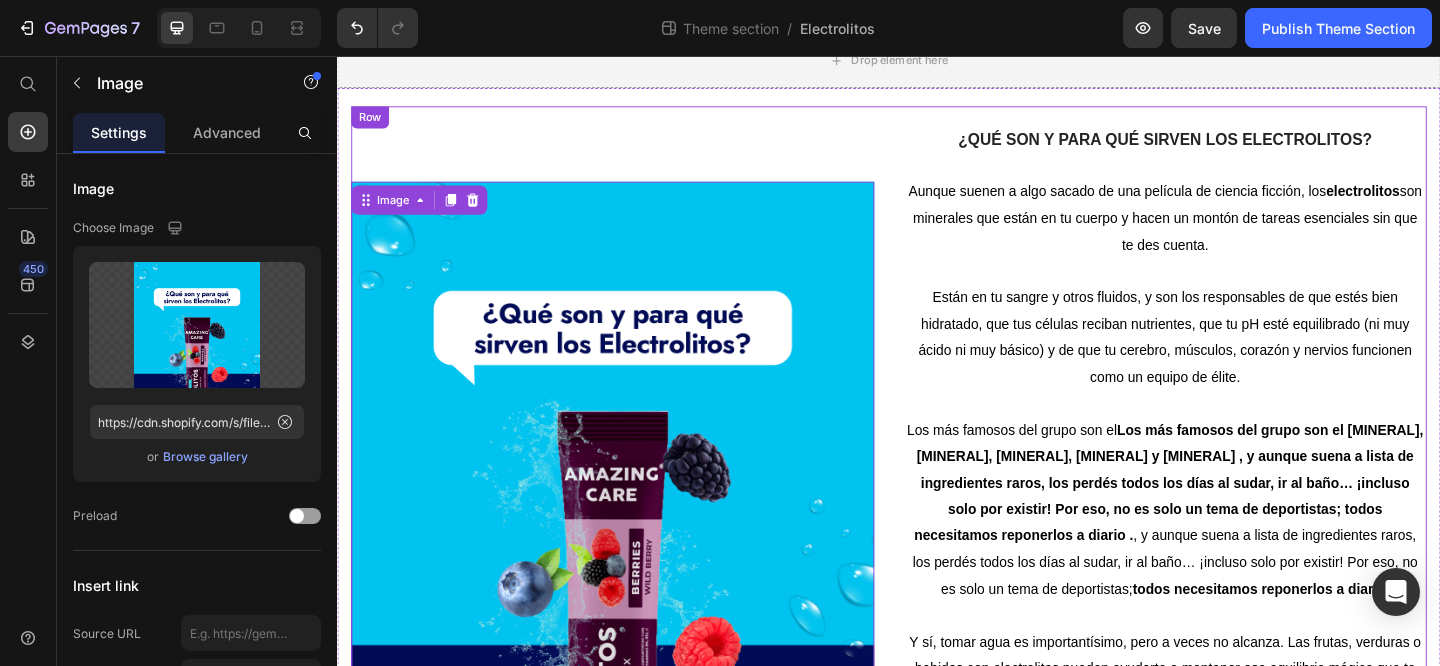 click on "Aunque suenen a algo sacado de una película de ciencia ficción, los  electrolitos  son minerales que están en tu cuerpo y hacen un montón de tareas esenciales sin que te des cuenta." at bounding box center [1237, 233] 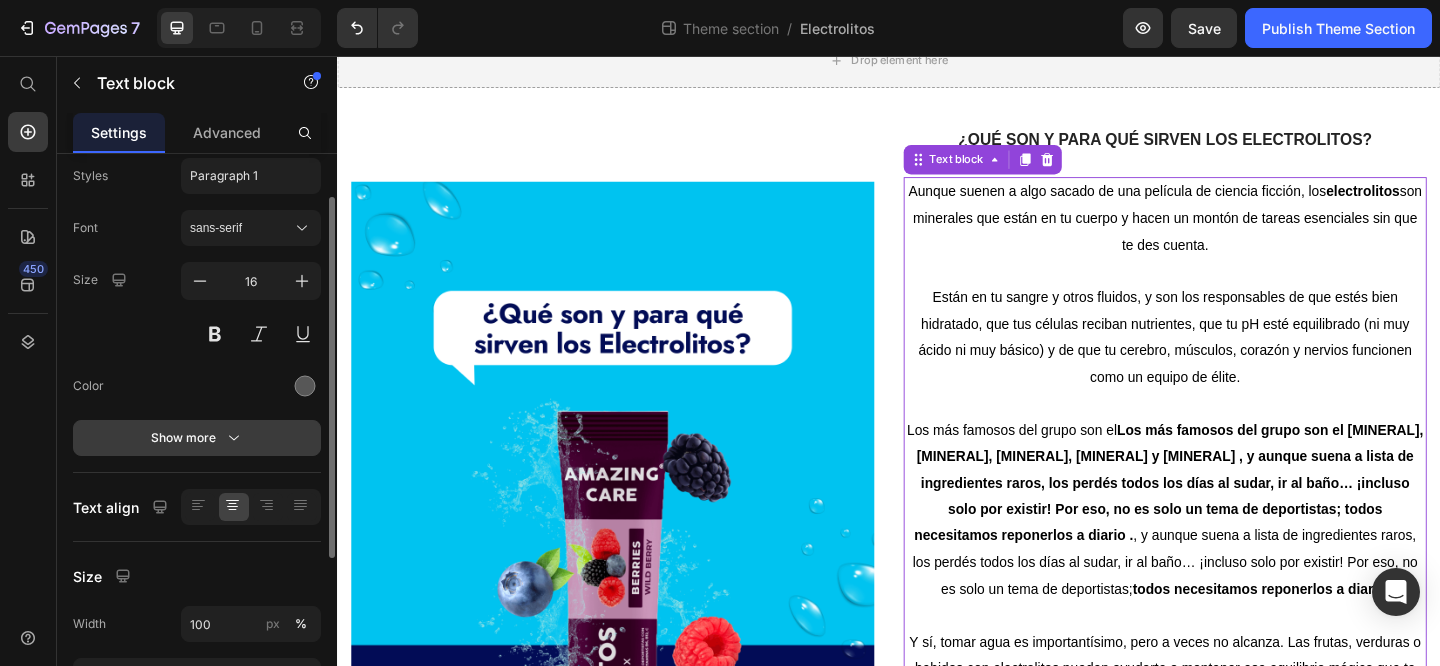scroll, scrollTop: 67, scrollLeft: 0, axis: vertical 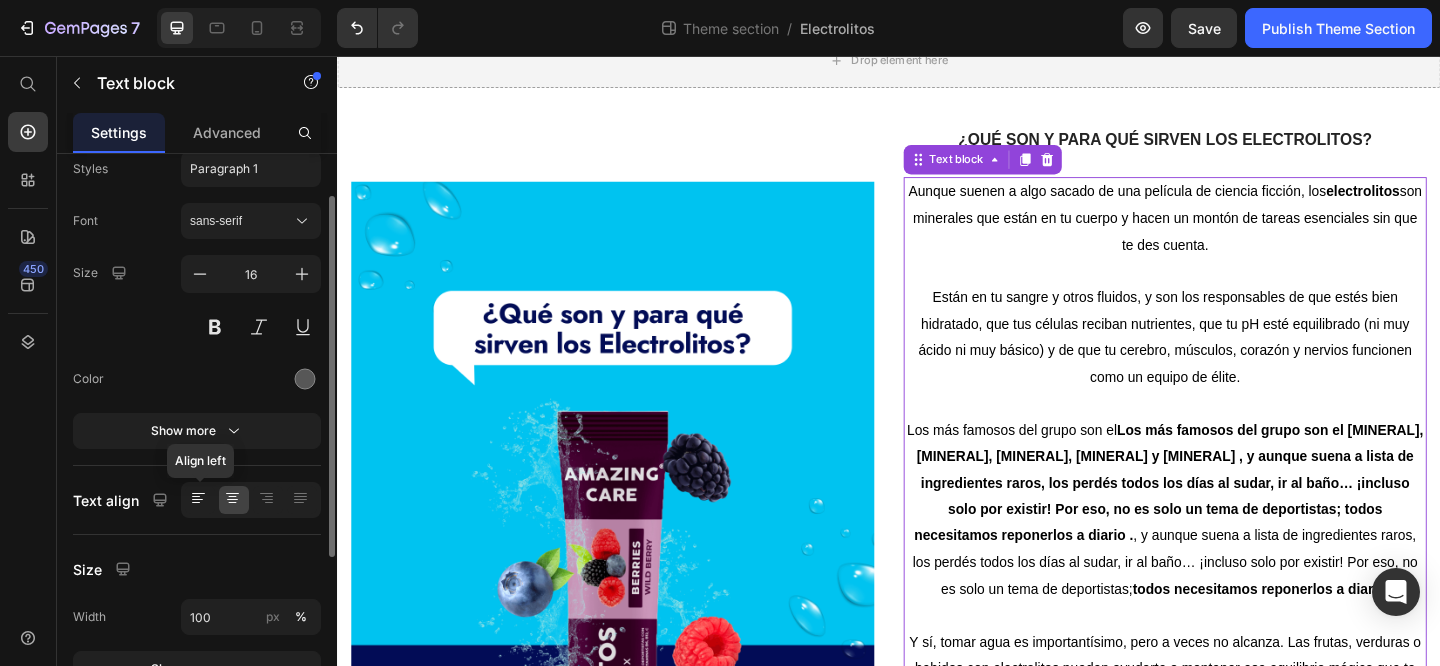 click 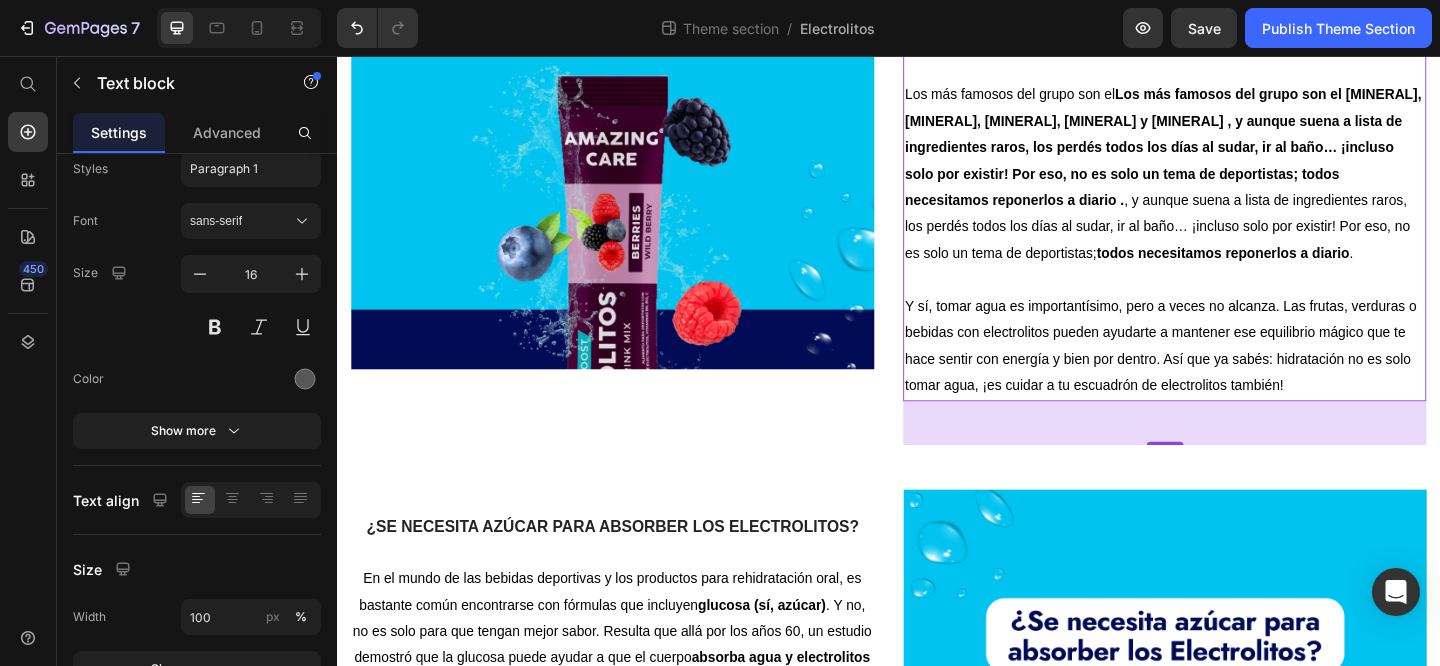 scroll, scrollTop: 618, scrollLeft: 0, axis: vertical 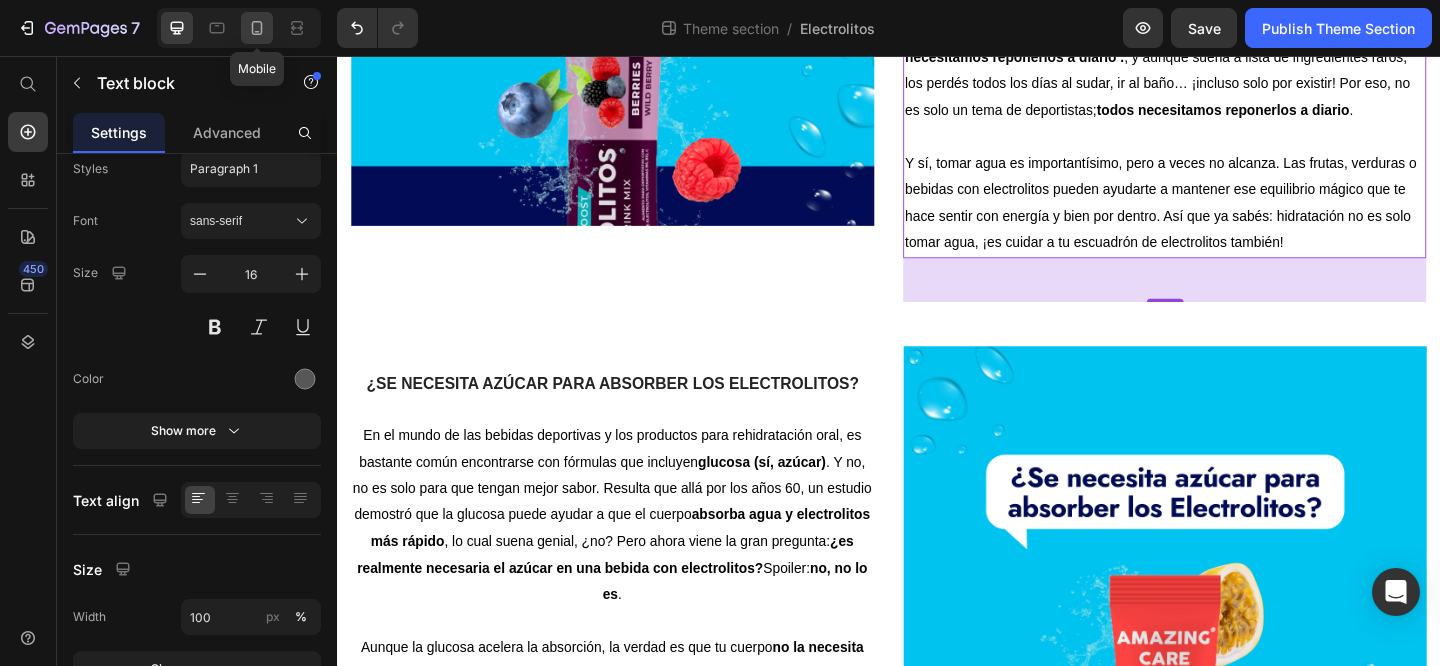 click 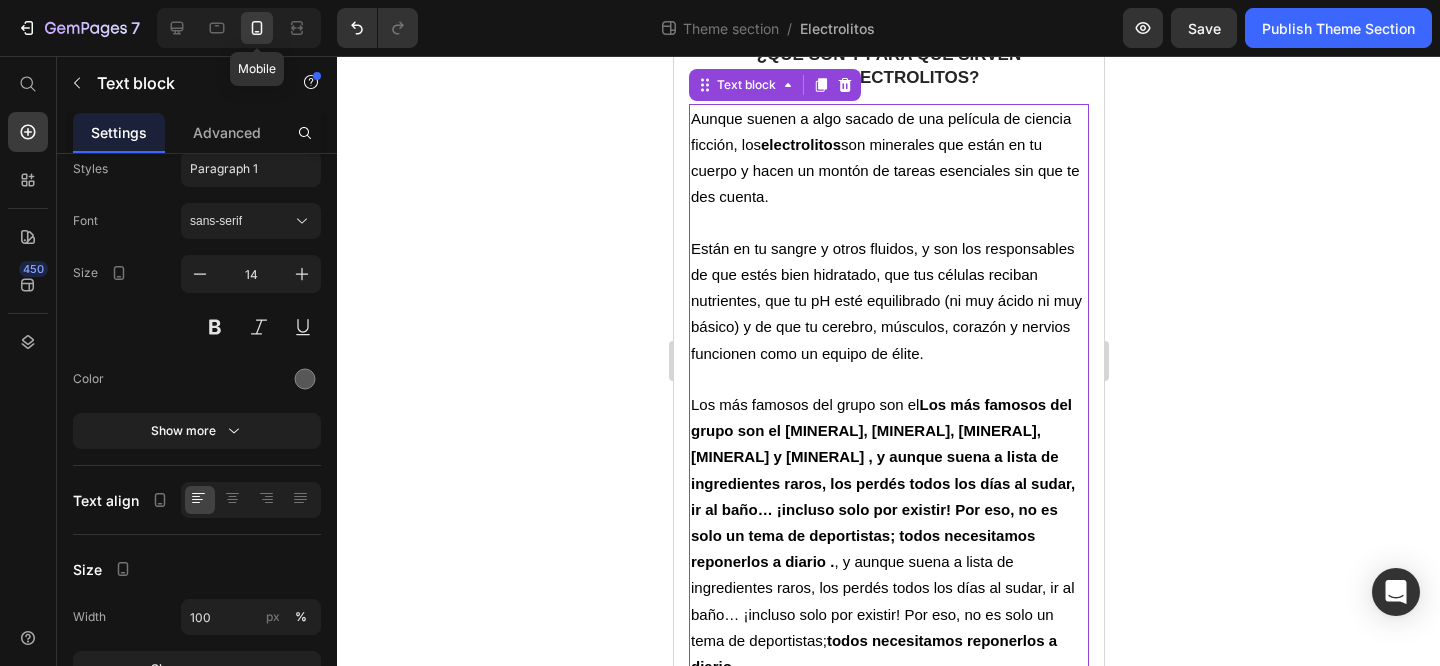 scroll, scrollTop: 654, scrollLeft: 0, axis: vertical 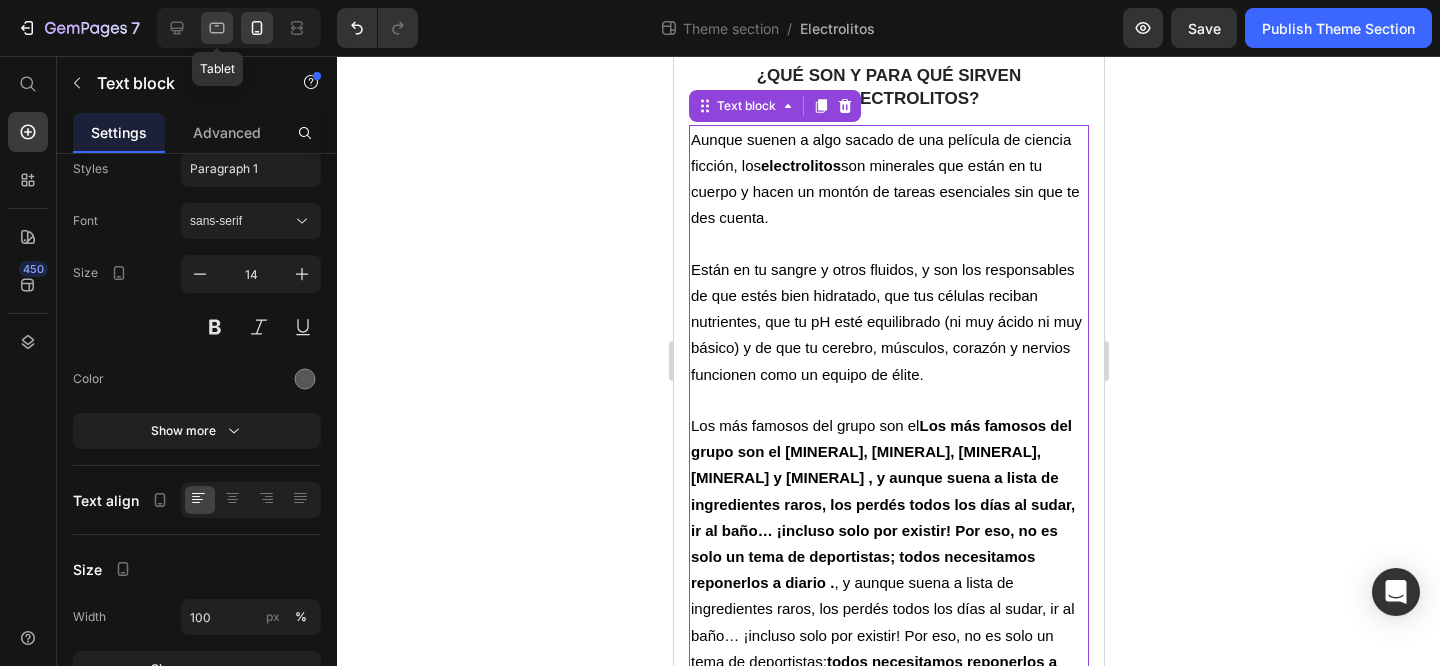 click 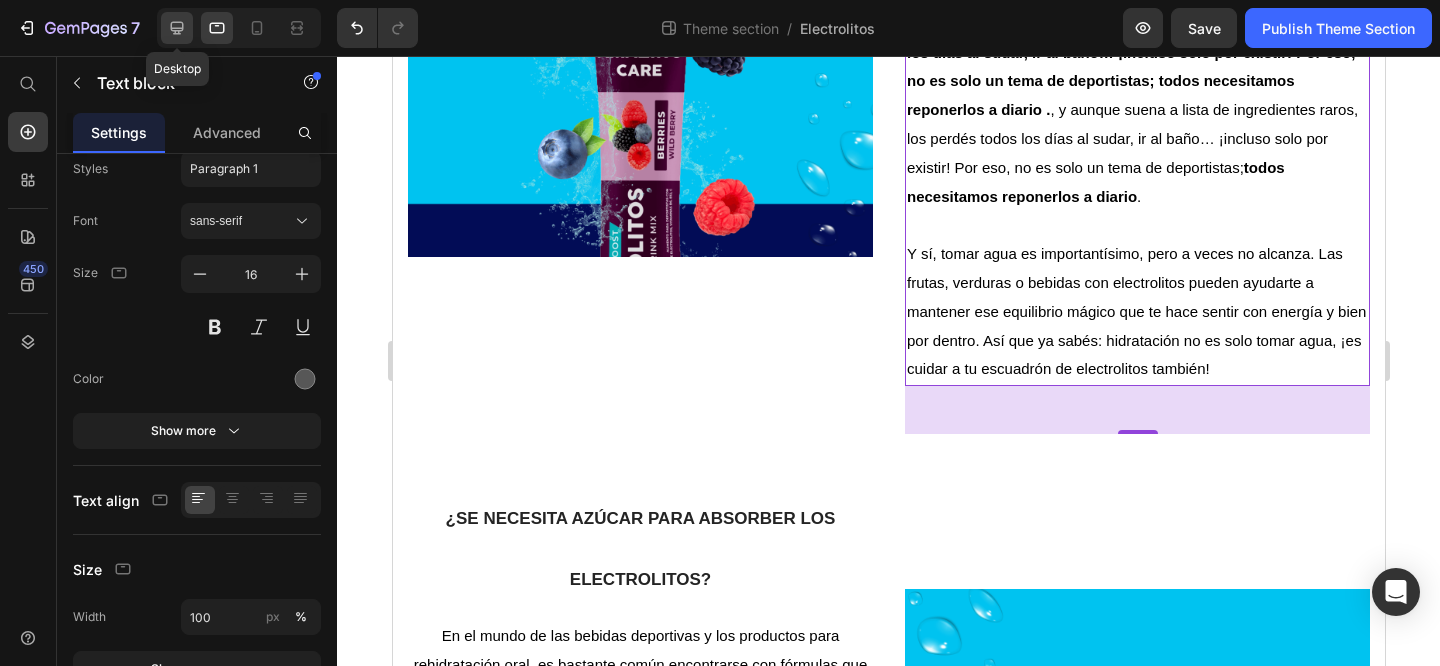 click 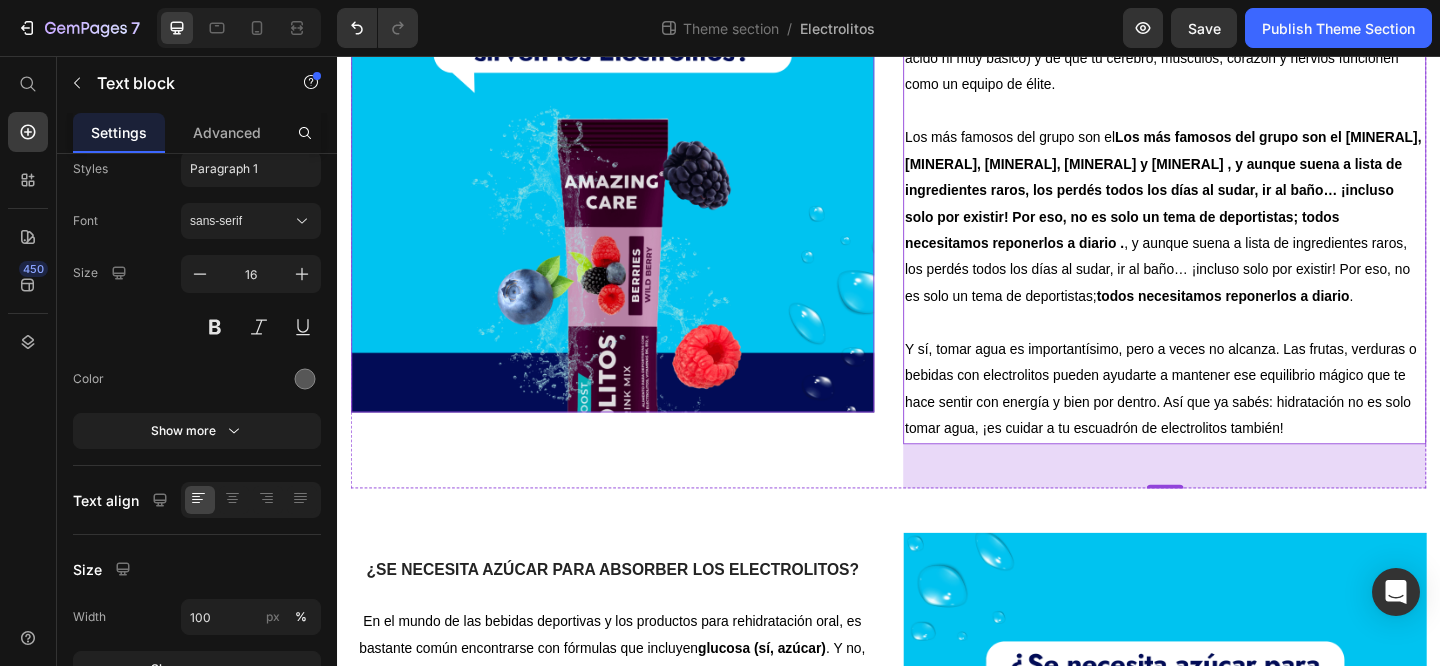 scroll, scrollTop: 756, scrollLeft: 0, axis: vertical 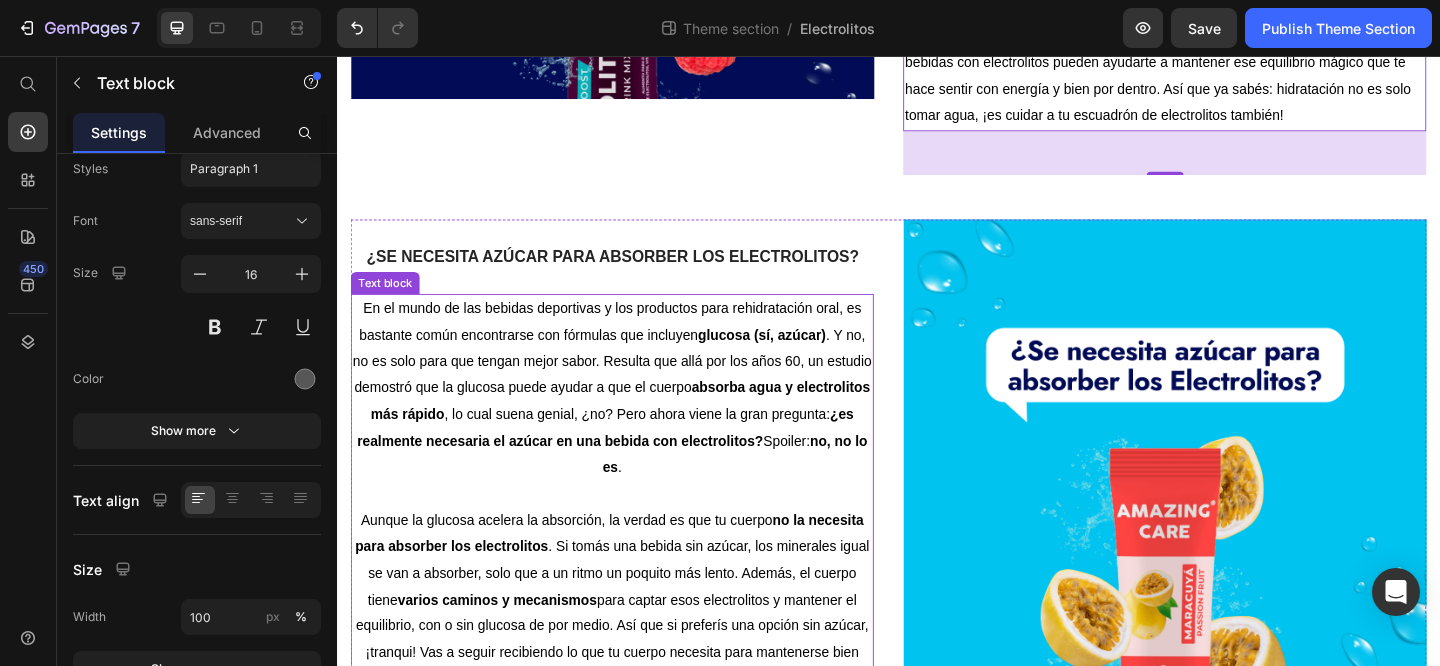 click on "Aunque la glucosa acelera la absorción, la verdad es que tu cuerpo  no la necesita para absorber los electrolitos . Si tomás una bebida sin azúcar, los minerales igual se van a absorber, solo que a un ritmo un poquito más lento. Además, el cuerpo tiene  varios caminos y mecanismos  para captar esos electrolitos y mantener el equilibrio, con o sin glucosa de por medio. Así que si preferís una opción sin azúcar, ¡tranqui! Vas a seguir recibiendo lo que tu cuerpo necesita para mantenerse bien hidratado." at bounding box center (636, 647) 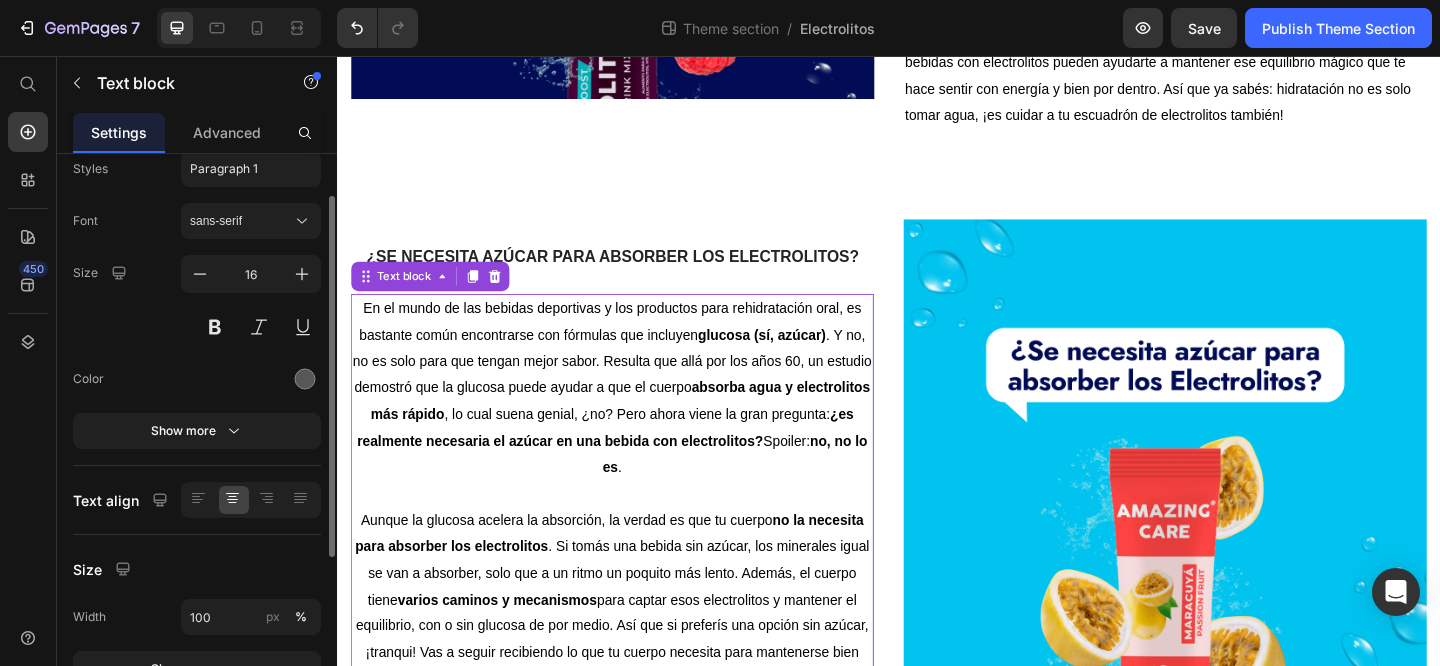 click on "Text Styles Paragraph 1 Font sans-serif Size 16 Color Show more Text align Size Width 100 px % Show more Background Color Image Video  Color" at bounding box center (197, 485) 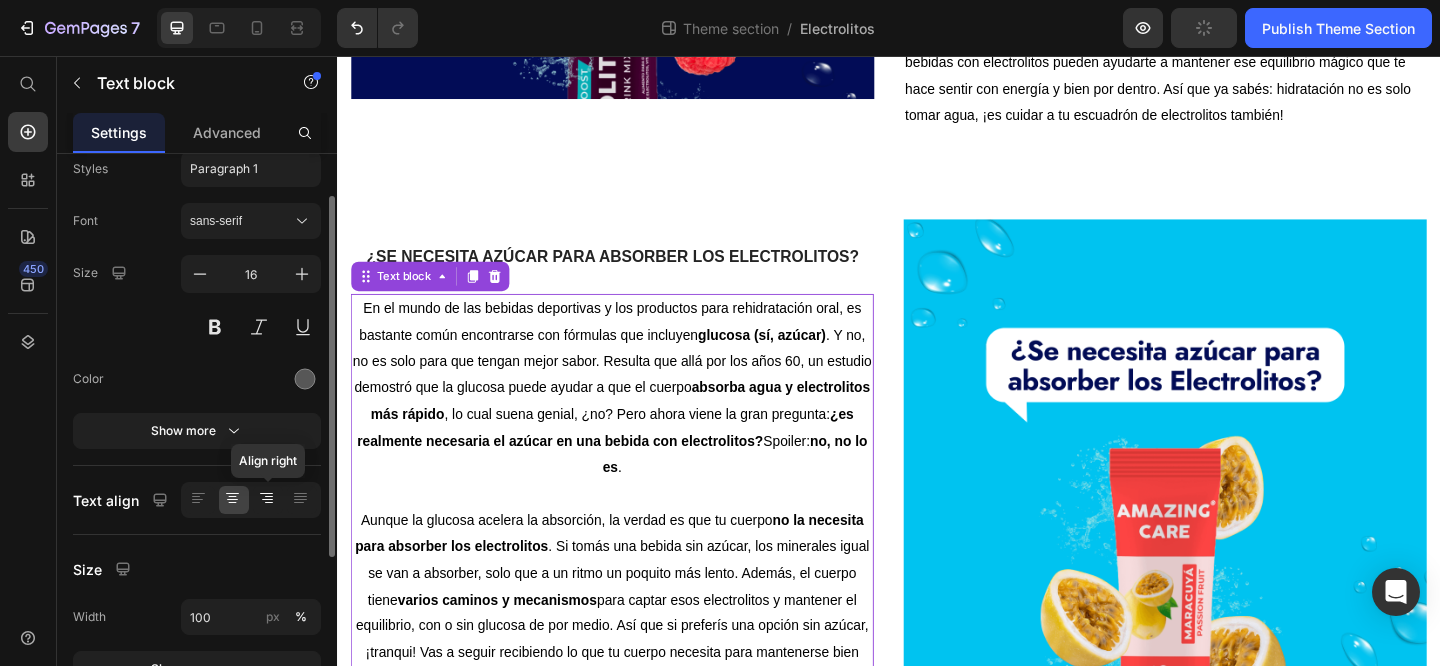 click 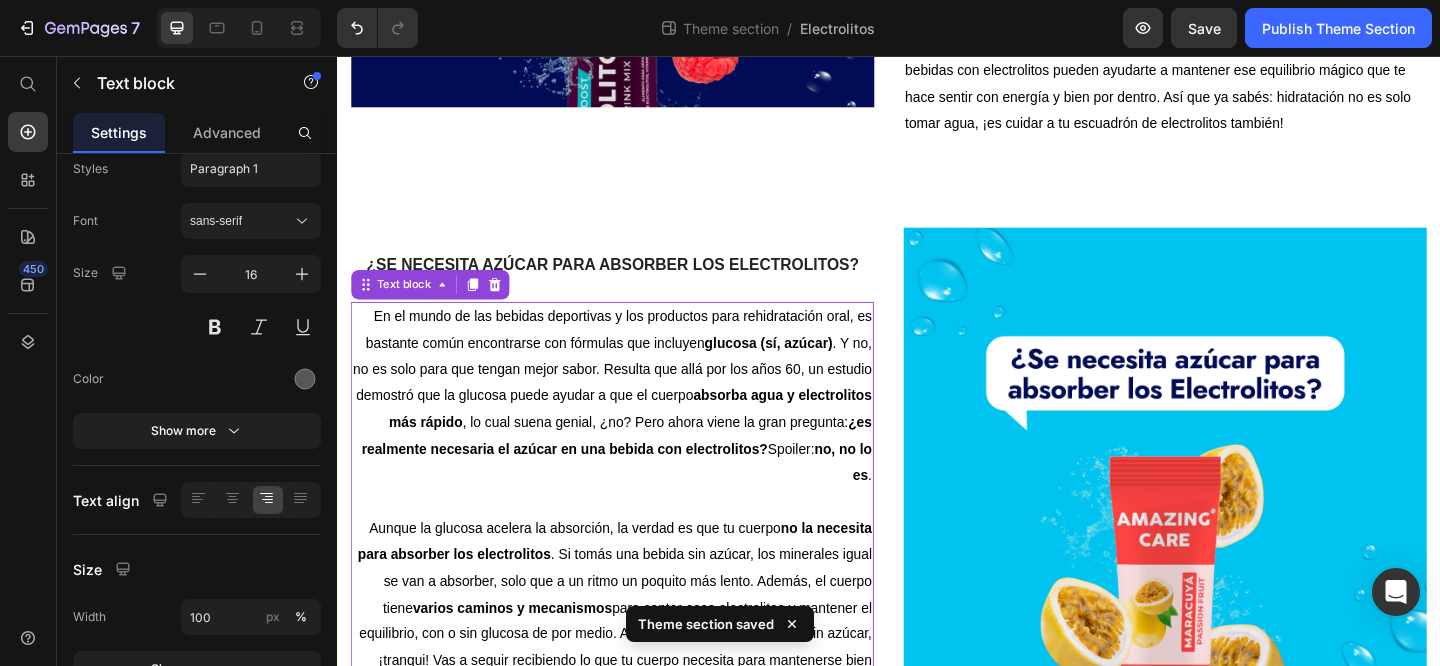 scroll, scrollTop: 757, scrollLeft: 0, axis: vertical 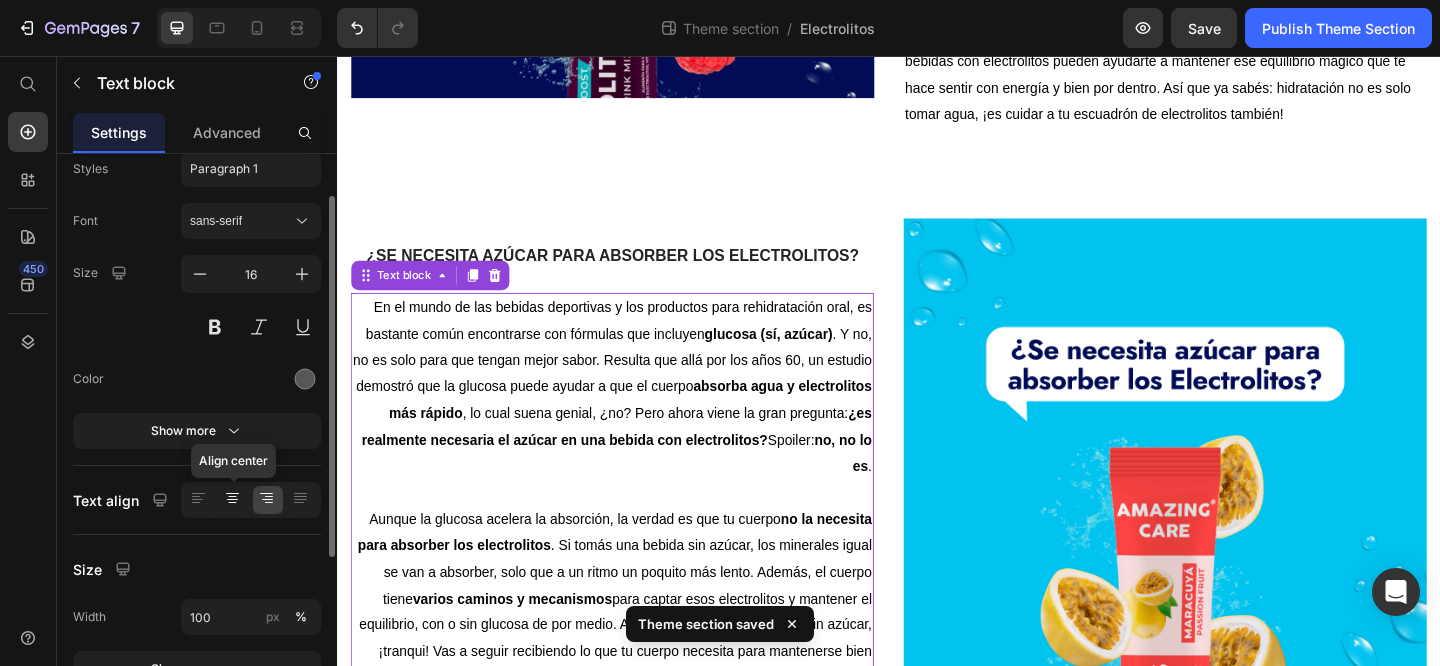 click 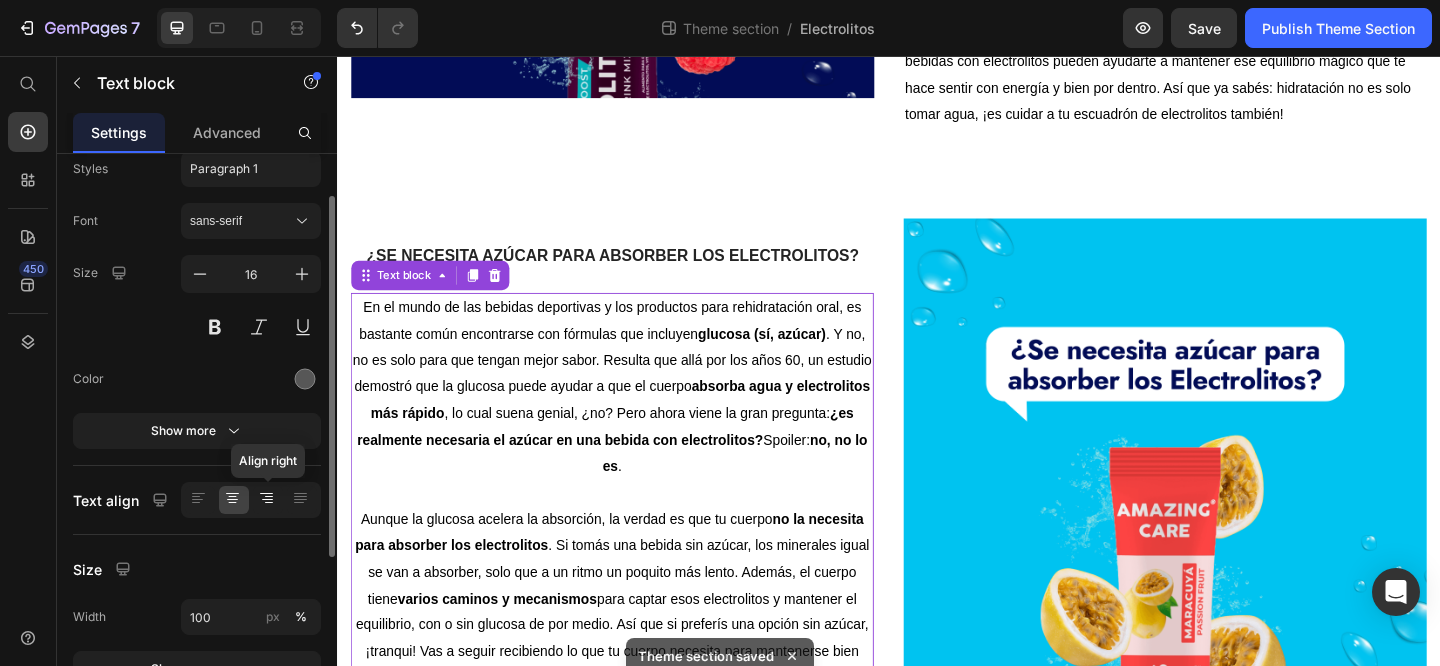 click 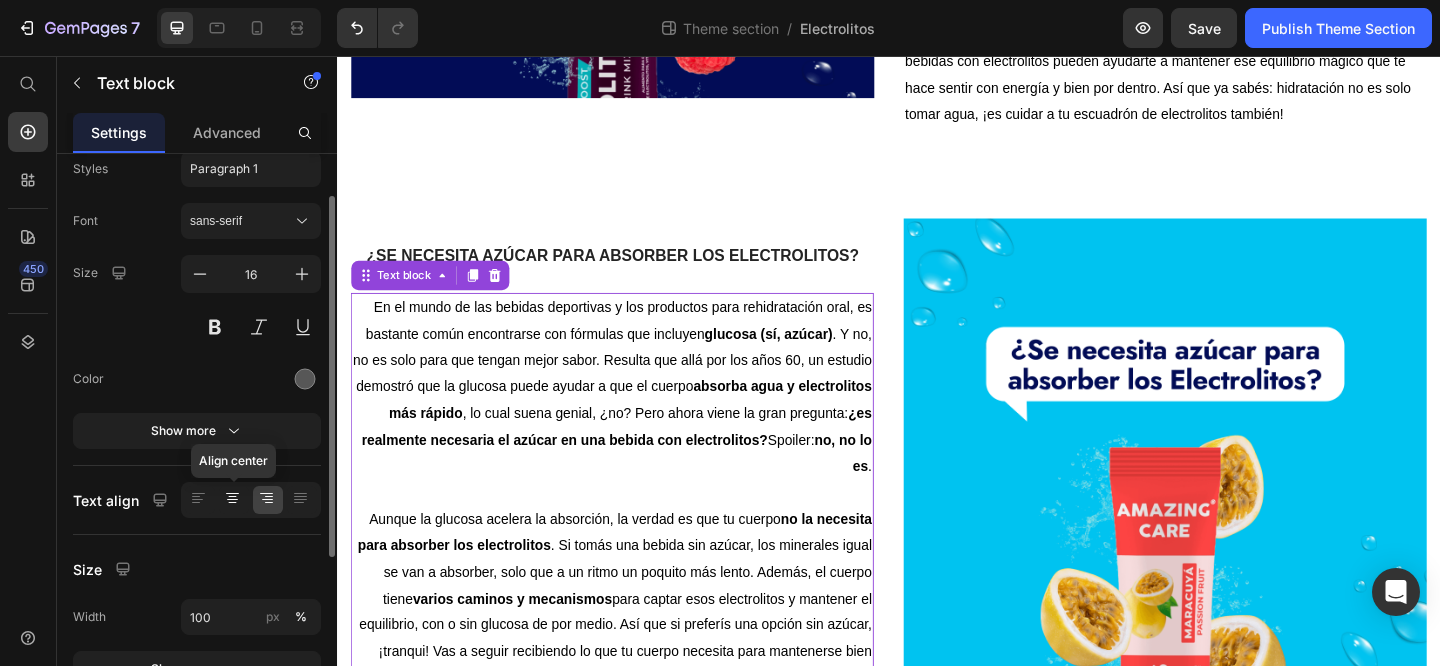 click 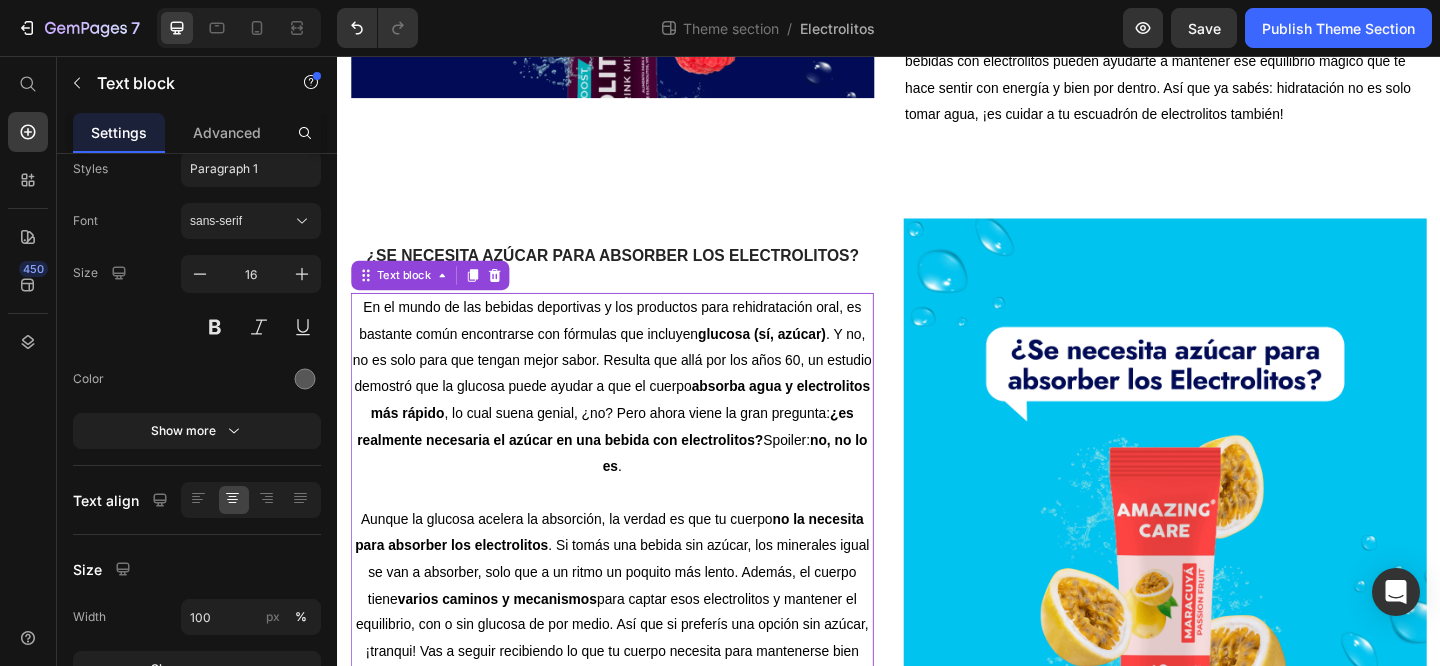 scroll, scrollTop: 386, scrollLeft: 0, axis: vertical 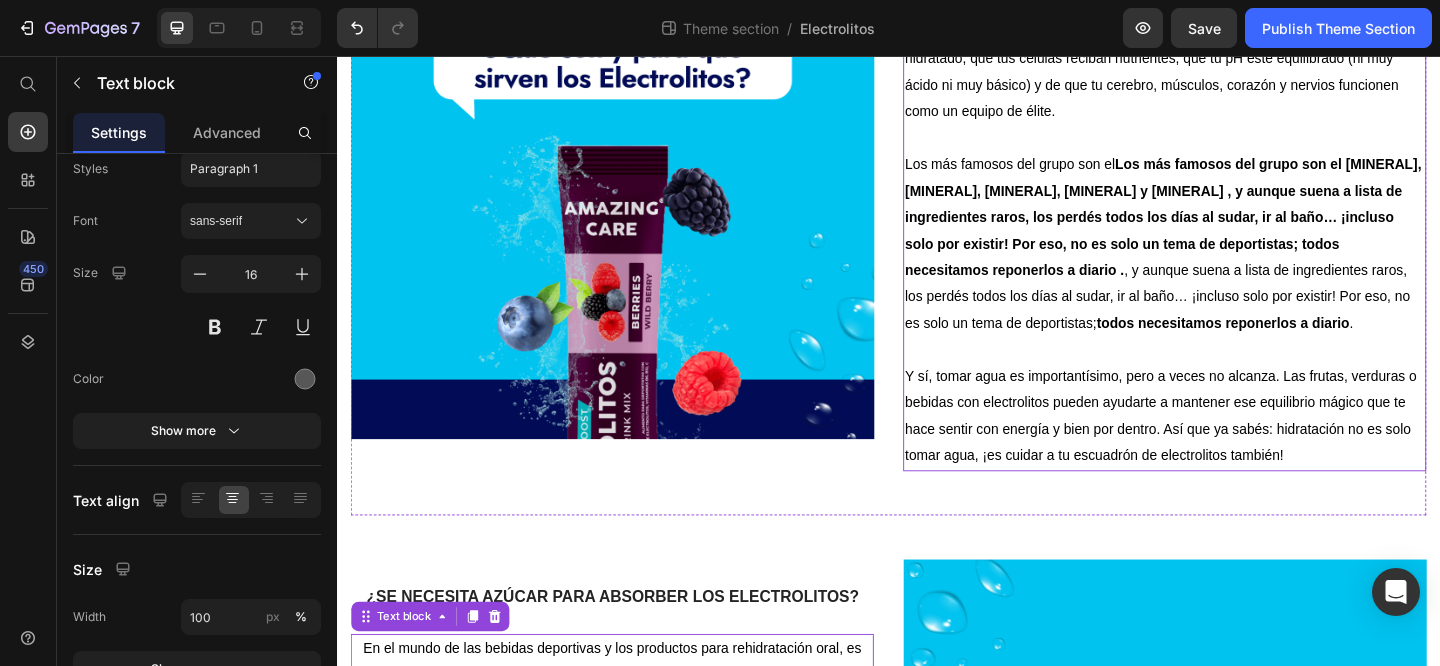 click on "Los más famosos del grupo son el  [MINERAL], [MINERAL], [MINERAL], [MINERAL] y [MINERAL] , y aunque suena a lista de ingredientes raros, los perdés todos los días al sudar, ir al baño… ¡incluso solo por existir! Por eso, no es solo un tema de deportistas;  todos necesitamos reponerlos a diario ." at bounding box center [1236, 231] 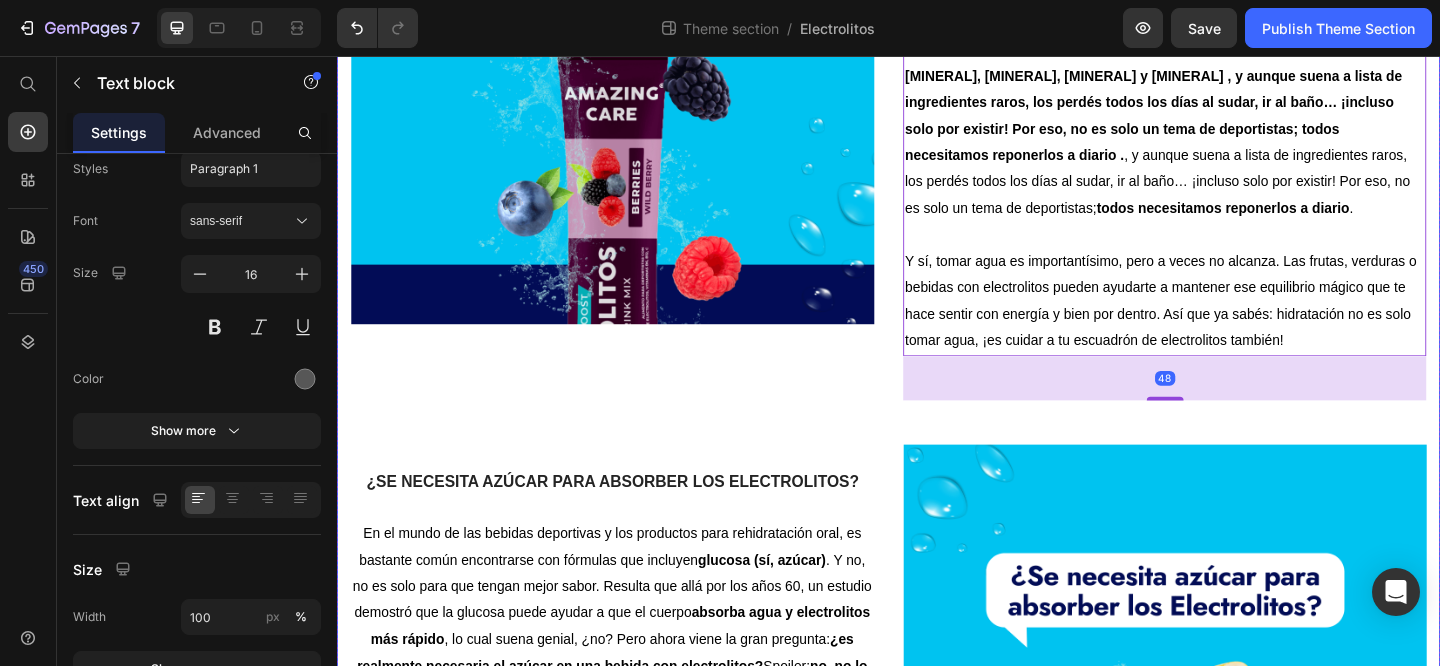 scroll, scrollTop: 550, scrollLeft: 0, axis: vertical 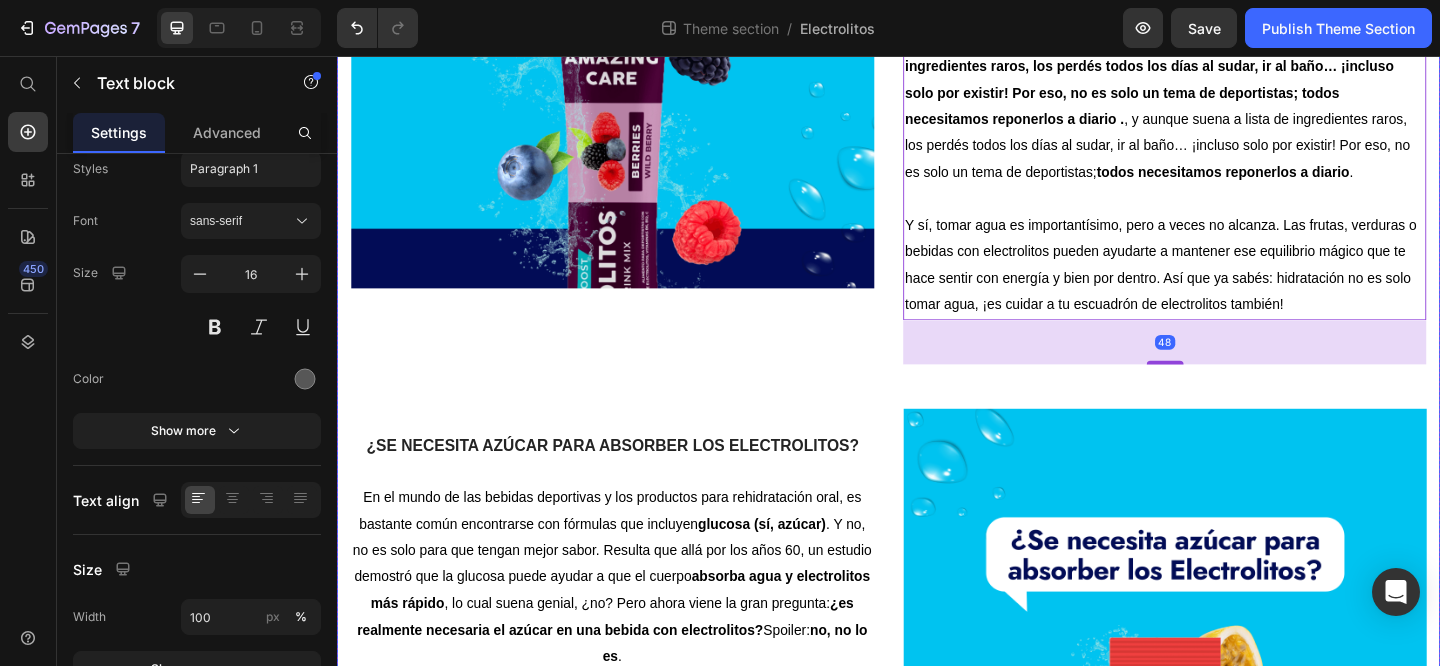click on "En el mundo de las bebidas deportivas y los productos para rehidratación oral, es bastante común encontrarse con fórmulas que incluyen  glucosa (sí, azúcar) . Y no, no es solo para que tengan mejor sabor. Resulta que allá por los años 60, un estudio demostró que la glucosa puede ayudar a que el cuerpo  absorba agua y electrolitos más rápido , lo cual suena genial, ¿no? Pero ahora viene la gran pregunta:  ¿es realmente necesaria el azúcar en una bebida con electrolitos?  Spoiler:  no, no lo es ." at bounding box center [636, 623] 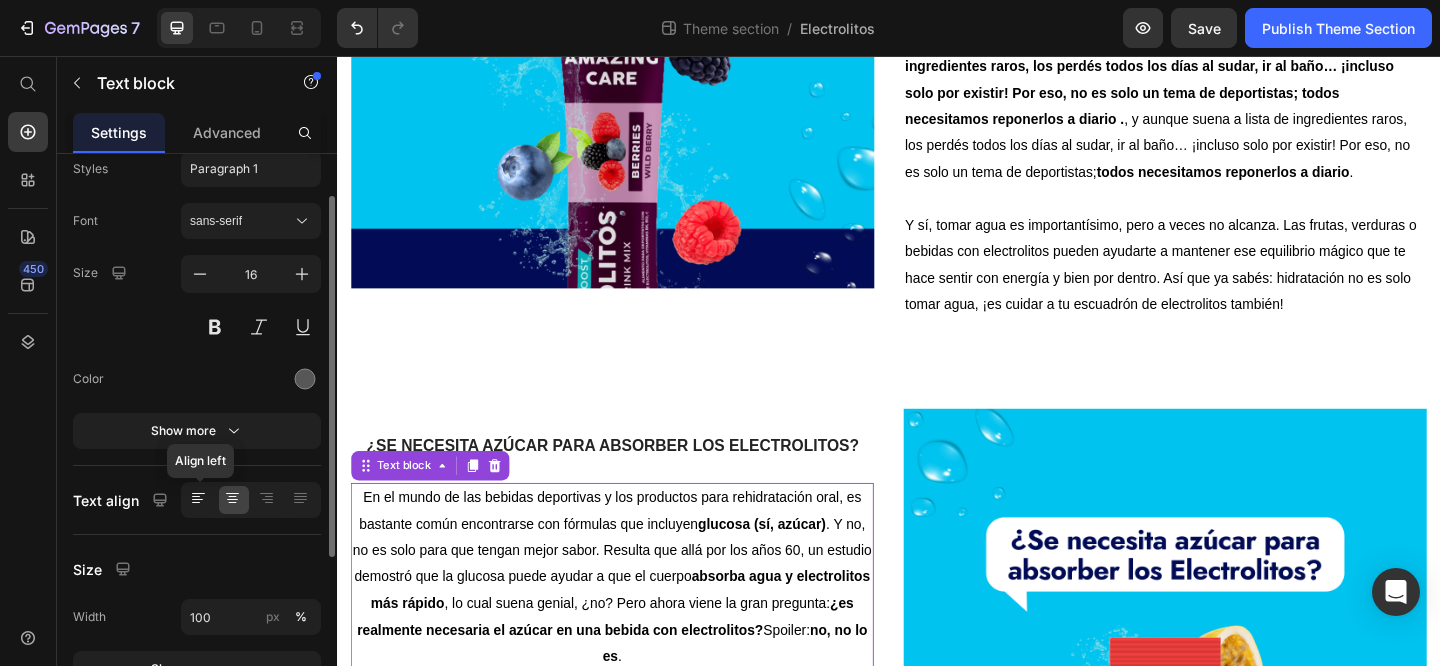 click 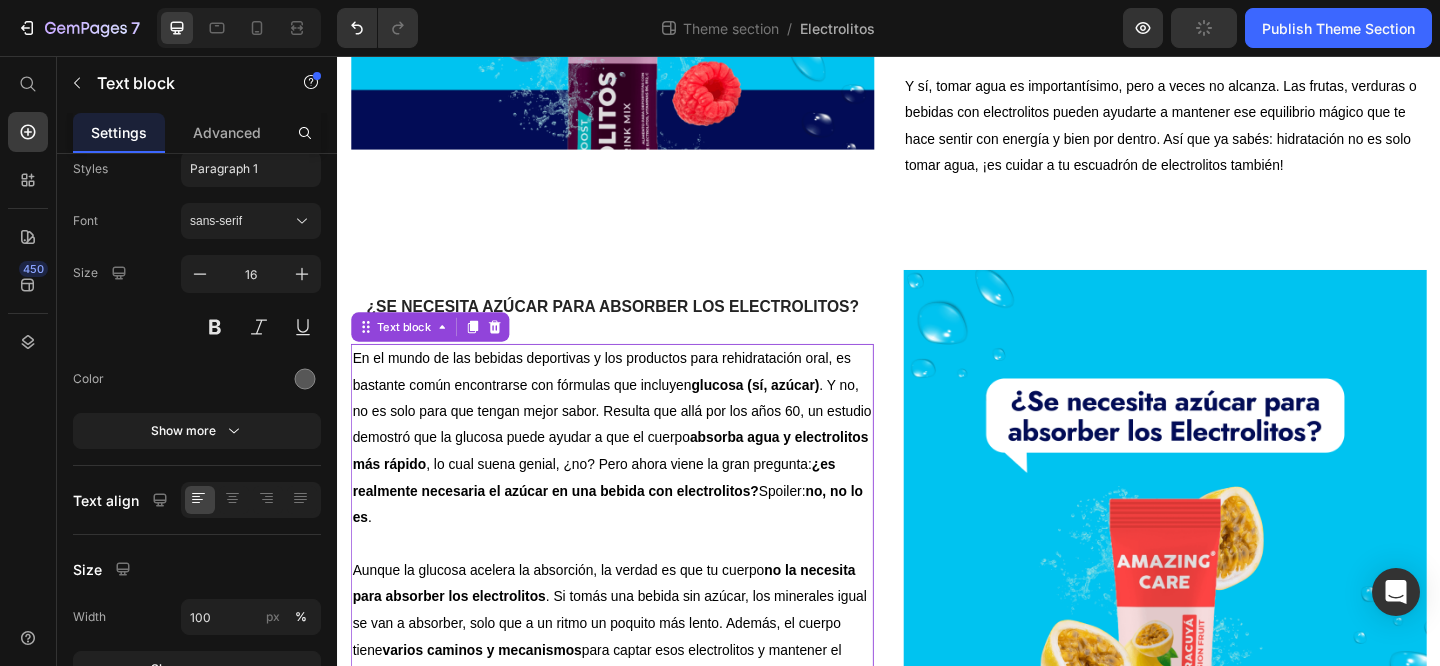 scroll, scrollTop: 812, scrollLeft: 0, axis: vertical 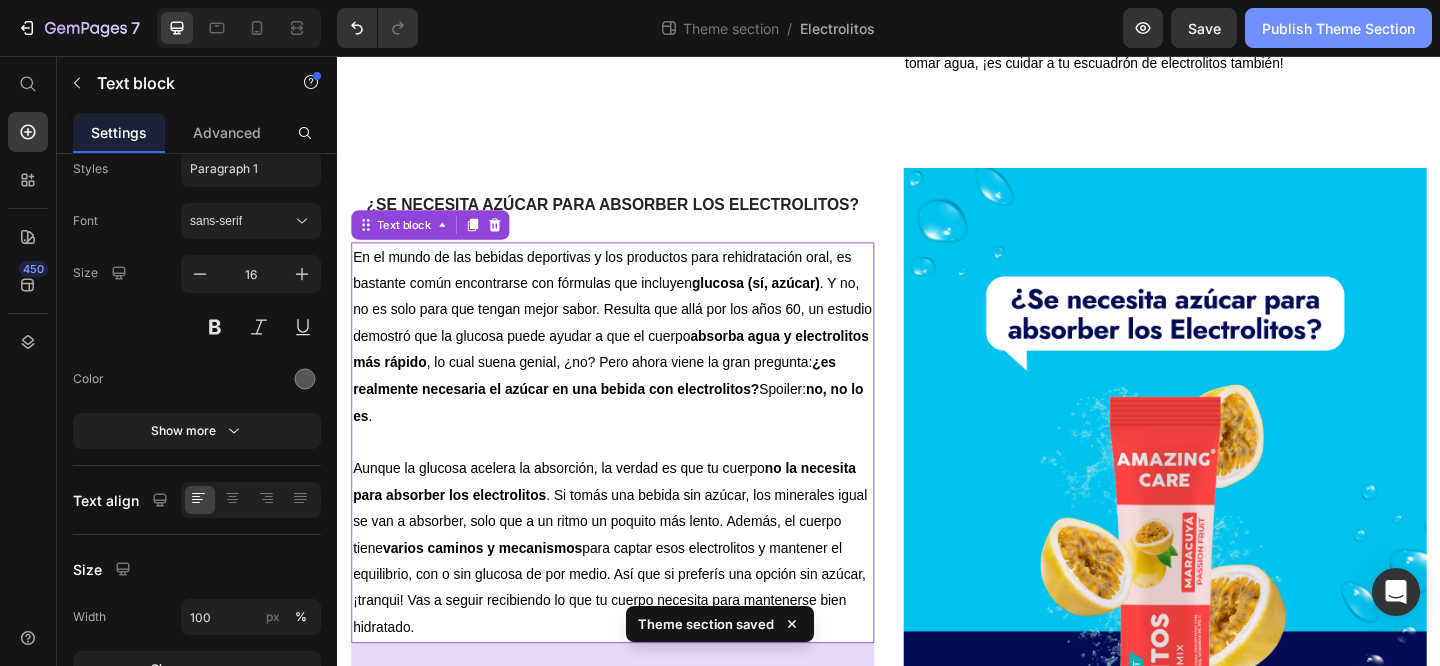 click on "Publish Theme Section" at bounding box center [1338, 28] 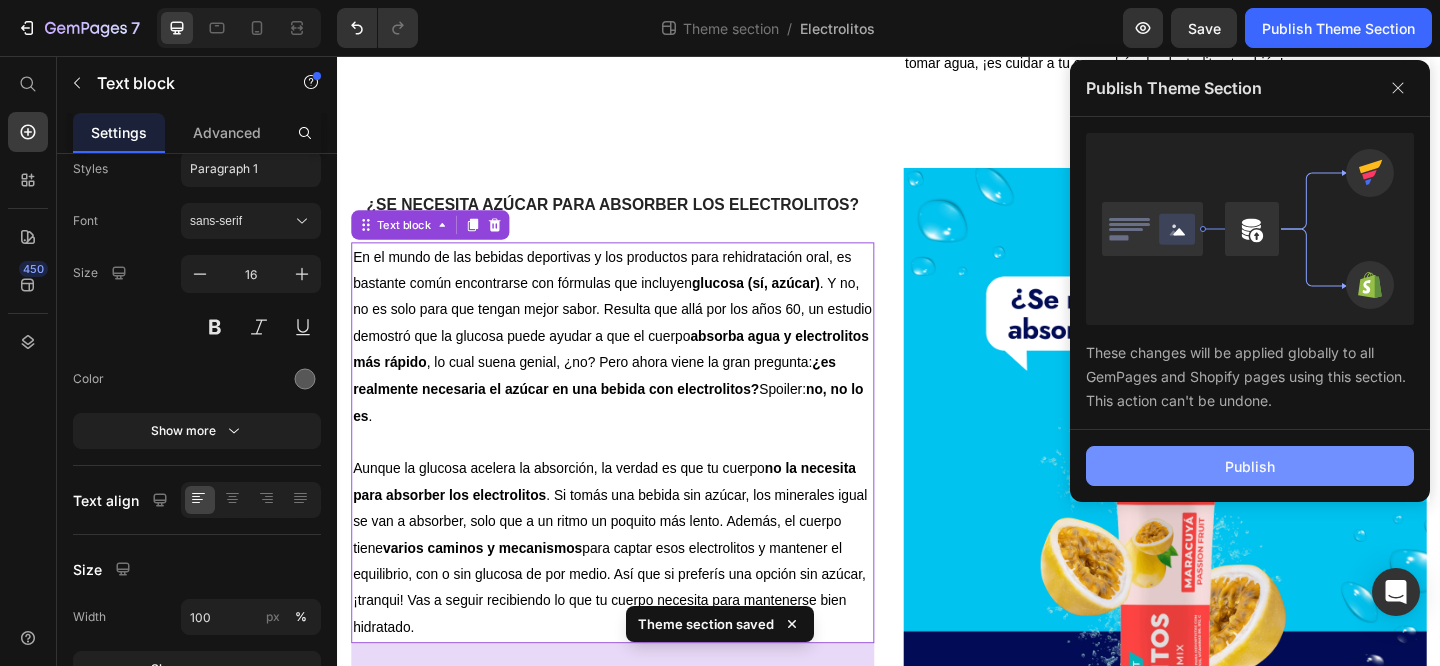 click on "Publish" 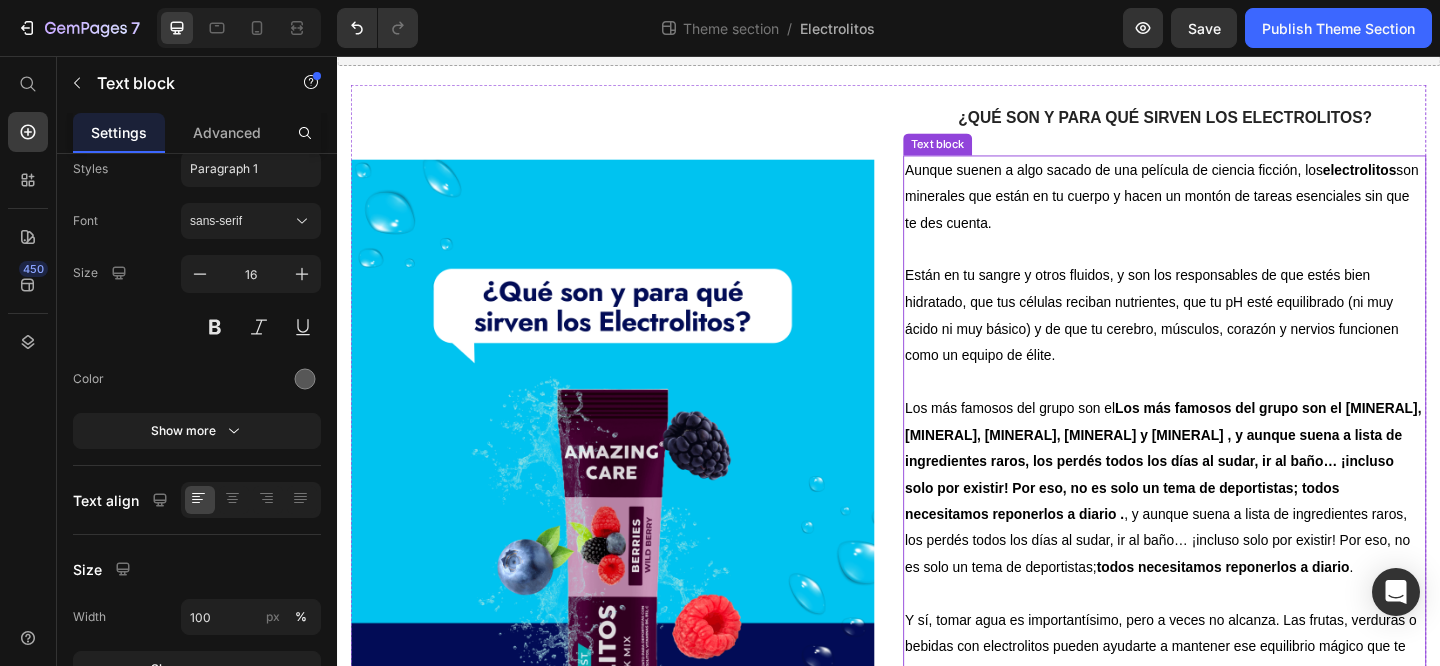 scroll, scrollTop: 92, scrollLeft: 0, axis: vertical 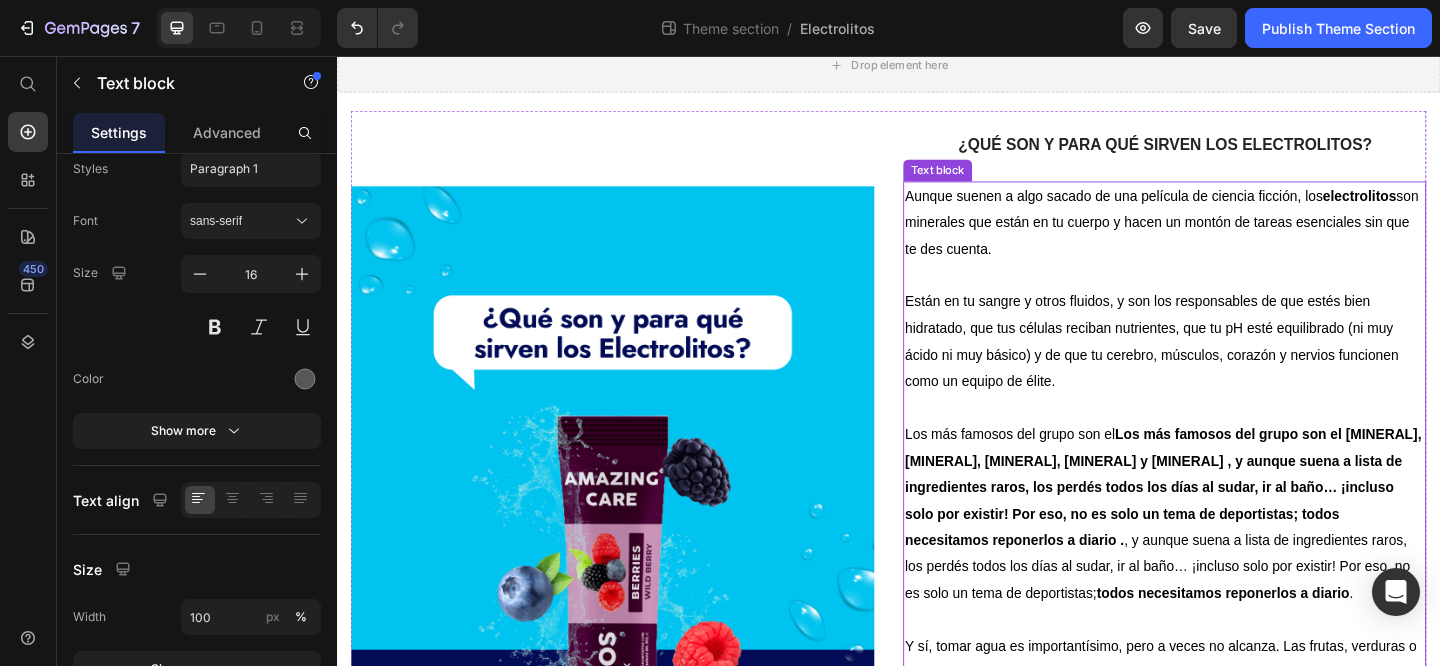 click on "Los más famosos del grupo son el  [MINERAL], [MINERAL], [MINERAL], [MINERAL] y [MINERAL] , y aunque suena a lista de ingredientes raros, los perdés todos los días al sudar, ir al baño… ¡incluso solo por existir! Por eso, no es solo un tema de deportistas;  todos necesitamos reponerlos a diario ." at bounding box center (1237, 555) 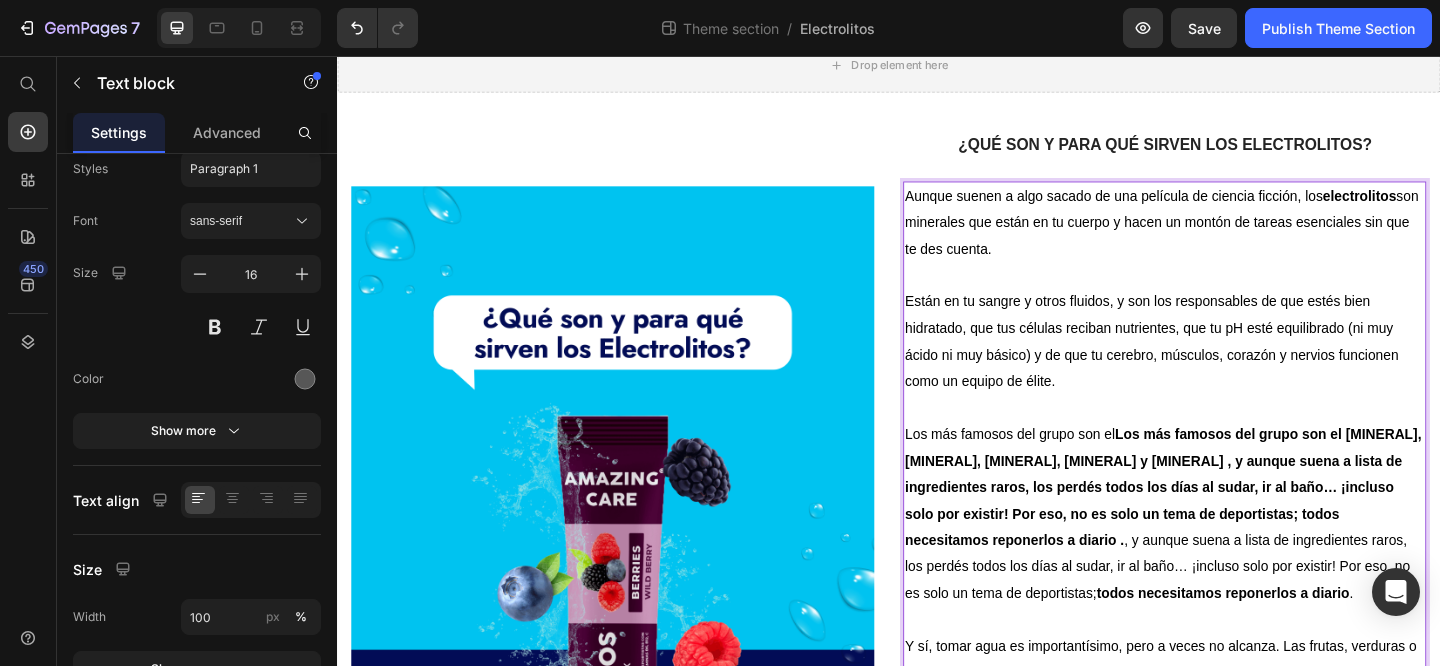 click on "Los más famosos del grupo son el  [MINERAL], [MINERAL], [MINERAL], [MINERAL] y [MINERAL] , y aunque suena a lista de ingredientes raros, los perdés todos los días al sudar, ir al baño… ¡incluso solo por existir! Por eso, no es solo un tema de deportistas;  todos necesitamos reponerlos a diario ." at bounding box center [1236, 554] 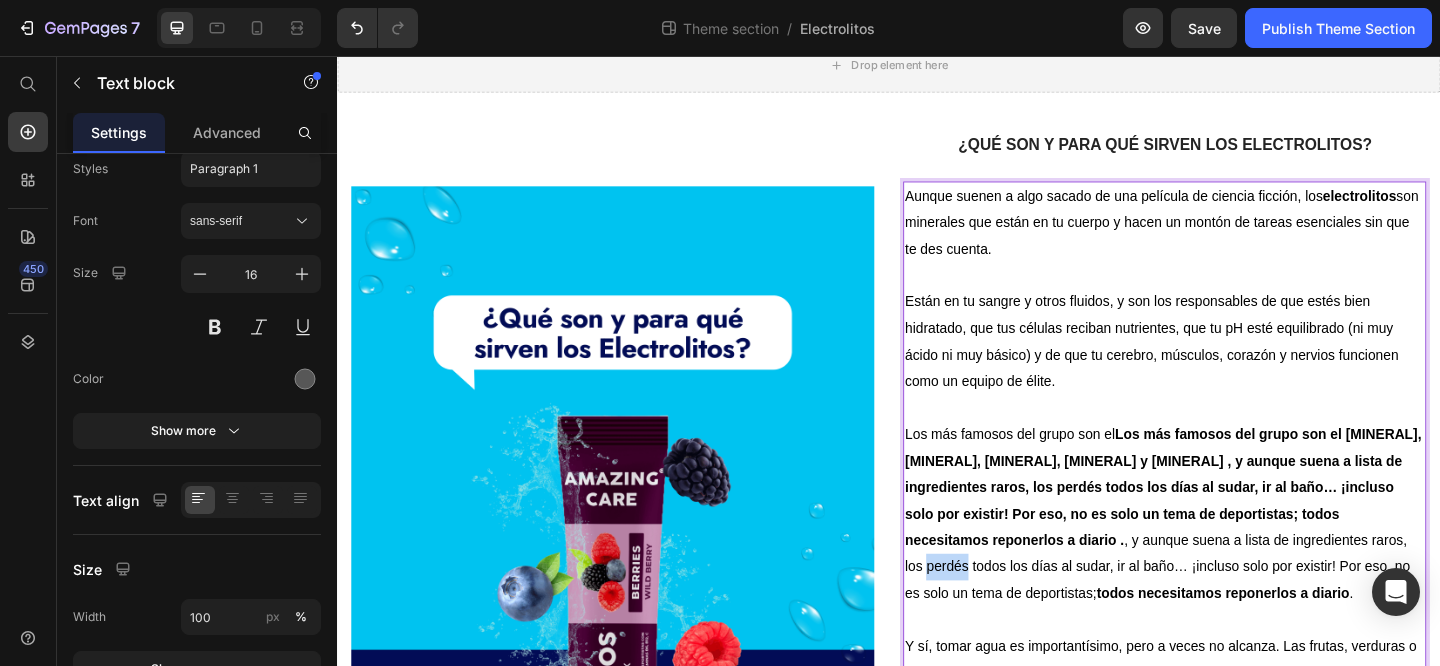 click on "Los más famosos del grupo son el  [MINERAL], [MINERAL], [MINERAL], [MINERAL] y [MINERAL] , y aunque suena a lista de ingredientes raros, los perdés todos los días al sudar, ir al baño… ¡incluso solo por existir! Por eso, no es solo un tema de deportistas;  todos necesitamos reponerlos a diario ." at bounding box center [1236, 554] 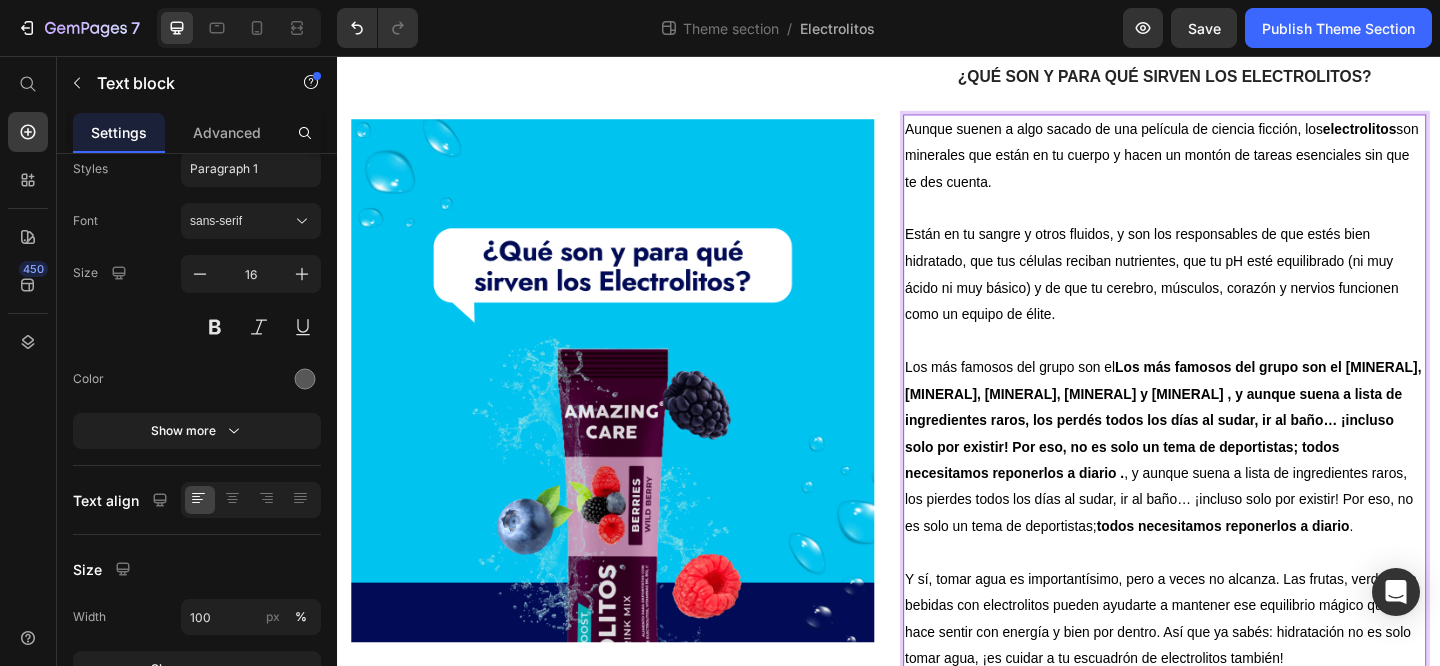 scroll, scrollTop: 168, scrollLeft: 0, axis: vertical 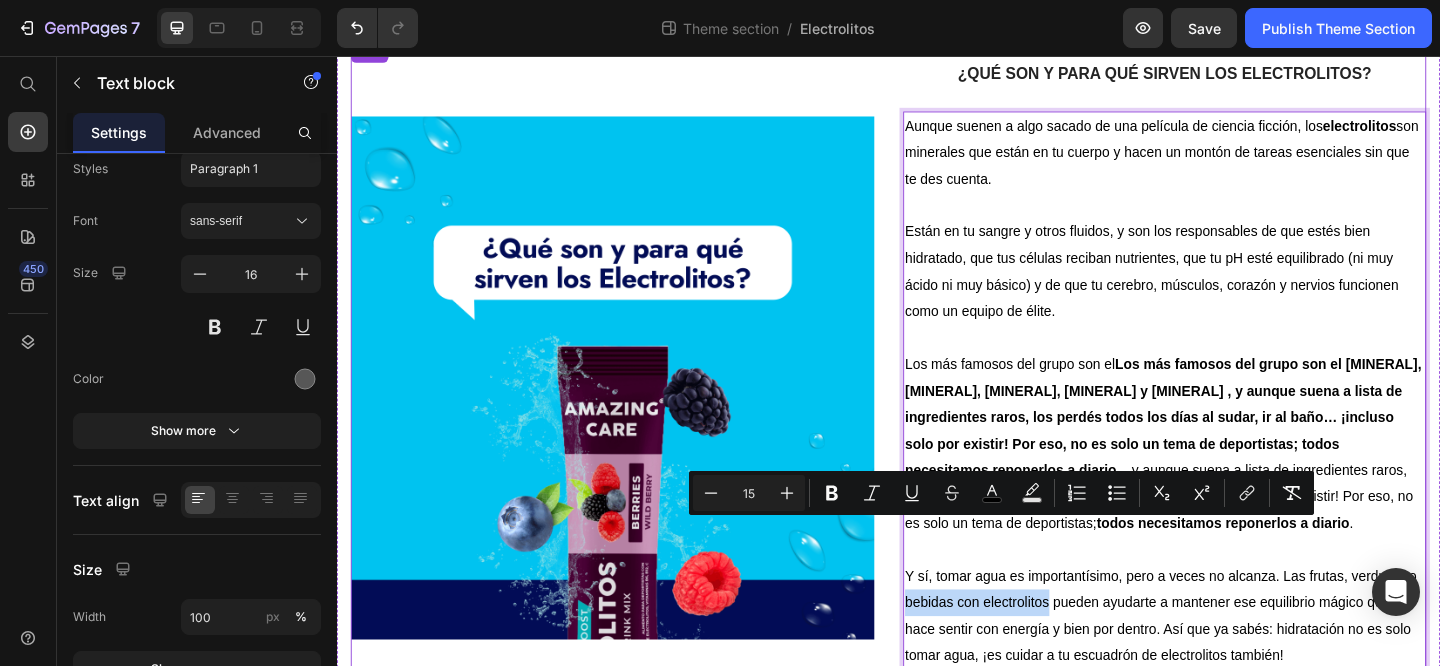 drag, startPoint x: 1108, startPoint y: 576, endPoint x: 947, endPoint y: 568, distance: 161.19864 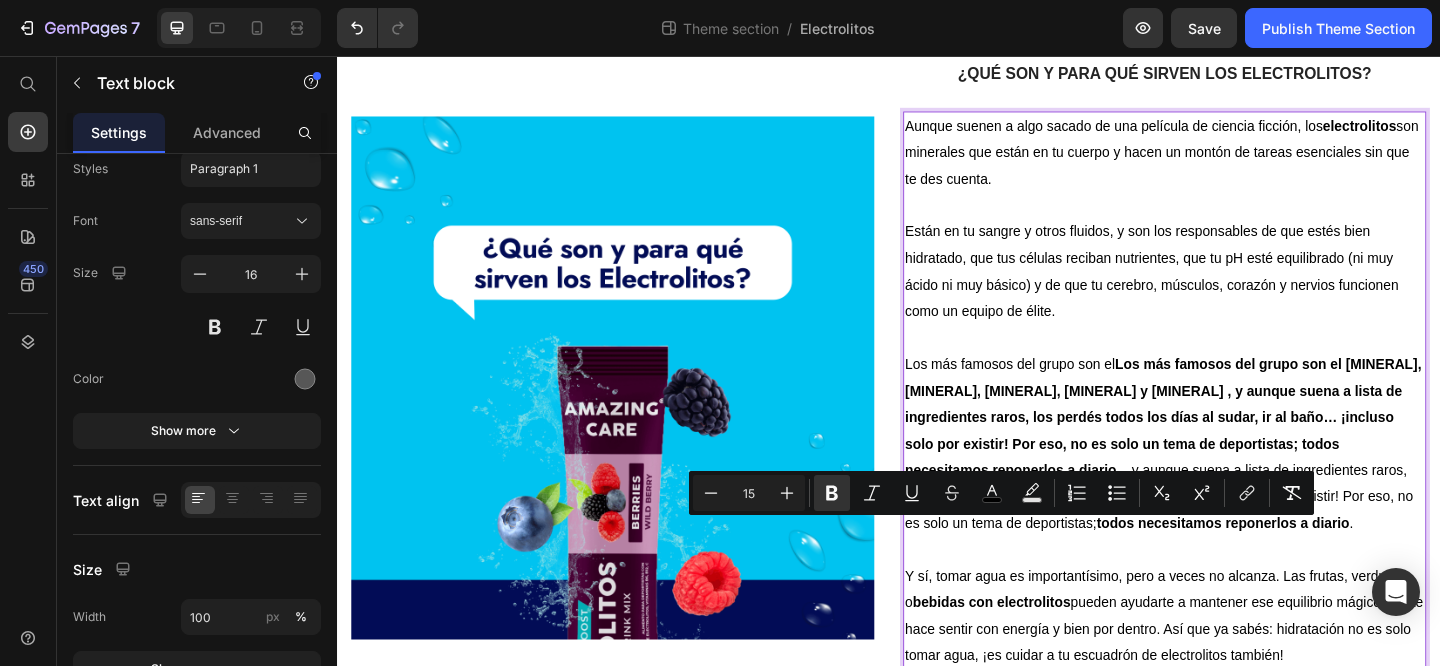 click on "Y sí, tomar agua es importantísimo, pero a veces no alcanza. Las frutas, verduras o  bebidas con electrolitos  pueden ayudarte a mantener ese equilibrio mágico que te hace sentir con energía y bien por dentro. Así que ya sabés: hidratación no es solo tomar agua, ¡es cuidar a tu escuadrón de electrolitos también!" at bounding box center (1237, 666) 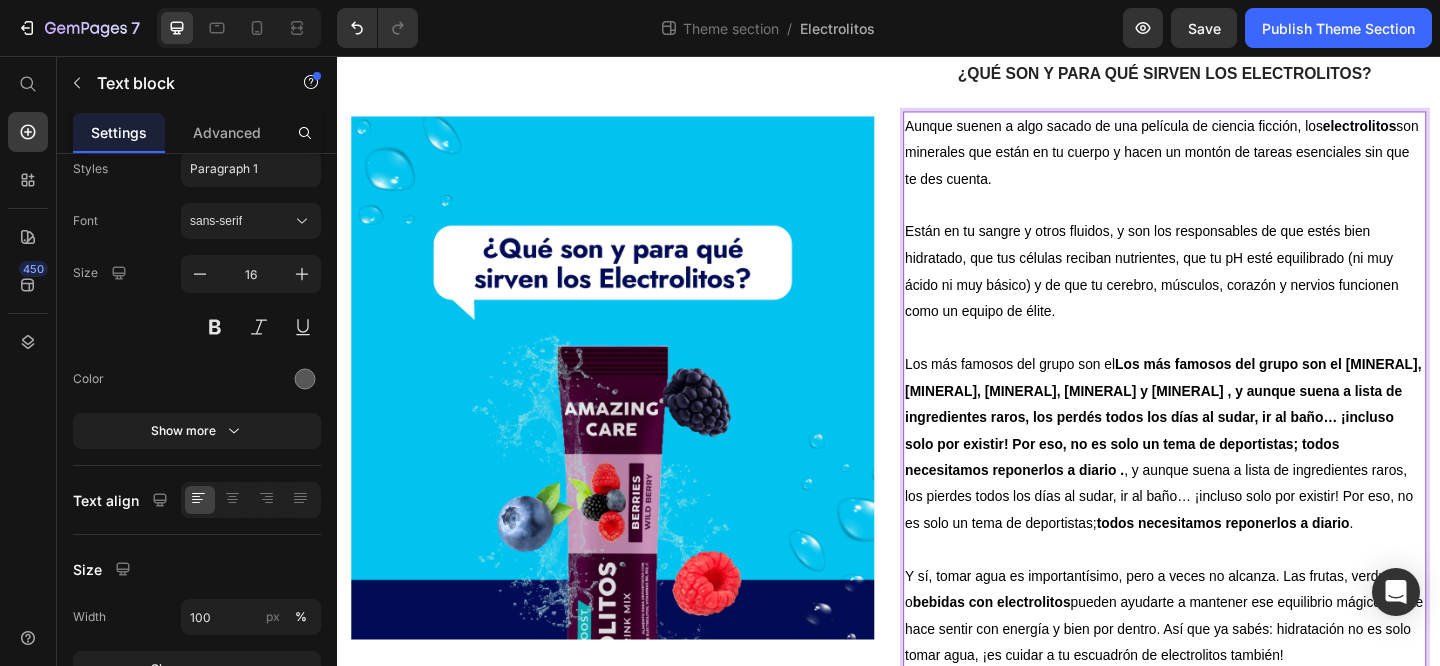 click on "Y sí, tomar agua es importantísimo, pero a veces no alcanza. Las frutas, verduras o  bebidas con electrolitos  pueden ayudarte a mantener ese equilibrio mágico que te hace sentir con energía y bien por dentro. Así que ya sabés: hidratación no es solo tomar agua, ¡es cuidar a tu escuadrón de electrolitos también!" at bounding box center [1237, 665] 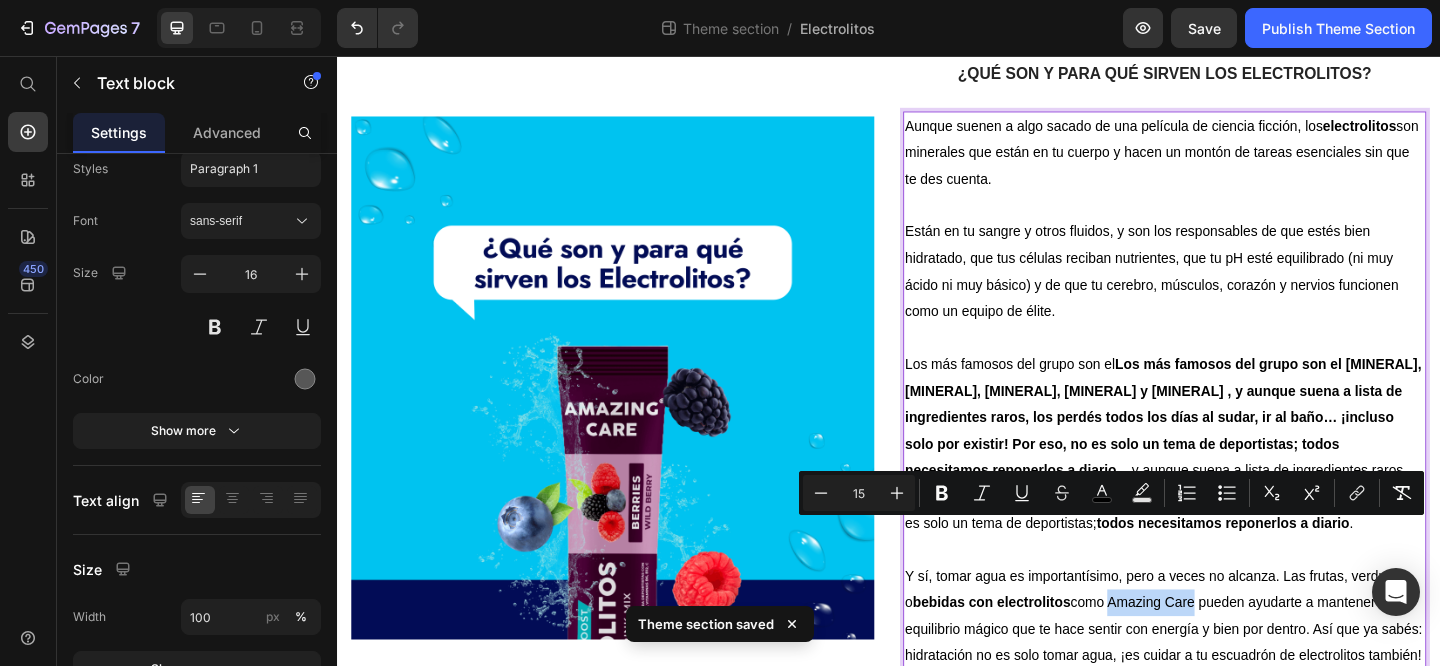 drag, startPoint x: 1266, startPoint y: 569, endPoint x: 1172, endPoint y: 571, distance: 94.02127 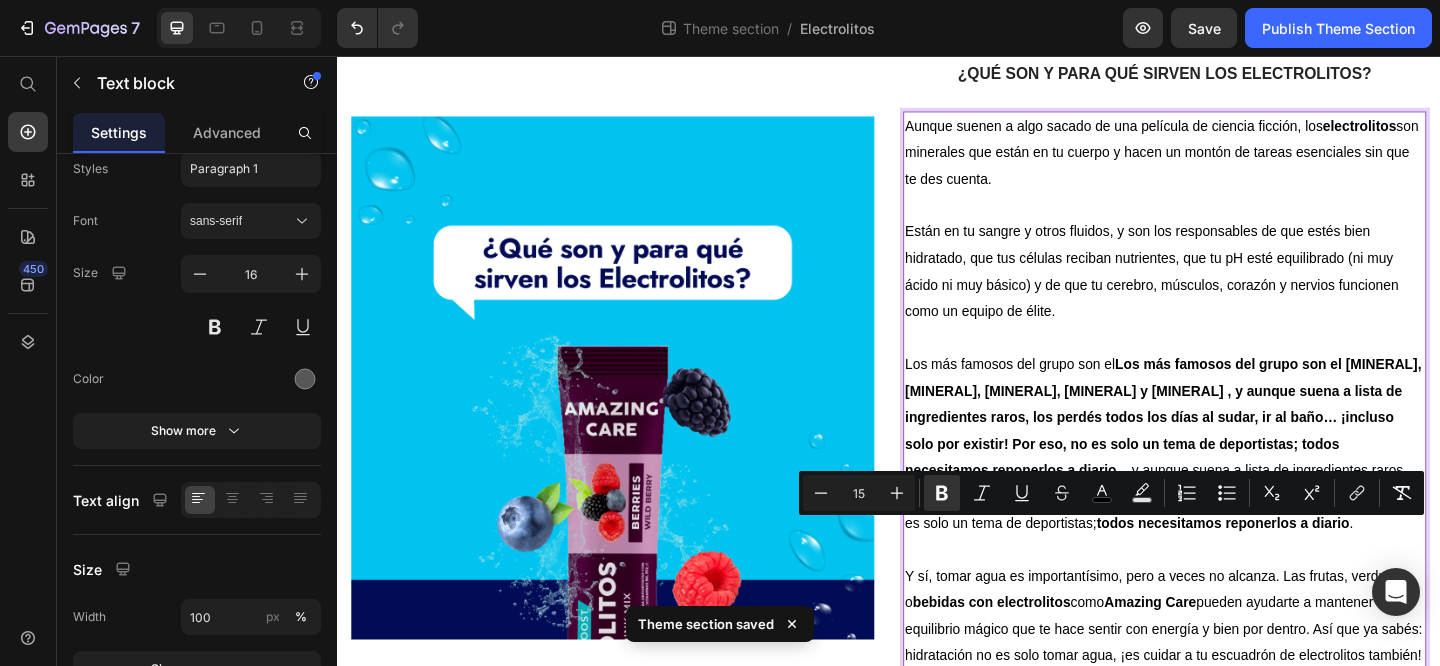 click on "Y sí, tomar agua es importantísimo, pero a veces no alcanza. Las frutas, verduras o  bebidas con electrolitos  como  Amazing Care  pueden ayudarte a mantener ese equilibrio mágico que te hace sentir con energía y bien por dentro. Así que ya sabés: hidratación no es solo tomar agua, ¡es cuidar a tu escuadrón de electrolitos también!" at bounding box center (1237, 666) 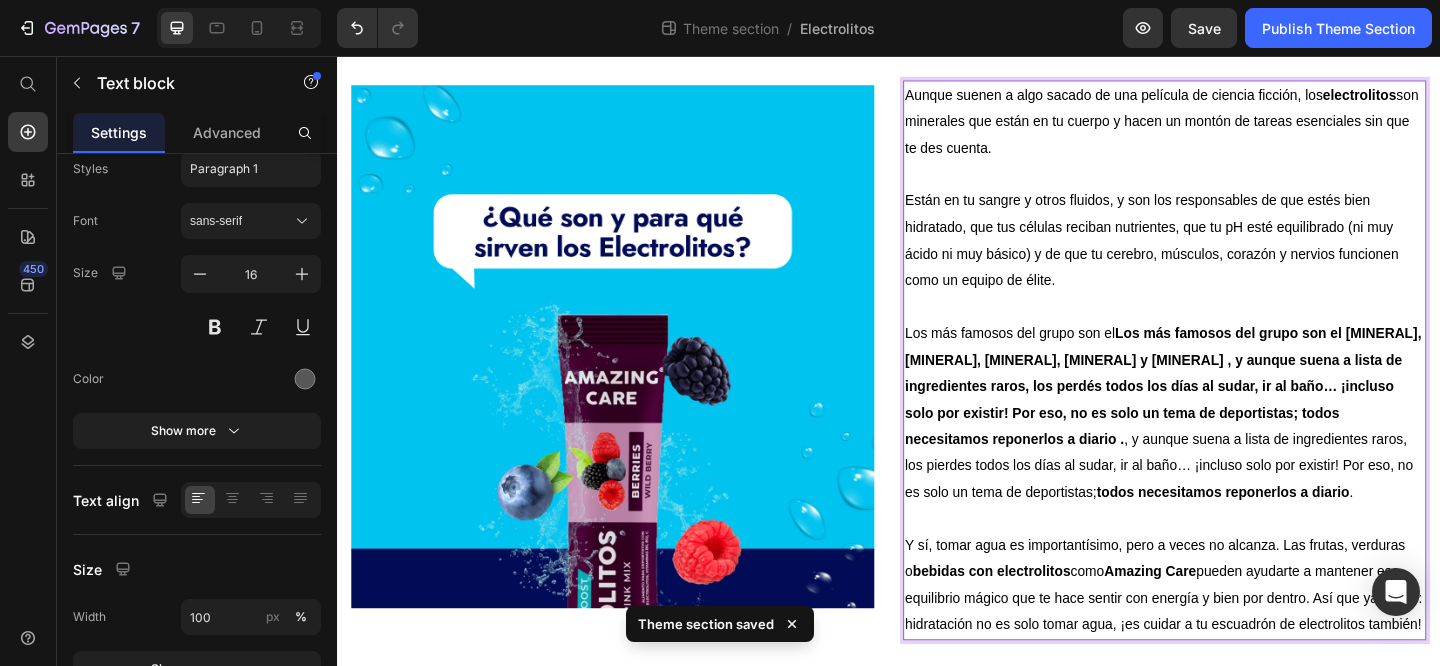 scroll, scrollTop: 204, scrollLeft: 0, axis: vertical 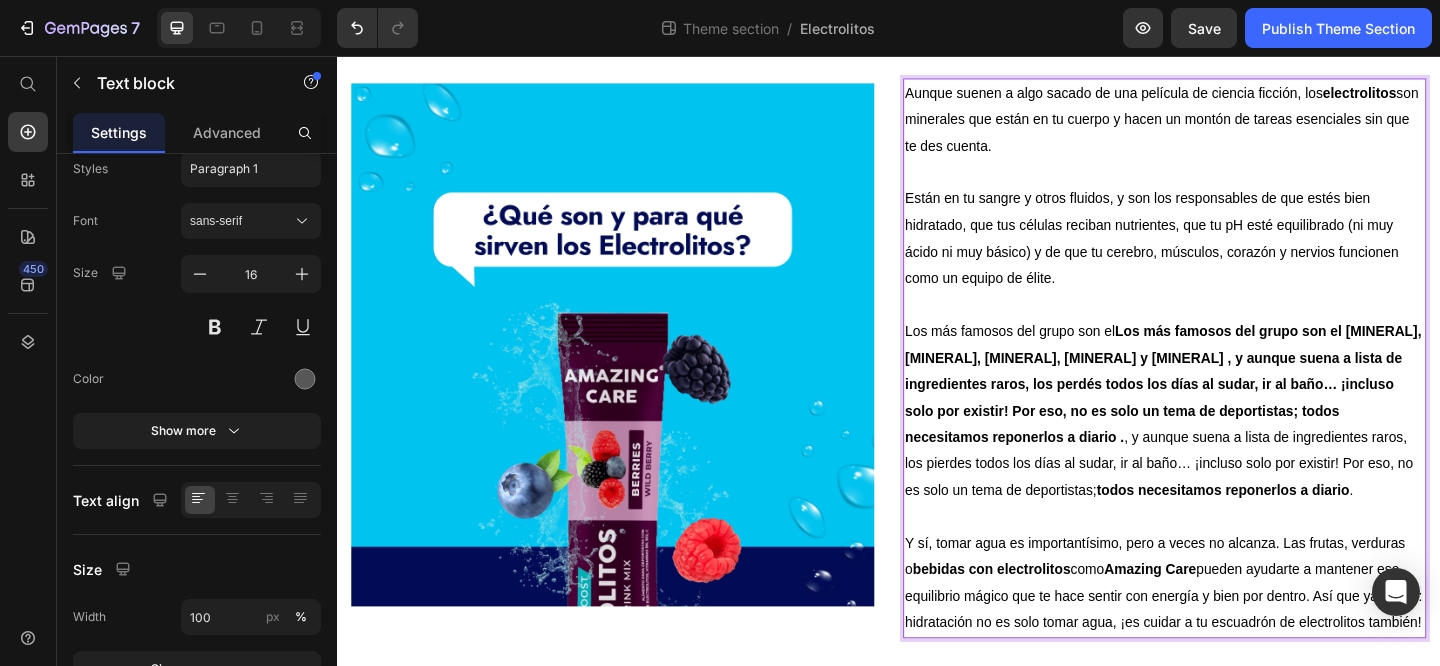 click on "Y sí, tomar agua es importantísimo, pero a veces no alcanza. Las frutas, verduras o  bebidas con electrolitos  como  Amazing Care  pueden ayudarte a mantener ese equilibrio mágico que te hace sentir con energía y bien por dentro. Así que ya sabés: hidratación no es solo tomar agua, ¡es cuidar a tu escuadrón de electrolitos también!" at bounding box center (1236, 629) 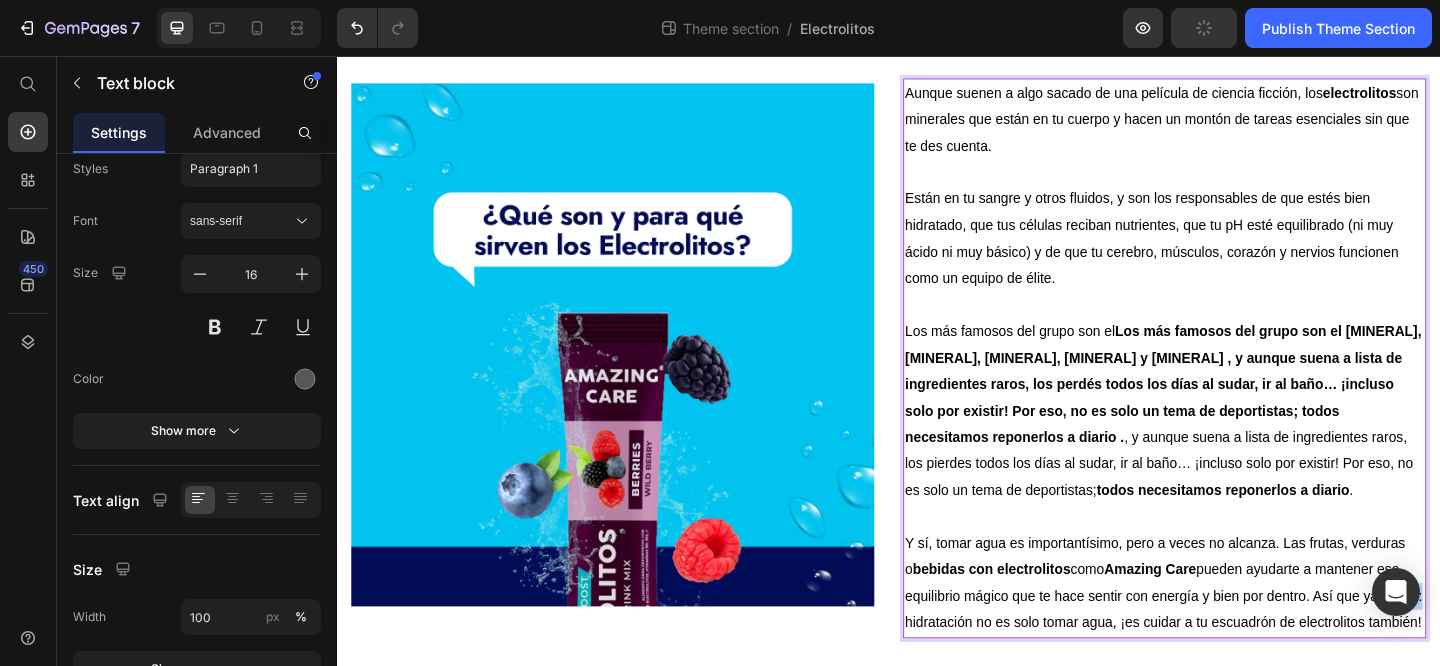 click on "Y sí, tomar agua es importantísimo, pero a veces no alcanza. Las frutas, verduras o  bebidas con electrolitos  como  Amazing Care  pueden ayudarte a mantener ese equilibrio mágico que te hace sentir con energía y bien por dentro. Así que ya sabés: hidratación no es solo tomar agua, ¡es cuidar a tu escuadrón de electrolitos también!" at bounding box center (1236, 629) 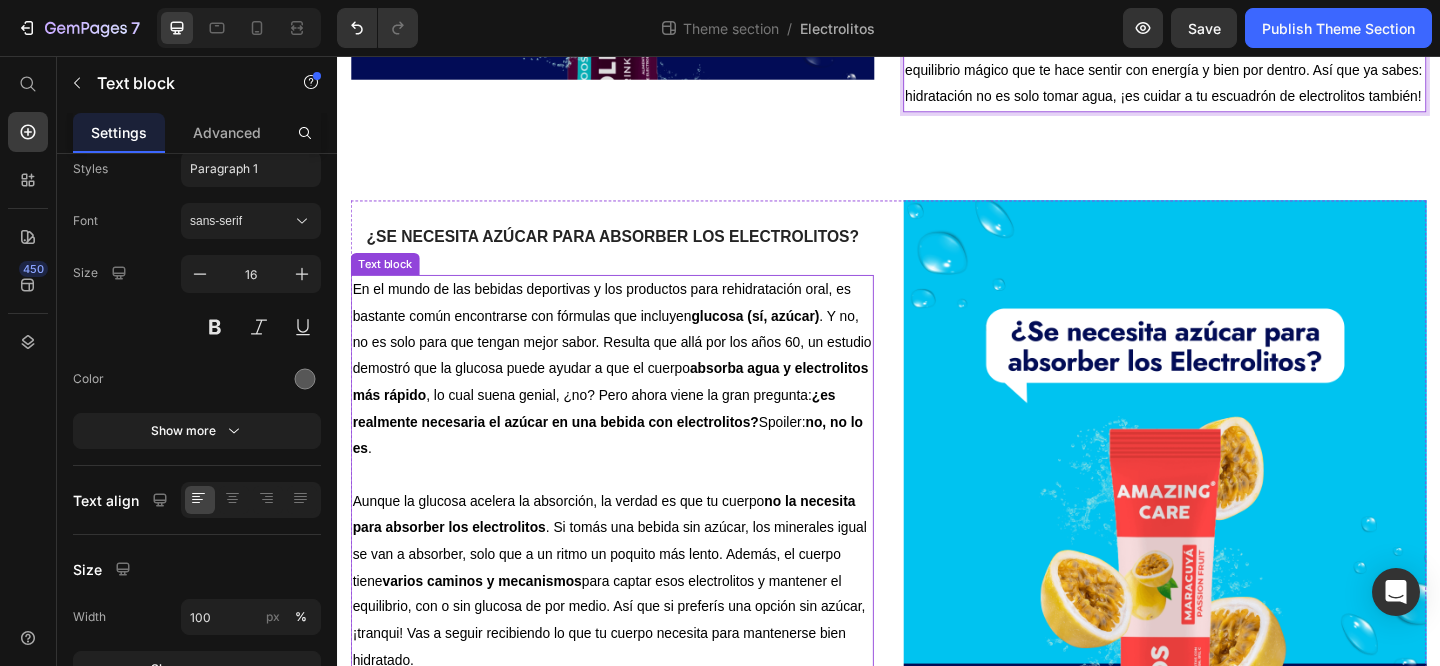 scroll, scrollTop: 771, scrollLeft: 0, axis: vertical 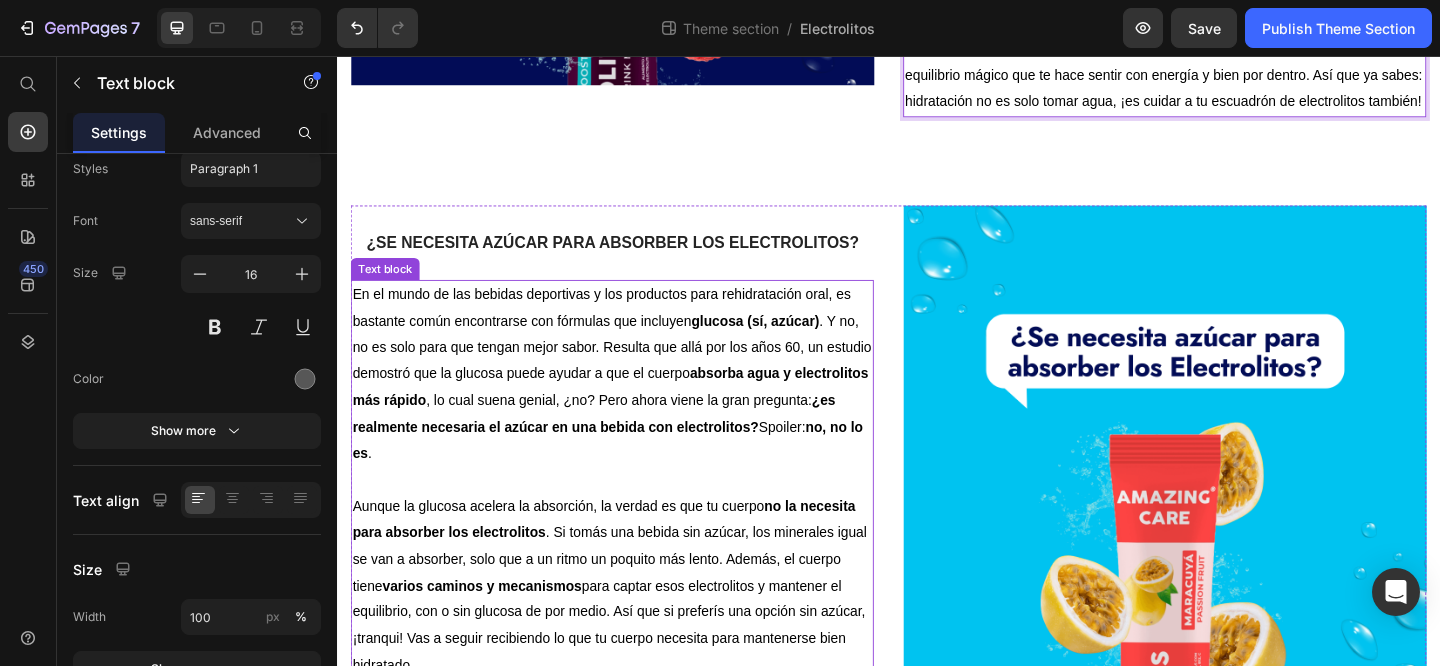 click on "En el mundo de las bebidas deportivas y los productos para rehidratación oral, es bastante común encontrarse con fórmulas que incluyen  glucosa (sí, azúcar) . Y no, no es solo para que tengan mejor sabor. Resulta que allá por los años 60, un estudio demostró que la glucosa puede ayudar a que el cuerpo  absorba agua y electrolitos más rápido , lo cual suena genial, ¿no? Pero ahora viene la gran pregunta:  ¿es realmente necesaria el azúcar en una bebida con electrolitos?  Spoiler:  no, no lo es ." at bounding box center [636, 402] 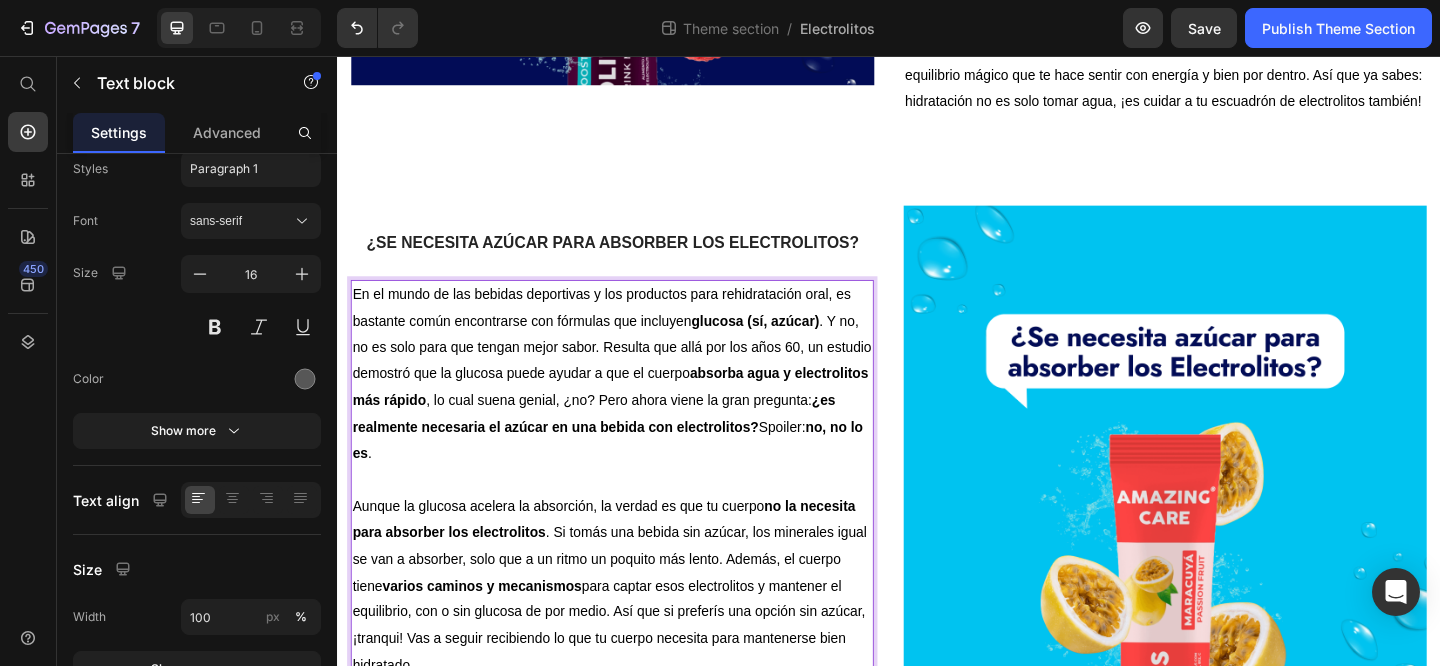click on "En el mundo de las bebidas deportivas y los productos para rehidratación oral, es bastante común encontrarse con fórmulas que incluyen  glucosa (sí, azúcar) . Y no, no es solo para que tengan mejor sabor. Resulta que allá por los años 60, un estudio demostró que la glucosa puede ayudar a que el cuerpo  absorba agua y electrolitos más rápido , lo cual suena genial, ¿no? Pero ahora viene la gran pregunta:  ¿es realmente necesaria el azúcar en una bebida con electrolitos?  Spoiler:  no, no lo es ." at bounding box center [636, 403] 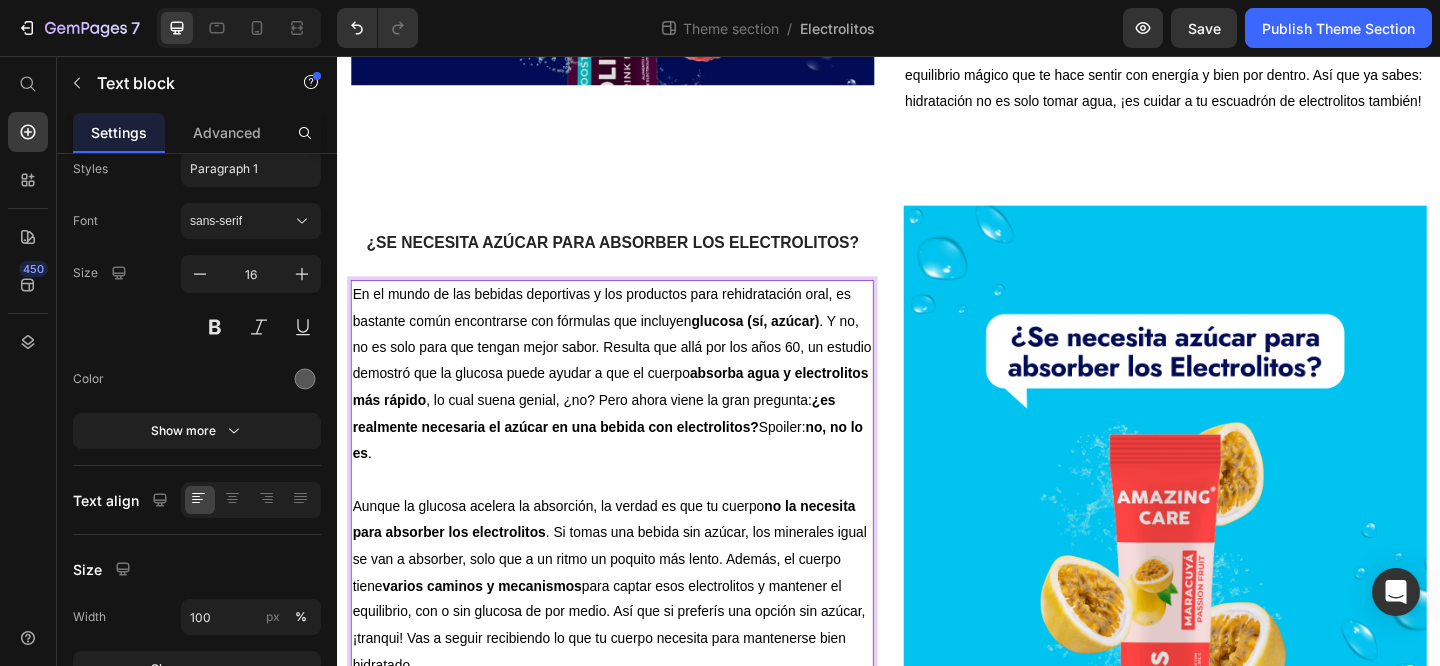 scroll, scrollTop: 782, scrollLeft: 0, axis: vertical 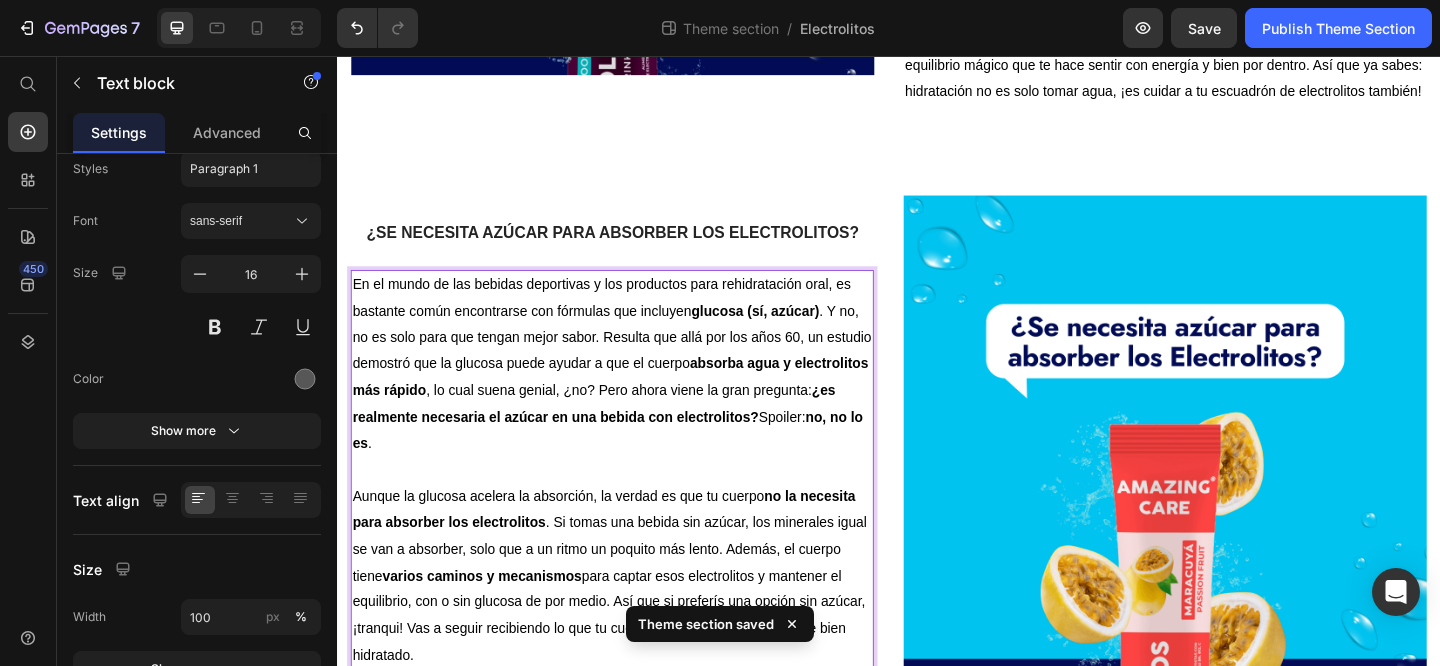 click on "Aunque la glucosa acelera la absorción, la verdad es que tu cuerpo  no la necesita para absorber los electrolitos . Si tomas una bebida sin azúcar, los minerales igual se van a absorber, solo que a un ritmo un poquito más lento. Además, el cuerpo tiene  varios caminos y mecanismos  para captar esos electrolitos y mantener el equilibrio, con o sin glucosa de por medio. Así que si preferís una opción sin azúcar, ¡tranqui! Vas a seguir recibiendo lo que tu cuerpo necesita para mantenerse bien hidratado." at bounding box center (633, 621) 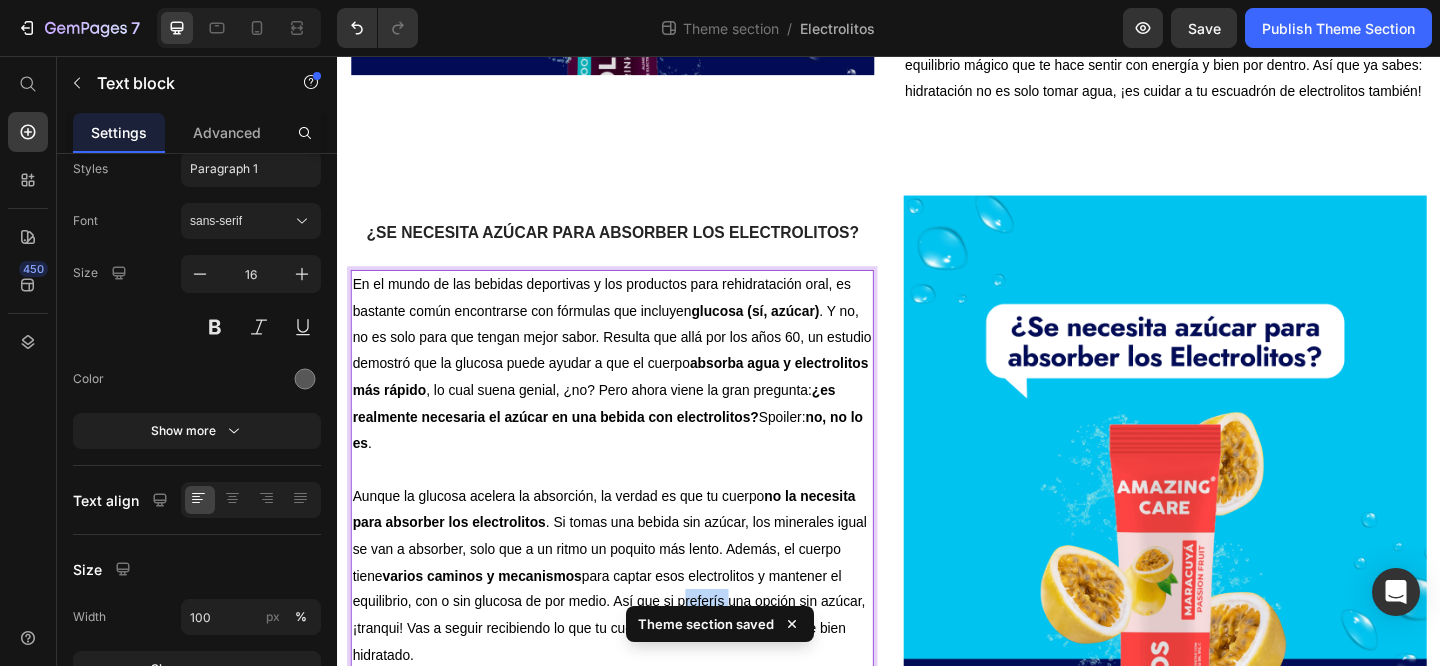 click on "Aunque la glucosa acelera la absorción, la verdad es que tu cuerpo  no la necesita para absorber los electrolitos . Si tomas una bebida sin azúcar, los minerales igual se van a absorber, solo que a un ritmo un poquito más lento. Además, el cuerpo tiene  varios caminos y mecanismos  para captar esos electrolitos y mantener el equilibrio, con o sin glucosa de por medio. Así que si preferís una opción sin azúcar, ¡tranqui! Vas a seguir recibiendo lo que tu cuerpo necesita para mantenerse bien hidratado." at bounding box center (633, 621) 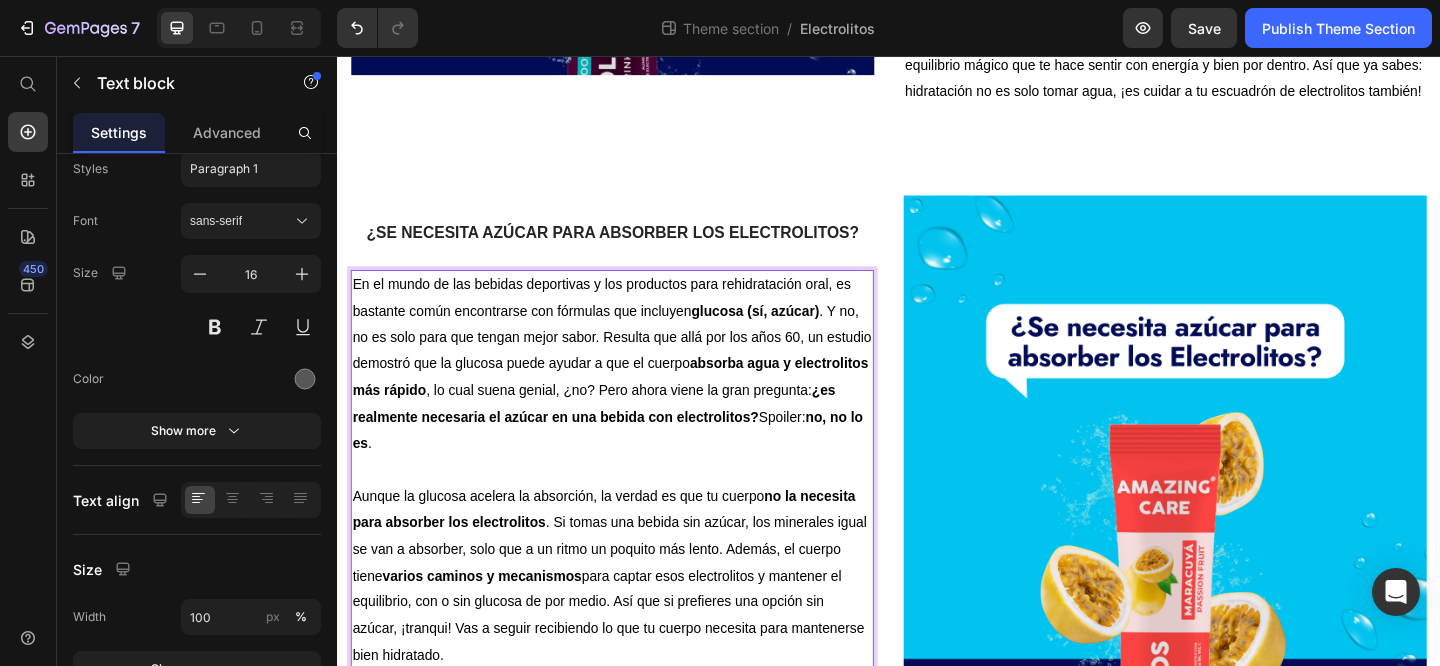 click on "Aunque la glucosa acelera la absorción, la verdad es que tu cuerpo  no la necesita para absorber los electrolitos . Si tomas una bebida sin azúcar, los minerales igual se van a absorber, solo que a un ritmo un poquito más lento. Además, el cuerpo tiene  varios caminos y mecanismos  para captar esos electrolitos y mantener el equilibrio, con o sin glucosa de por medio. Así que si prefieres una opción sin azúcar, ¡tranqui! Vas a seguir recibiendo lo que tu cuerpo necesita para mantenerse bien hidratado." at bounding box center (633, 621) 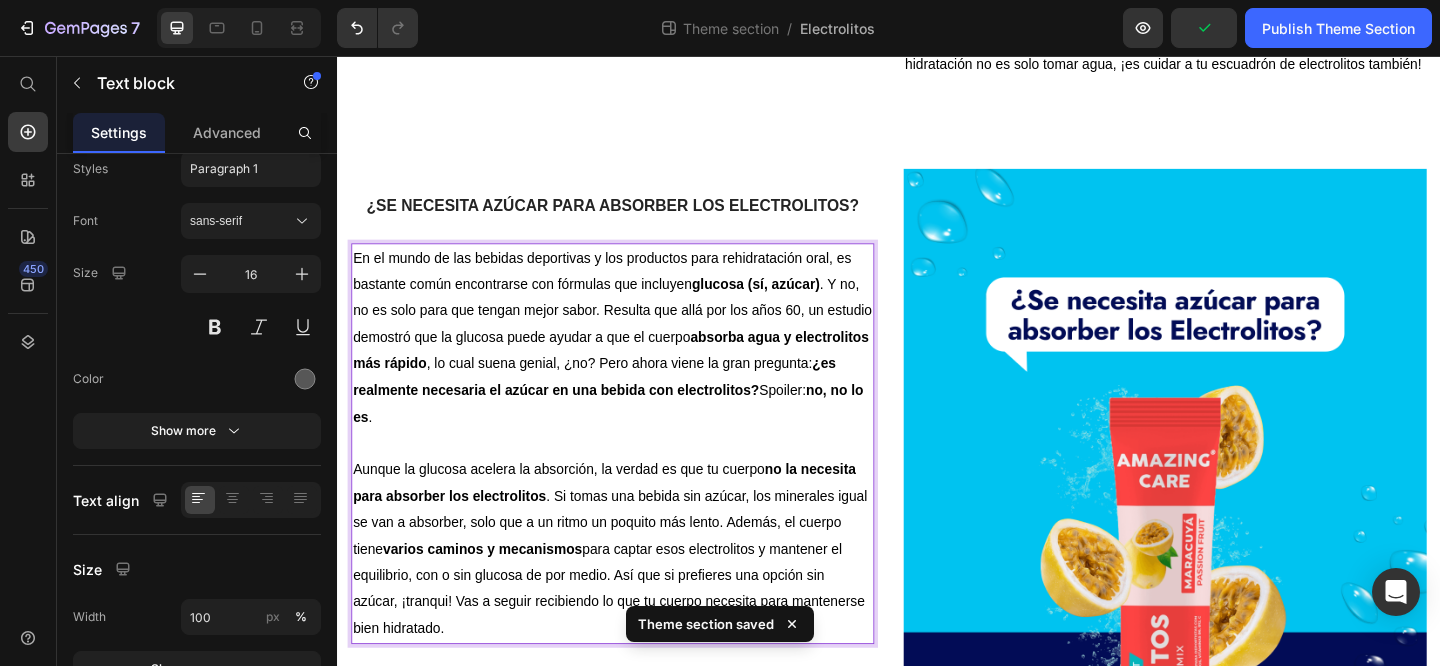 scroll, scrollTop: 812, scrollLeft: 0, axis: vertical 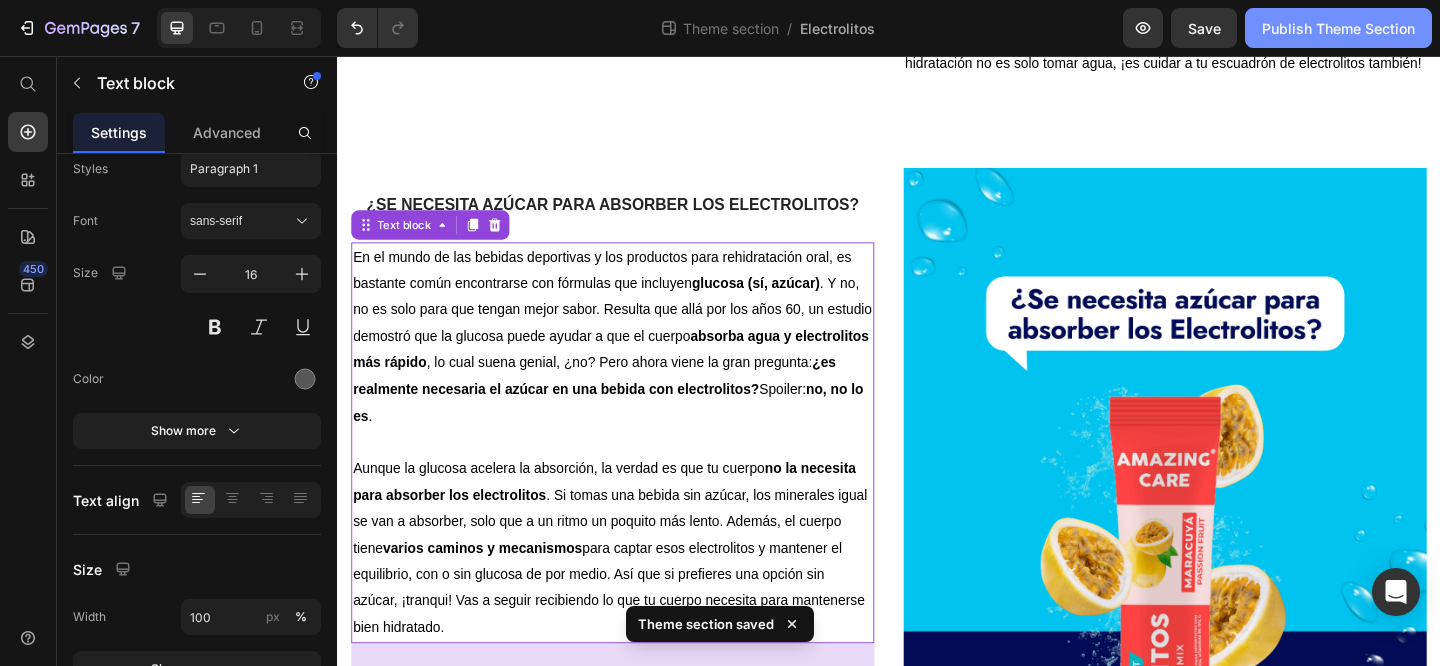 click on "Publish Theme Section" 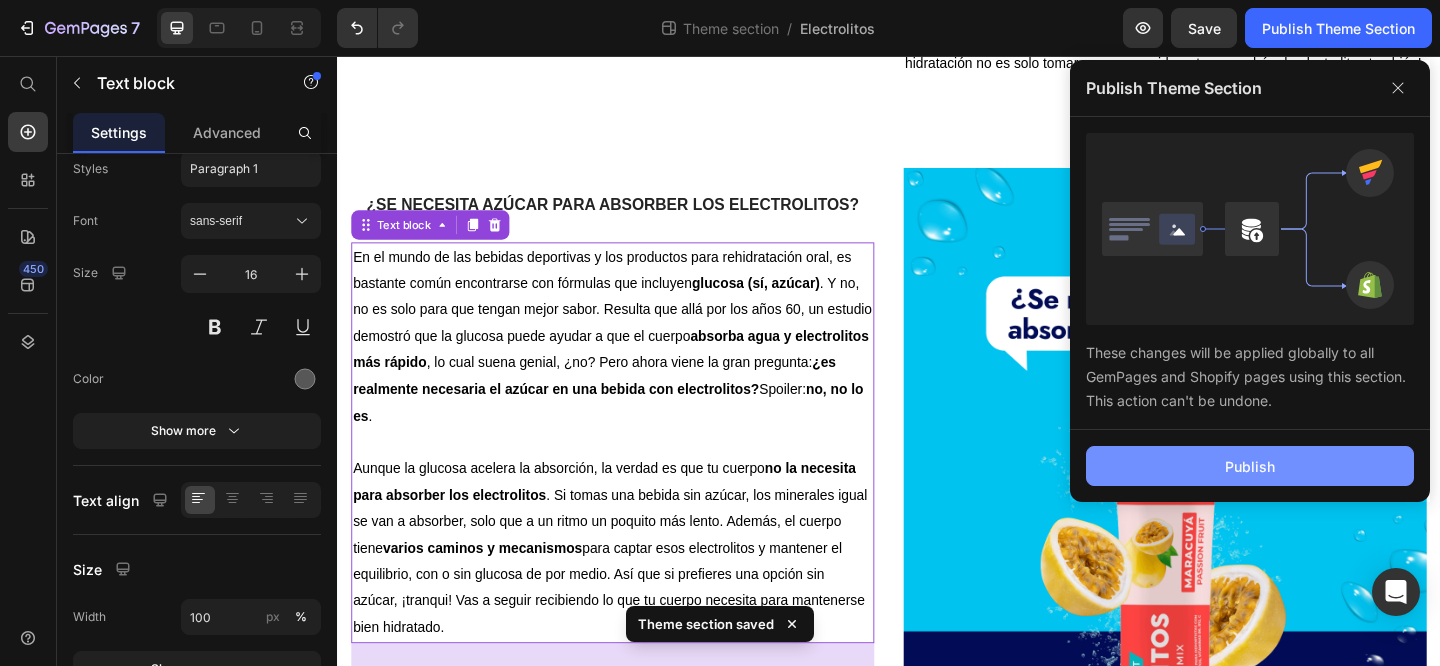click on "Publish" at bounding box center [1250, 466] 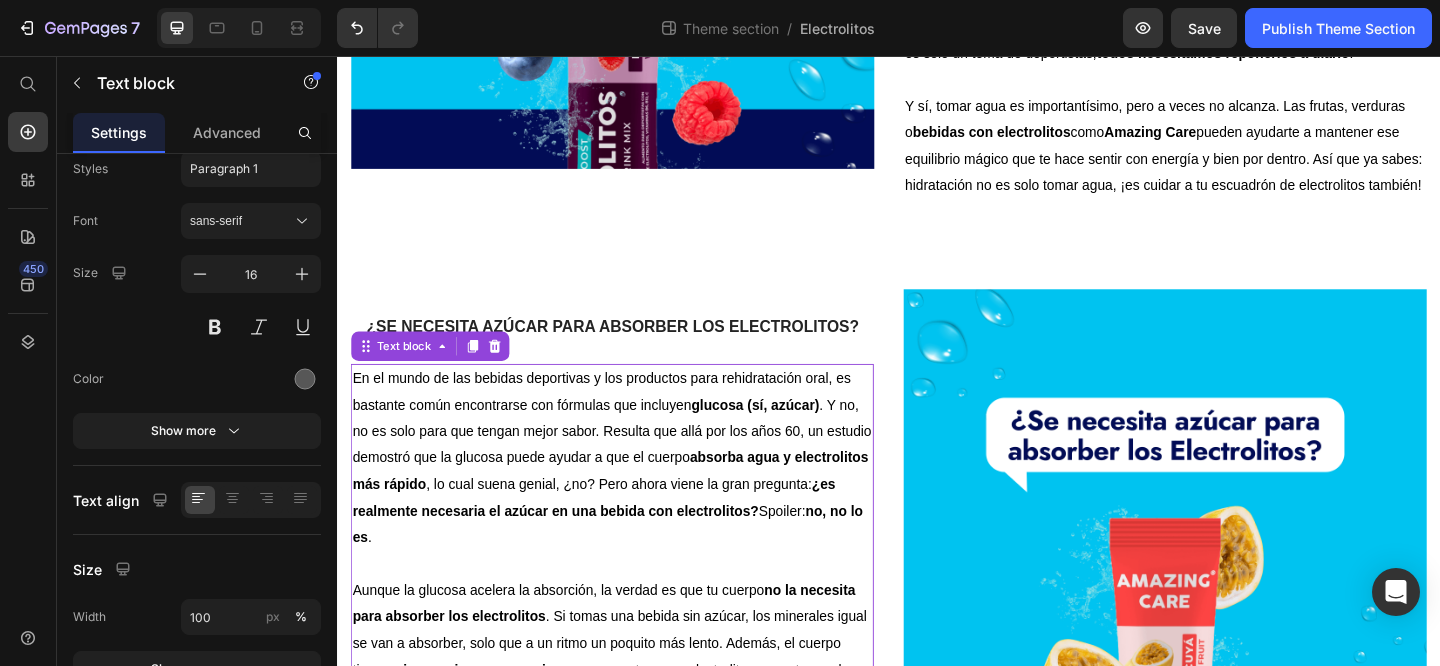 scroll, scrollTop: 489, scrollLeft: 0, axis: vertical 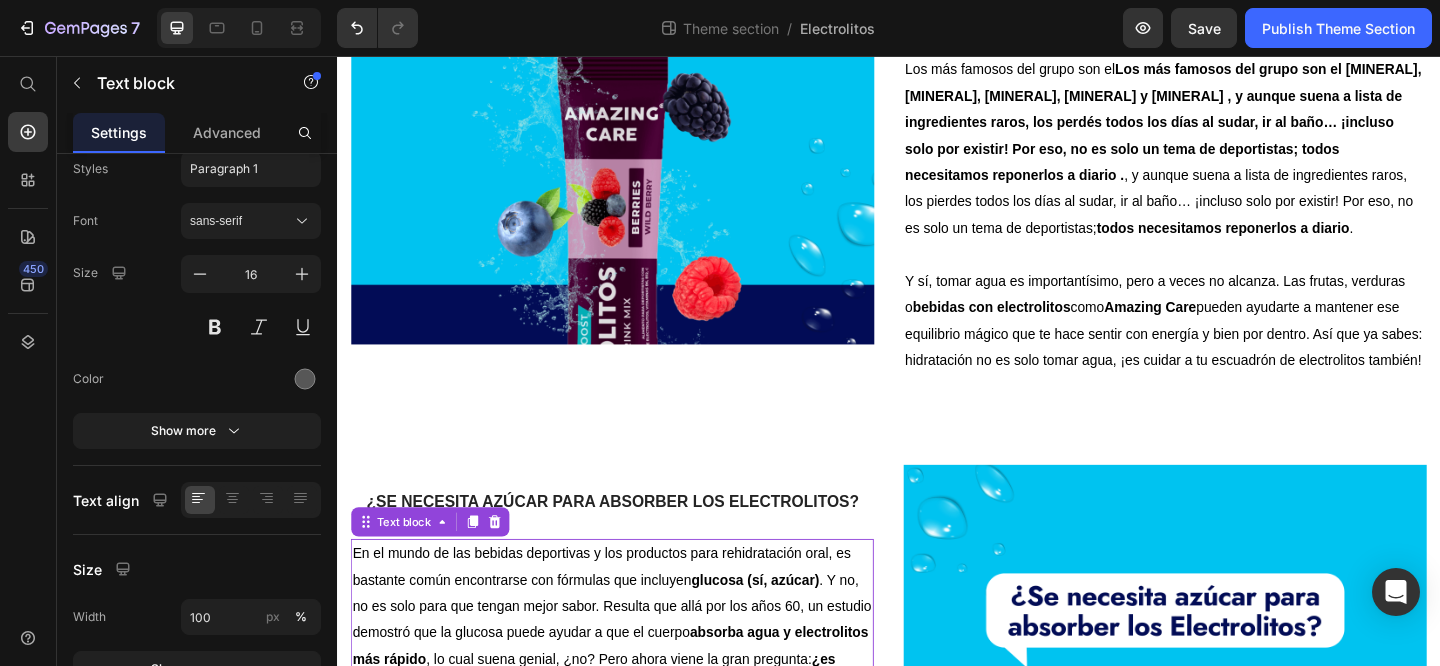 click on "Image" at bounding box center [636, 86] 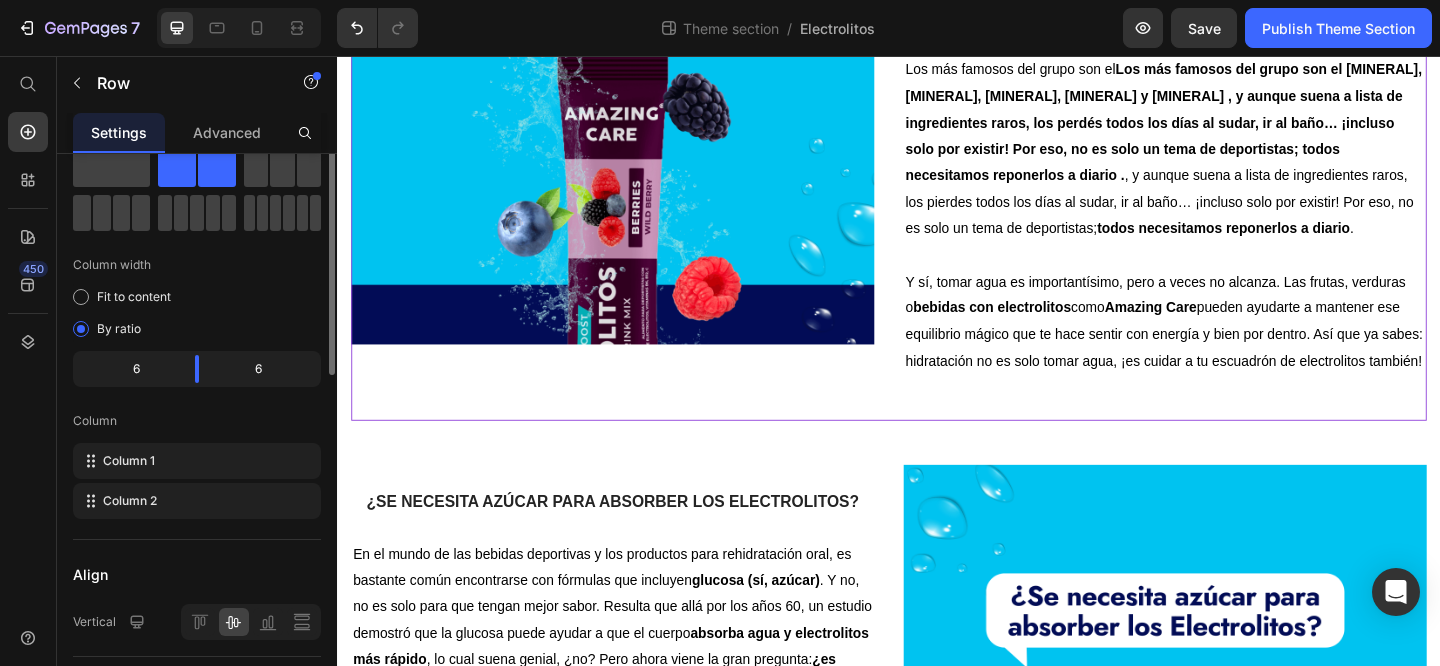 scroll, scrollTop: 0, scrollLeft: 0, axis: both 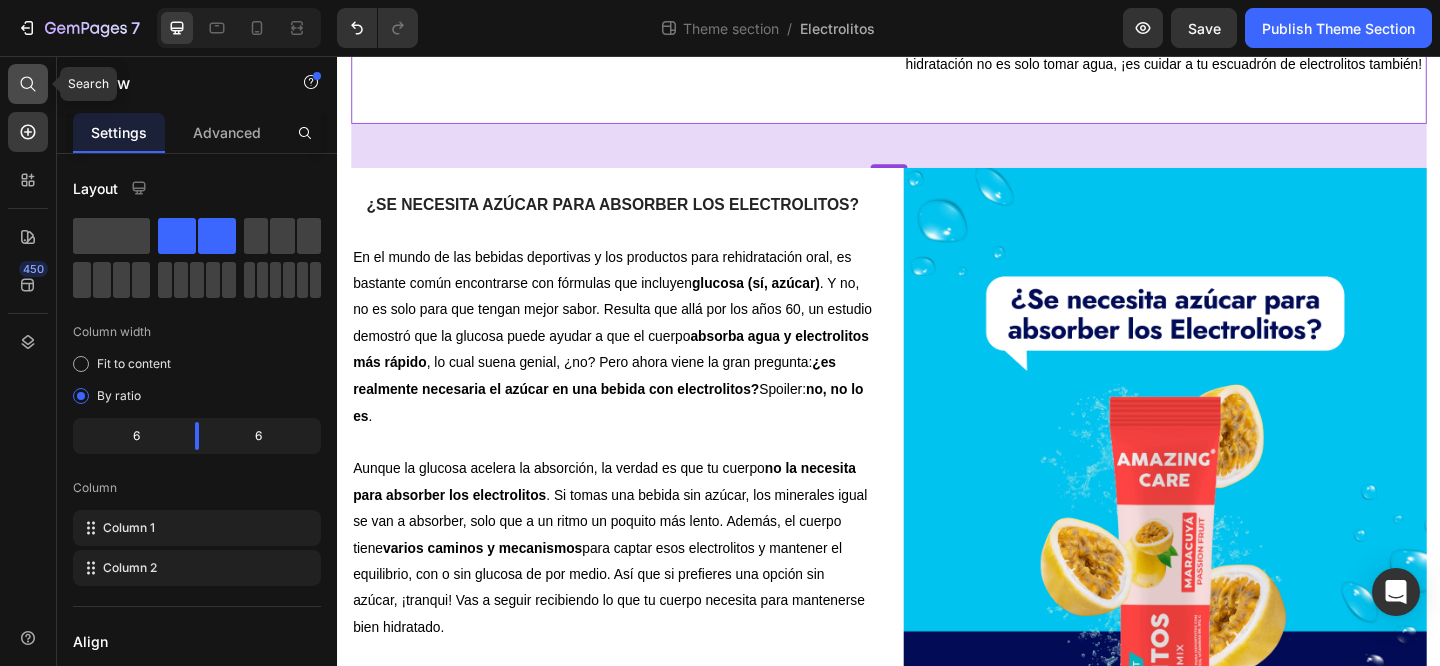 click 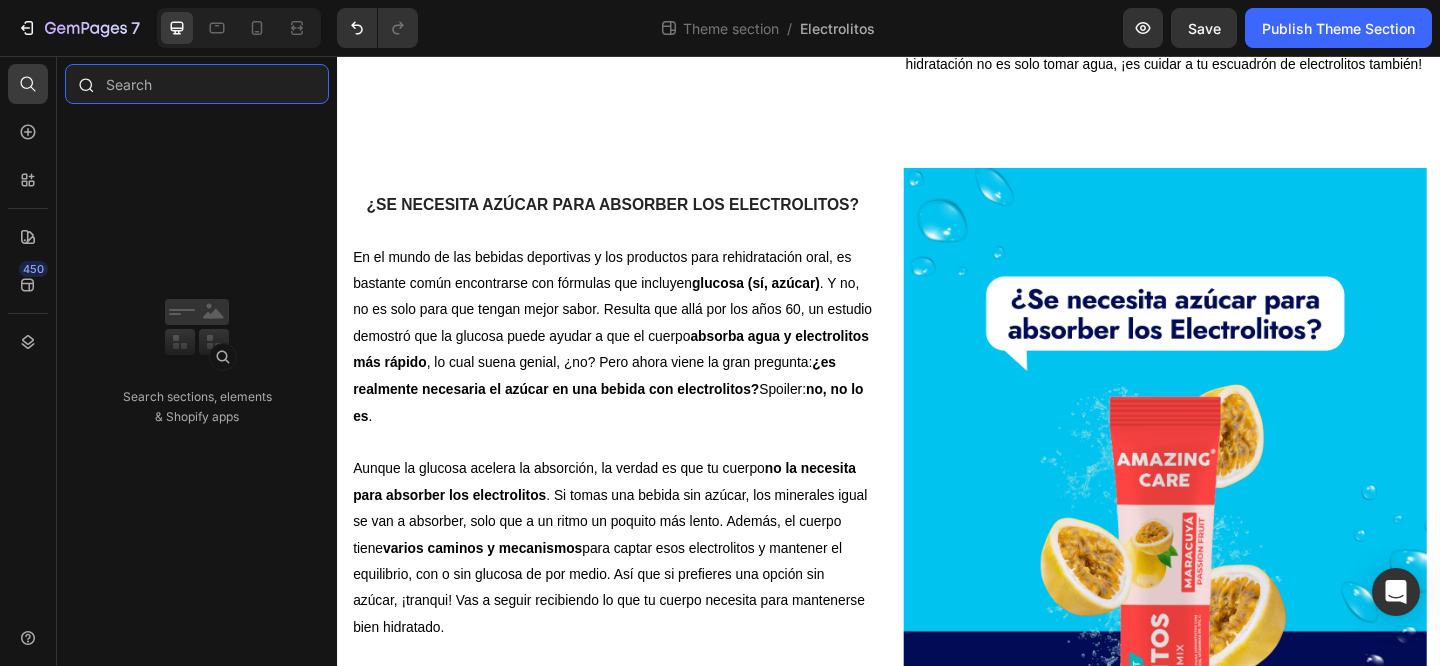 click at bounding box center (197, 84) 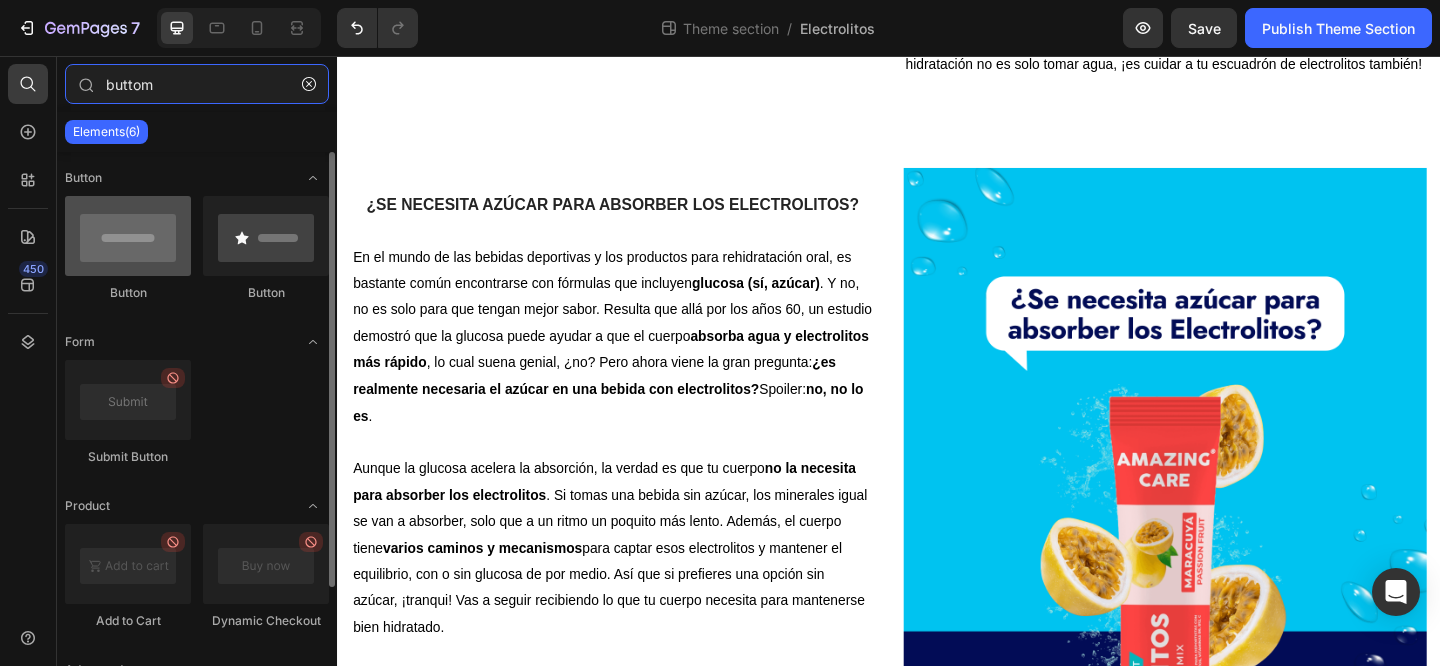 type on "buttom" 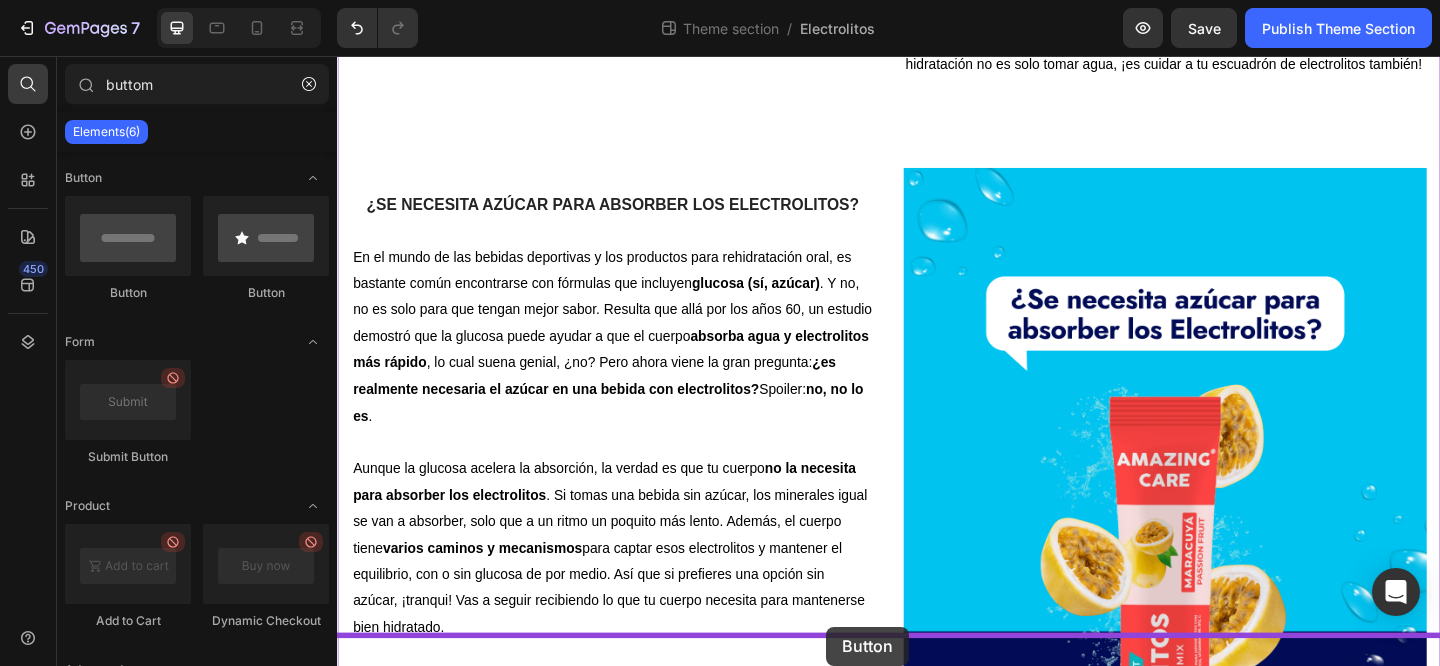 drag, startPoint x: 458, startPoint y: 307, endPoint x: 869, endPoint y: 677, distance: 553.01086 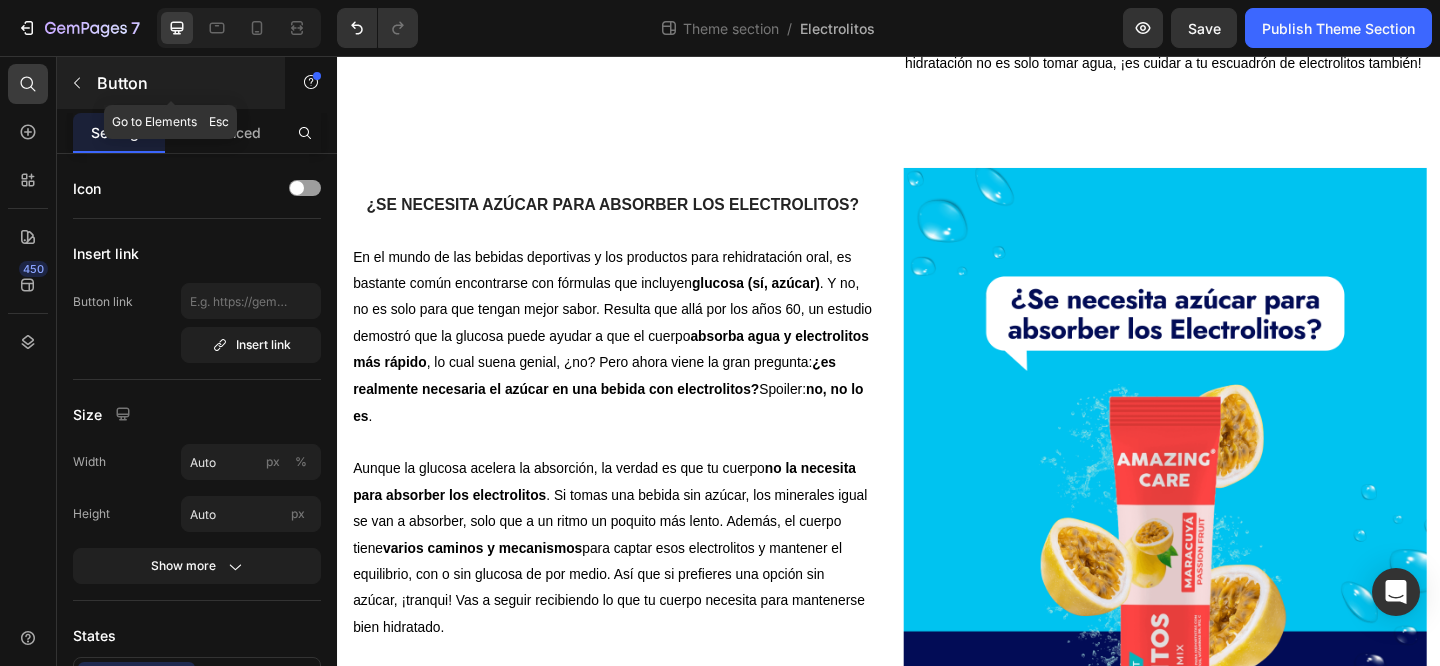 click at bounding box center [77, 83] 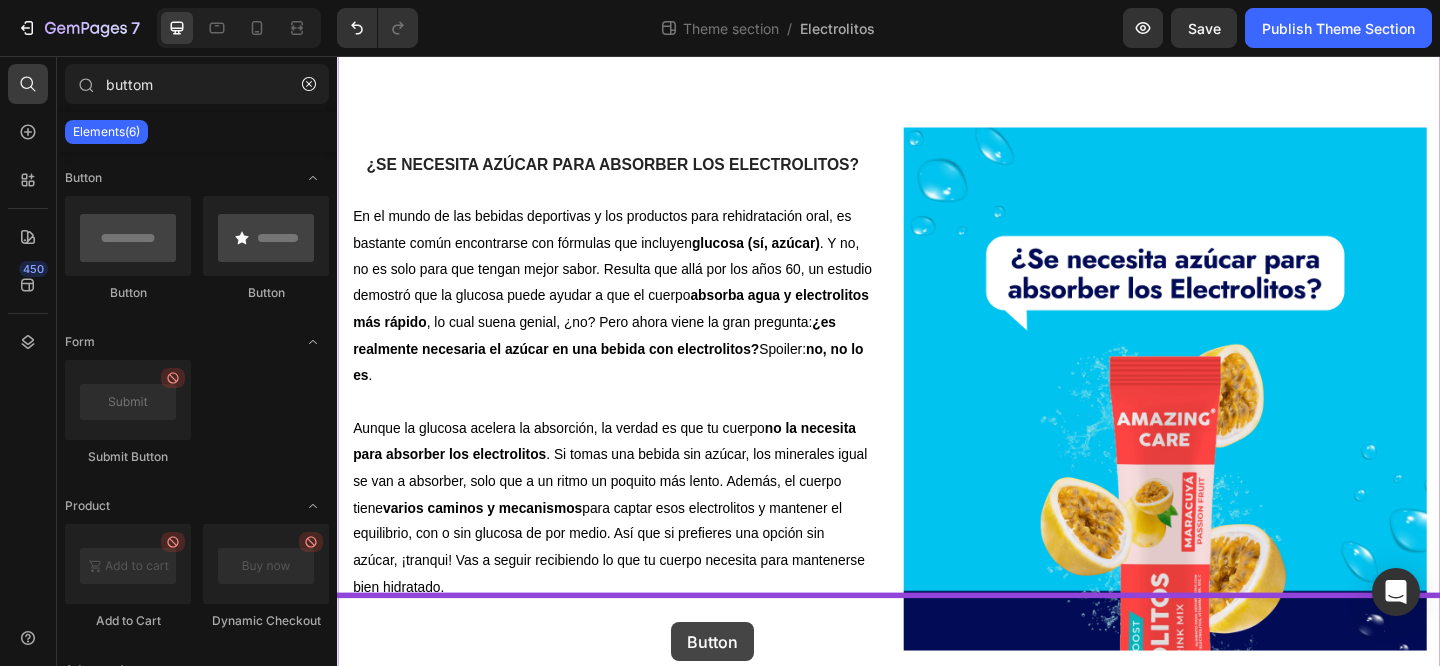 drag, startPoint x: 591, startPoint y: 300, endPoint x: 700, endPoint y: 672, distance: 387.6403 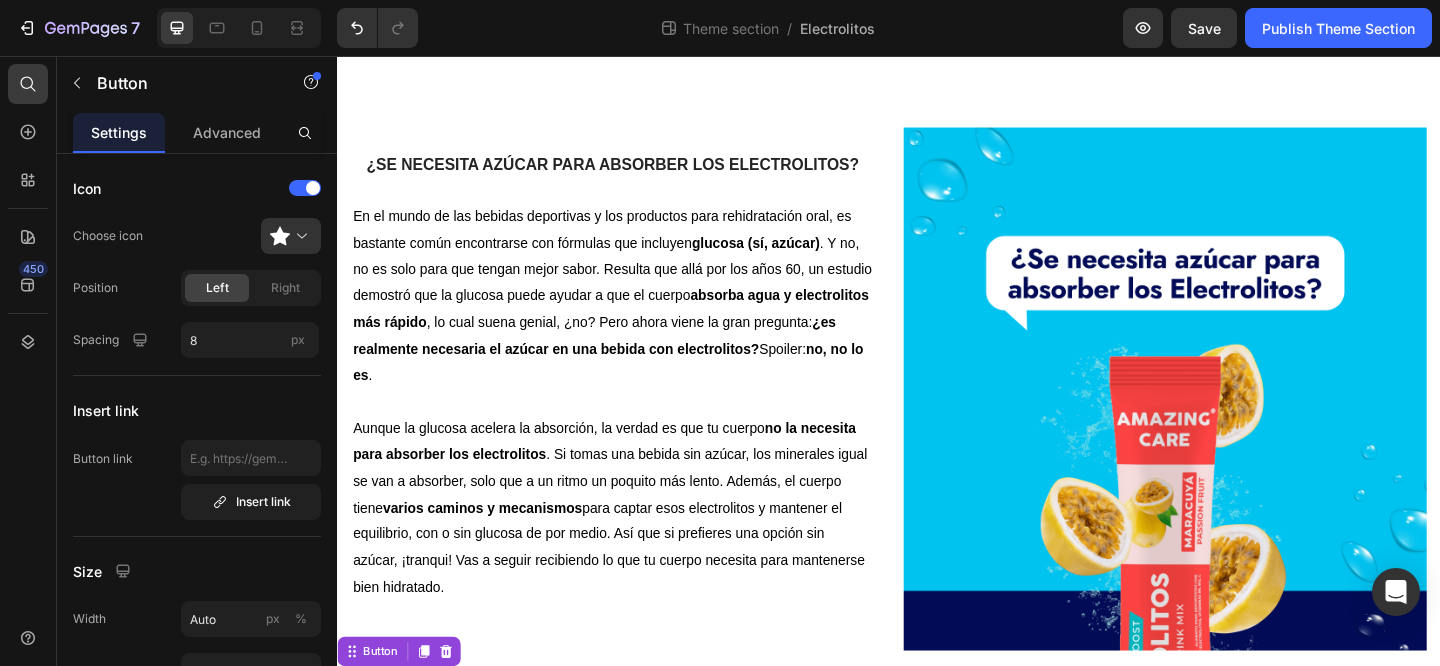 scroll, scrollTop: 901, scrollLeft: 0, axis: vertical 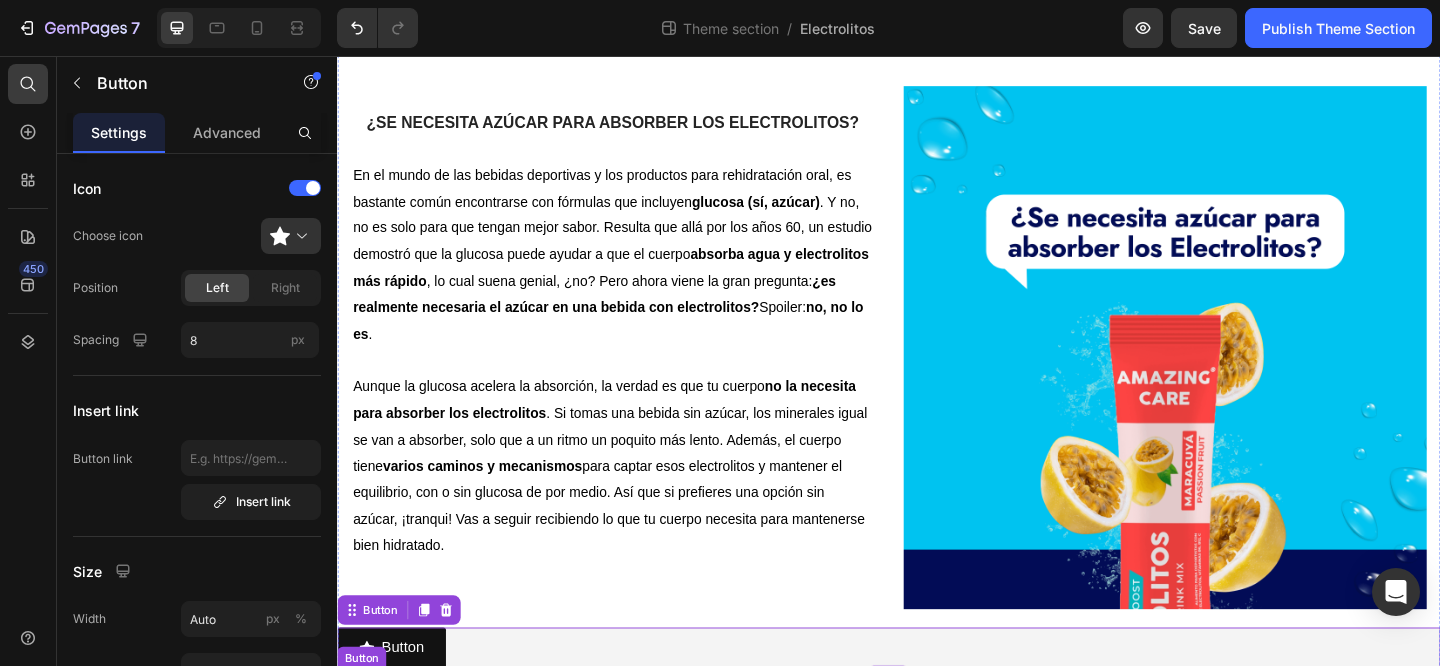 click on "Button Button" at bounding box center (937, 745) 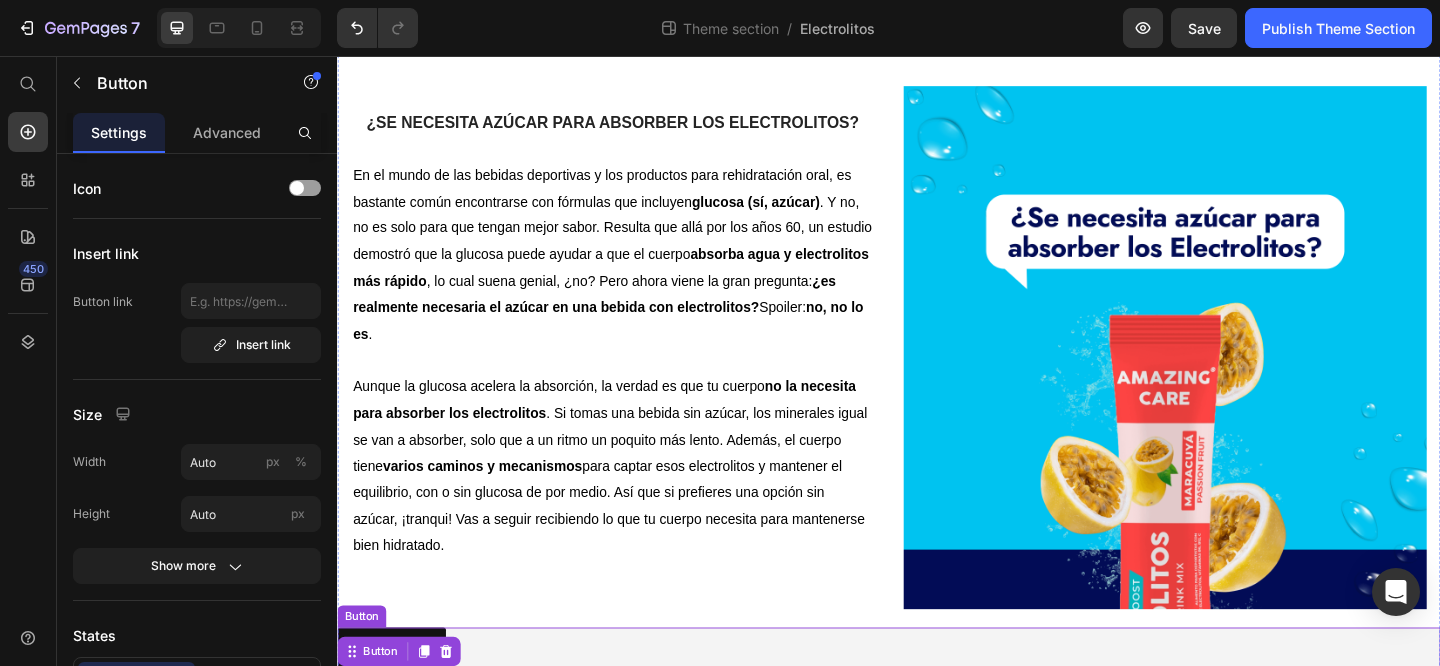 click on "Button Button" at bounding box center (937, 700) 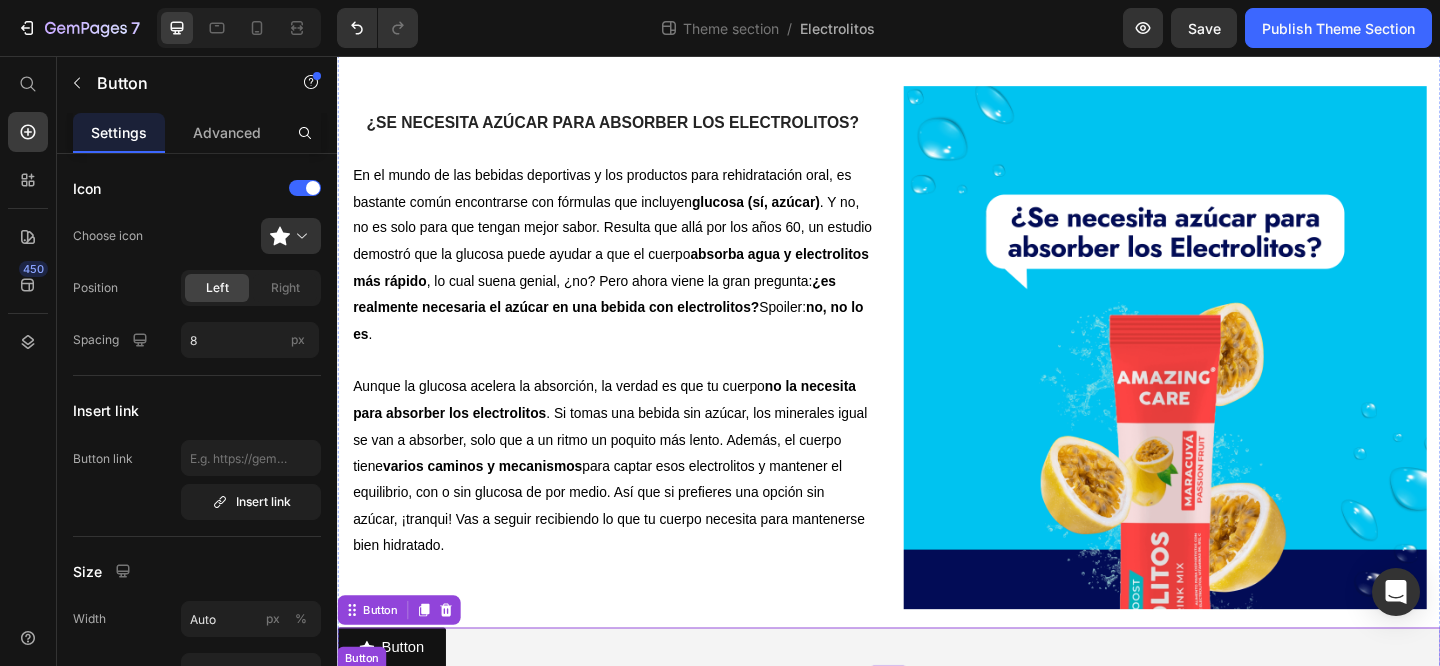 click on "Button Button" at bounding box center (937, 745) 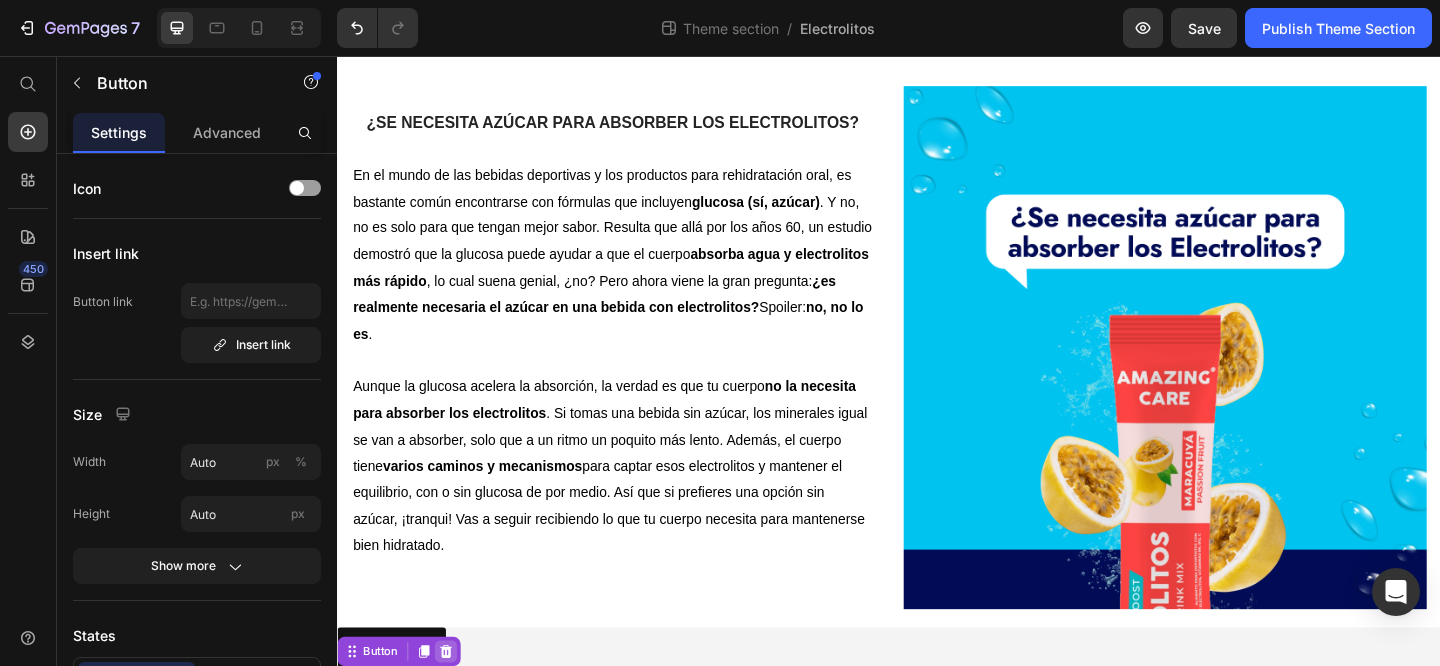 click 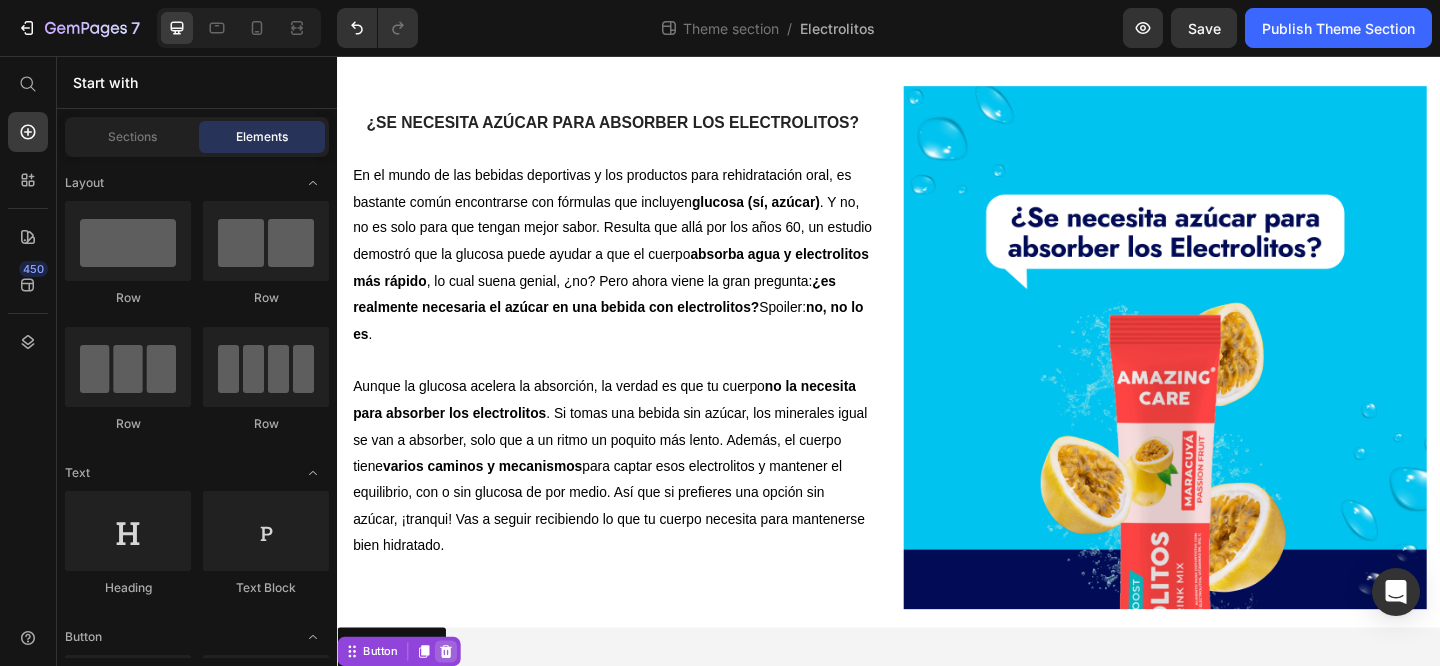 scroll, scrollTop: 856, scrollLeft: 0, axis: vertical 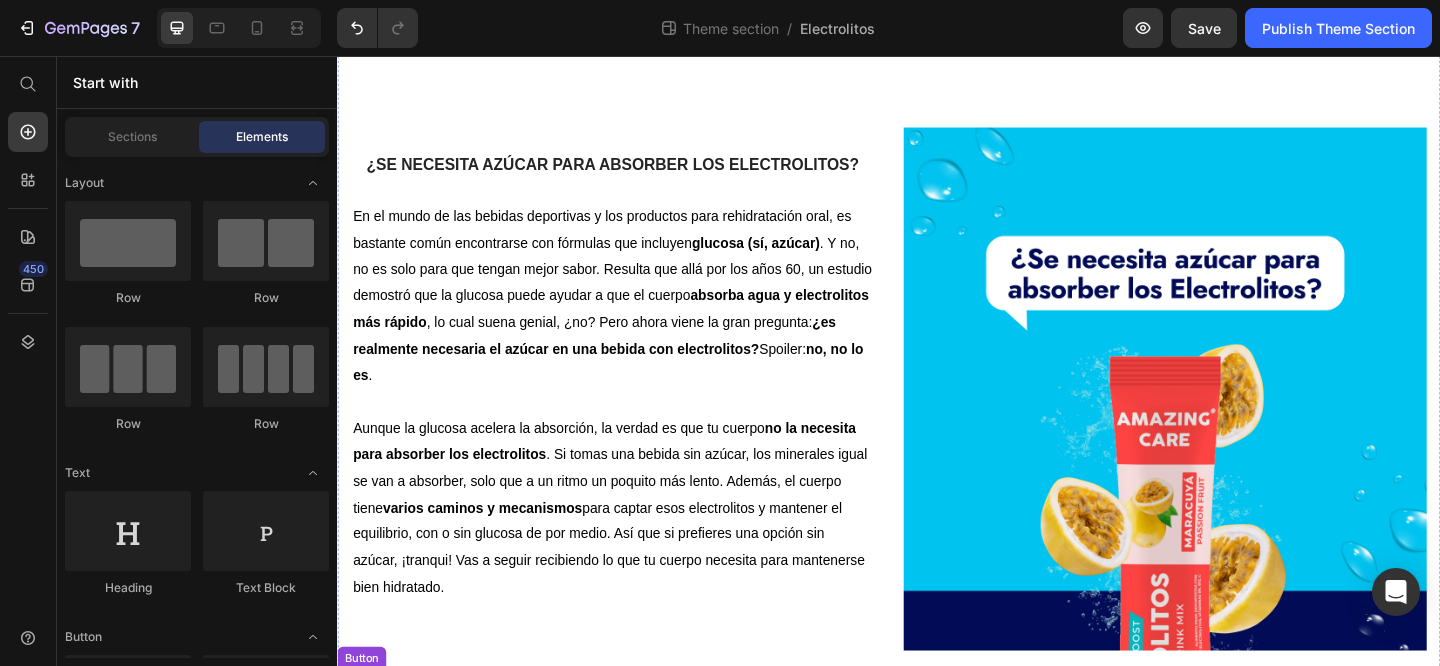 click on "Button Button" at bounding box center [937, 745] 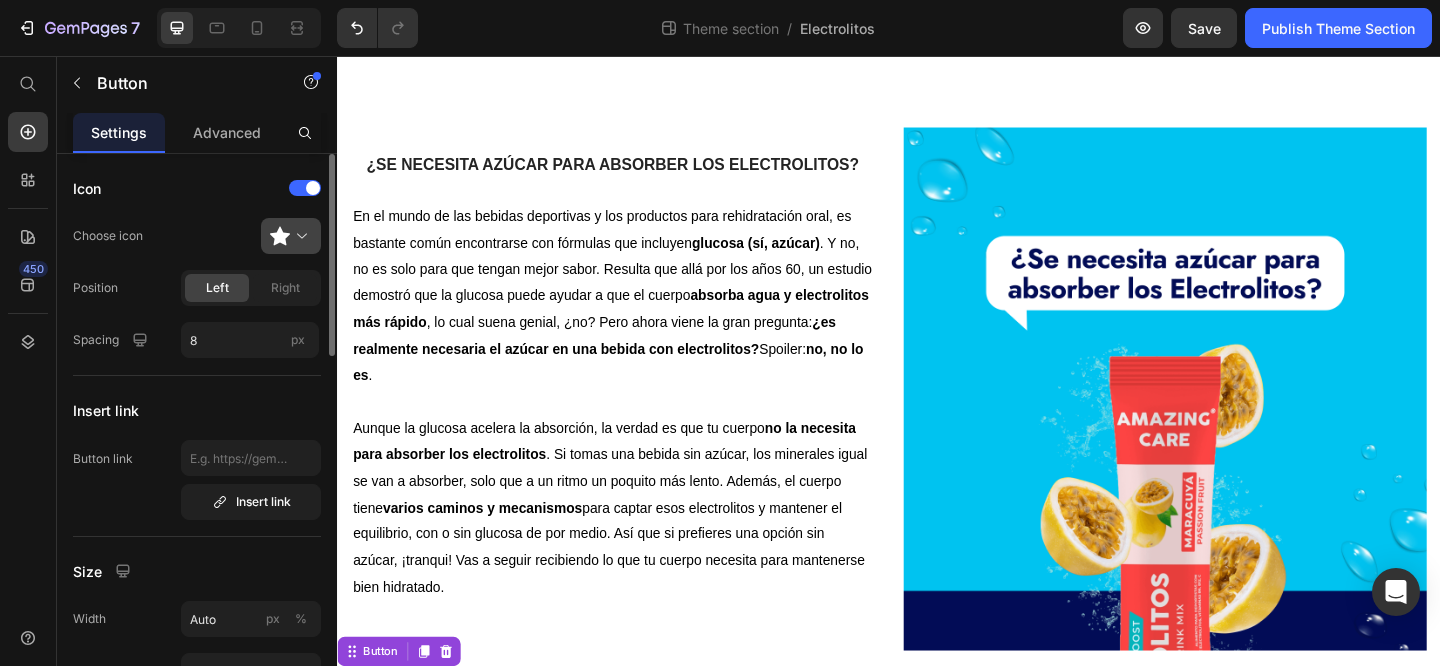 click at bounding box center [299, 236] 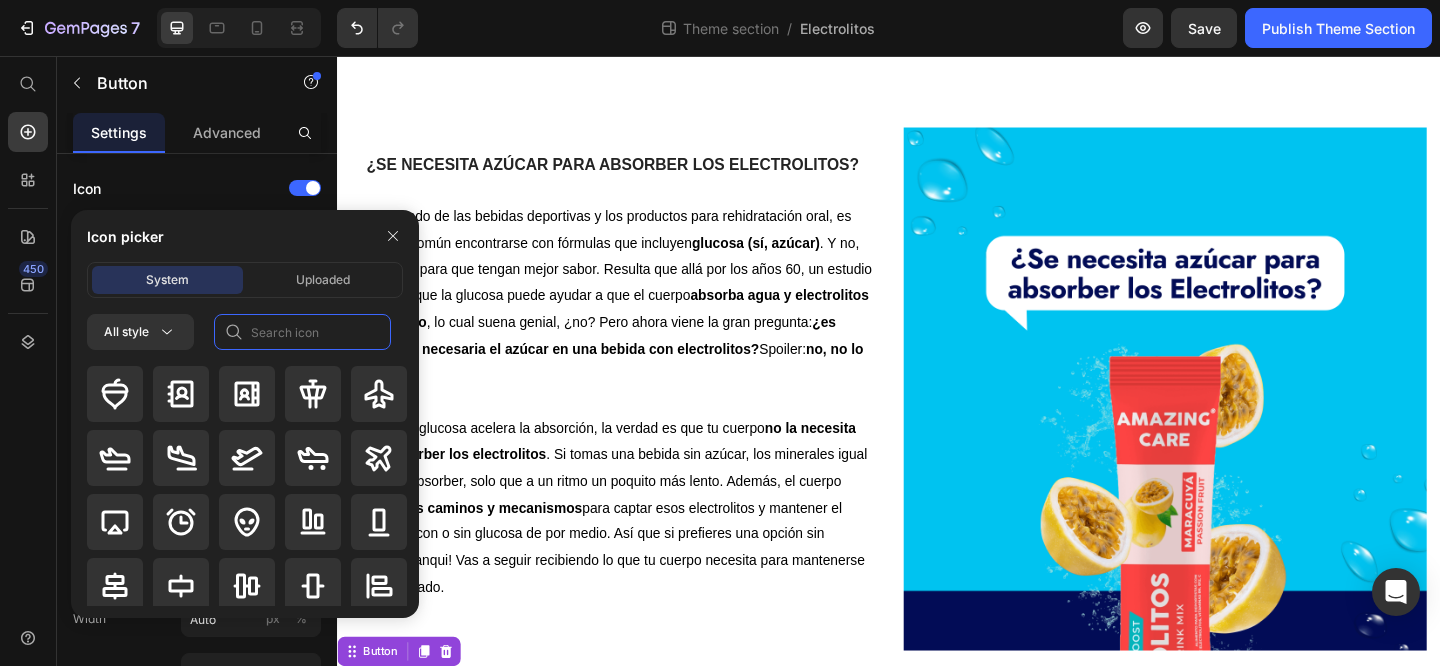 click 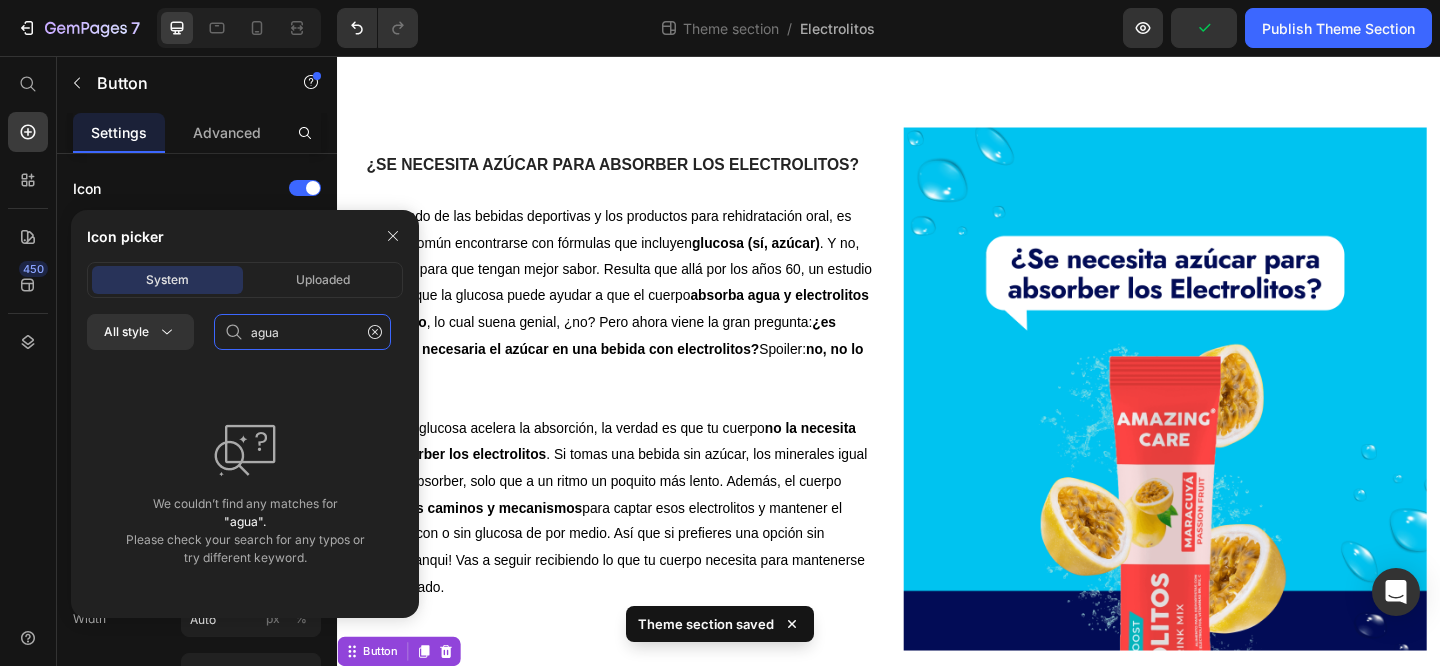 click on "agua" 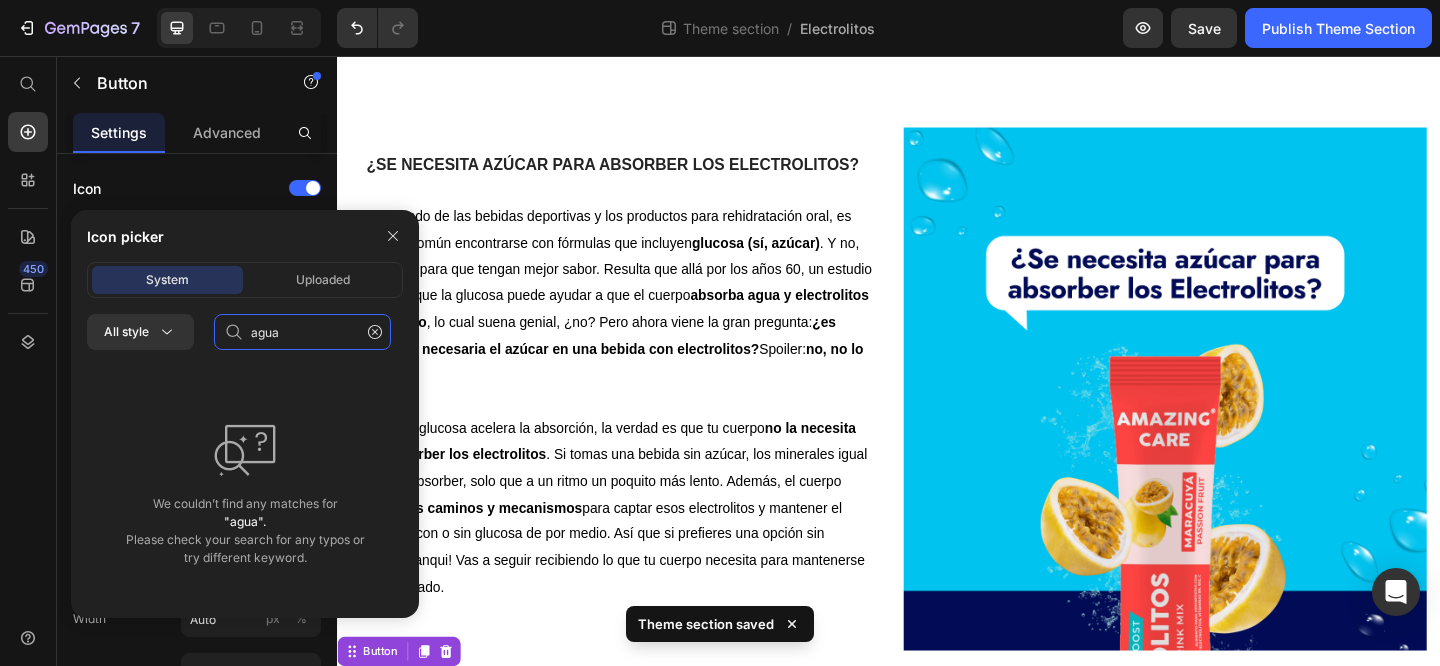 click on "agua" 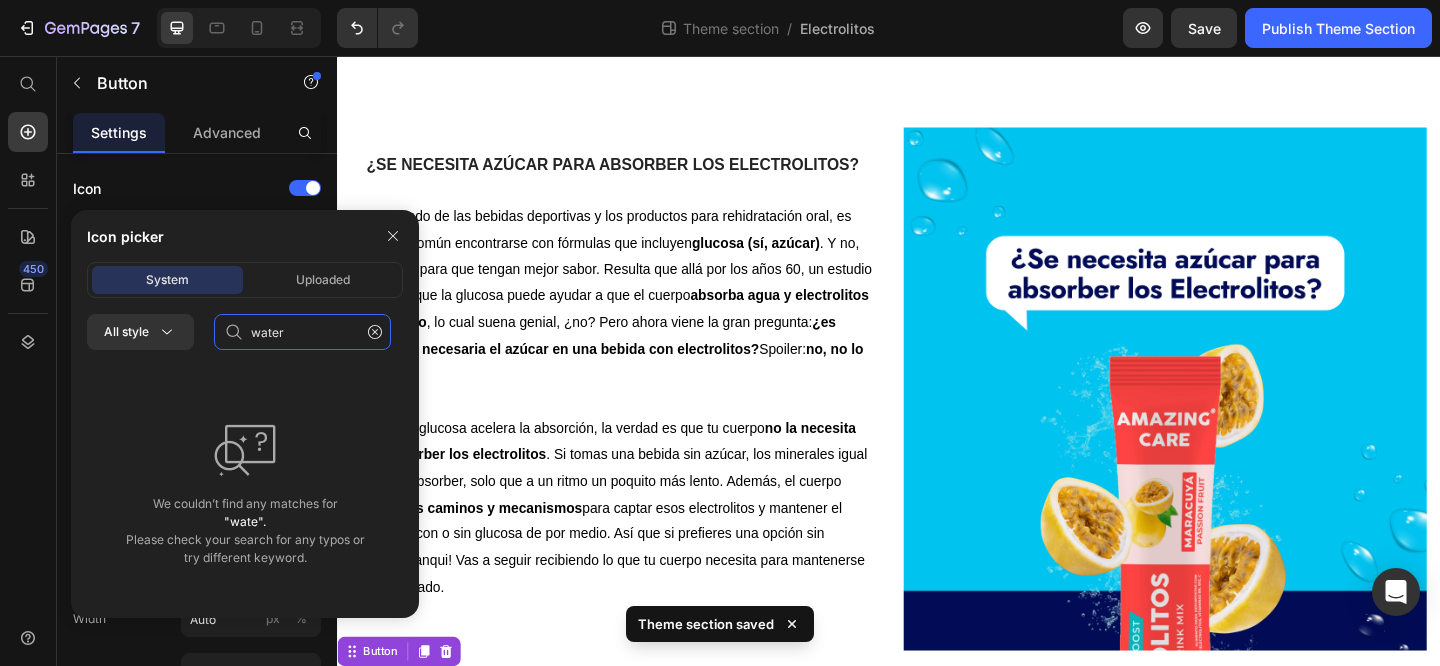 type on "water" 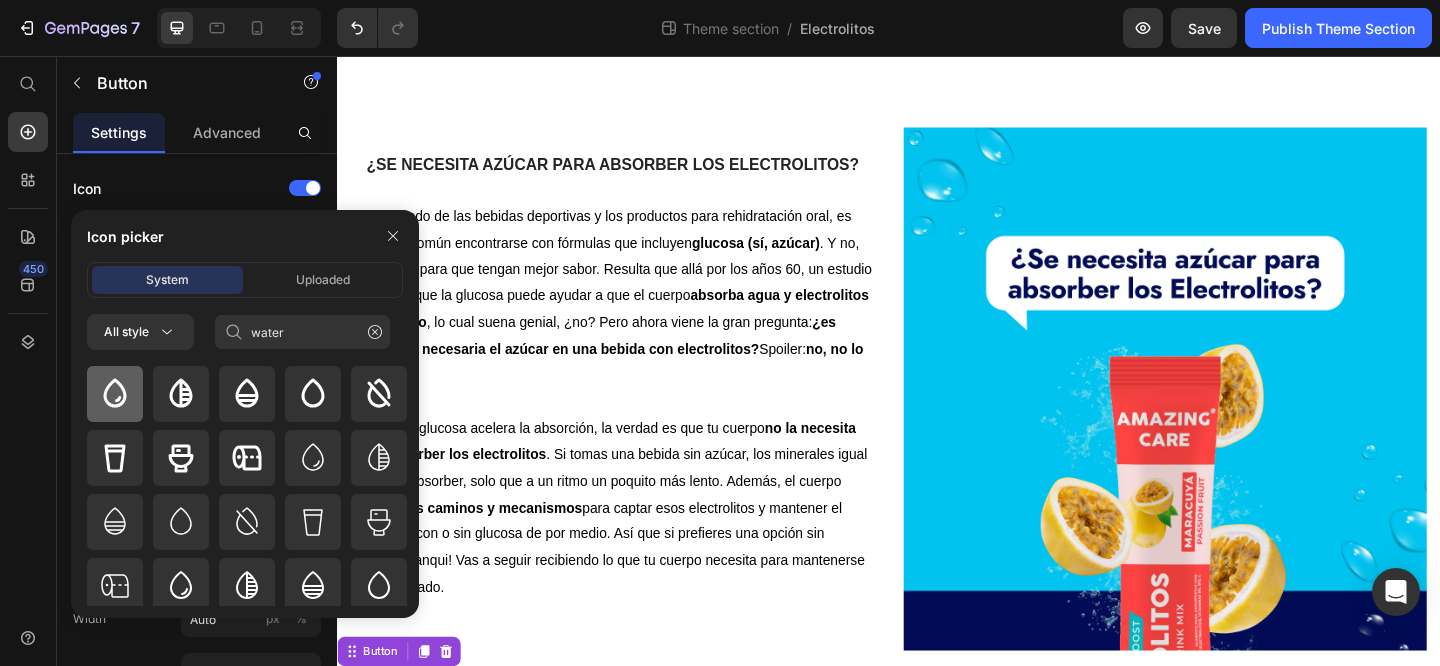 click 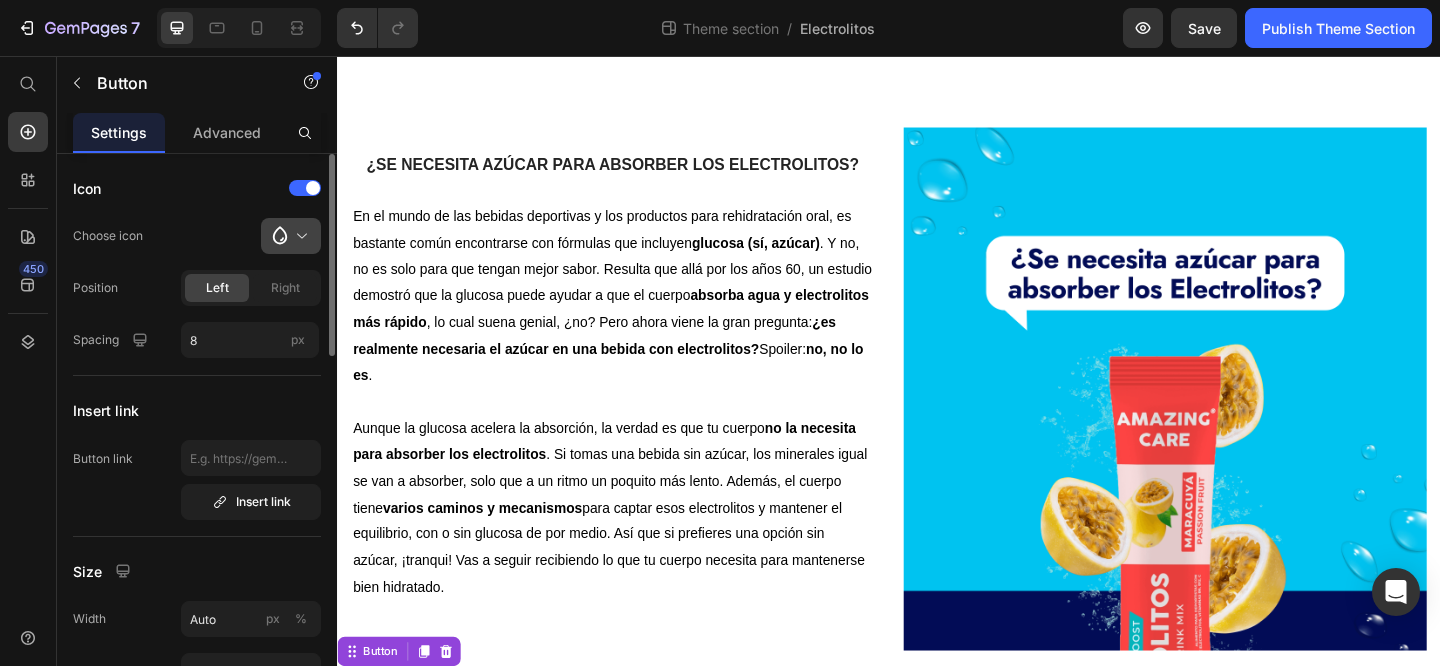 click at bounding box center (299, 236) 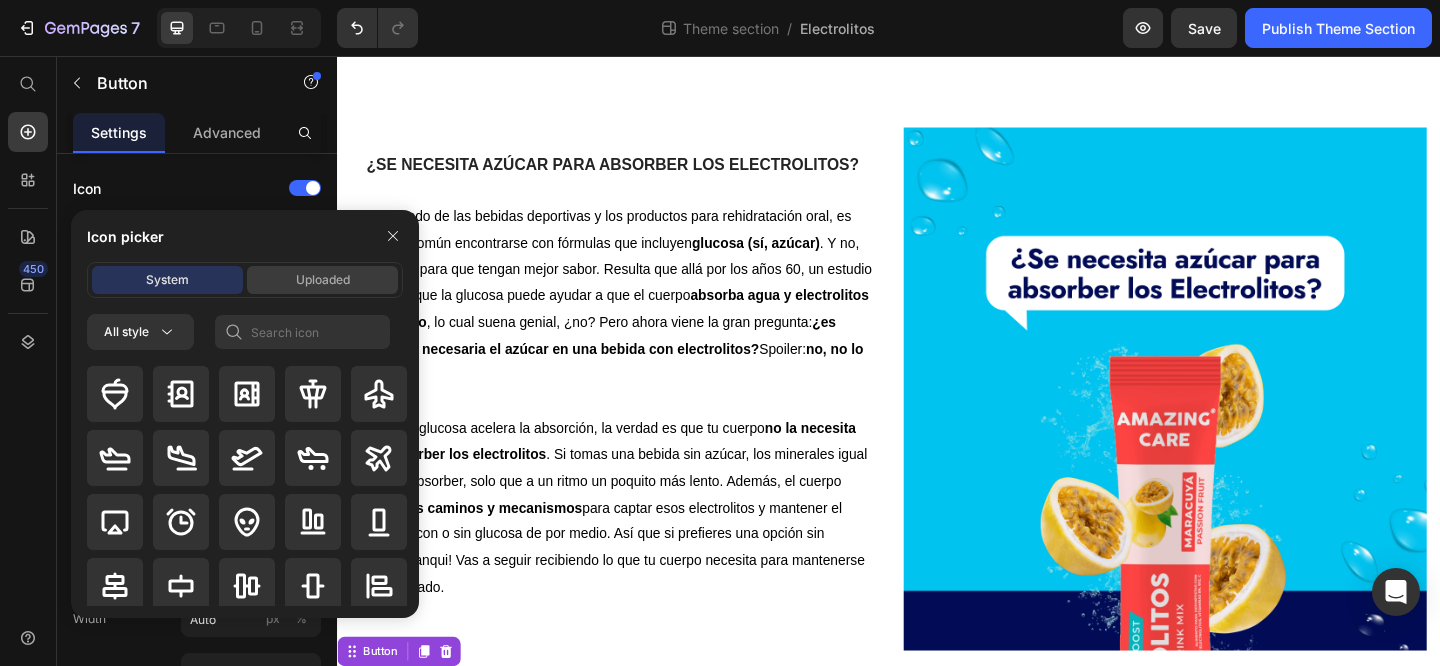 click on "Uploaded" at bounding box center (323, 280) 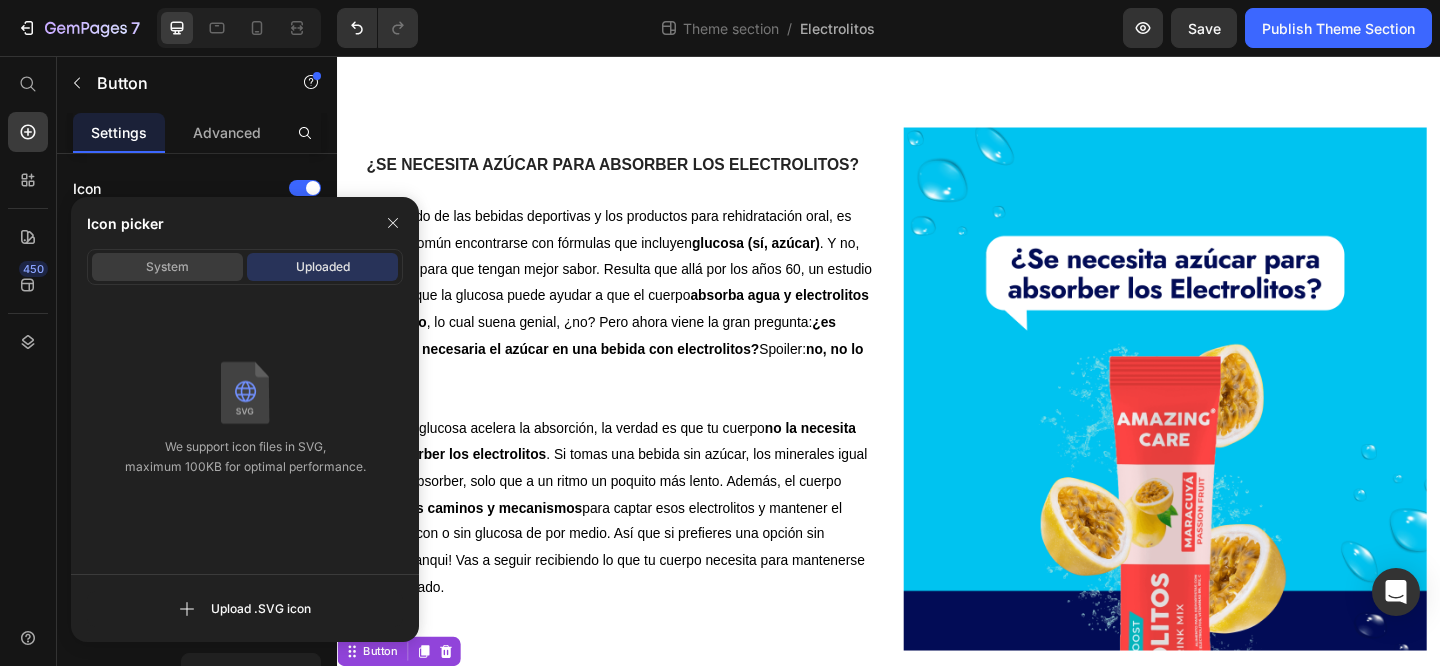 click on "System" at bounding box center (167, 267) 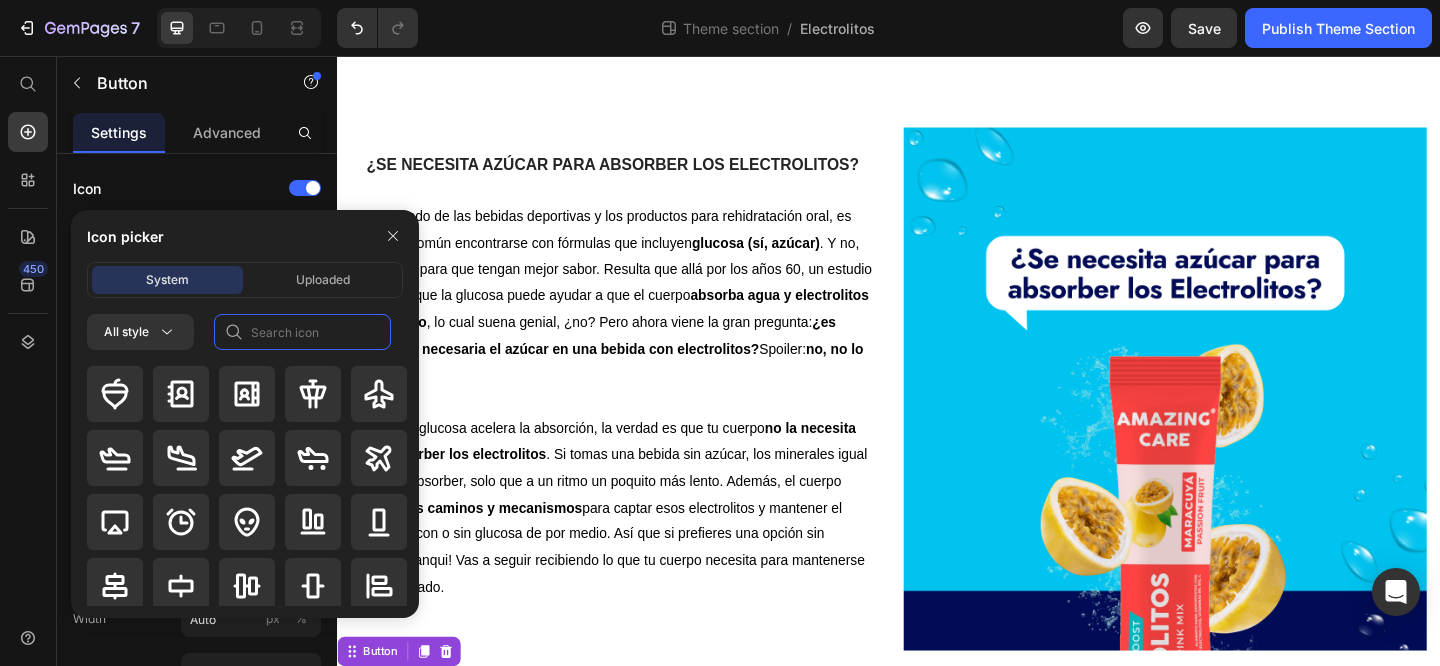 click 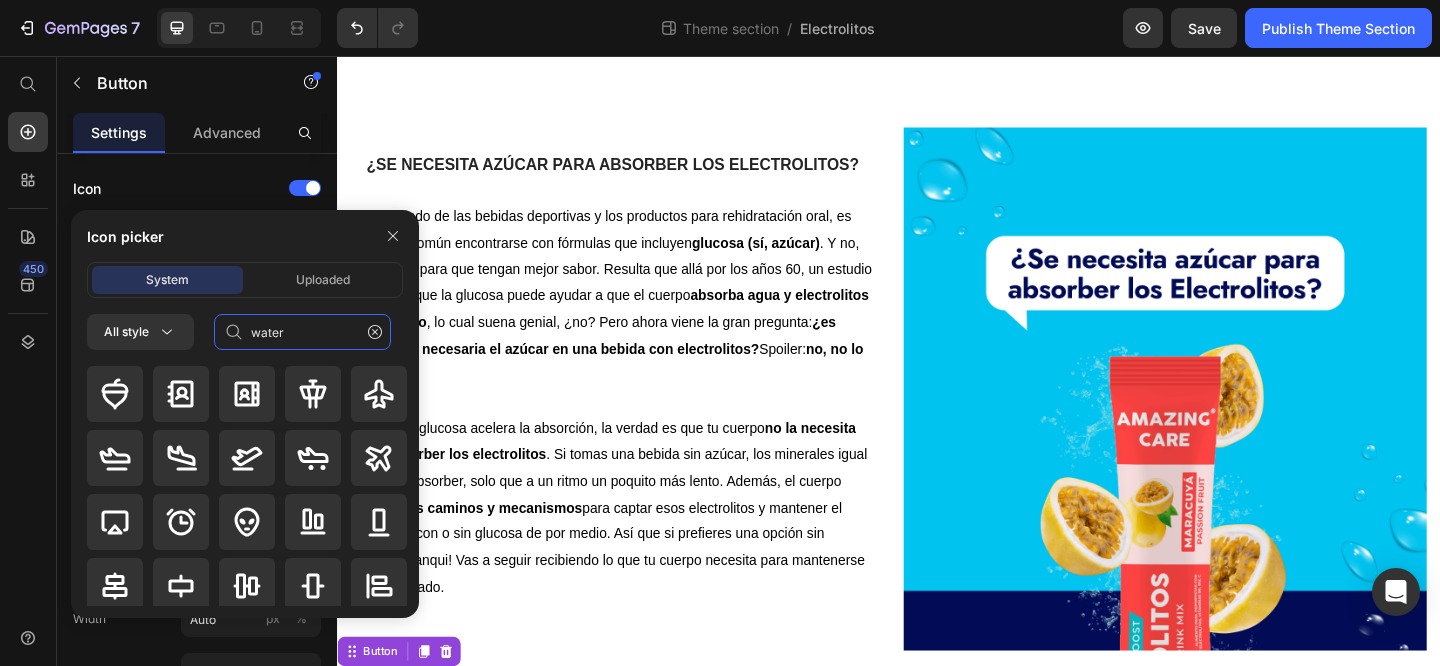 type on "water" 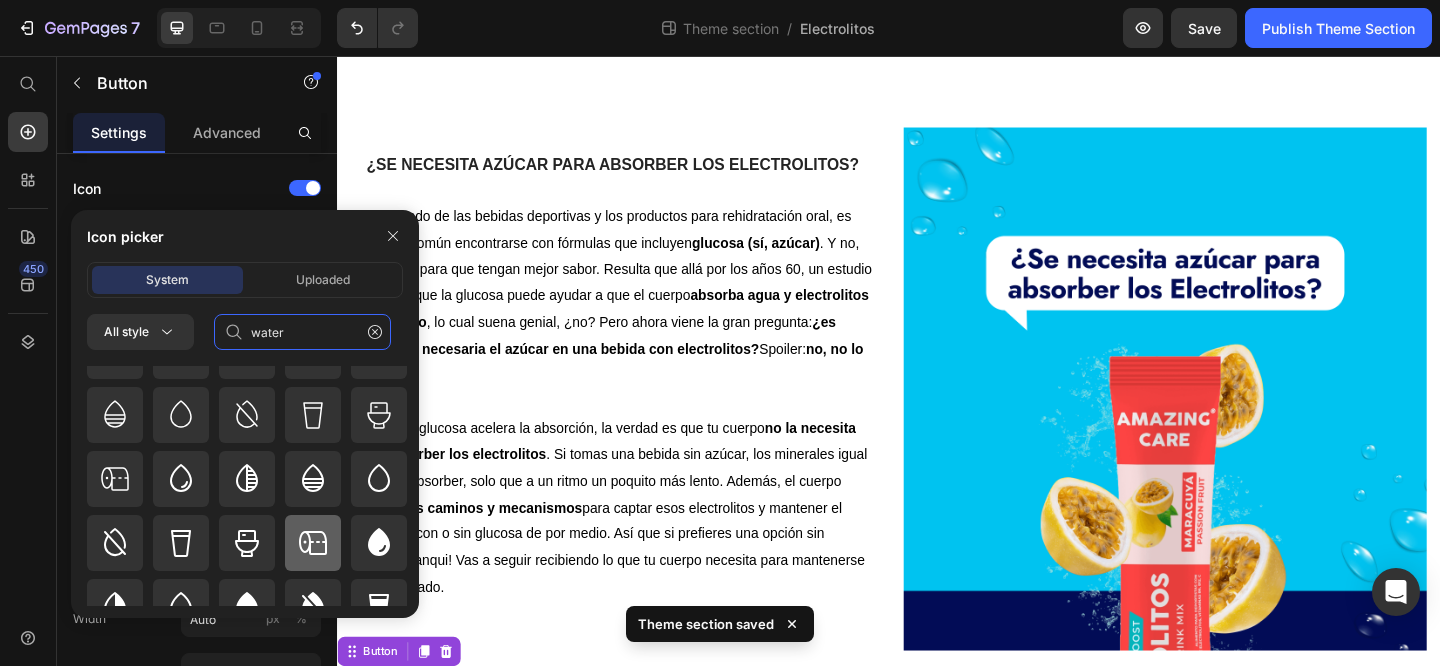 scroll, scrollTop: 106, scrollLeft: 0, axis: vertical 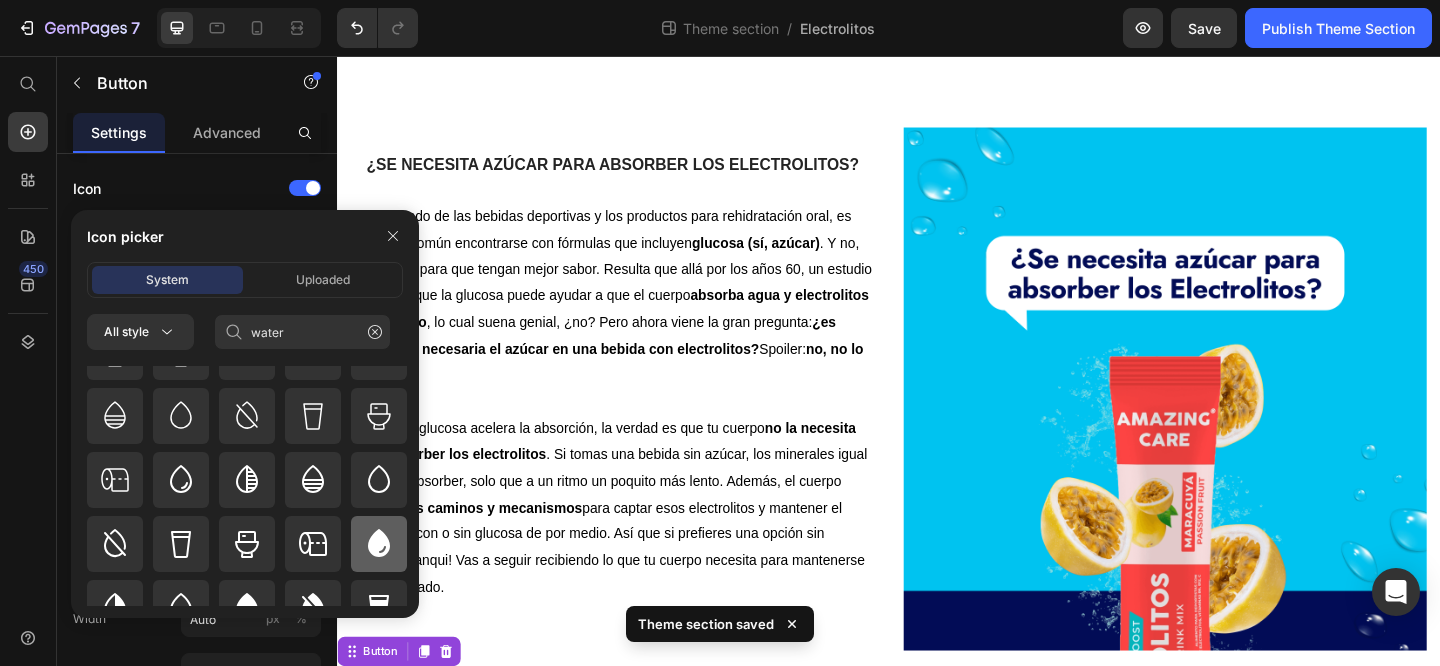 click 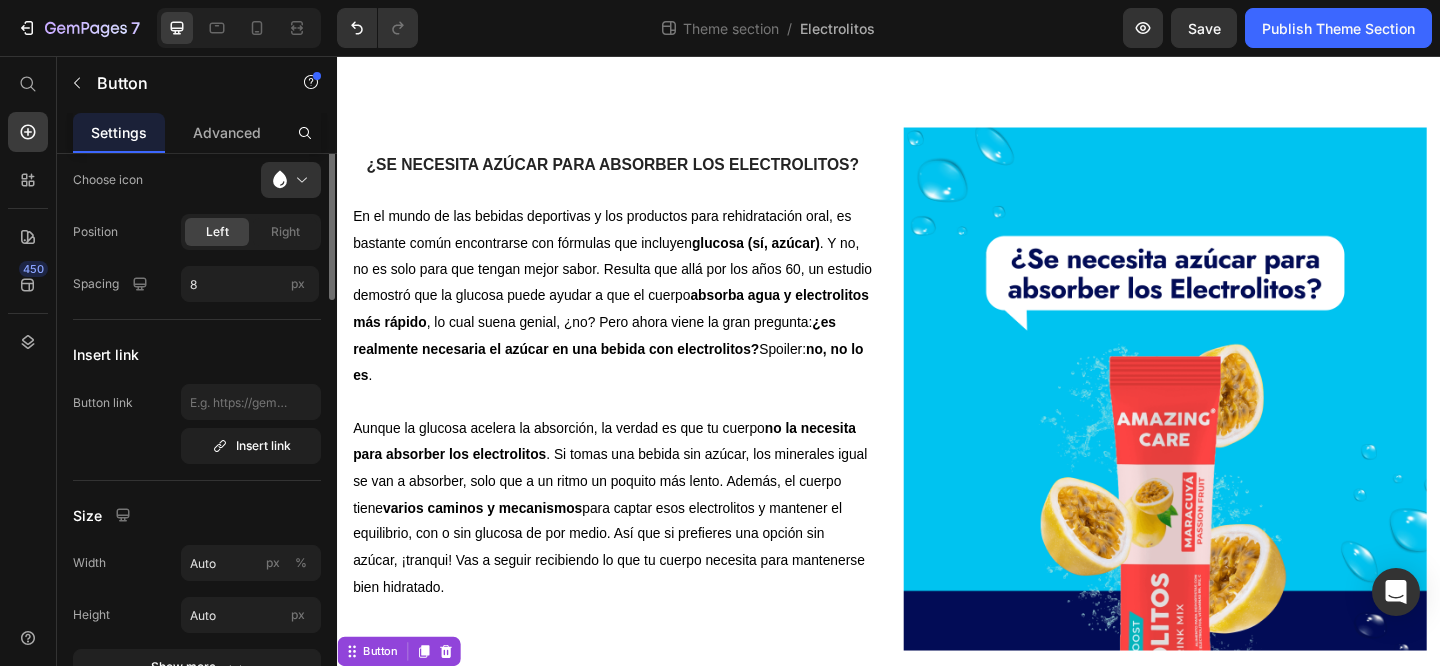 scroll, scrollTop: 0, scrollLeft: 0, axis: both 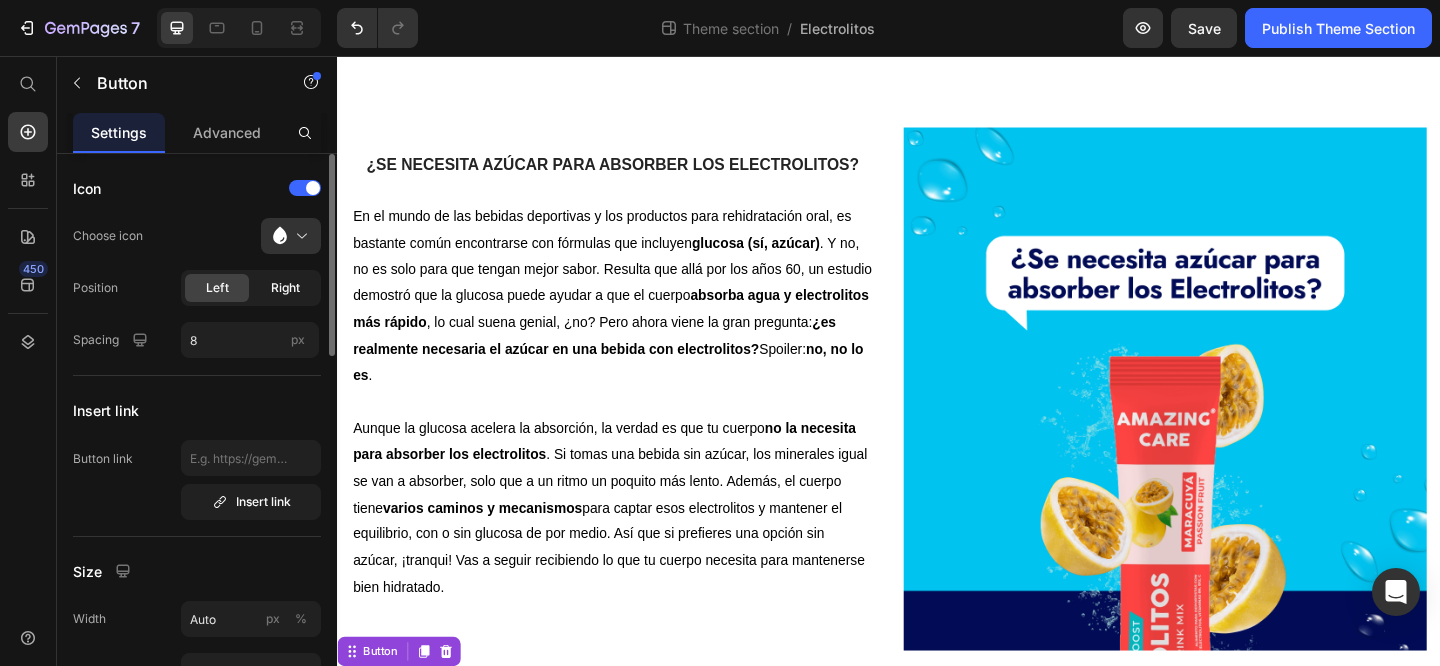 click on "Right" 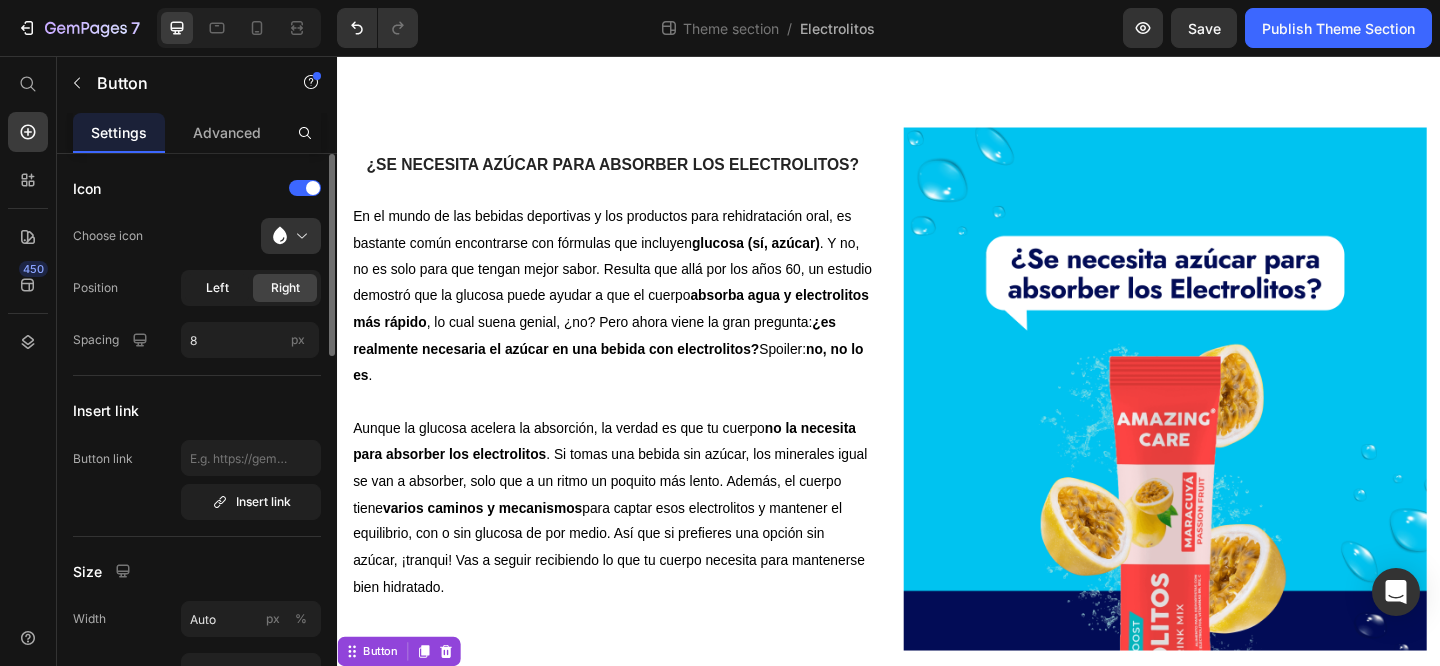 click on "Left" 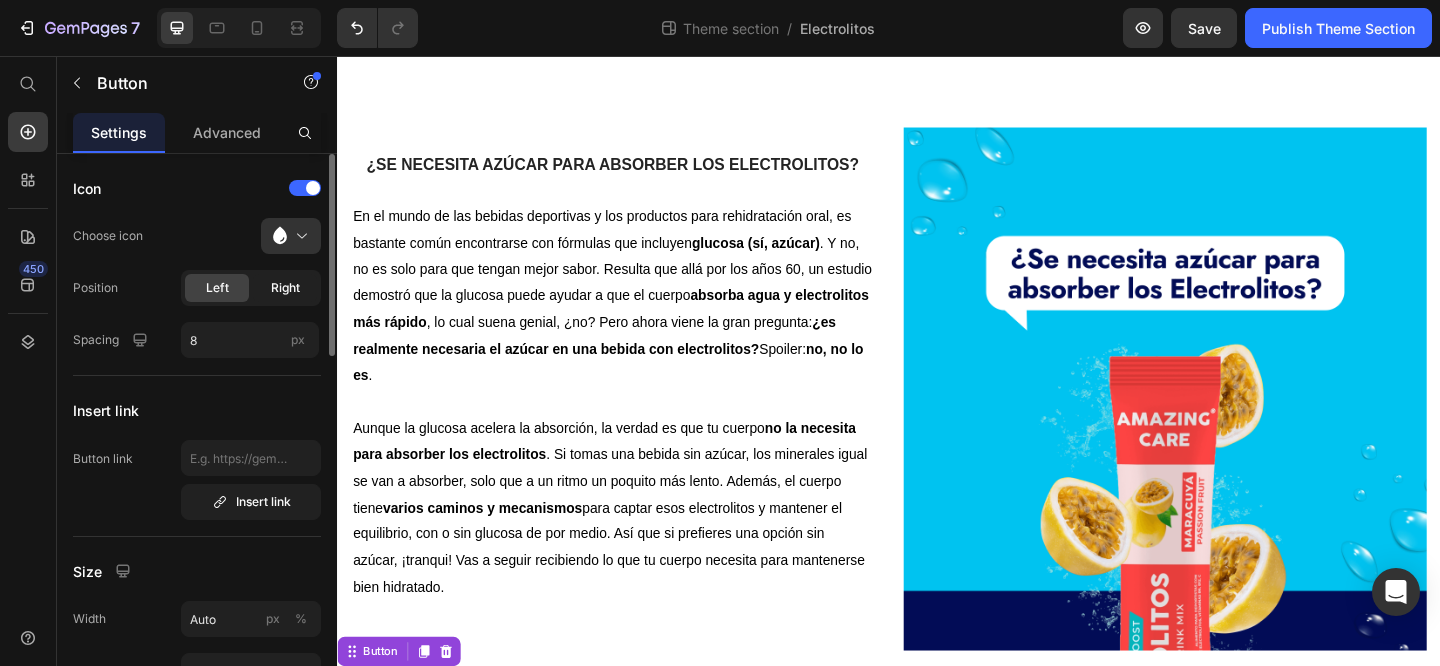 click on "Right" 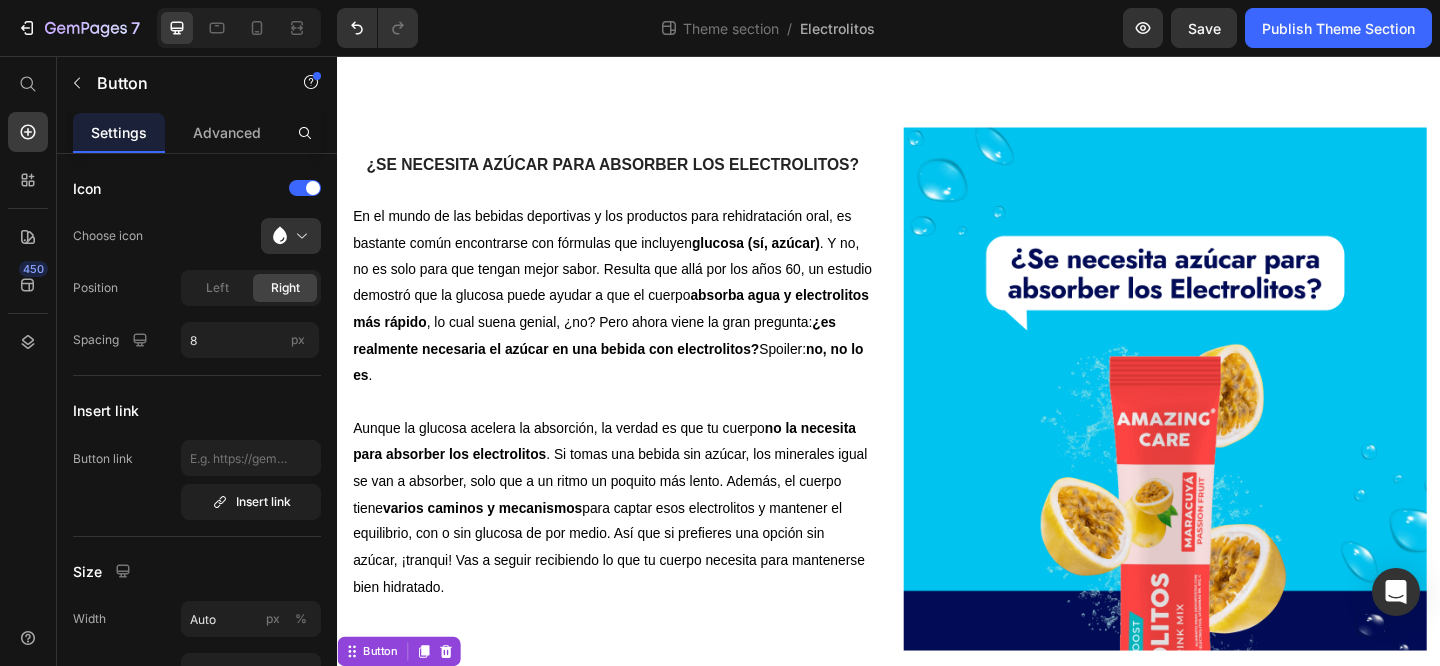 click on "Button" at bounding box center (384, 745) 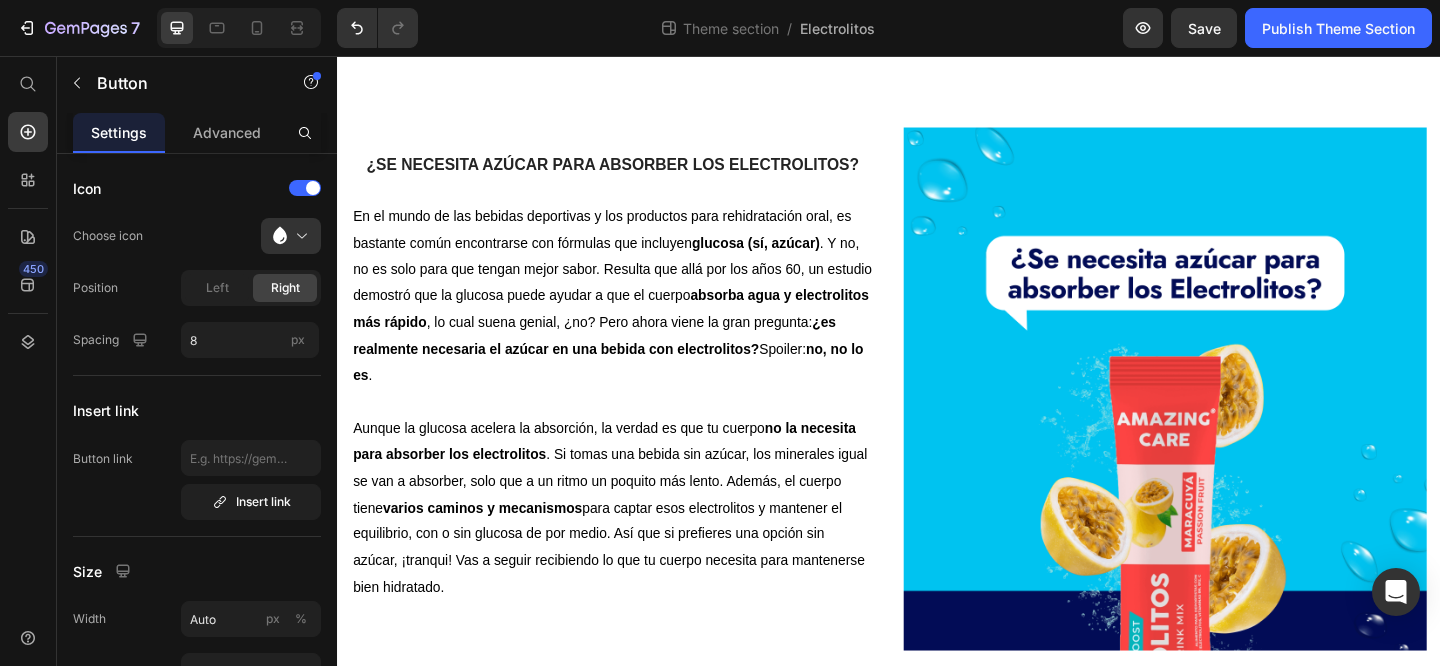 click on "Button" at bounding box center (384, 745) 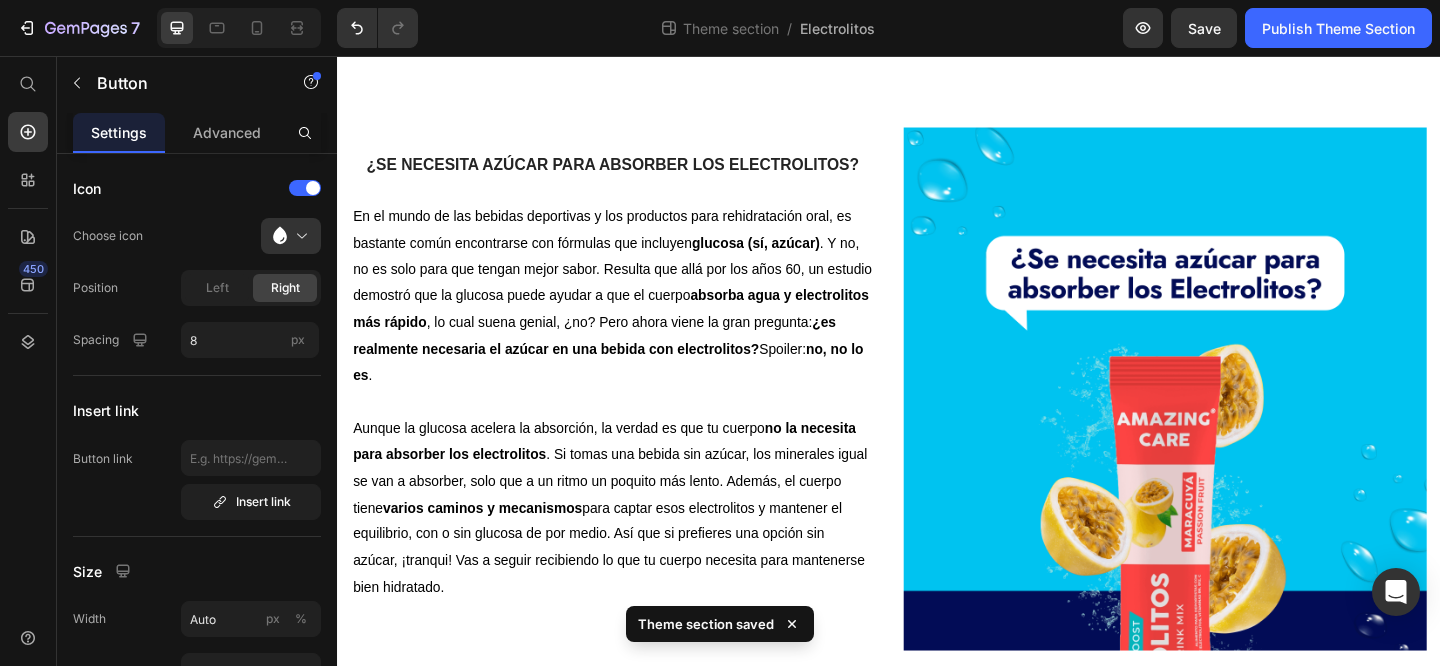 click on "Comprar" at bounding box center [404, 745] 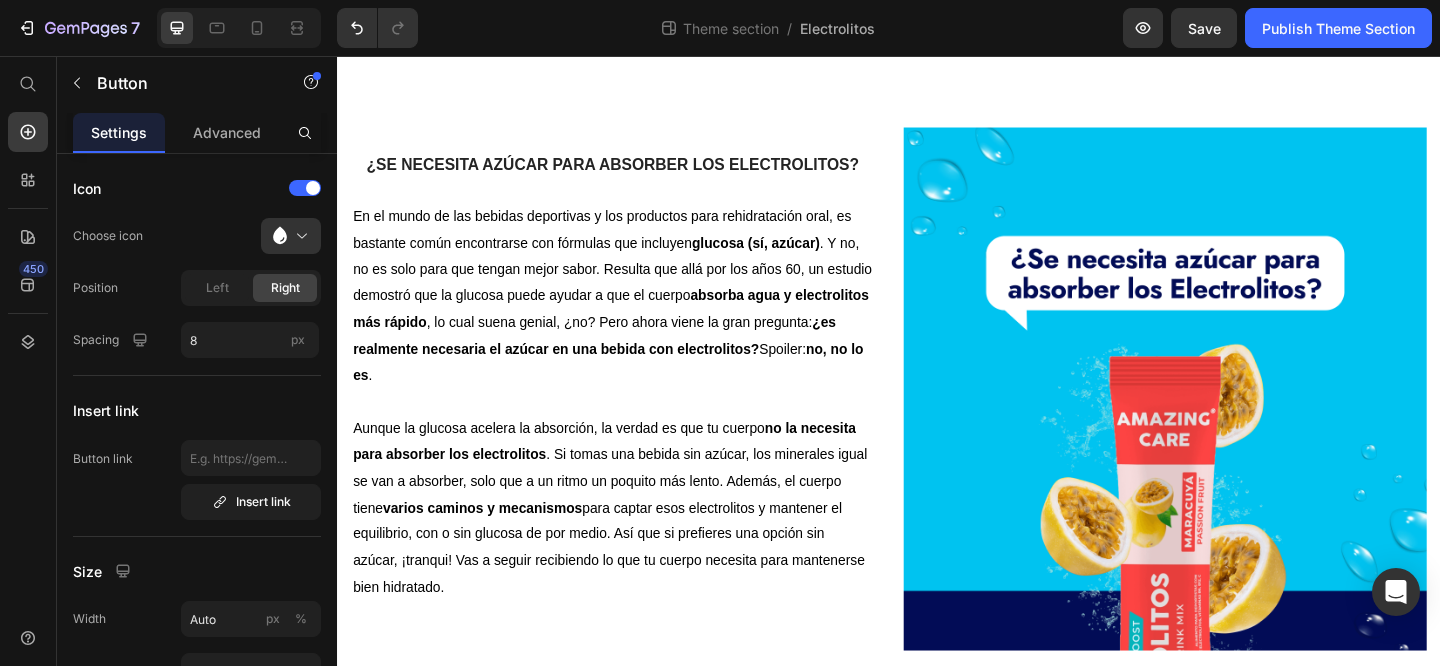 scroll, scrollTop: 219, scrollLeft: 0, axis: vertical 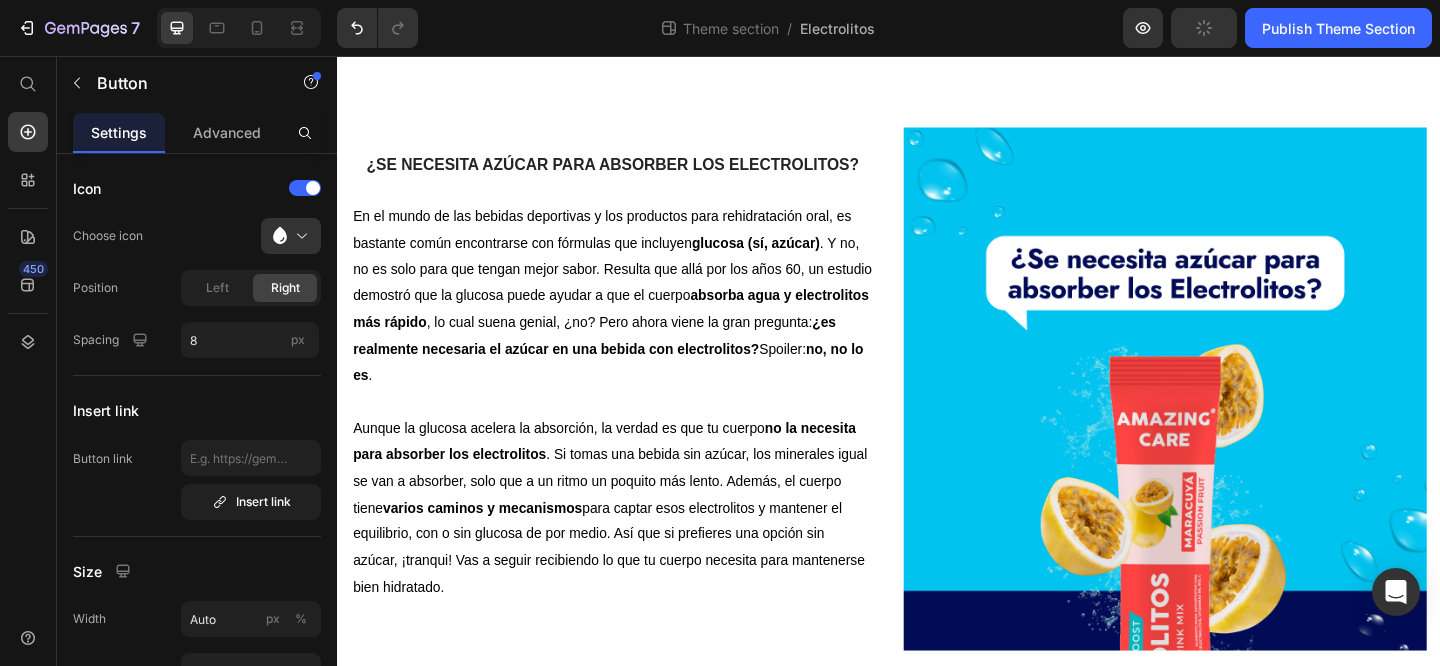 click on "COMPRAR" at bounding box center (414, 745) 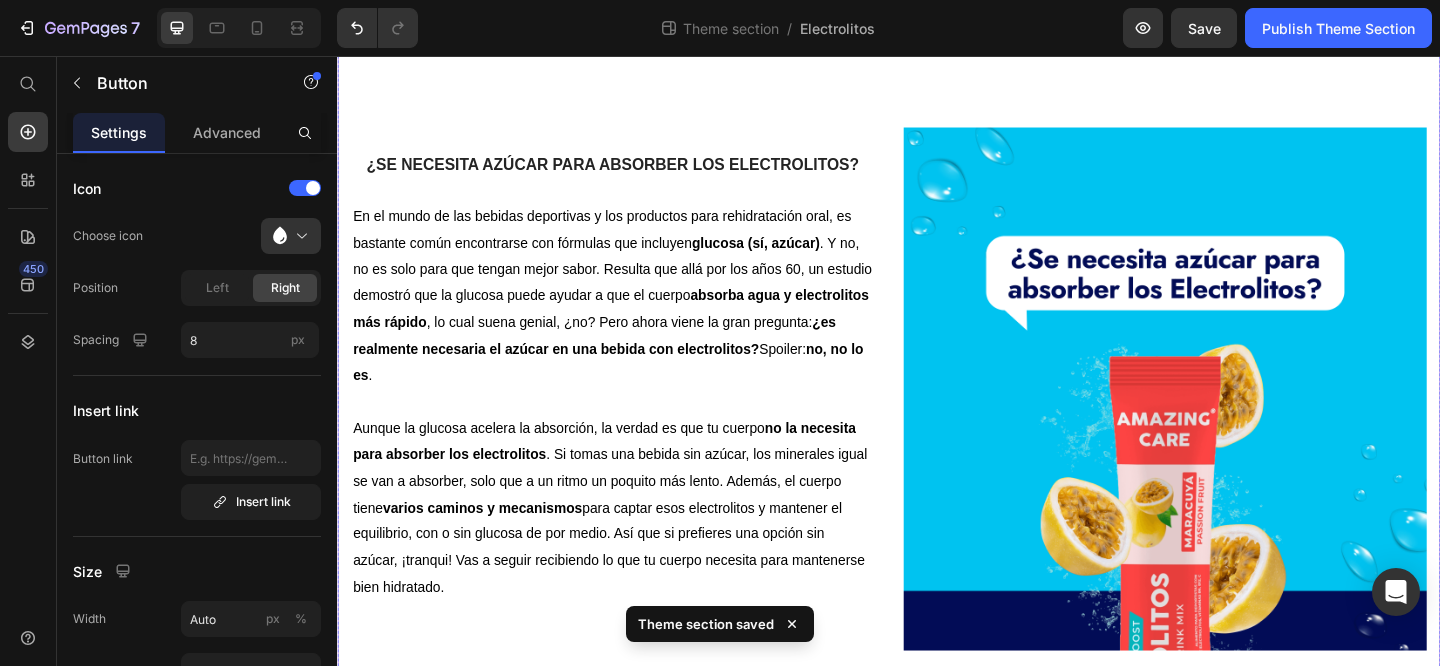 scroll, scrollTop: 333, scrollLeft: 0, axis: vertical 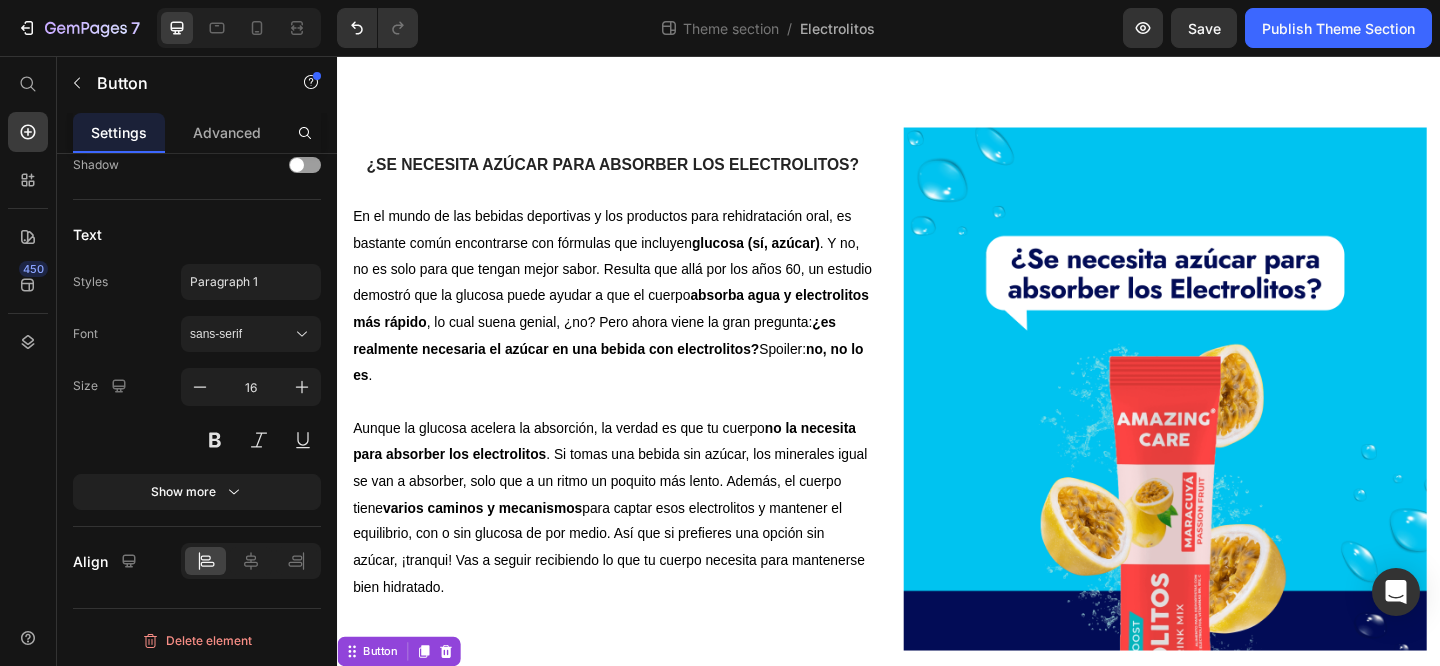 click 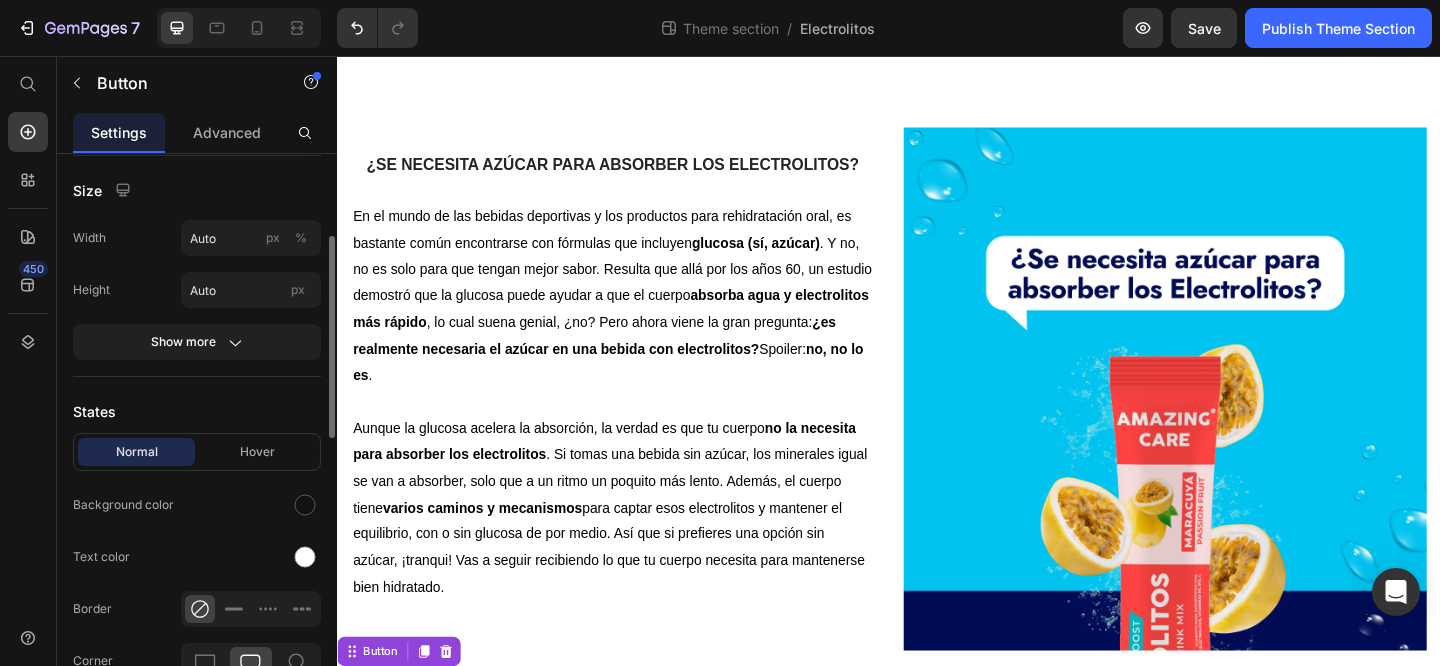 scroll, scrollTop: 418, scrollLeft: 0, axis: vertical 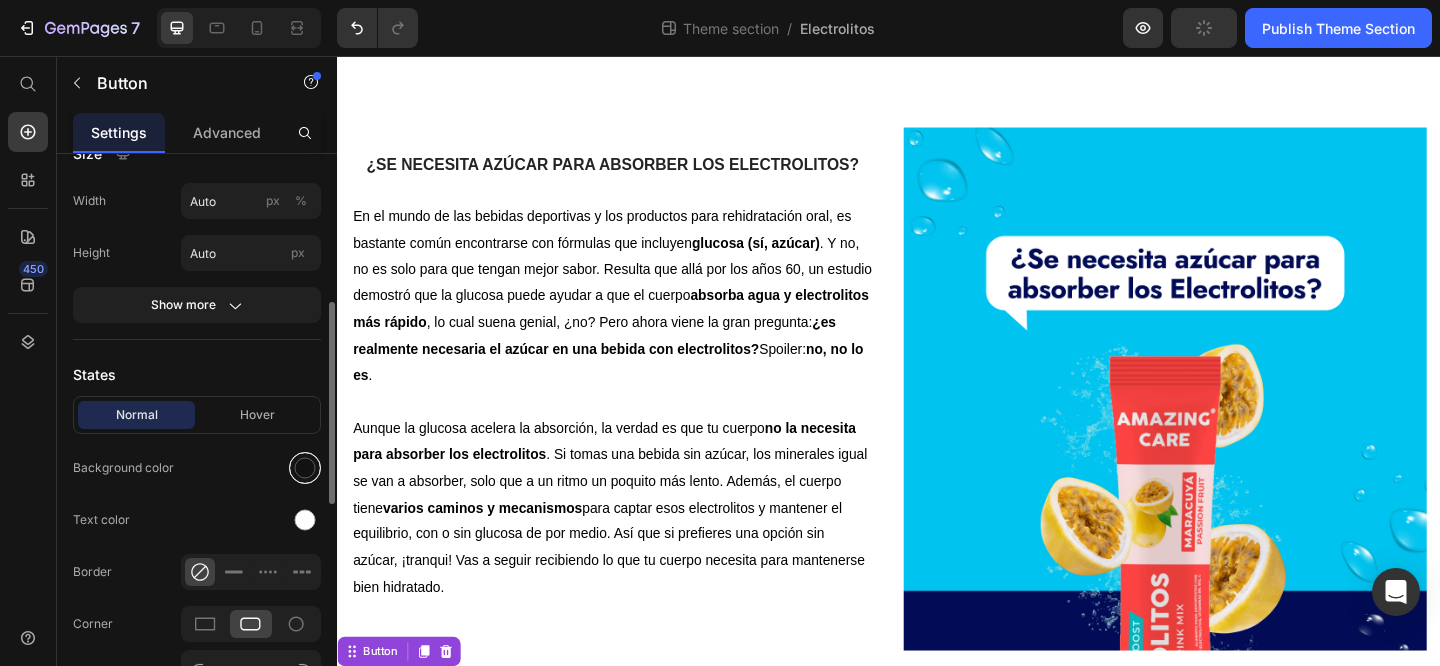 click at bounding box center [305, 468] 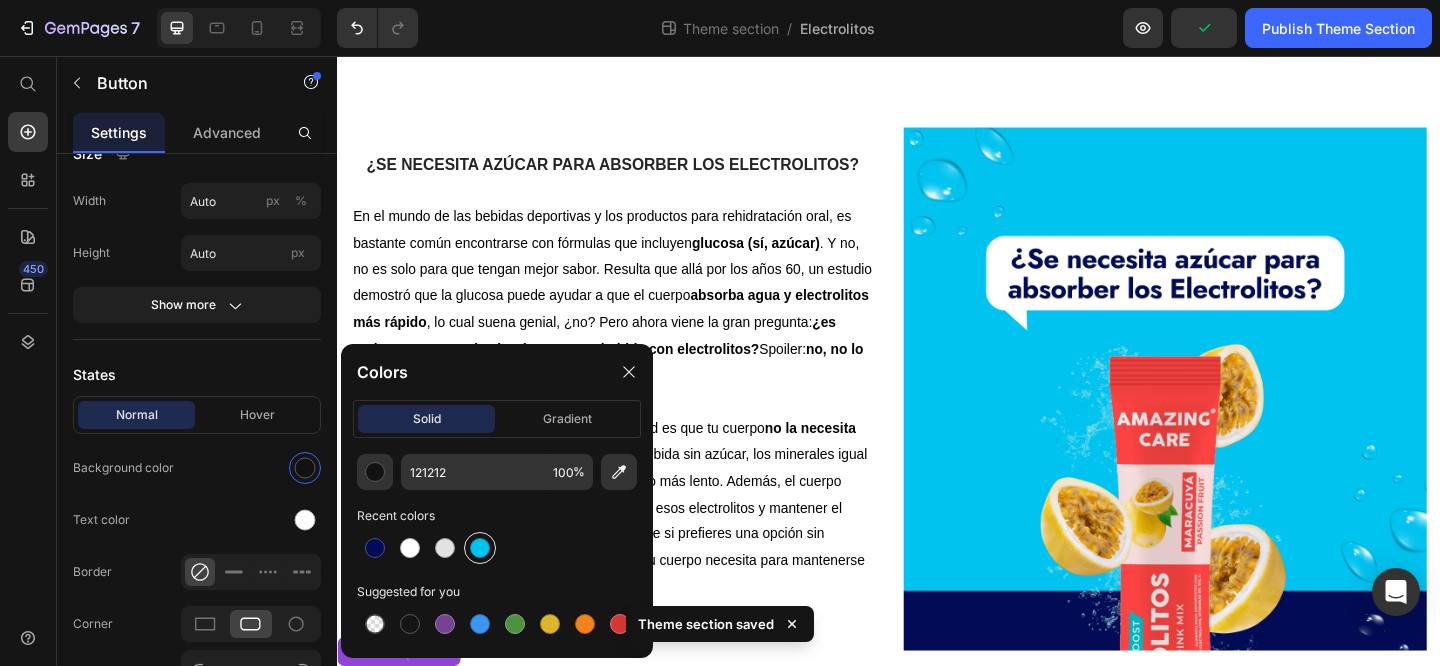 click at bounding box center (480, 548) 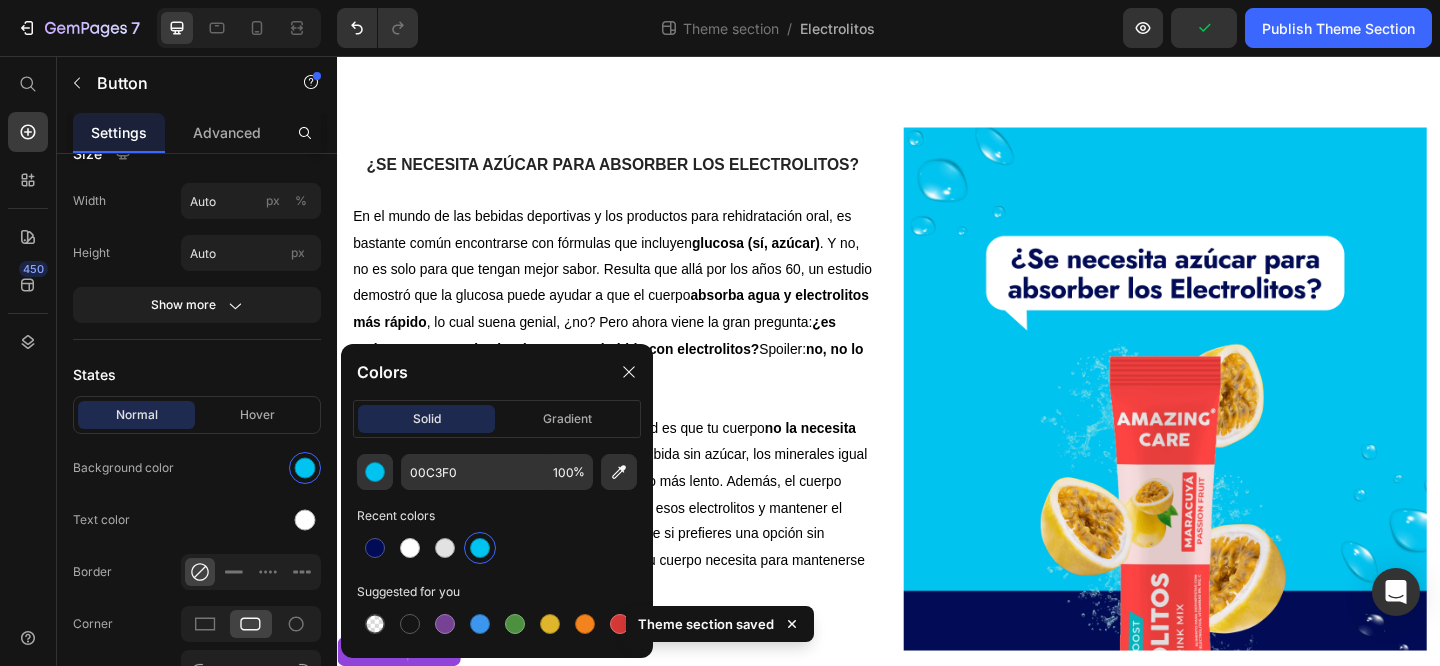 click on "Aunque la glucosa acelera la absorción, la verdad es que tu cuerpo  no la necesita para absorber los electrolitos . Si tomas una bebida sin azúcar, los minerales igual se van a absorber, solo que a un ritmo un poquito más lento. Además, el cuerpo tiene  varios caminos y mecanismos  para captar esos electrolitos y mantener el equilibrio, con o sin glucosa de por medio. Así que si prefieres una opción sin azúcar, ¡tranqui! Vas a seguir recibiendo lo que tu cuerpo necesita para mantenerse bien hidratado." at bounding box center [636, 548] 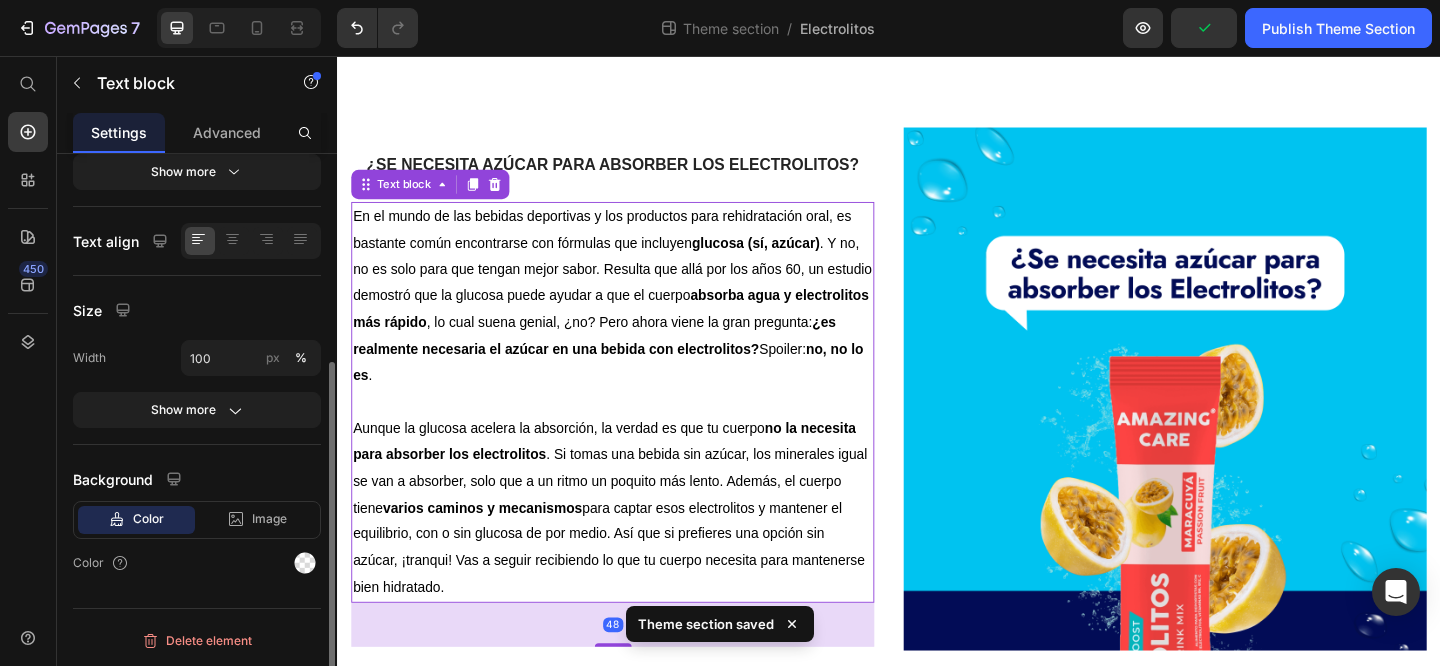 scroll, scrollTop: 0, scrollLeft: 0, axis: both 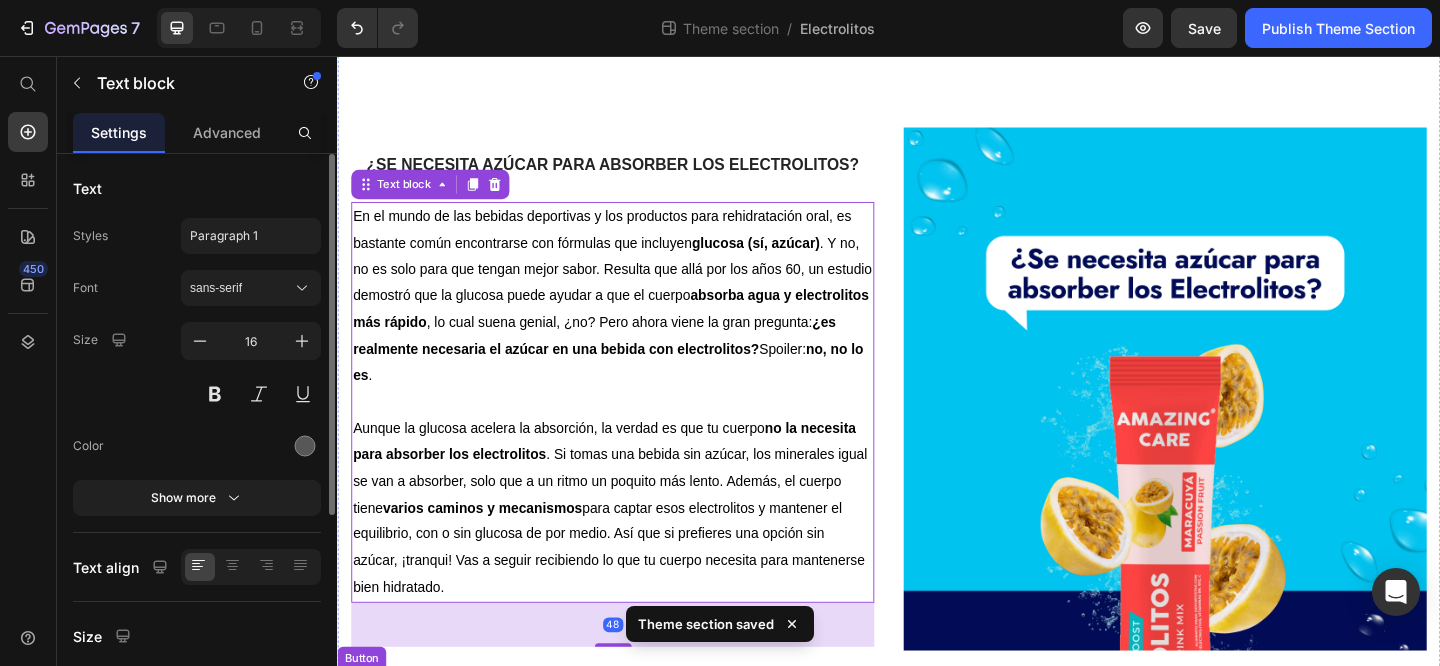 click on "COMPRAR AHORA Button" at bounding box center (937, 745) 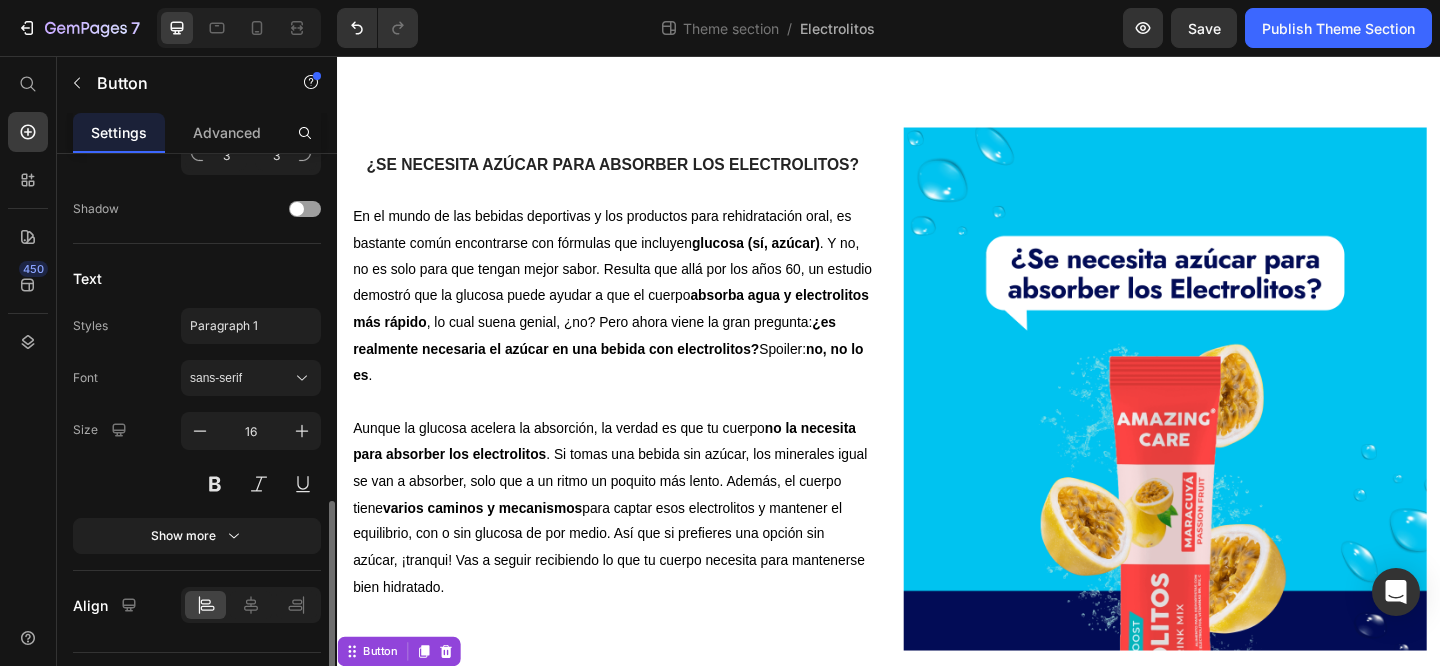 scroll, scrollTop: 1033, scrollLeft: 0, axis: vertical 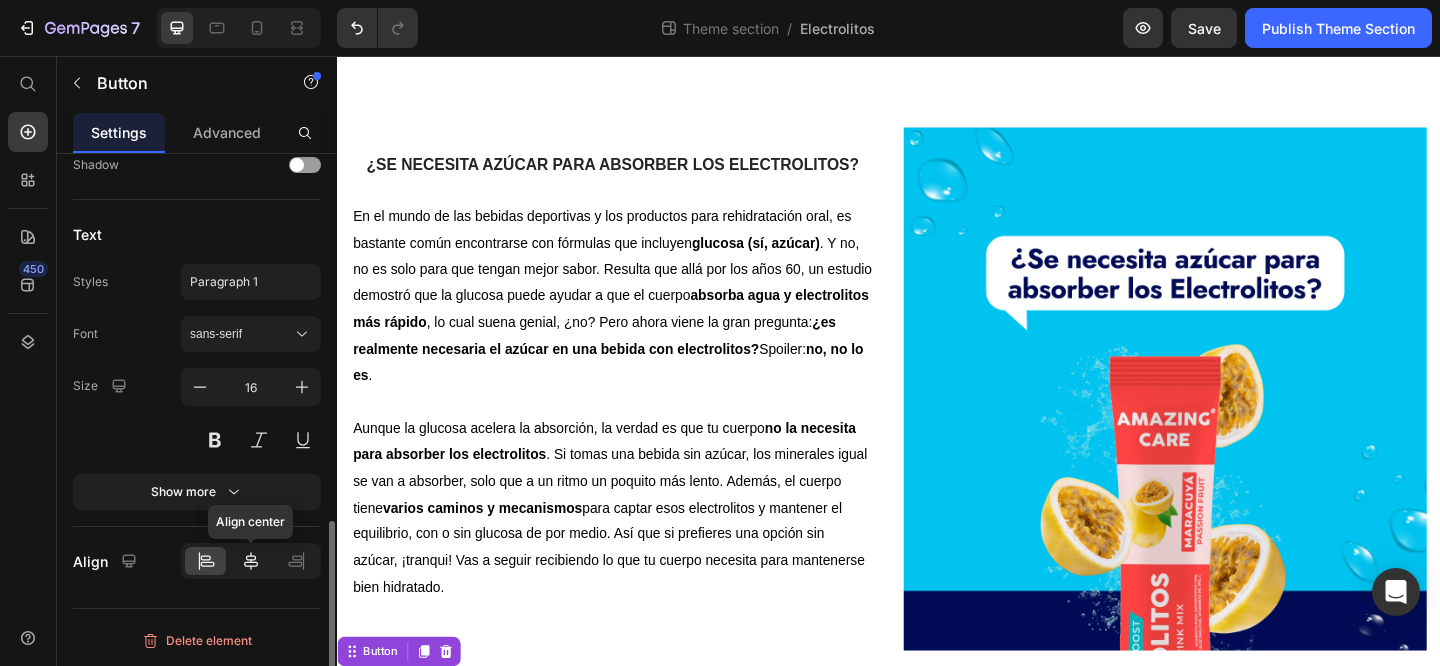 click 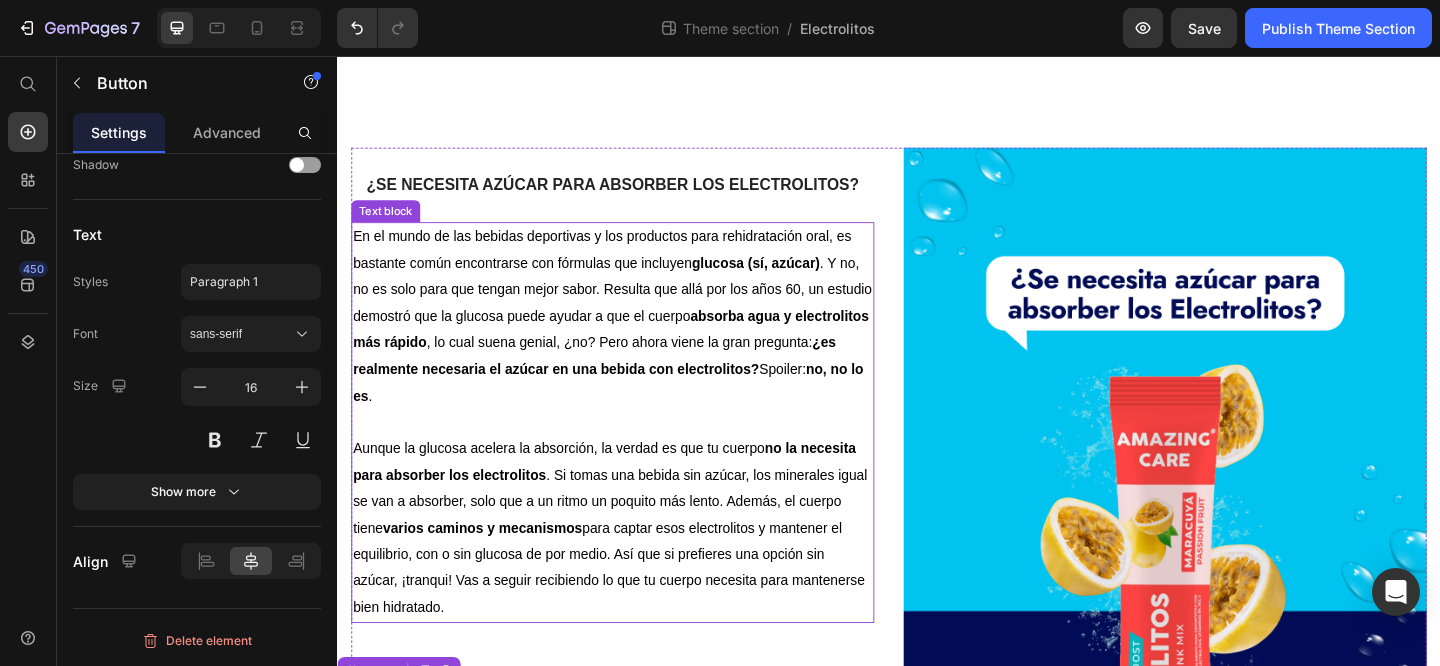 scroll, scrollTop: 856, scrollLeft: 0, axis: vertical 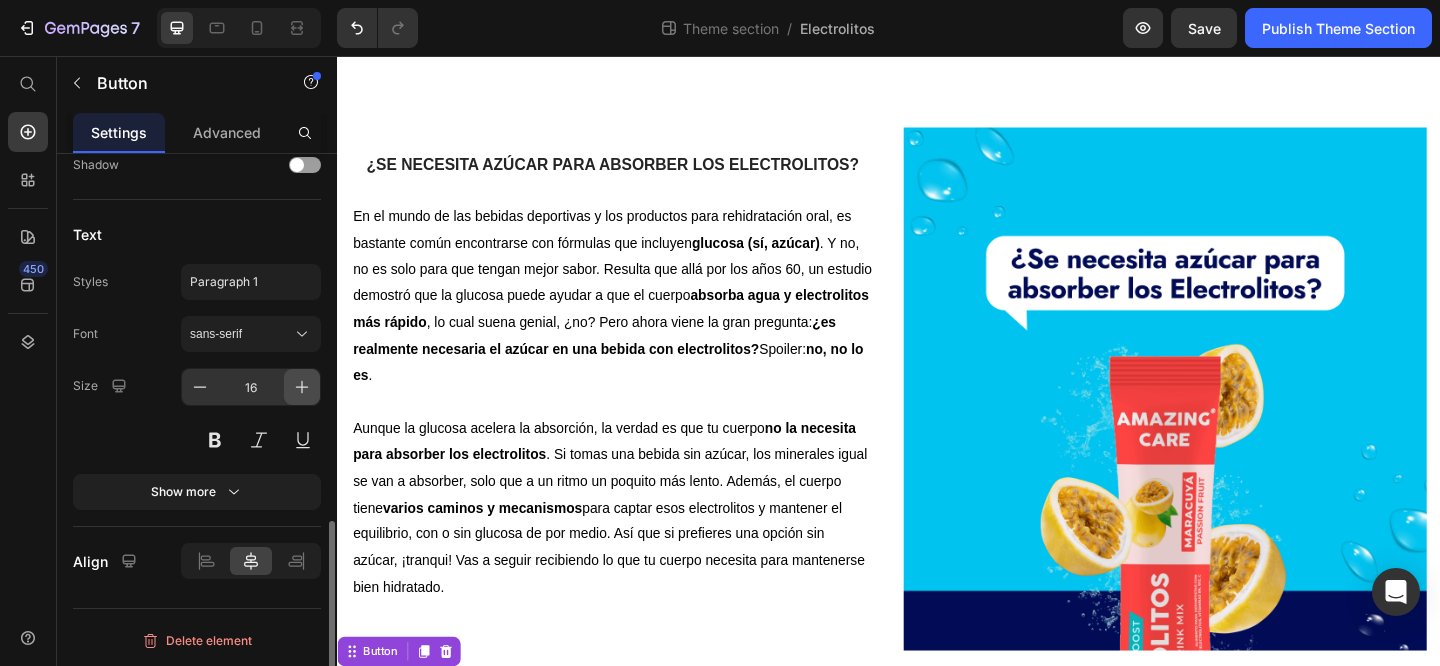 click 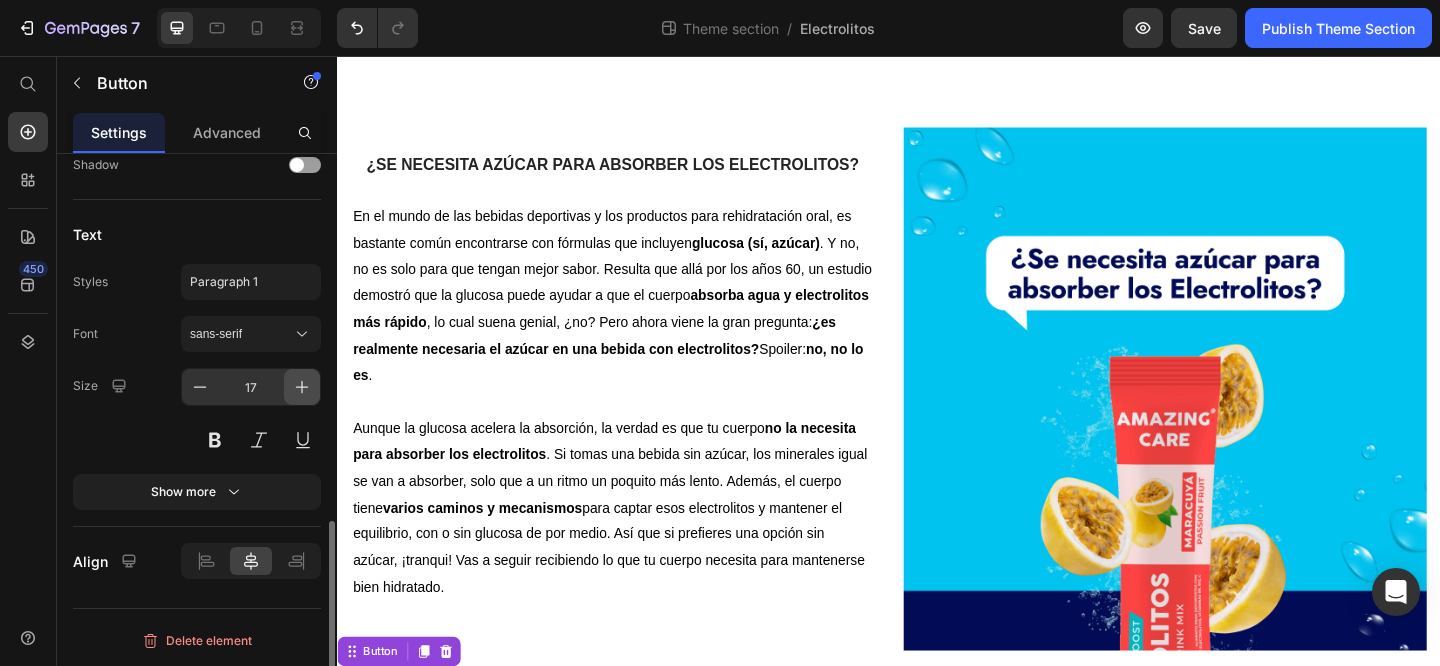 click 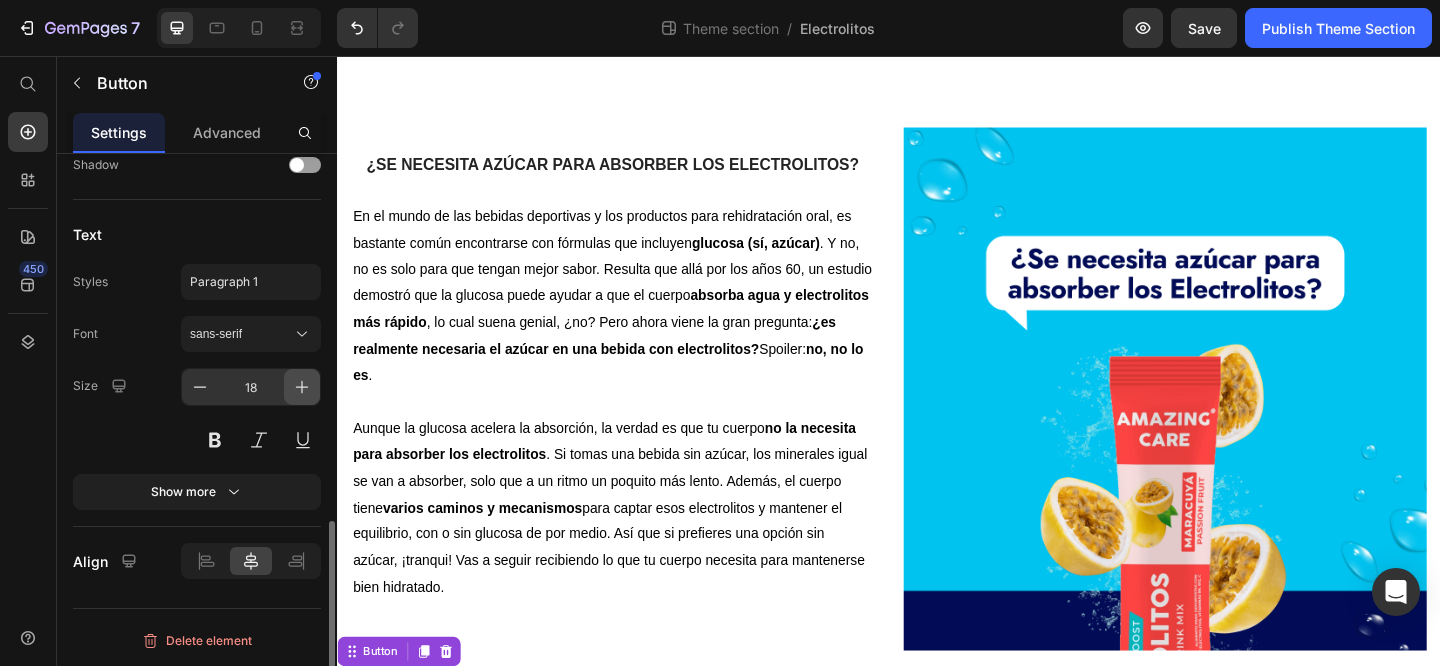 click 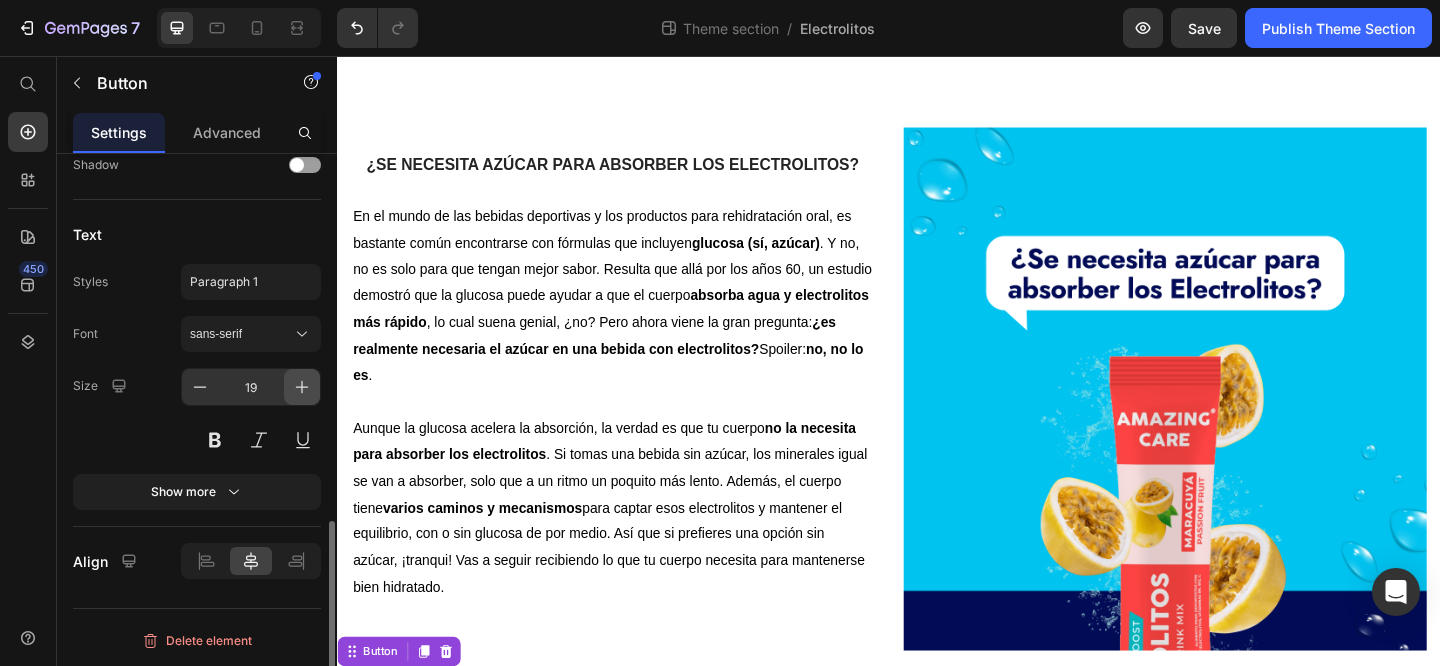 click 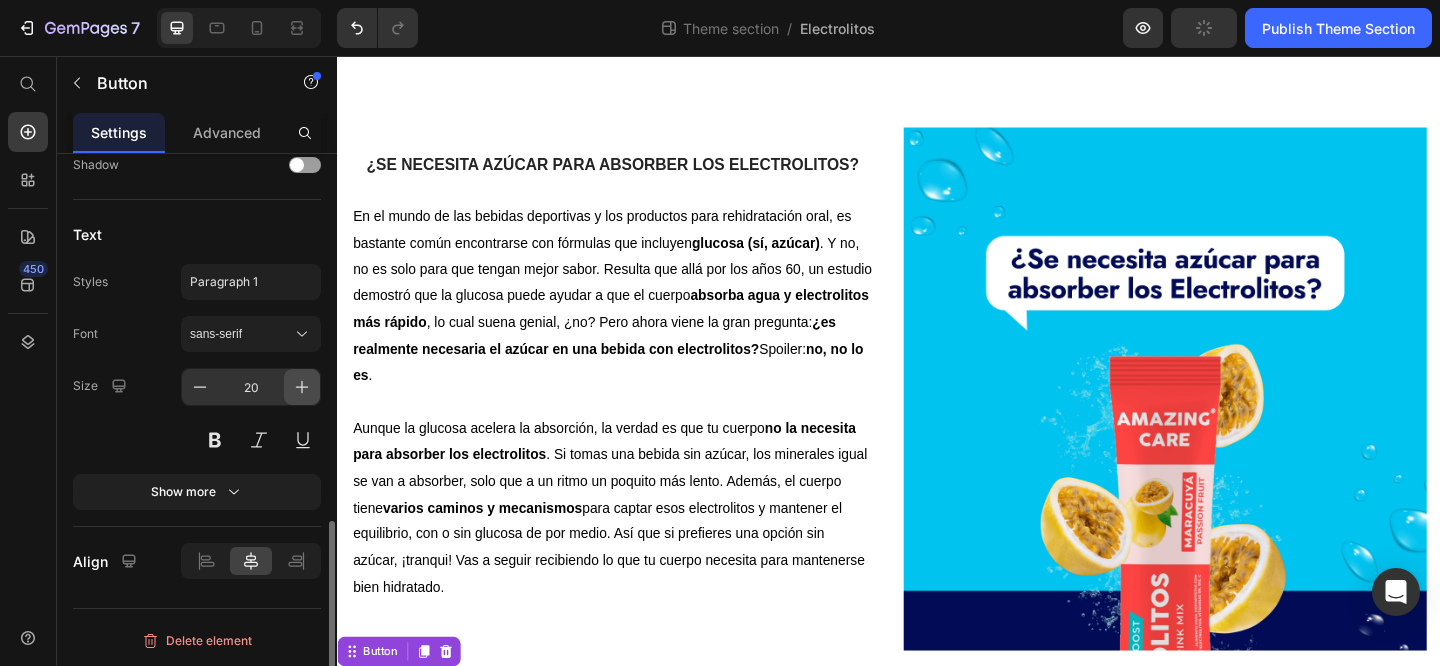 click 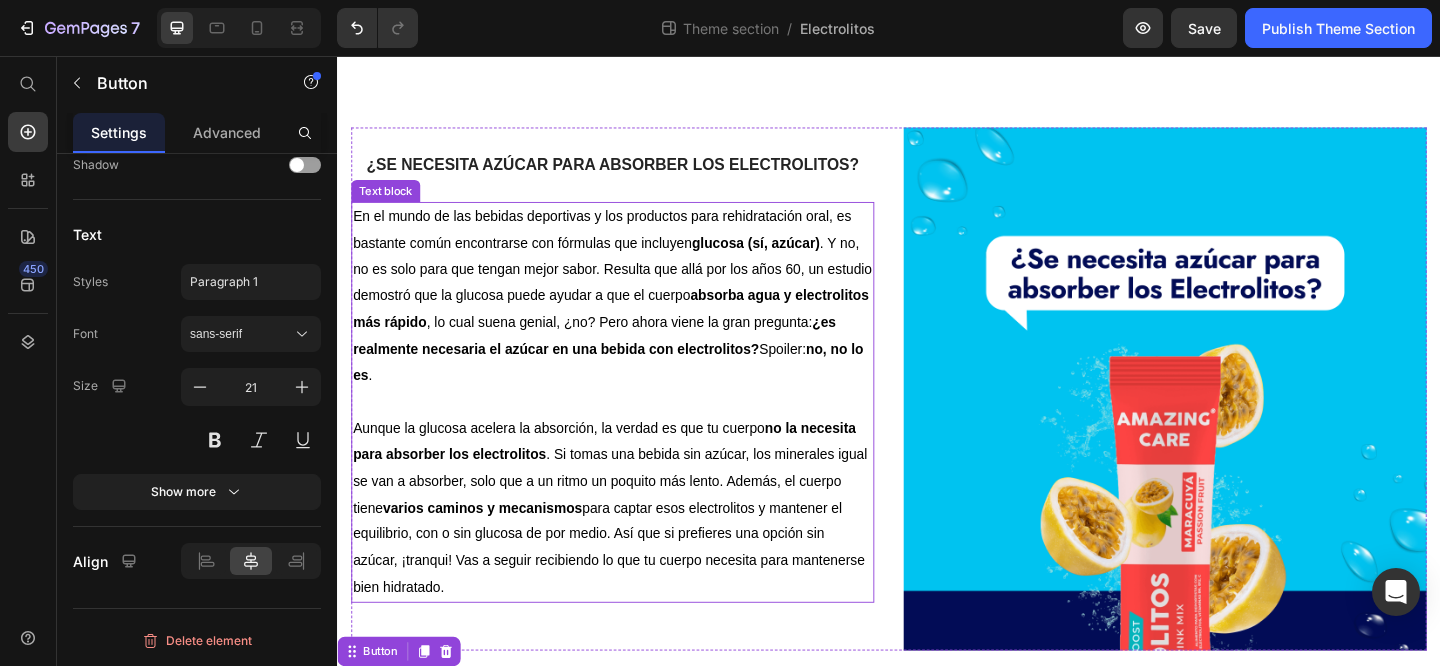 scroll, scrollTop: 865, scrollLeft: 0, axis: vertical 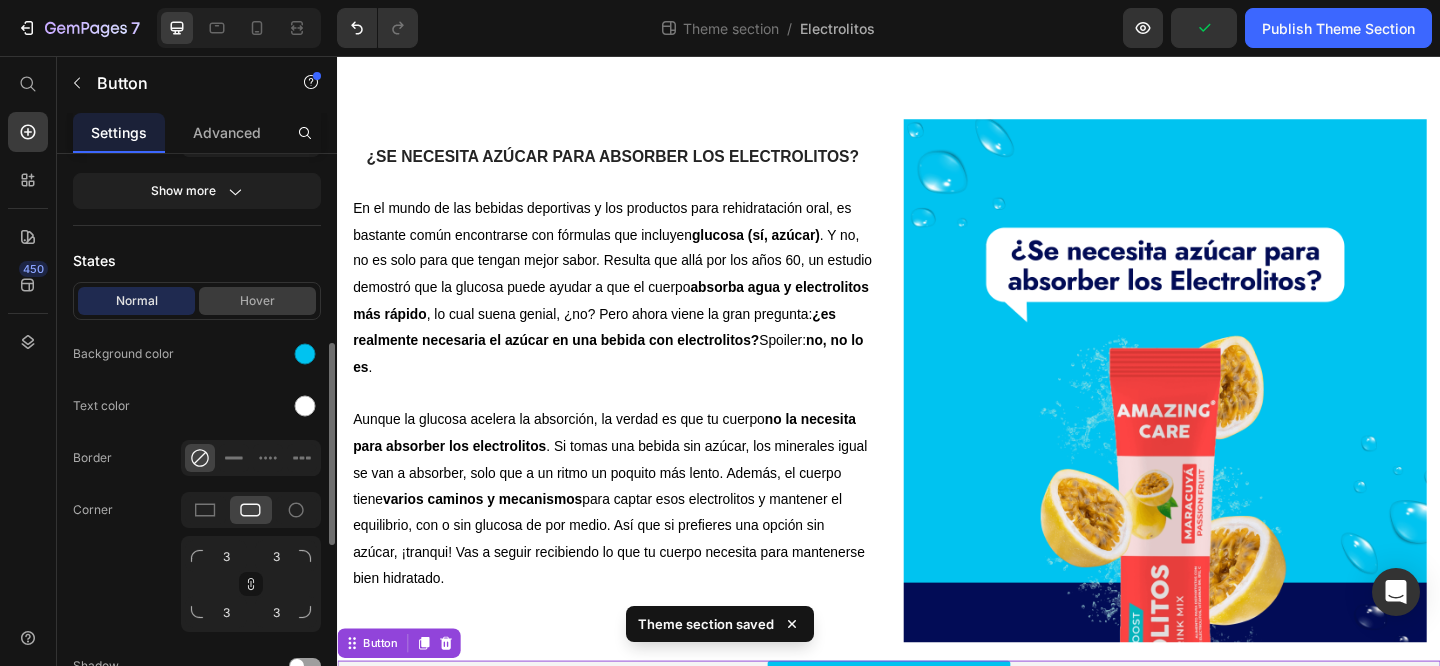 click on "Hover" at bounding box center (257, 301) 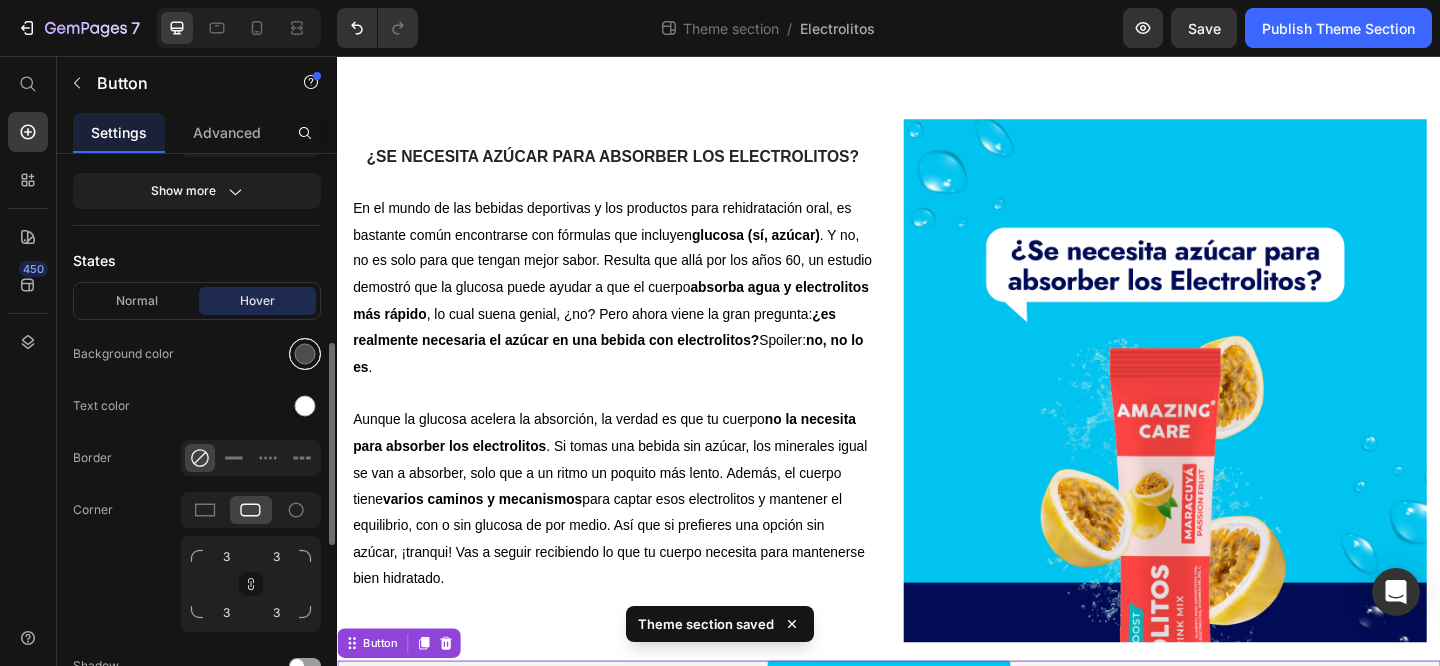 click at bounding box center (305, 354) 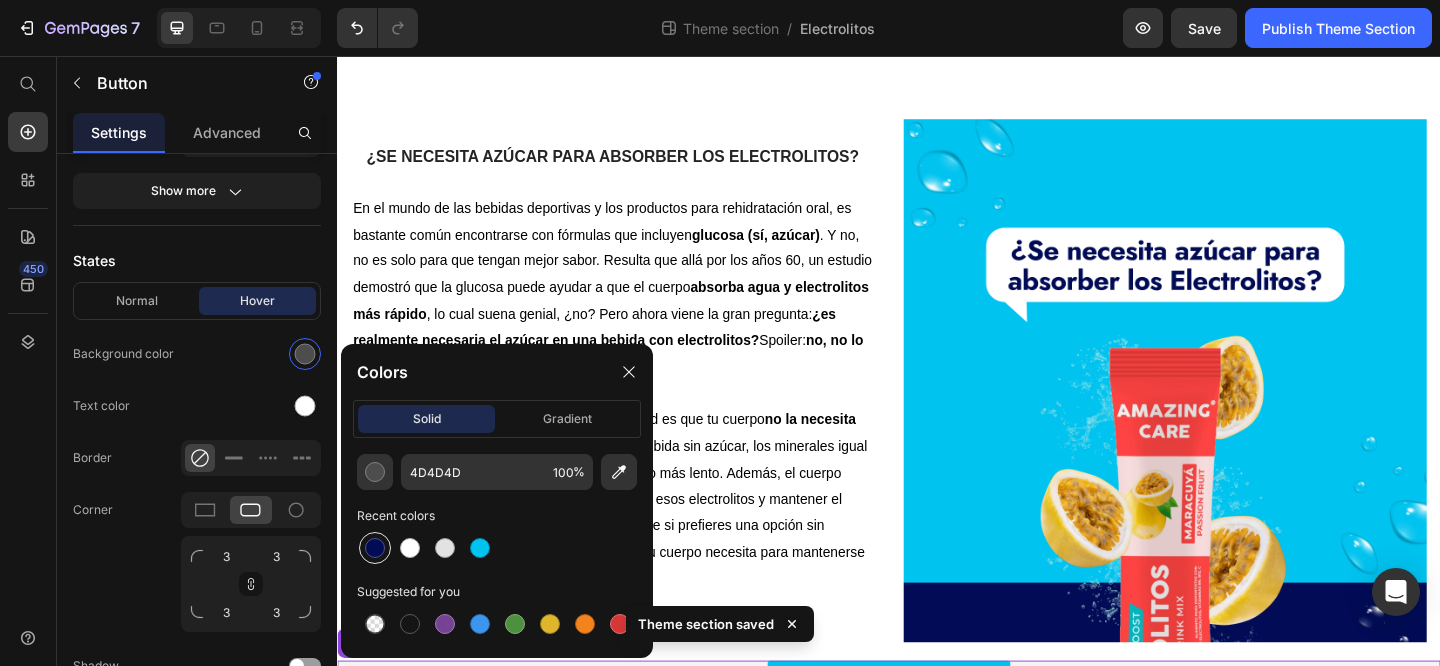 click at bounding box center (375, 548) 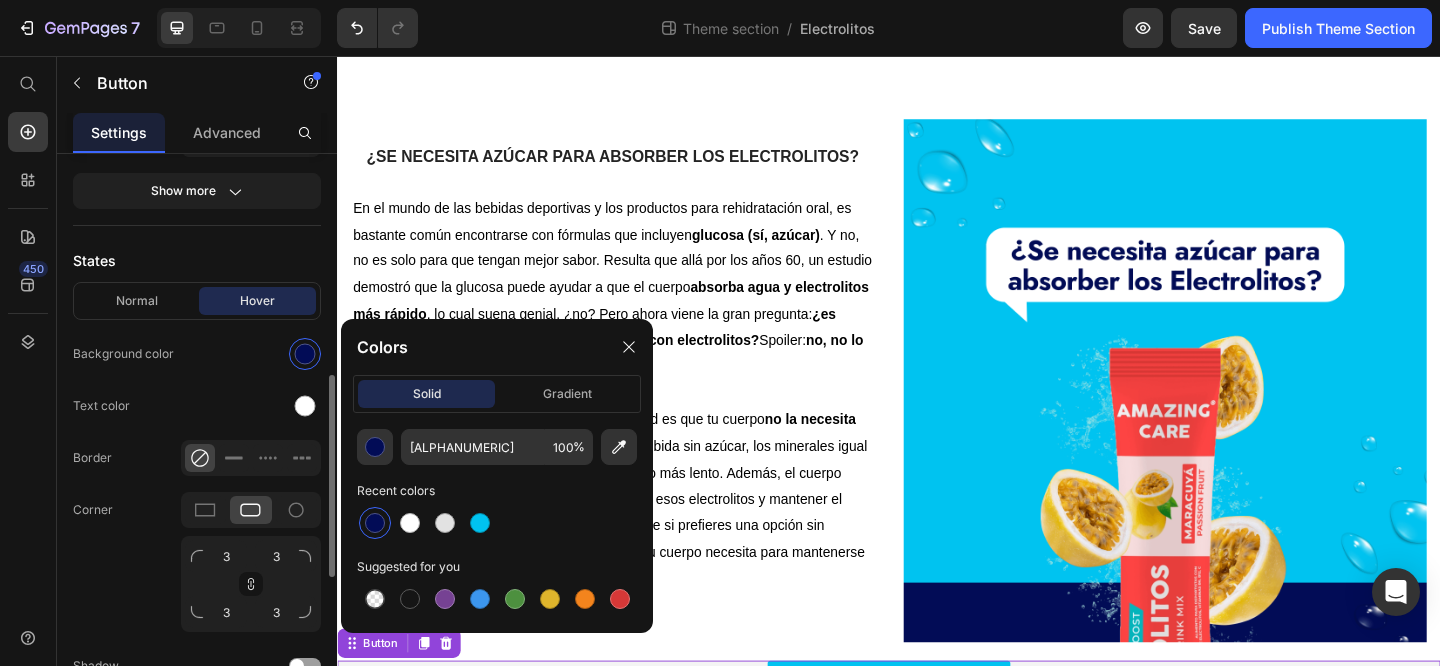 scroll, scrollTop: 572, scrollLeft: 0, axis: vertical 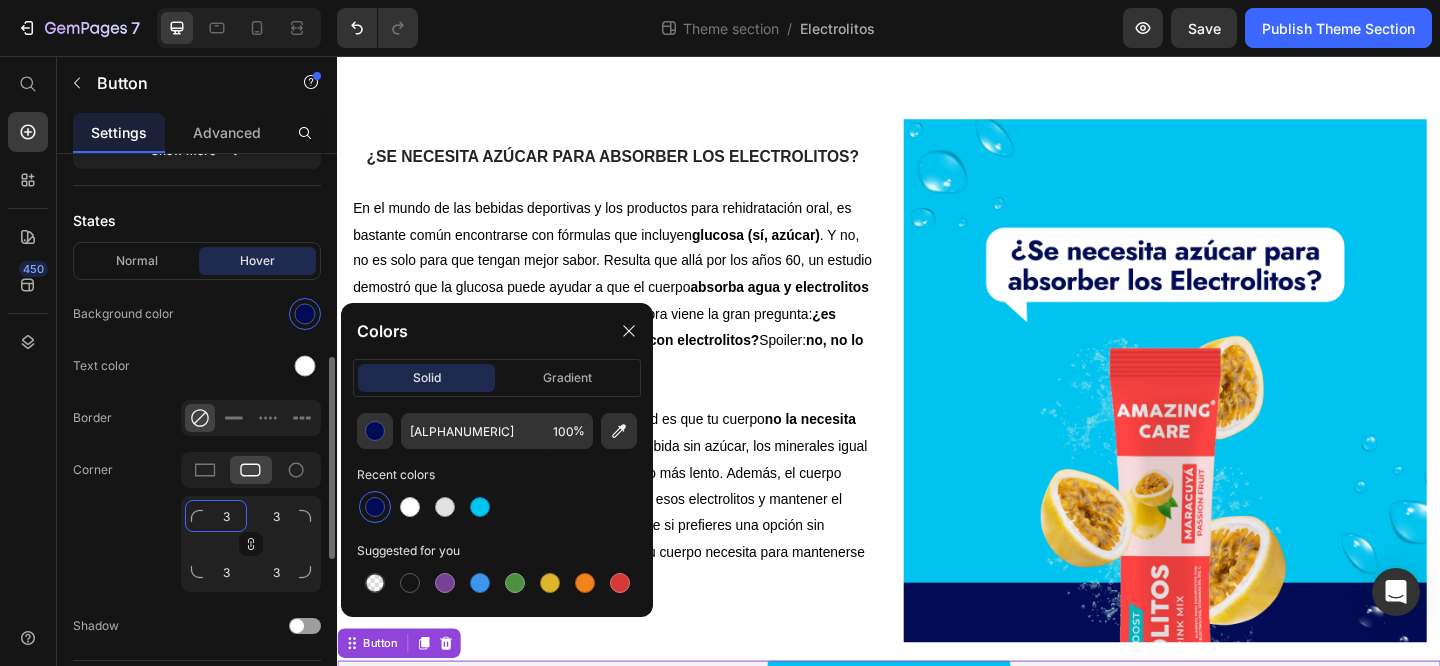 click on "3" 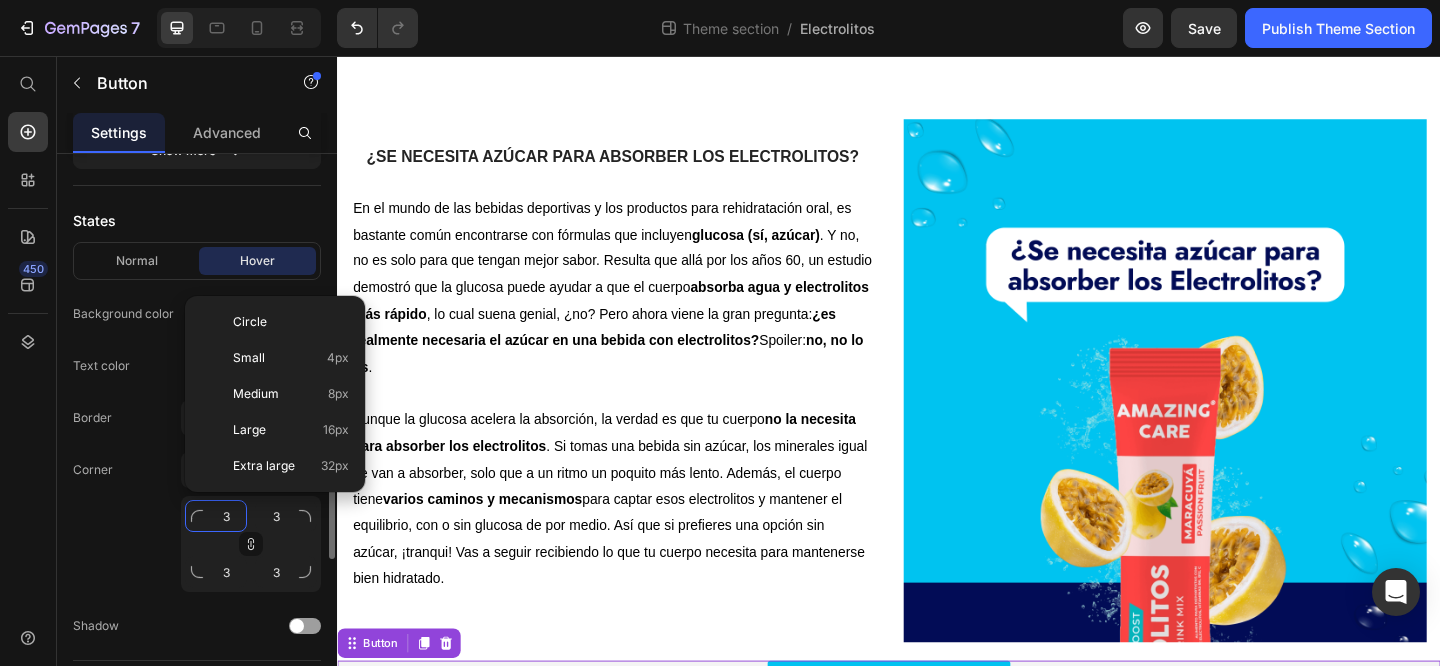 type on "1" 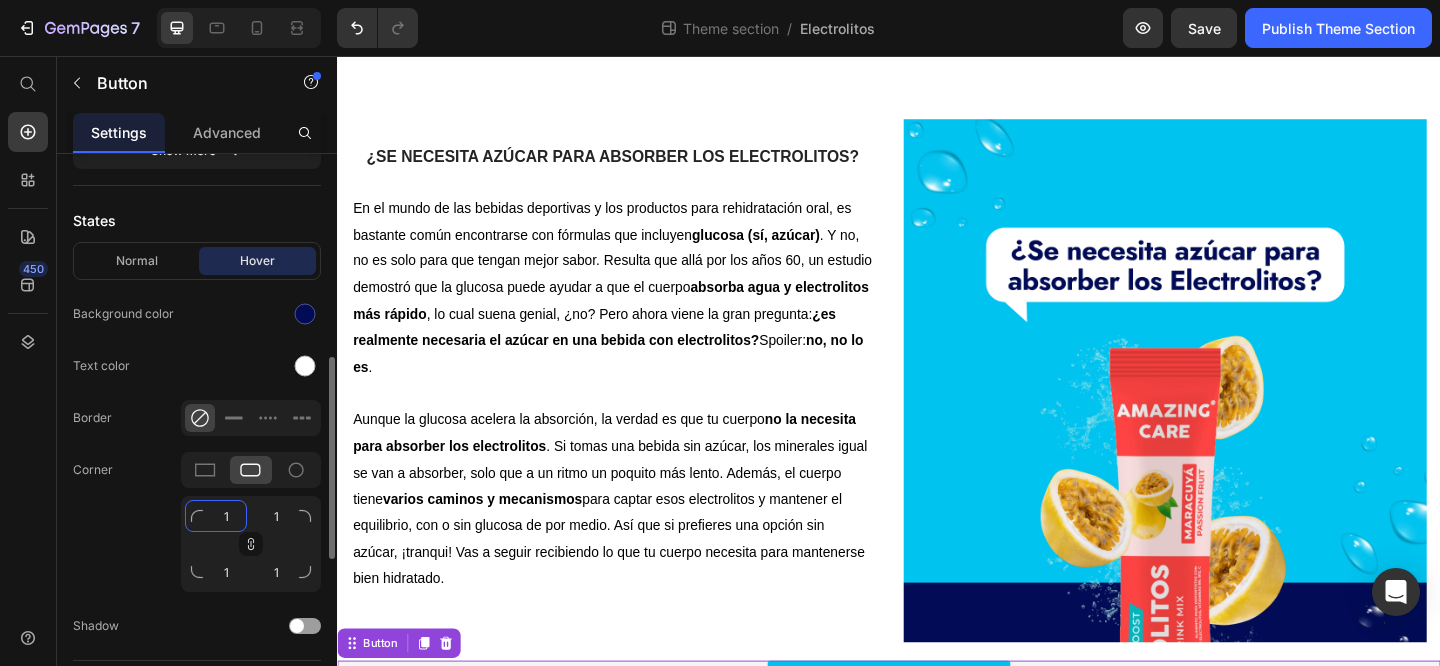type on "10" 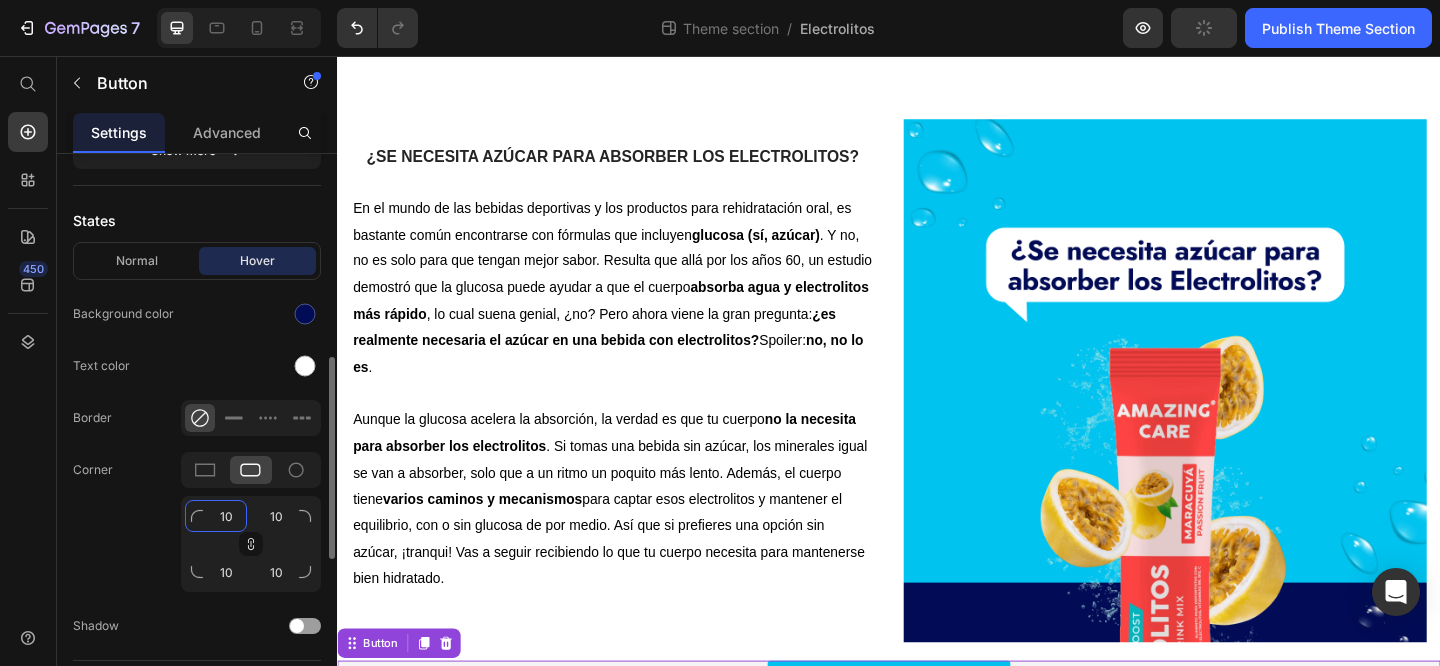 type on "1" 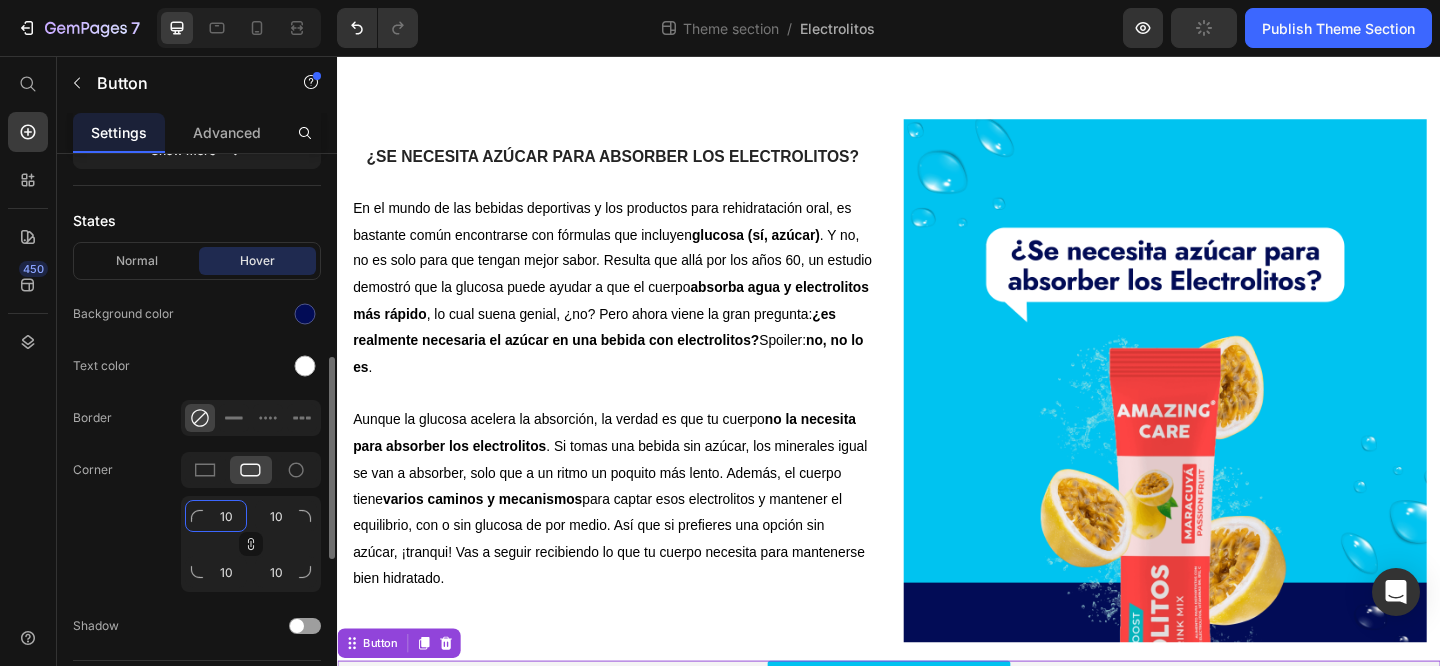 type on "1" 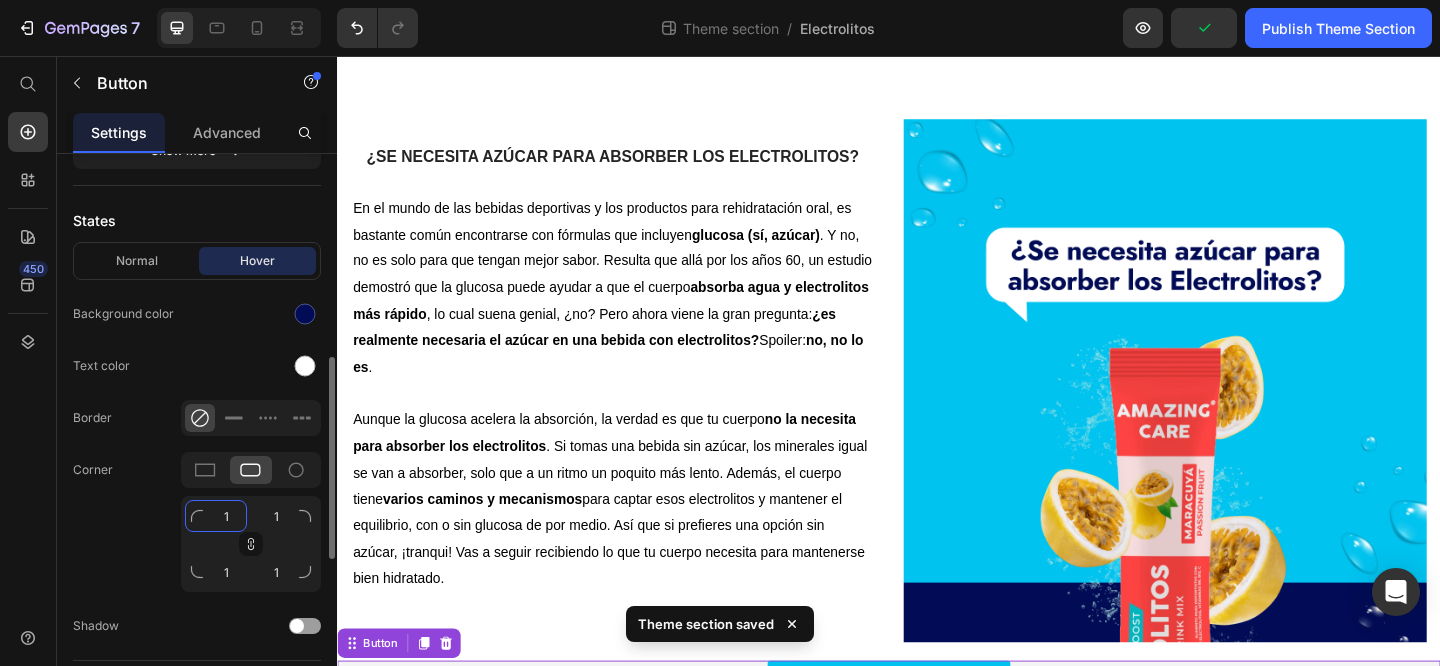 type 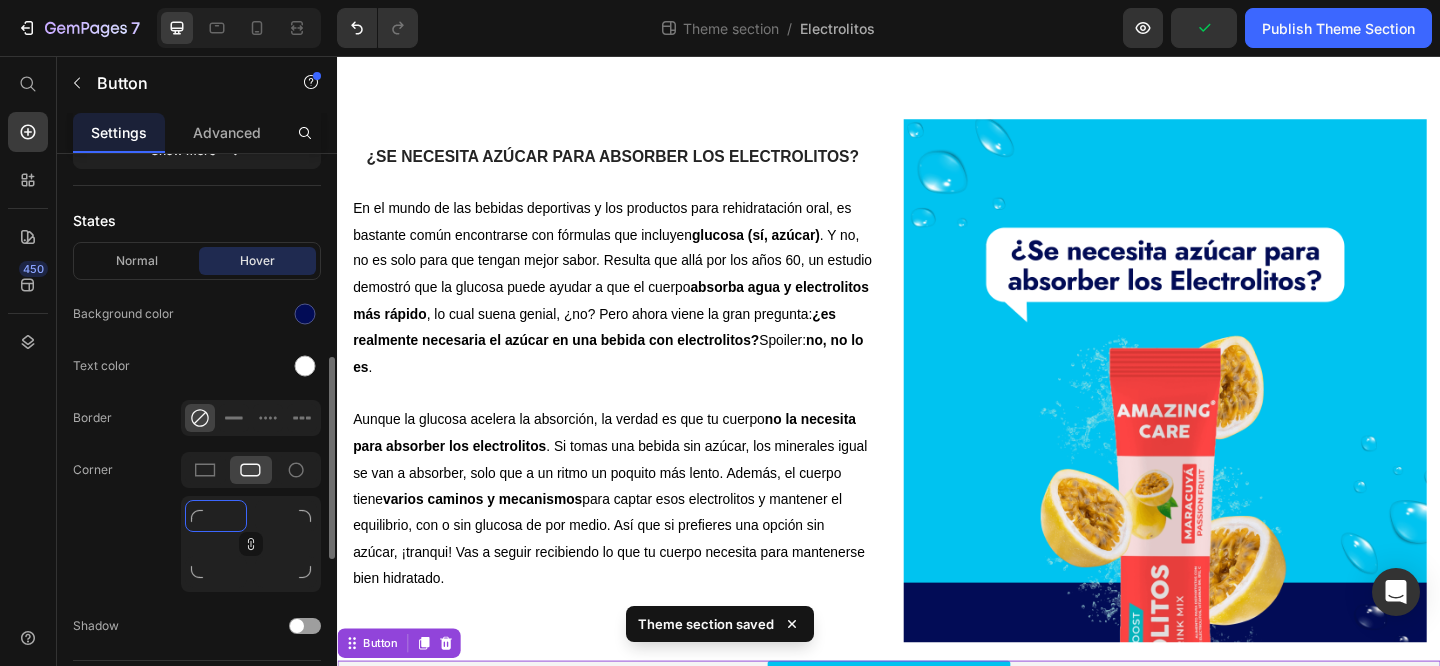 type on "8" 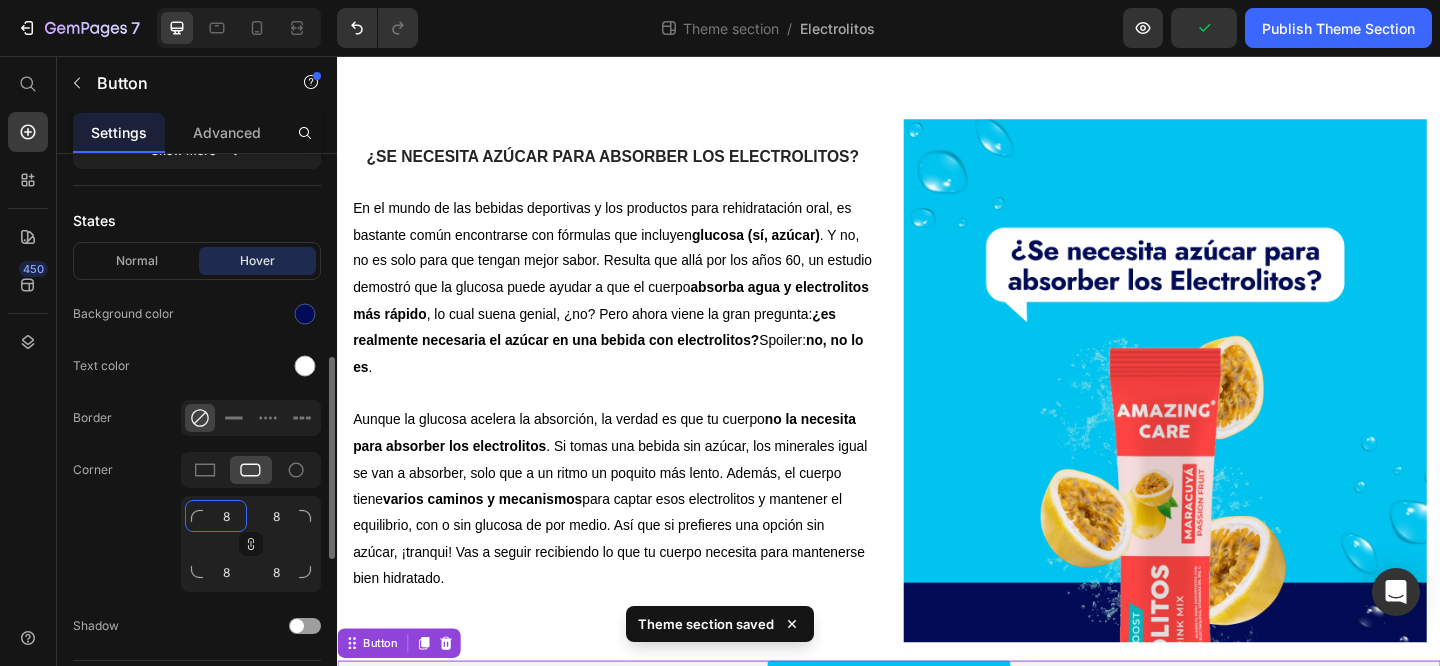 type on "8" 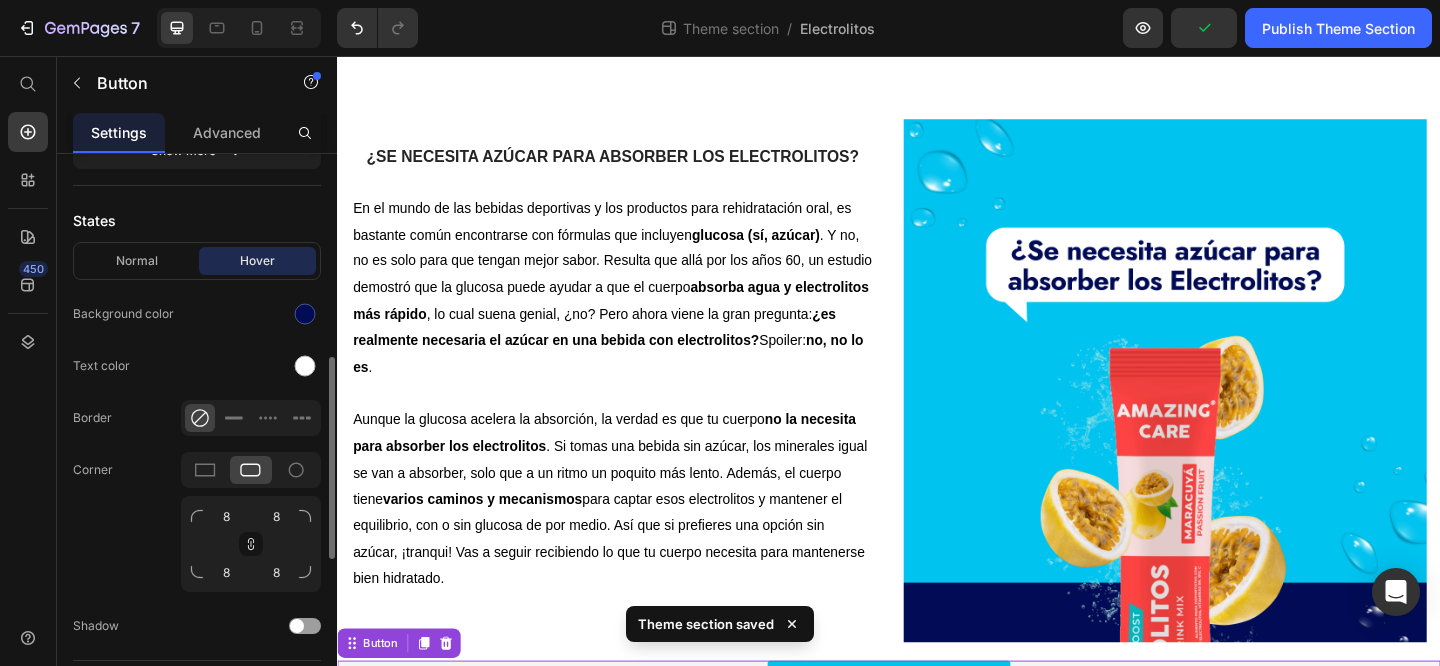 click on "Corner 8 8 8 8" 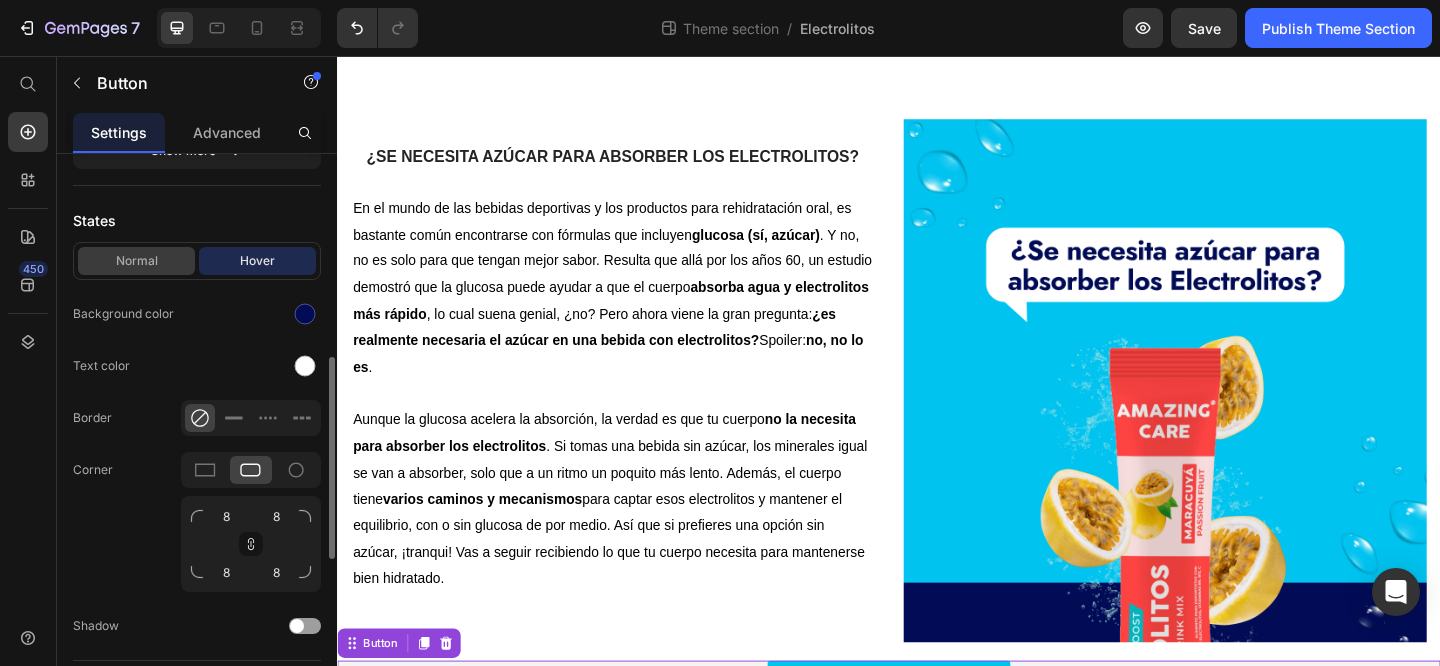 click on "Normal" at bounding box center [136, 261] 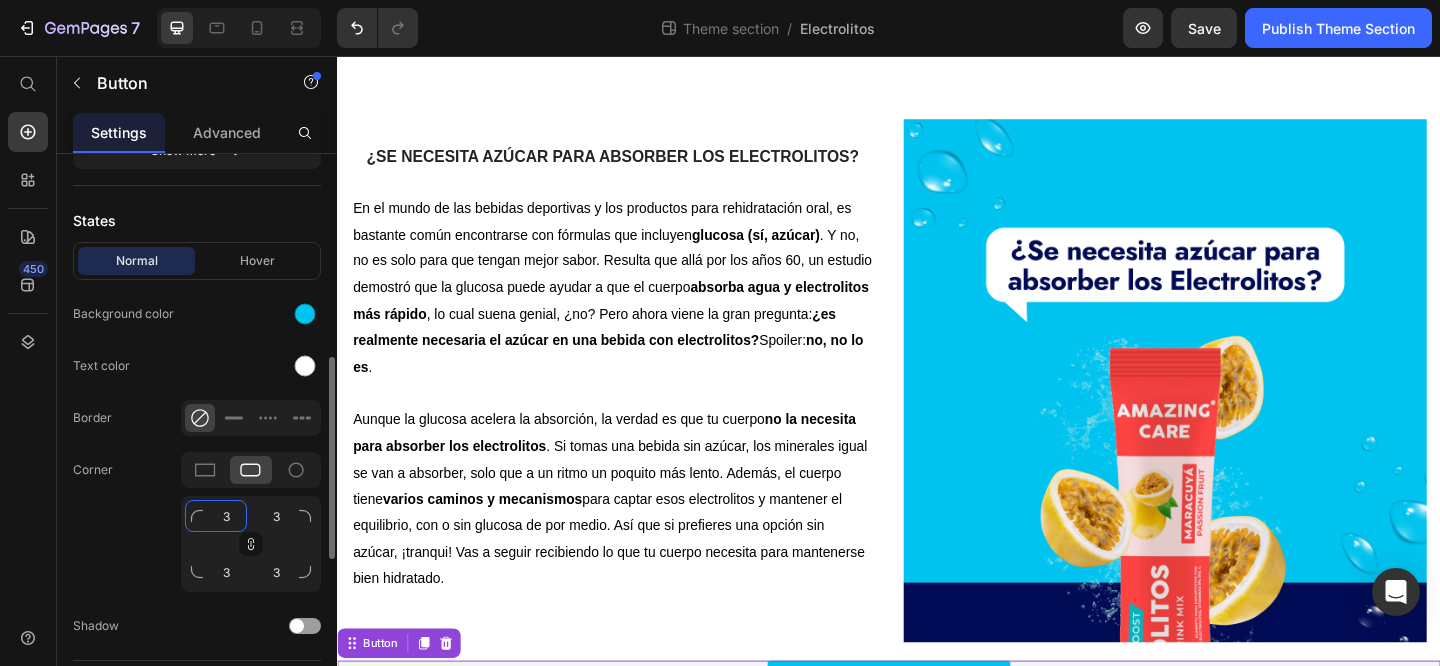 click on "3" 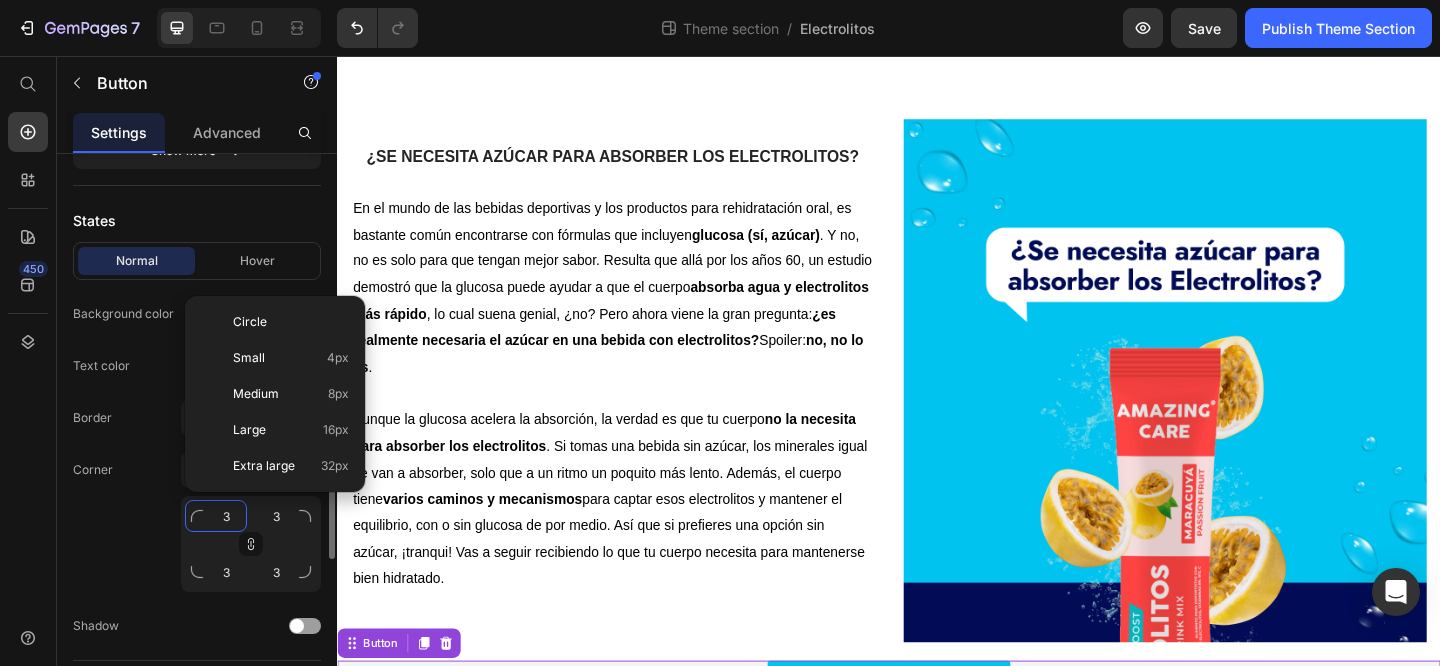 type on "8" 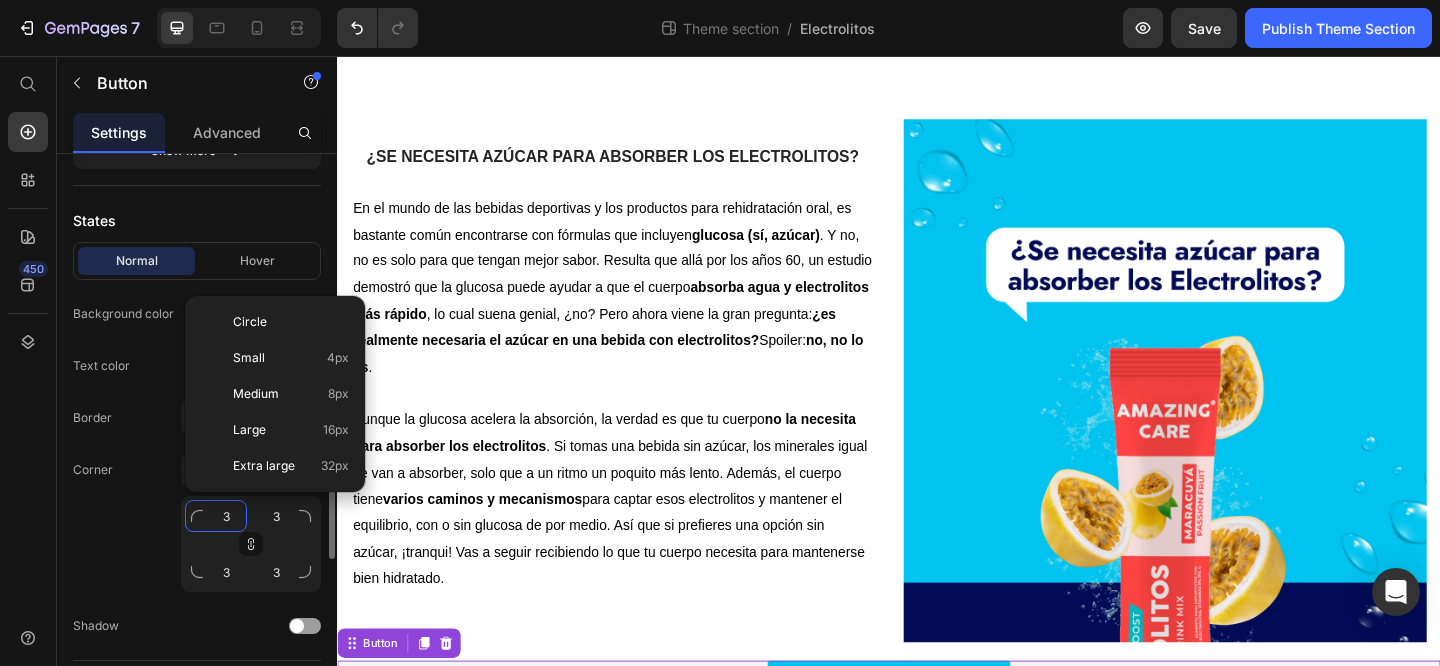 type on "8" 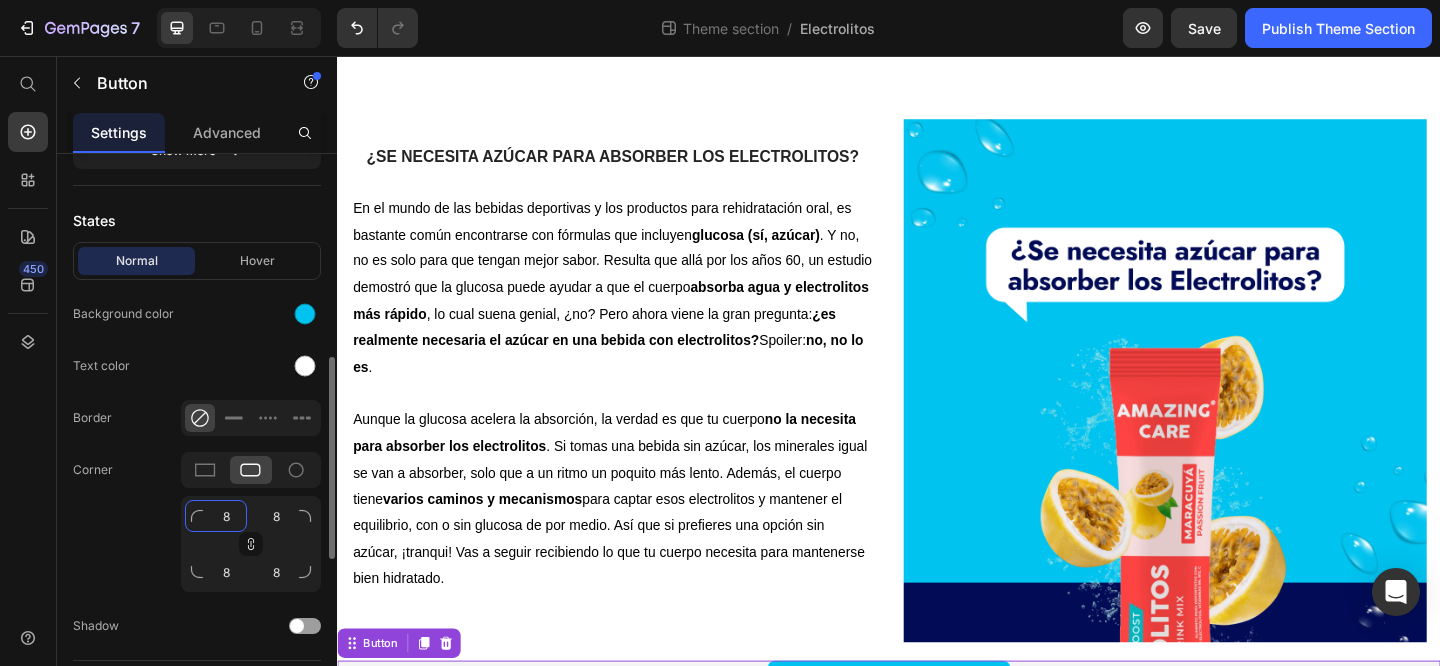 type on "8" 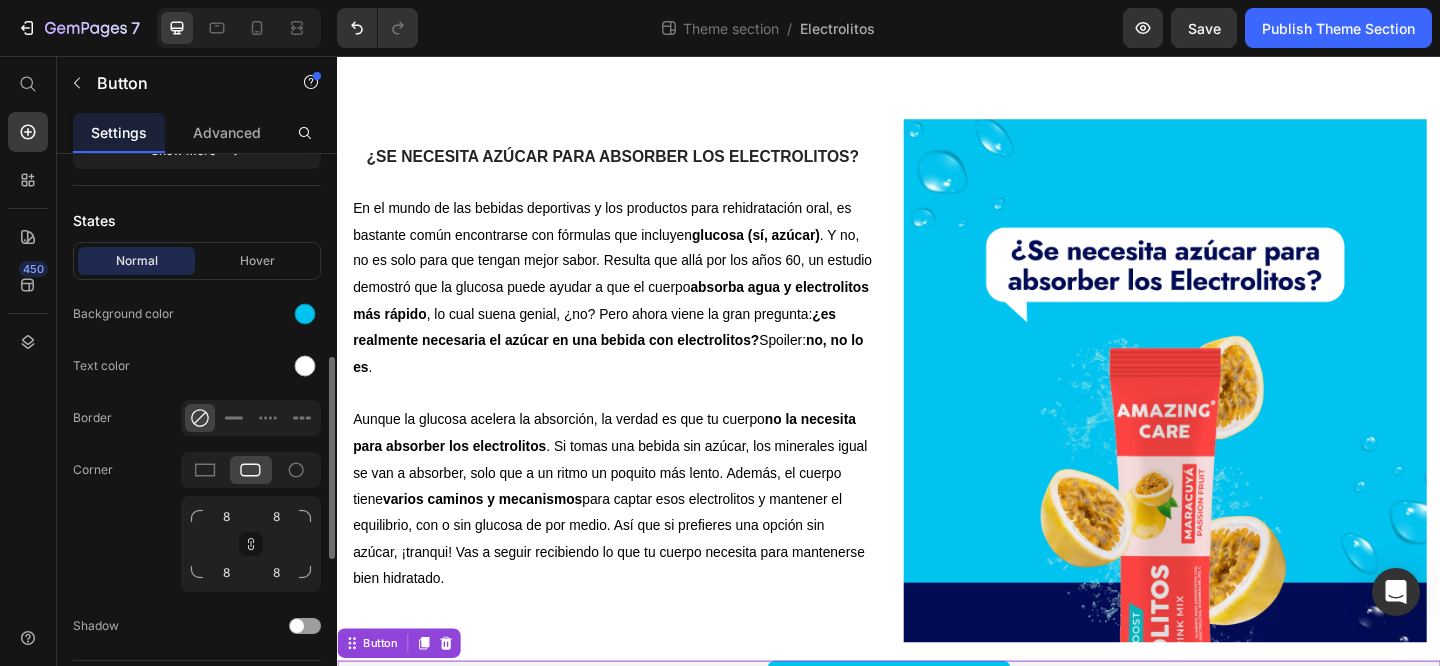 click on "Corner 8 8 8 8" 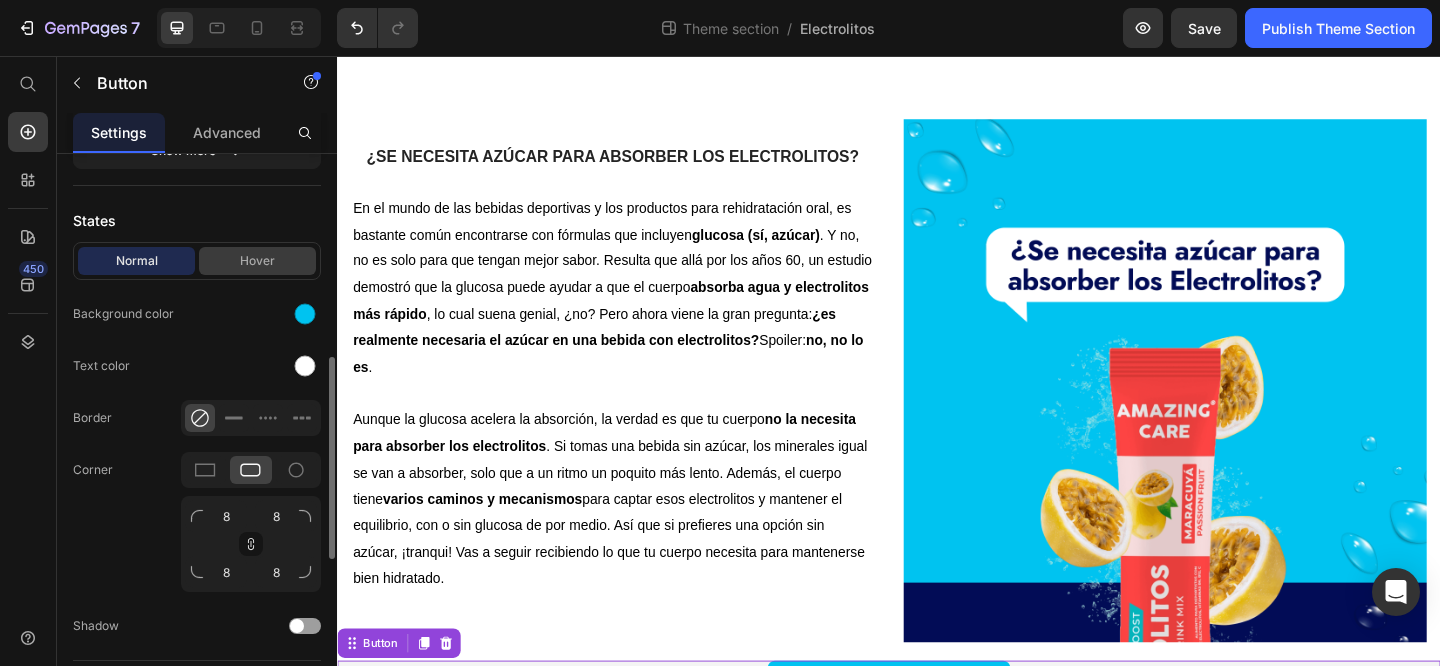 click on "Hover" at bounding box center [257, 261] 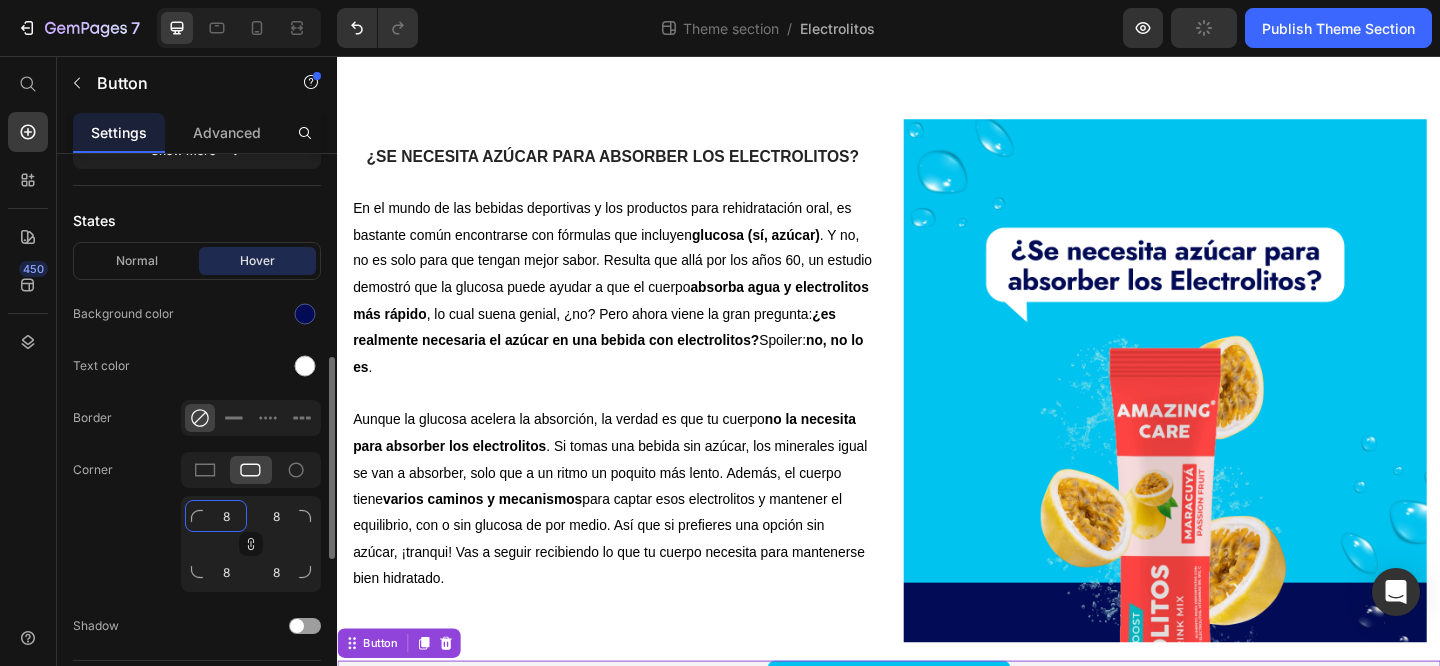 click on "8" 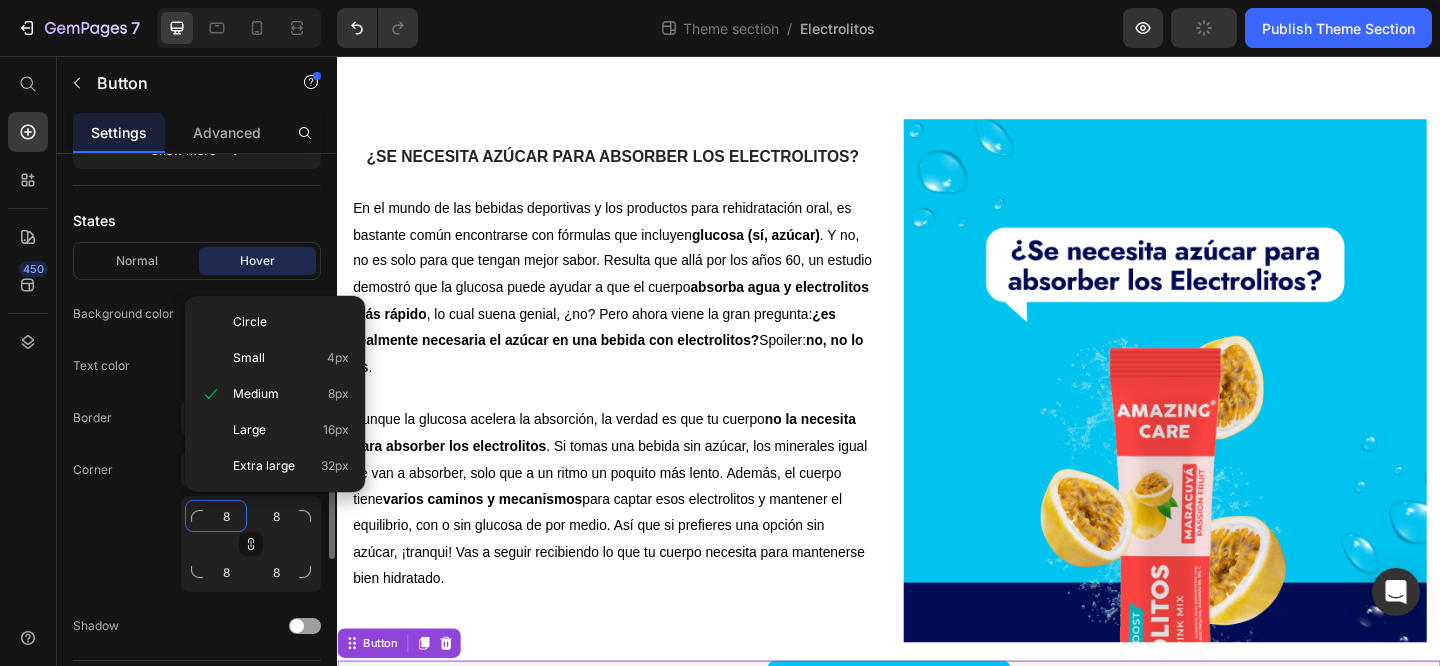 type on "2" 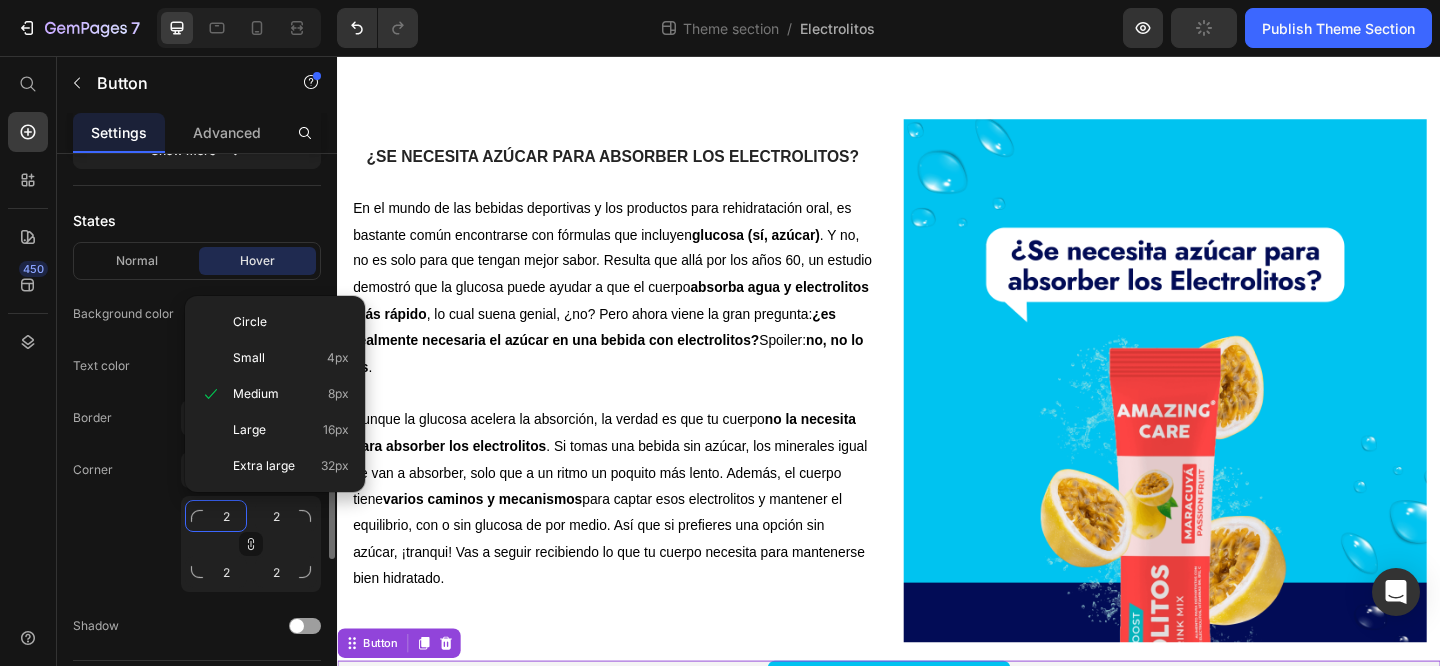 type on "20" 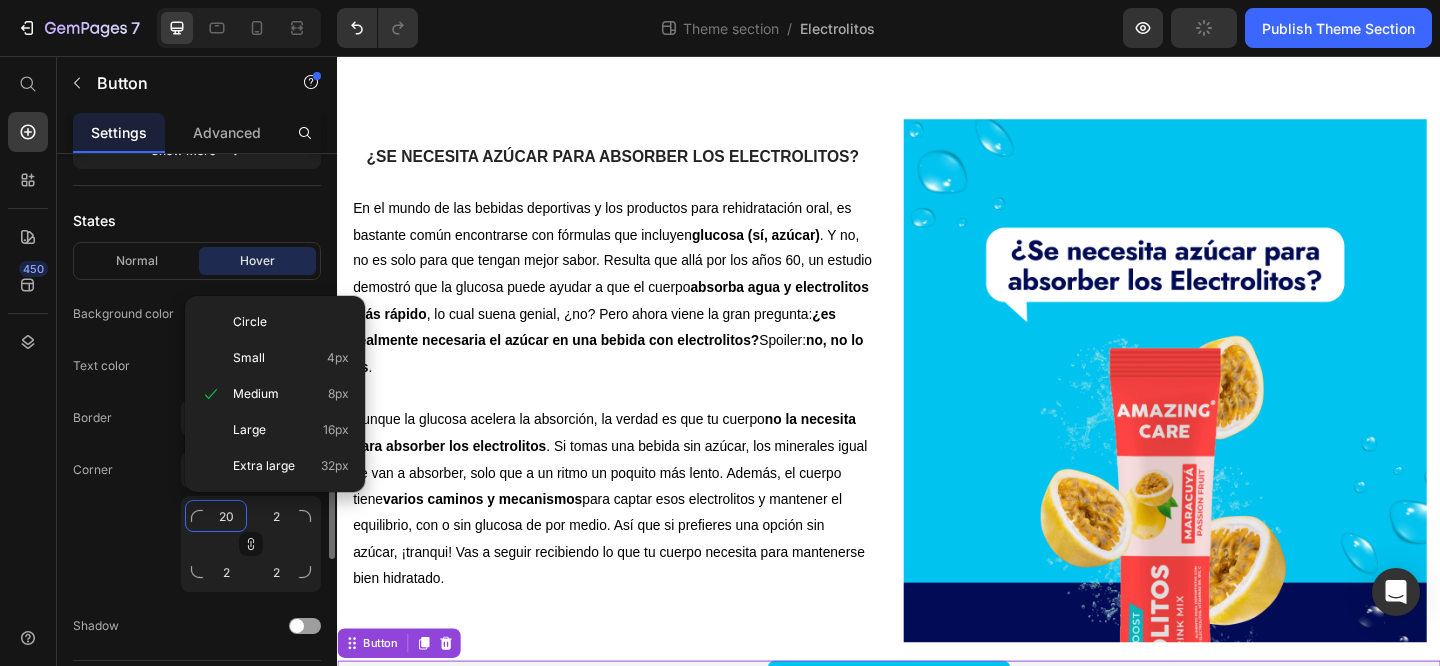 type on "20" 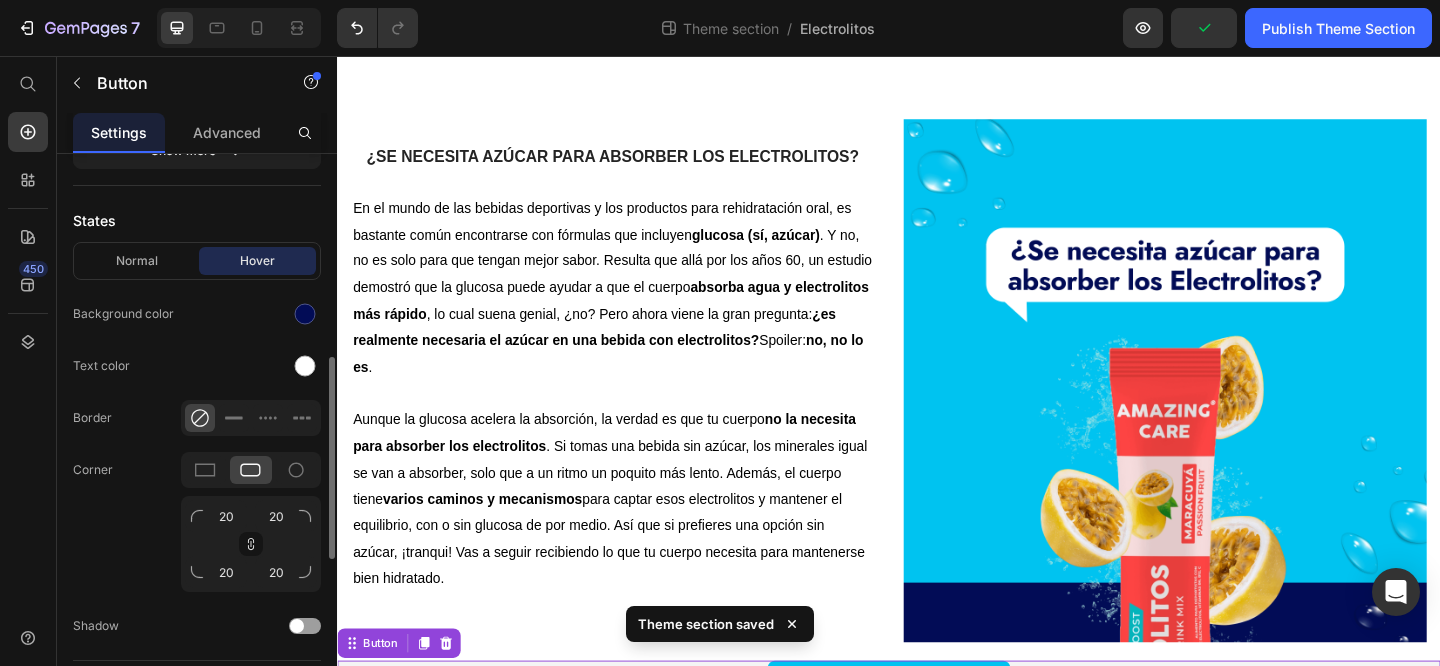 click on "Corner 20 20 20 20" 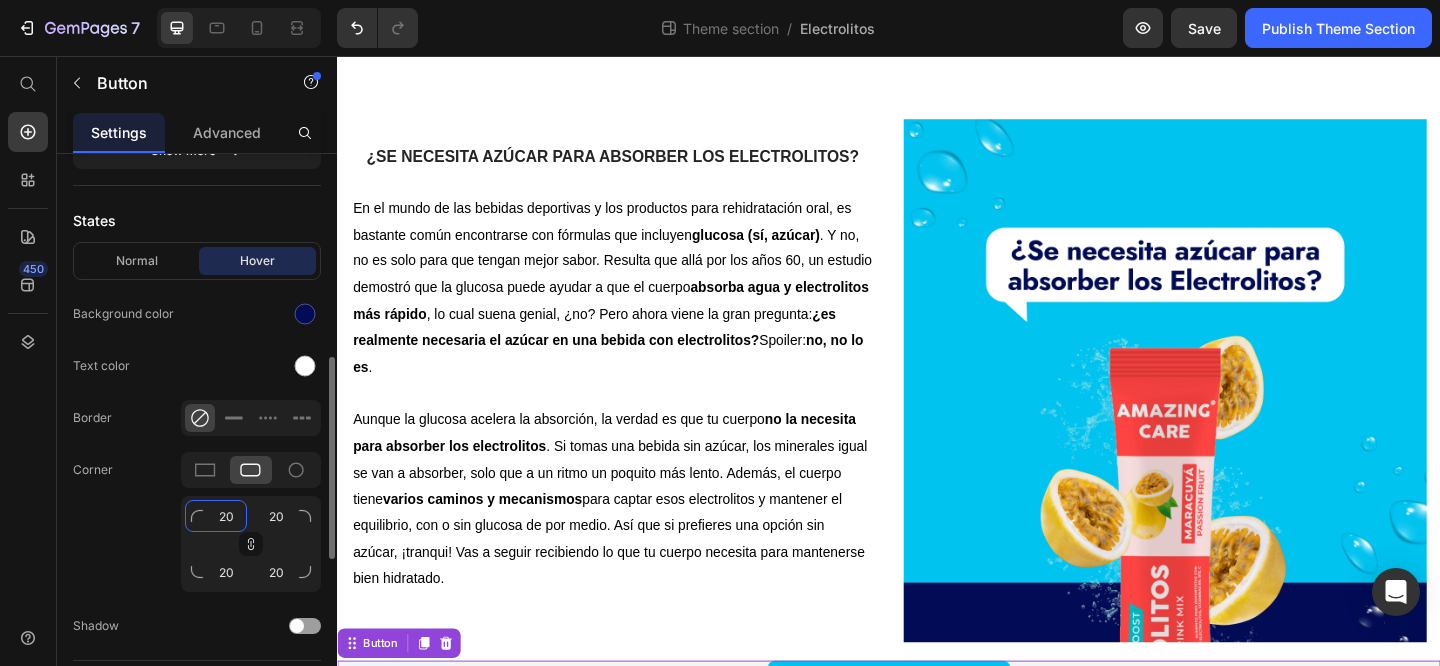 click on "20" 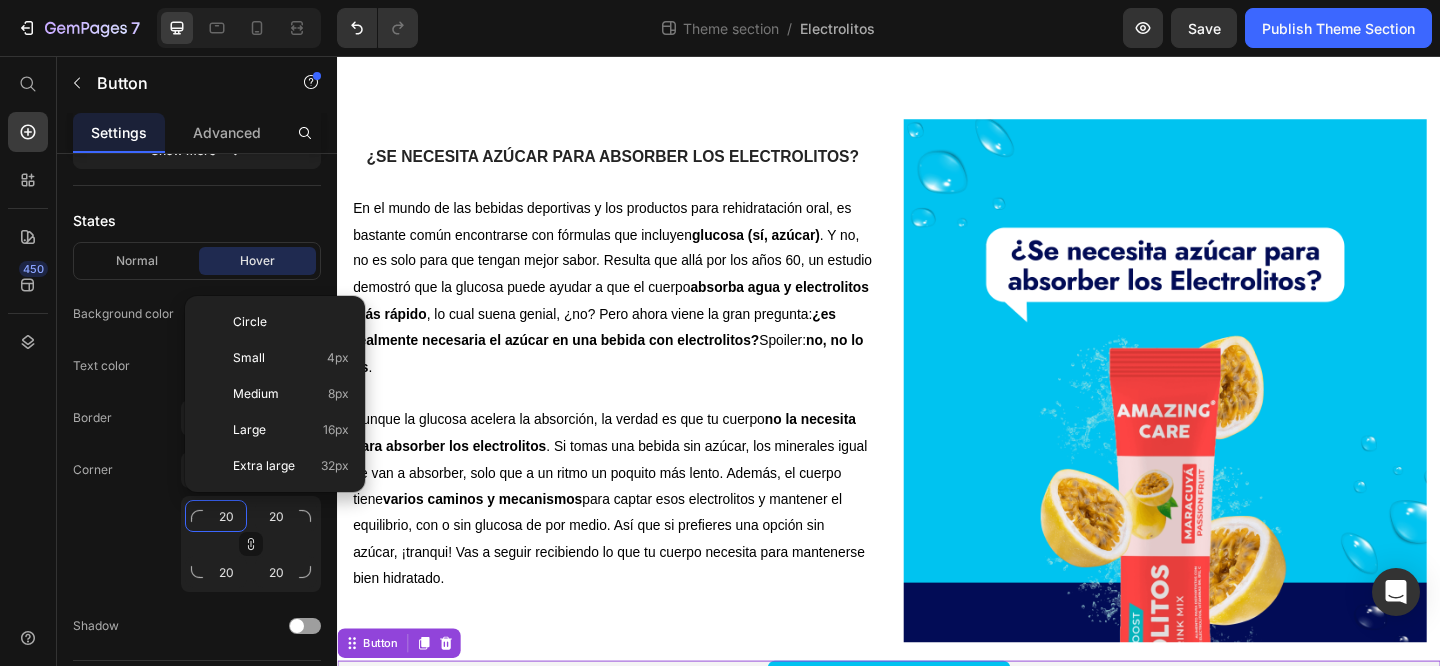 type on "1" 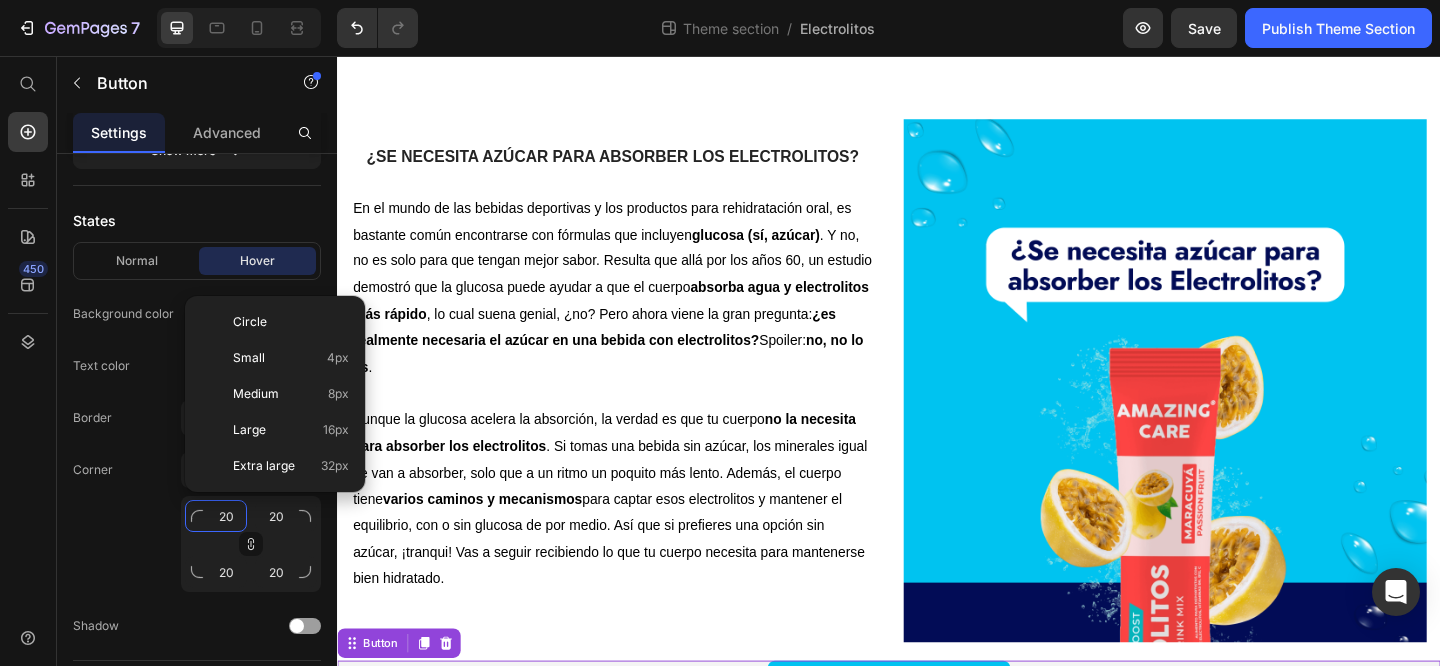 type on "1" 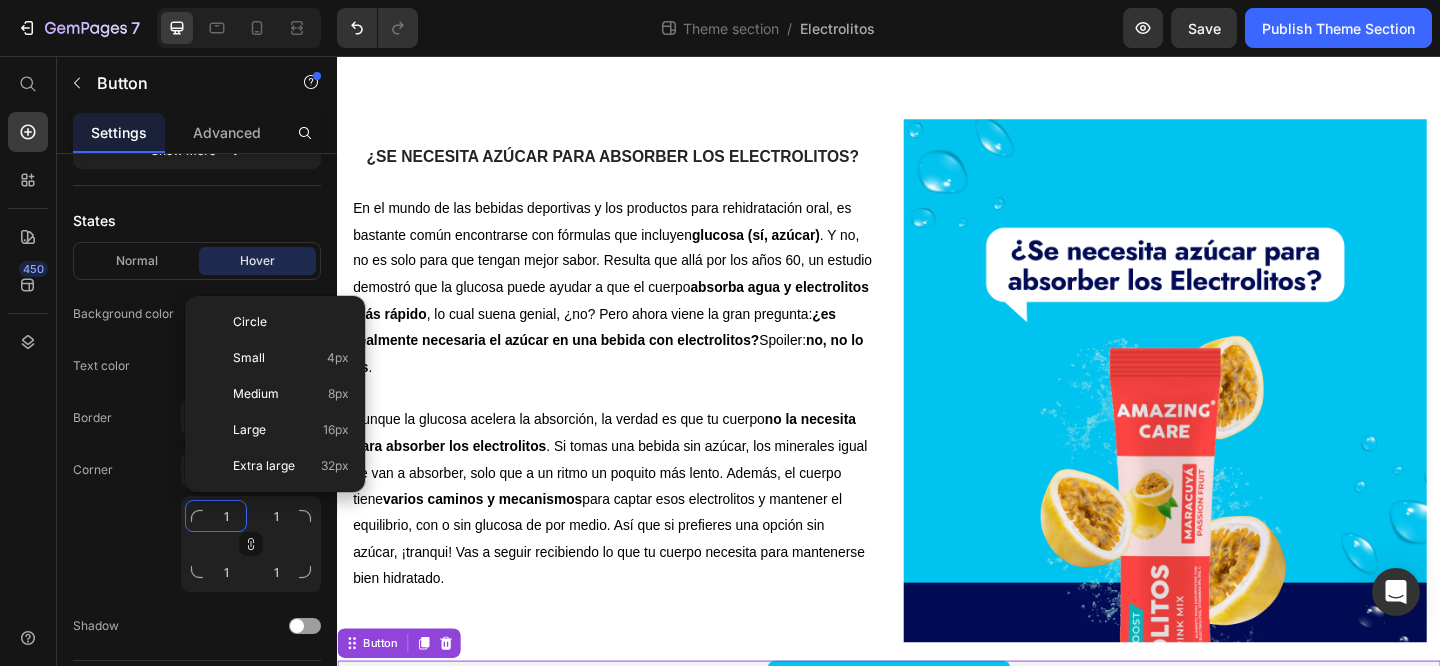 type on "10" 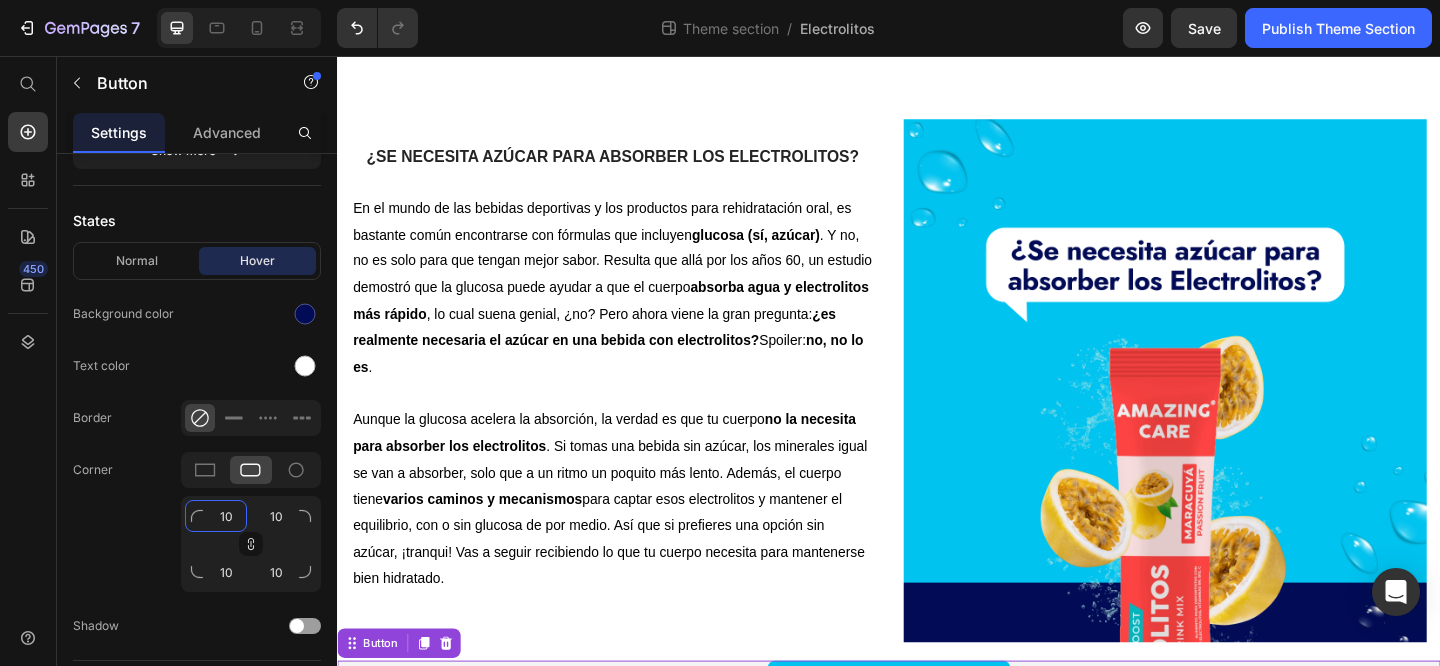 type on "100" 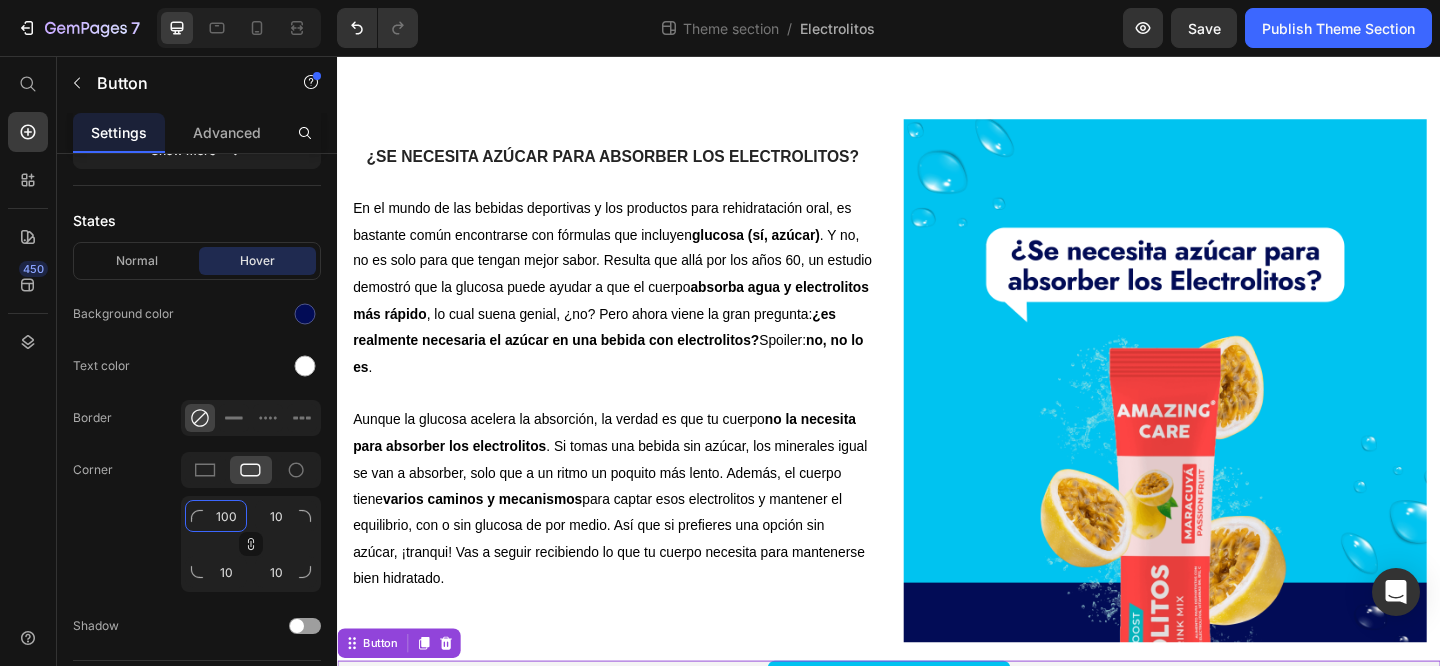 type on "100" 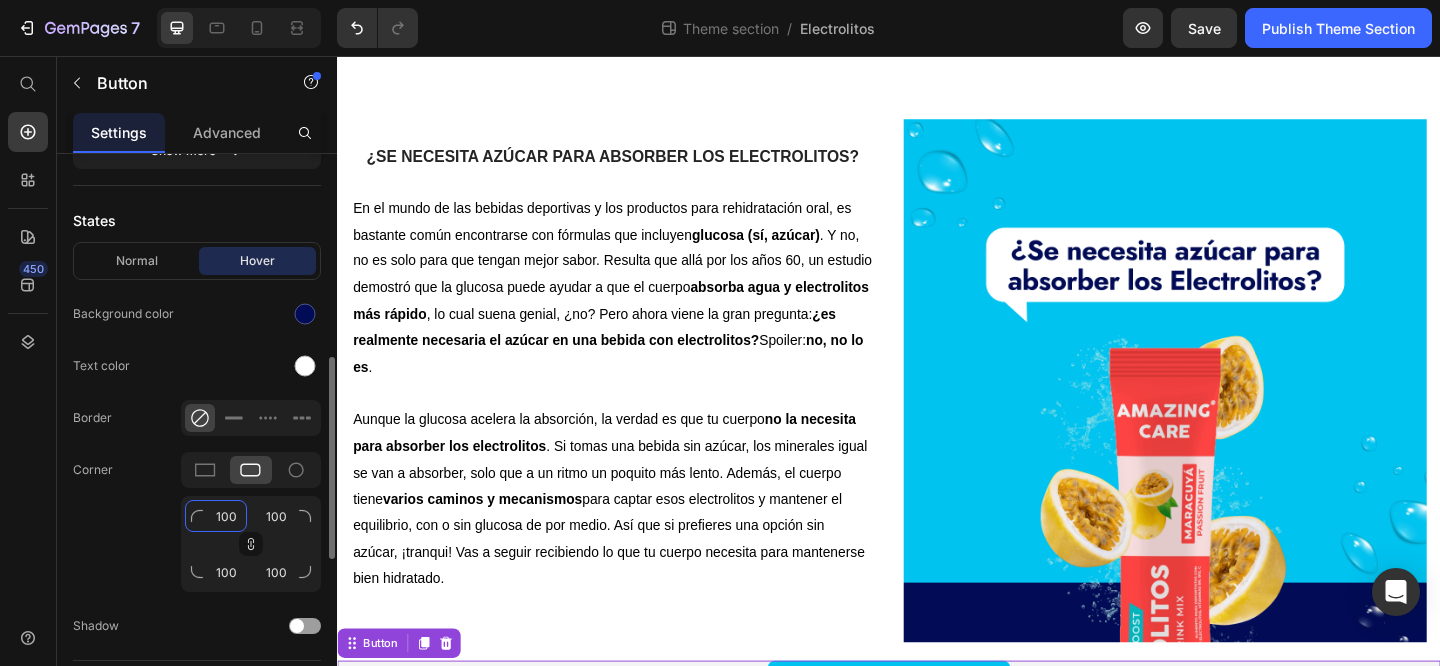 type on "100" 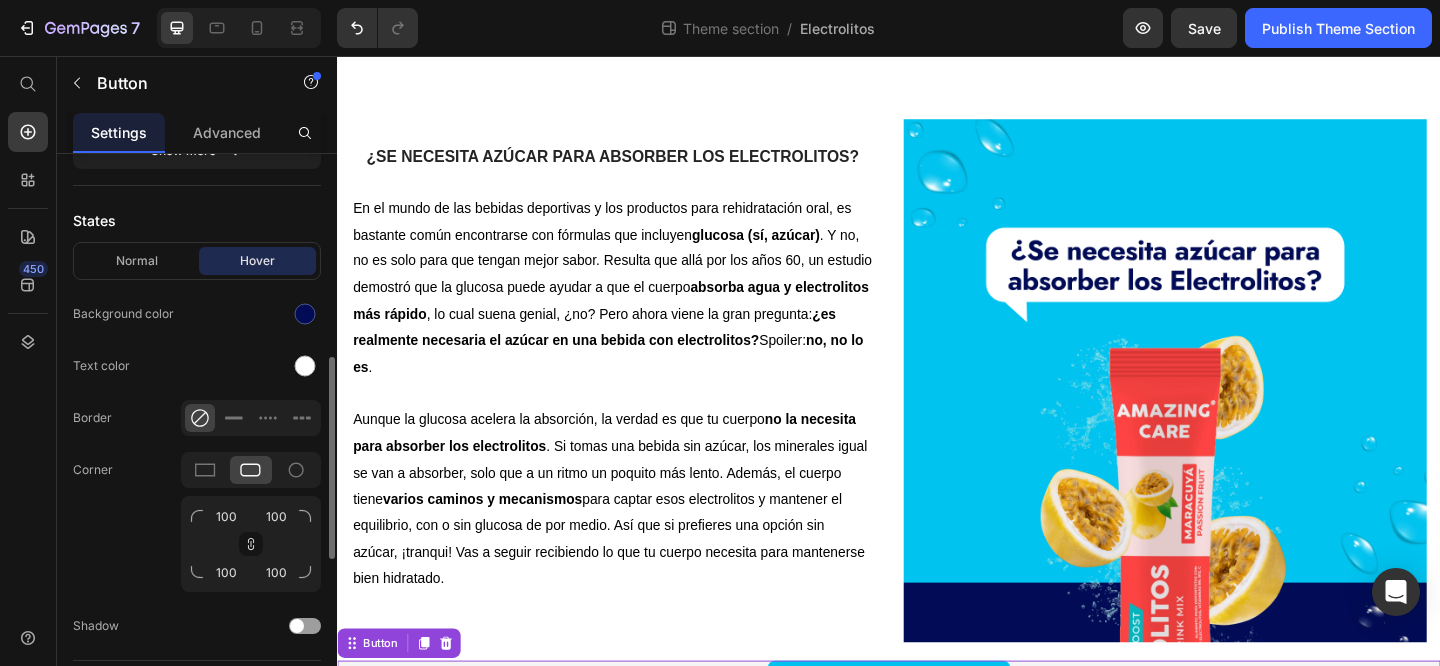 click on "Corner 100 100 100 100" 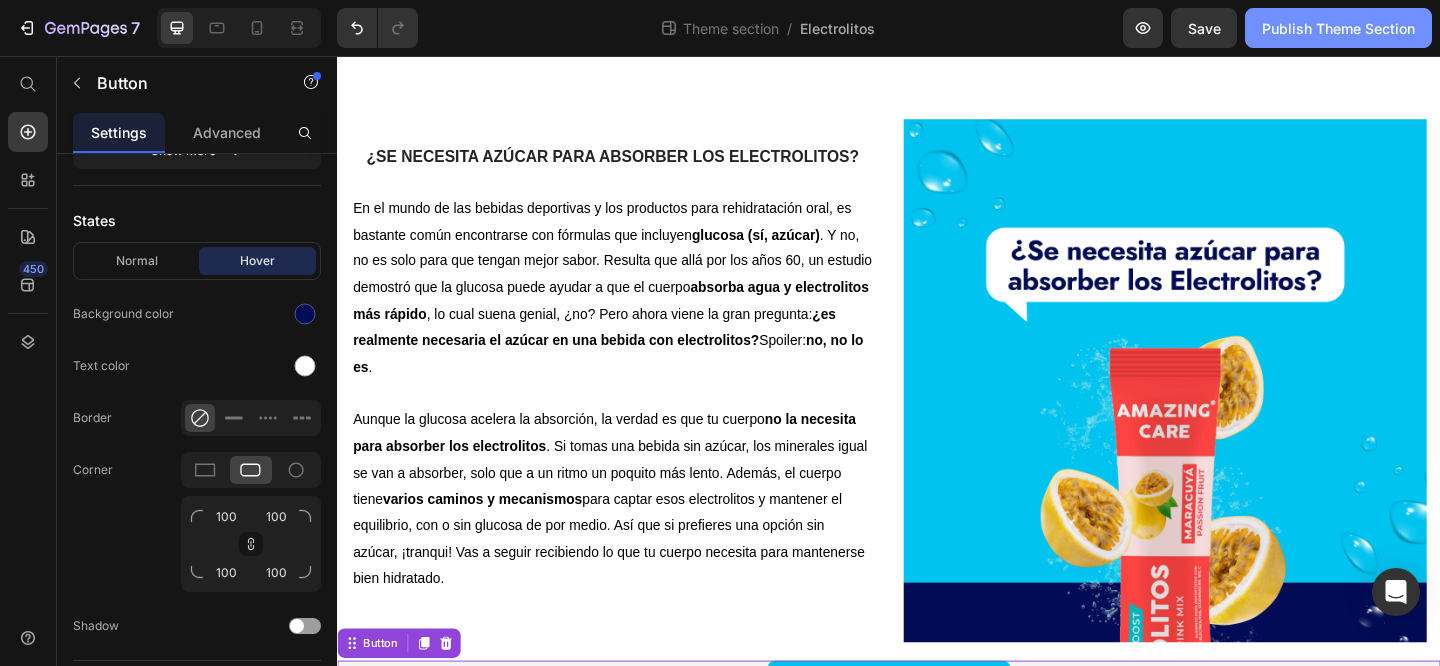 click on "Publish Theme Section" at bounding box center [1338, 28] 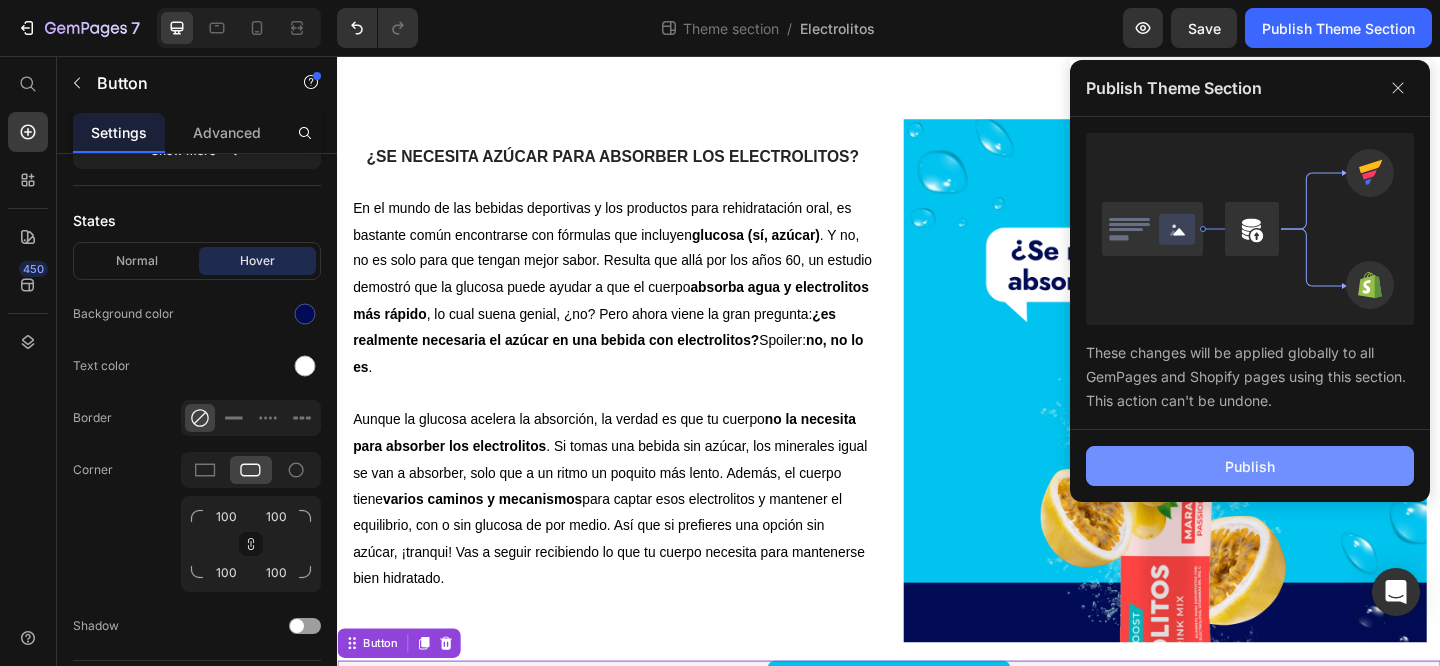click on "Publish" 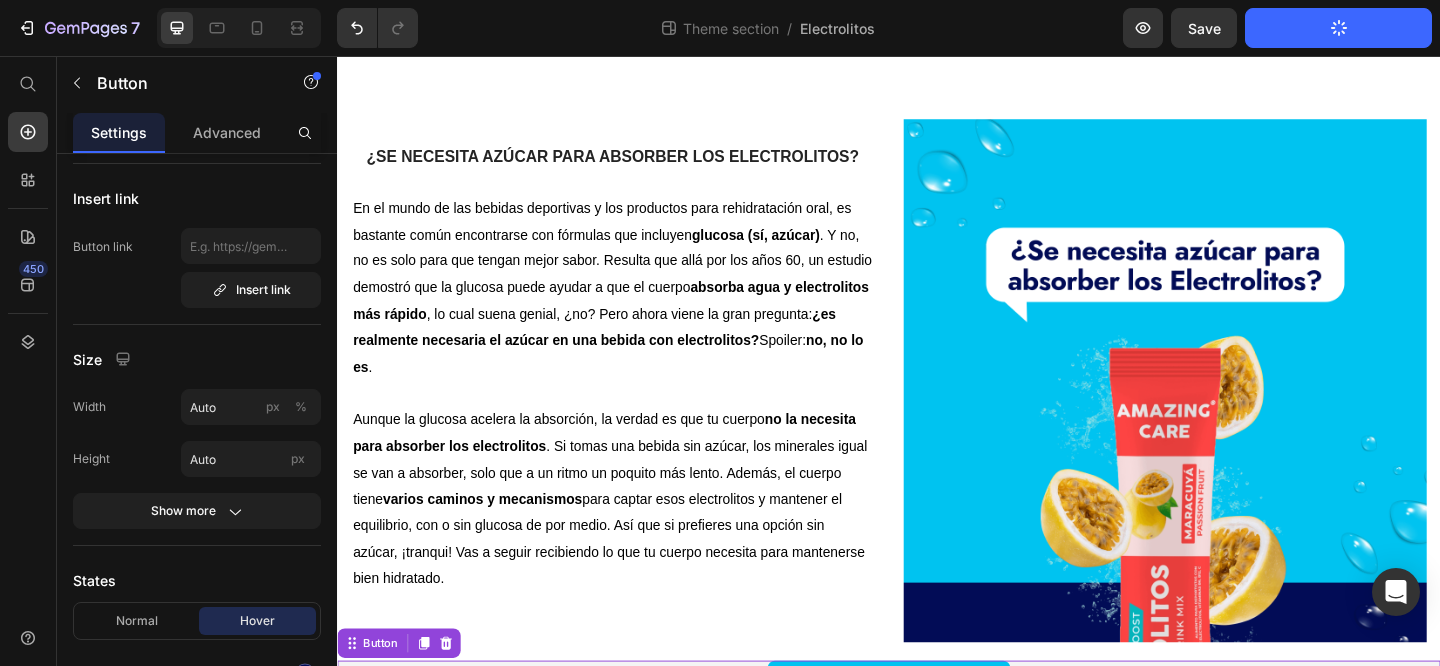 scroll, scrollTop: 0, scrollLeft: 0, axis: both 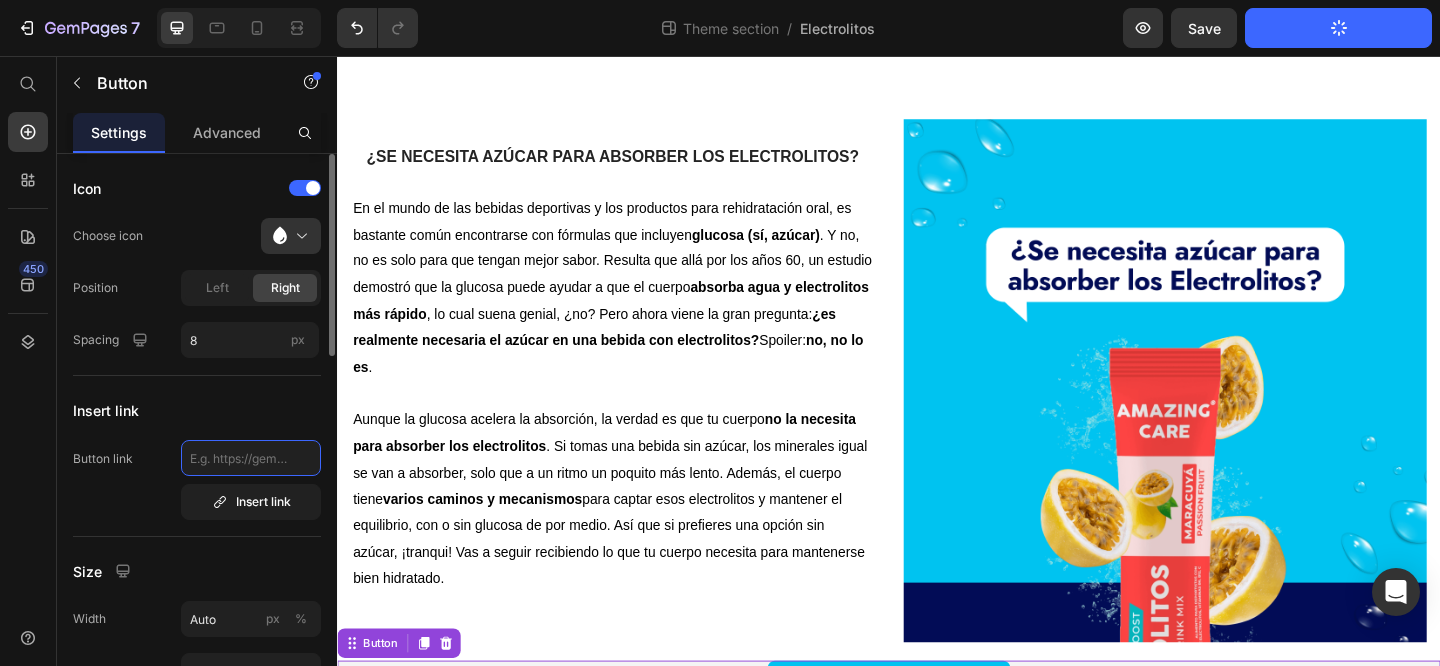 click 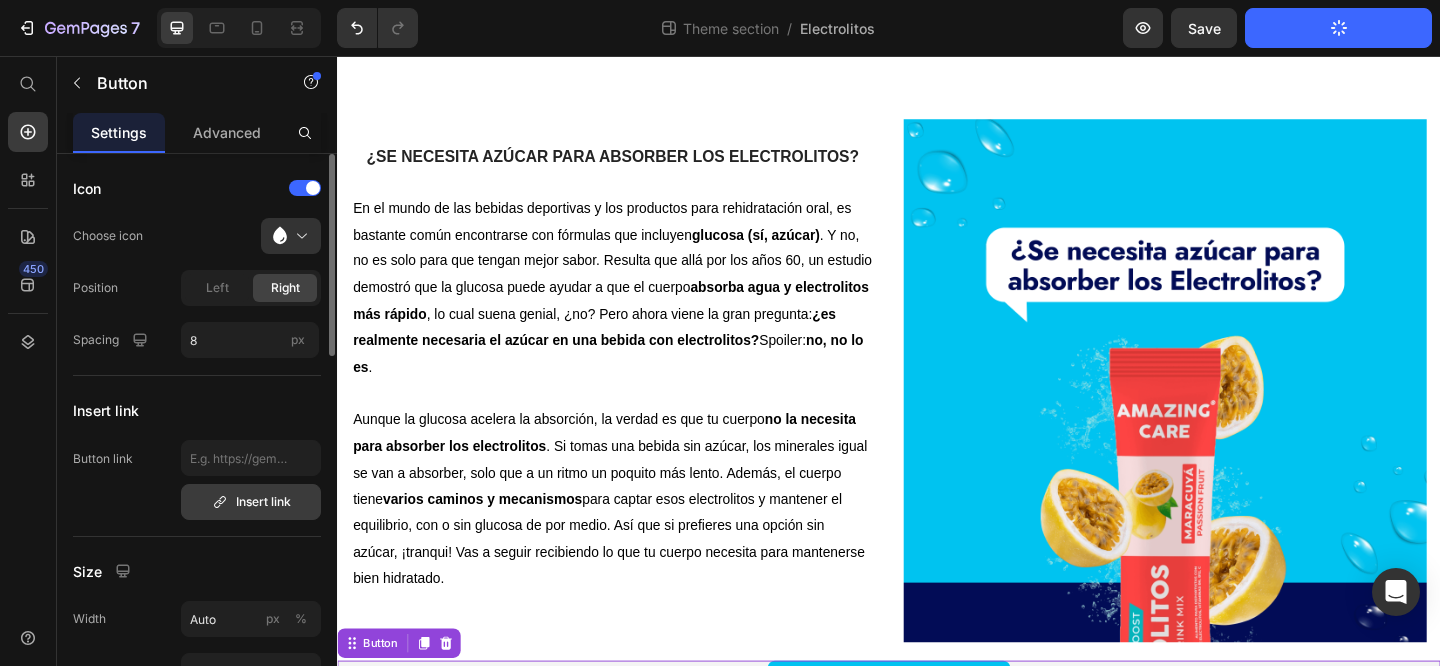 click on "Insert link" at bounding box center [251, 502] 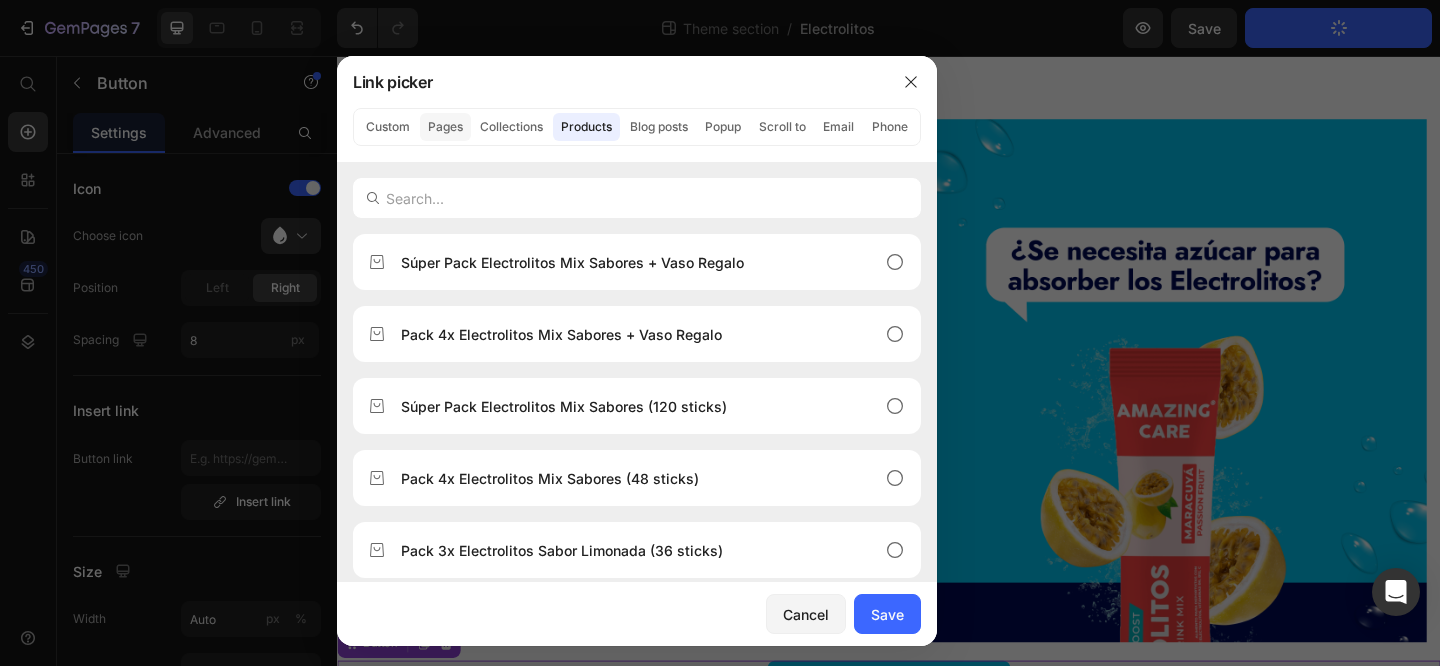 click on "Pages" 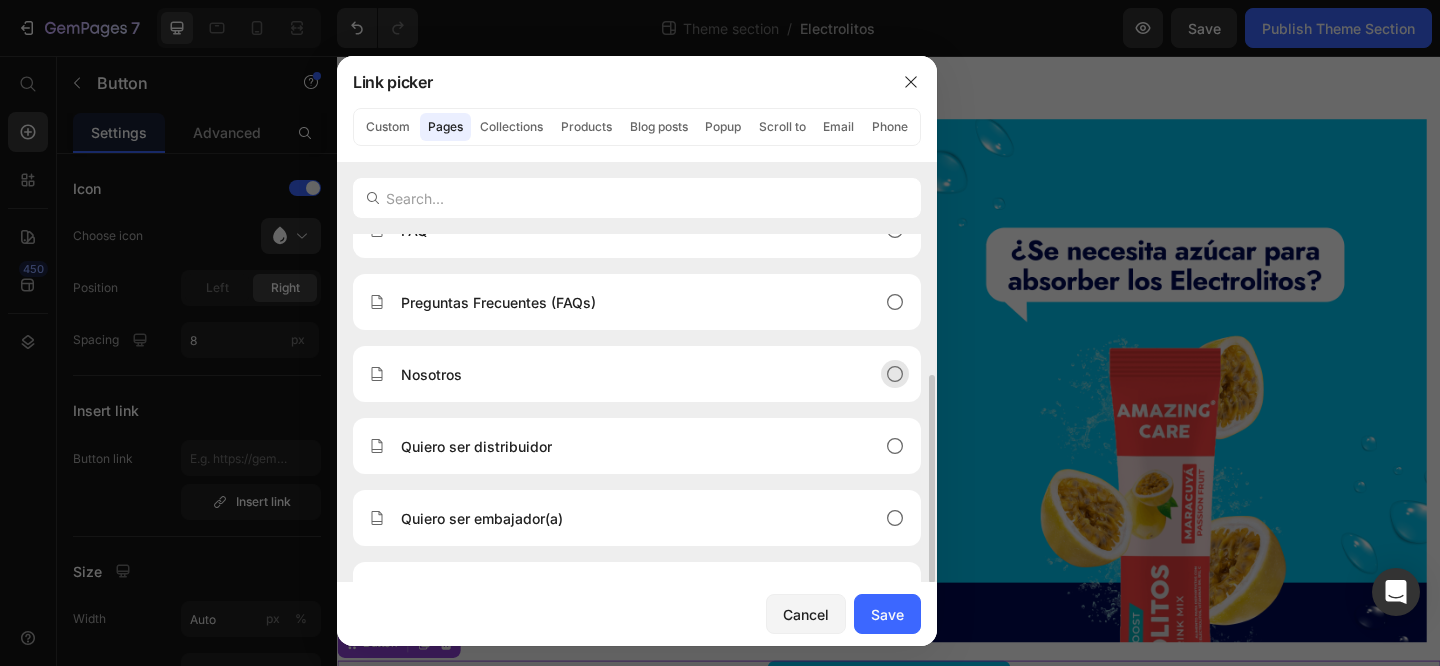 scroll, scrollTop: 280, scrollLeft: 0, axis: vertical 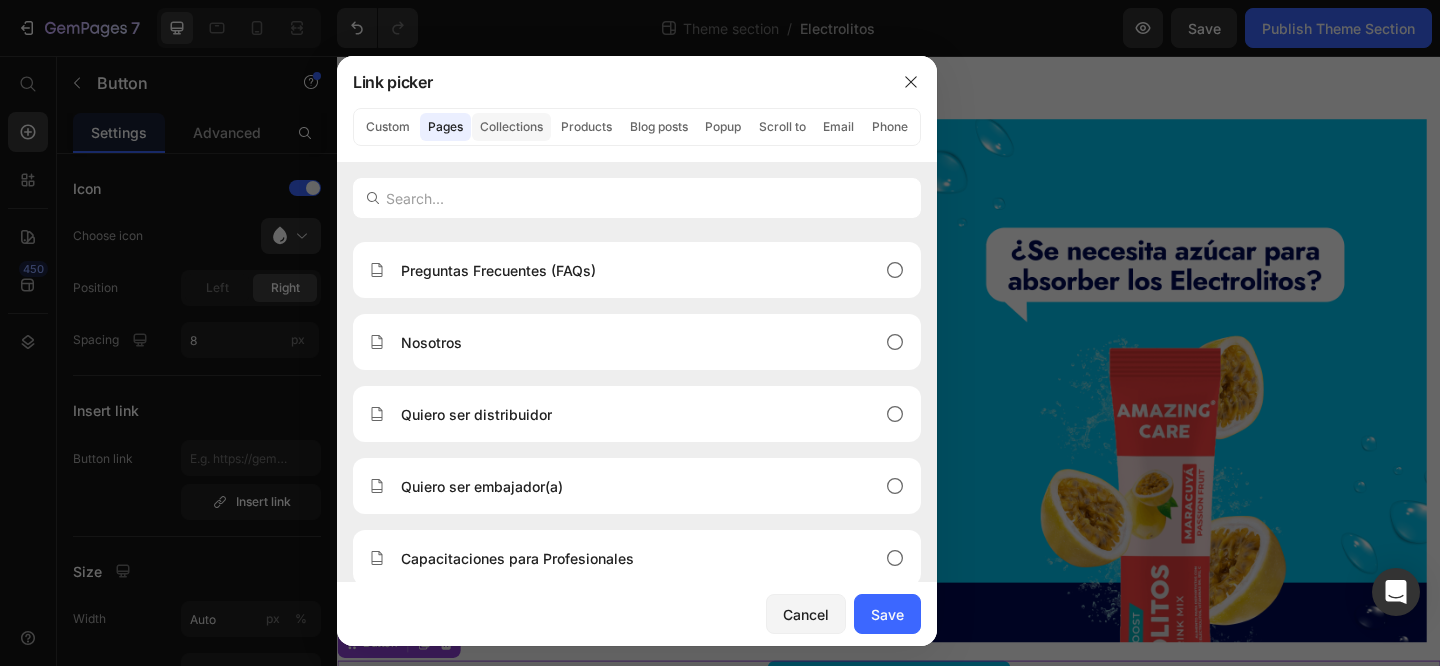 click on "Collections" 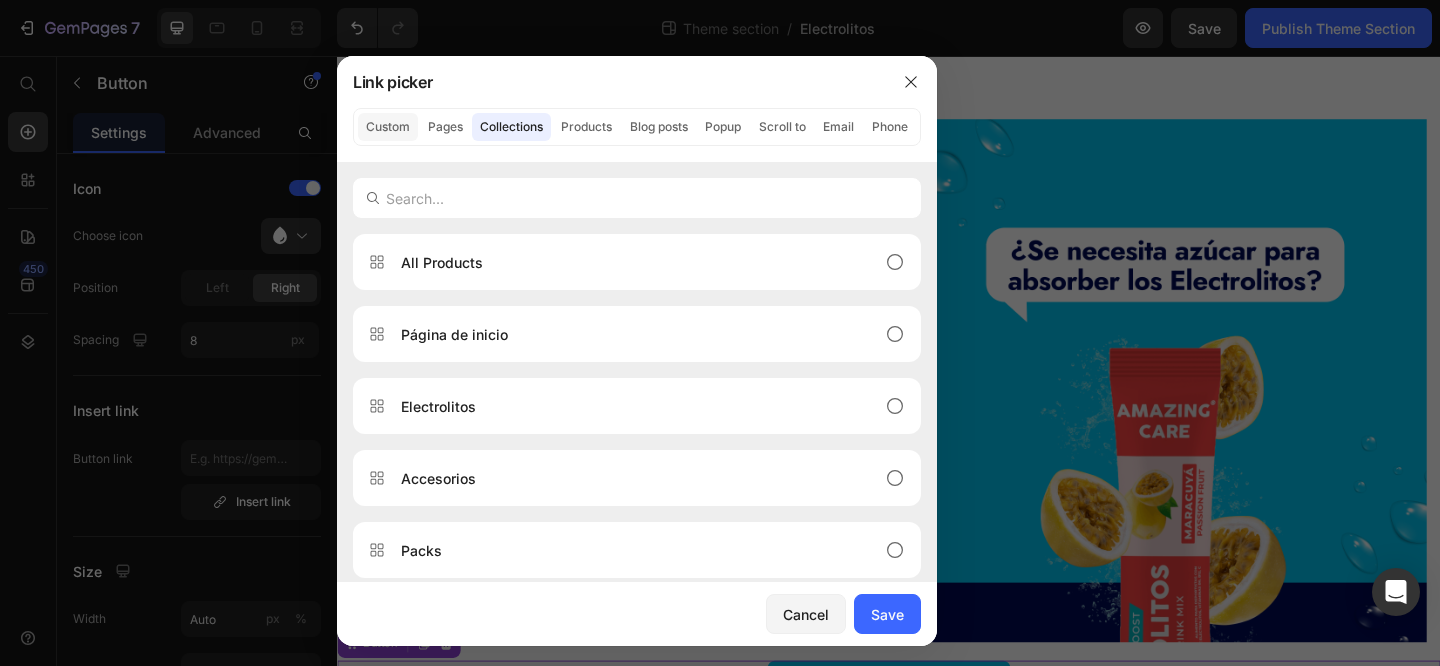 click on "Custom" 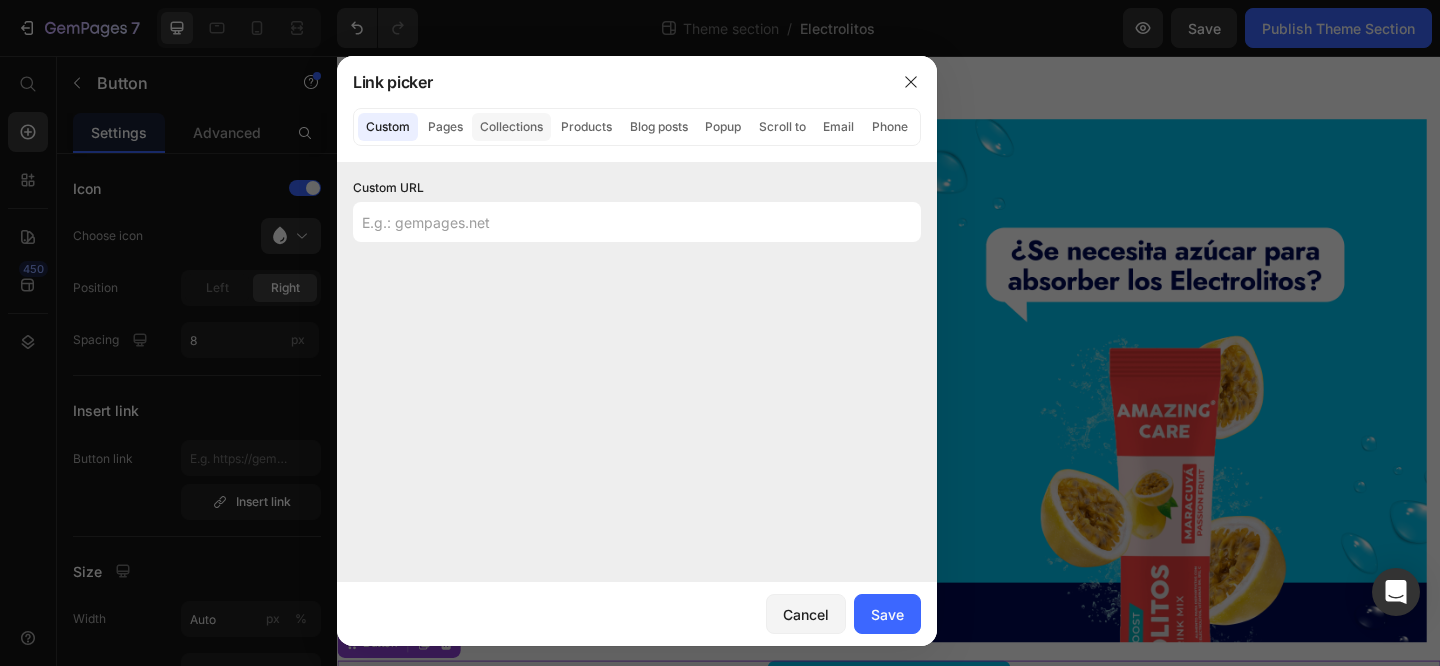click on "Collections" 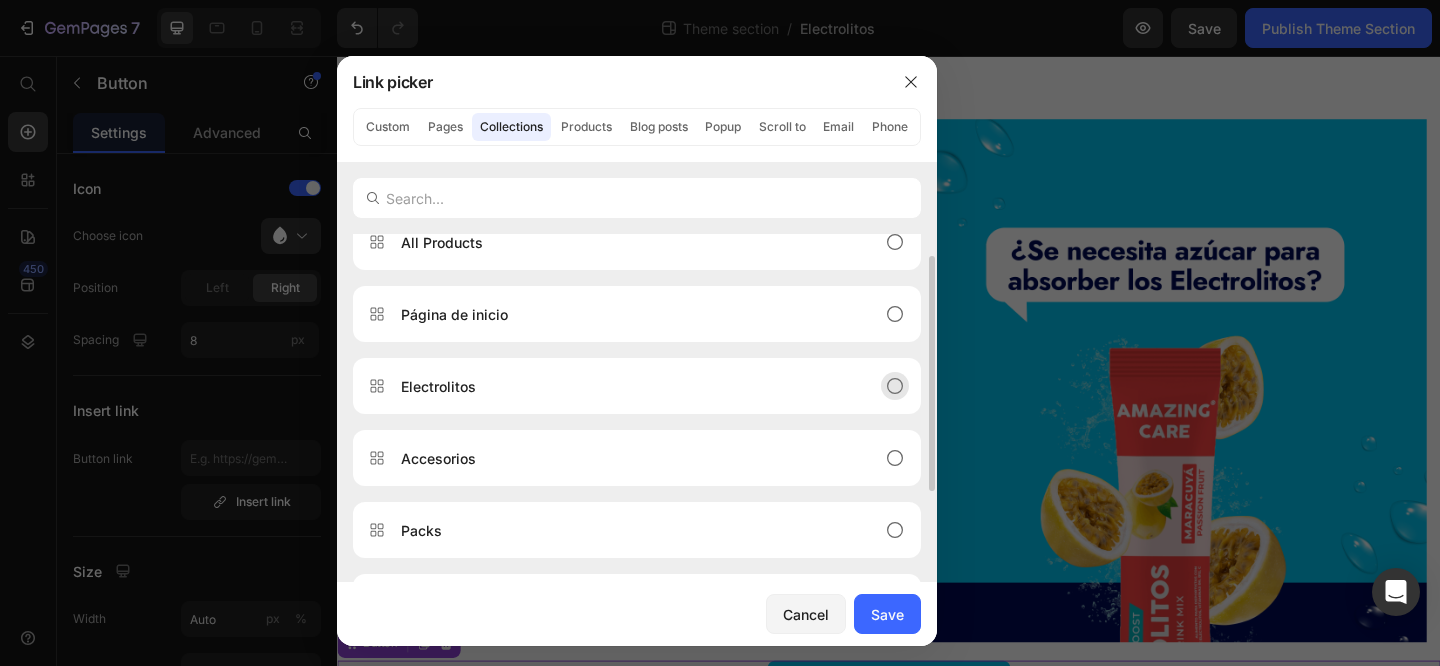 scroll, scrollTop: 19, scrollLeft: 0, axis: vertical 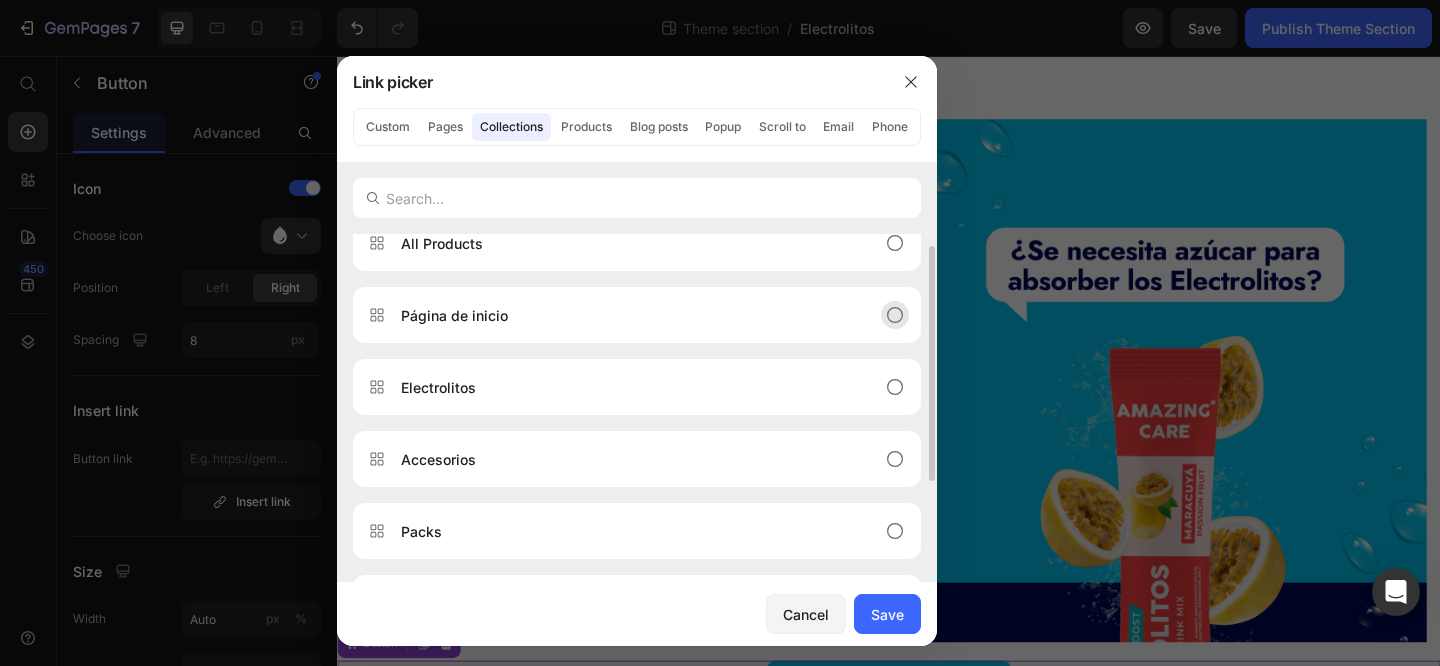 click on "Página de inicio" at bounding box center [621, 315] 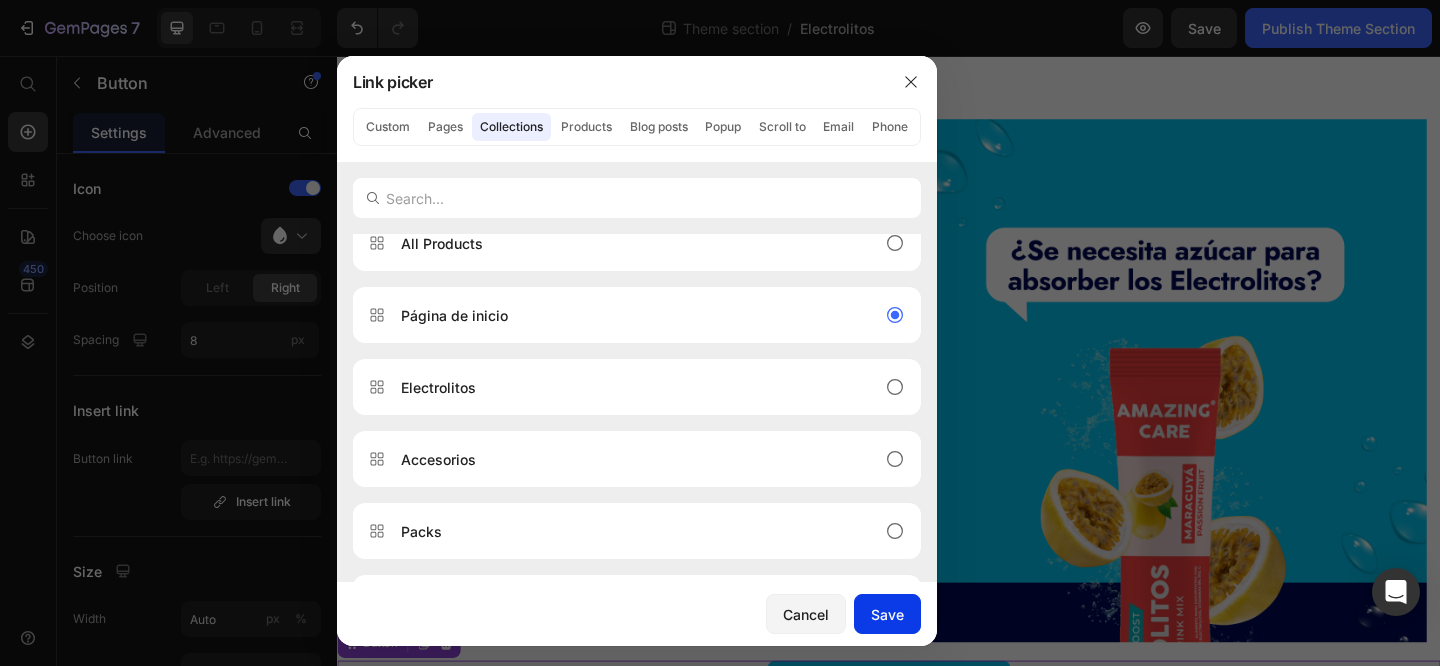 click on "Save" 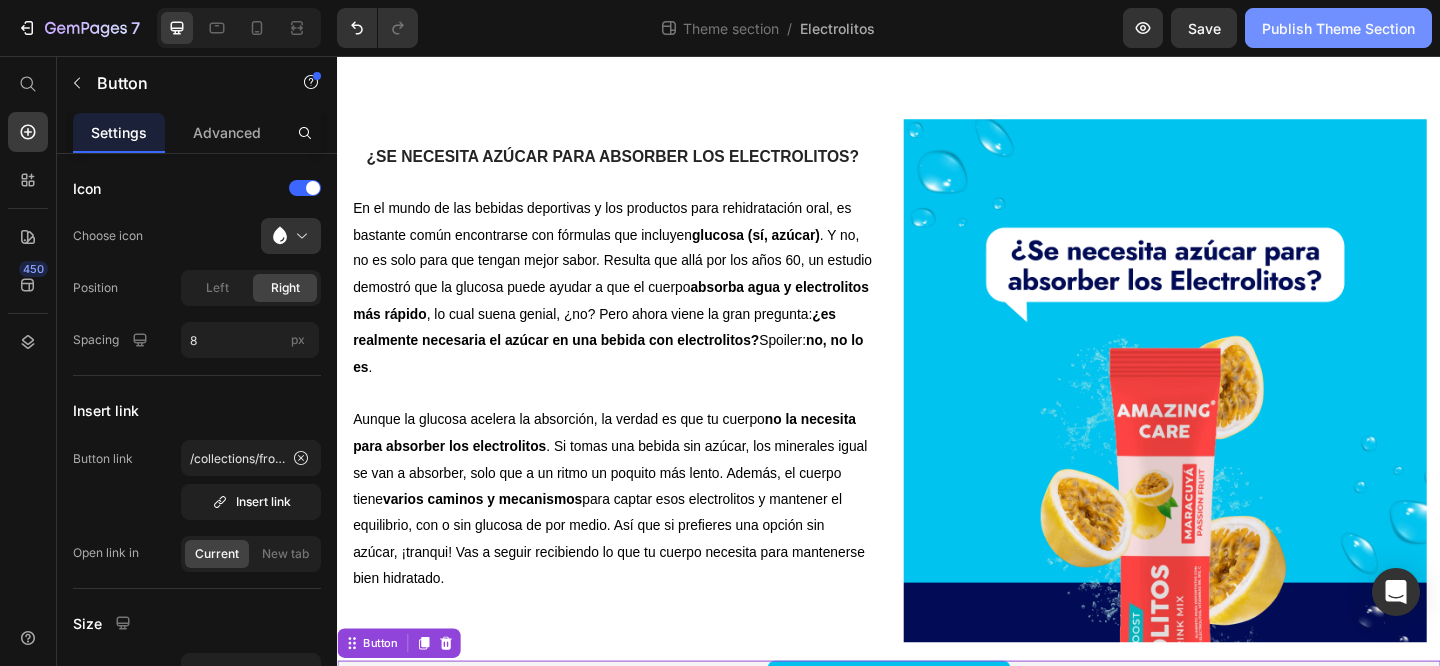 click on "Publish Theme Section" at bounding box center (1338, 28) 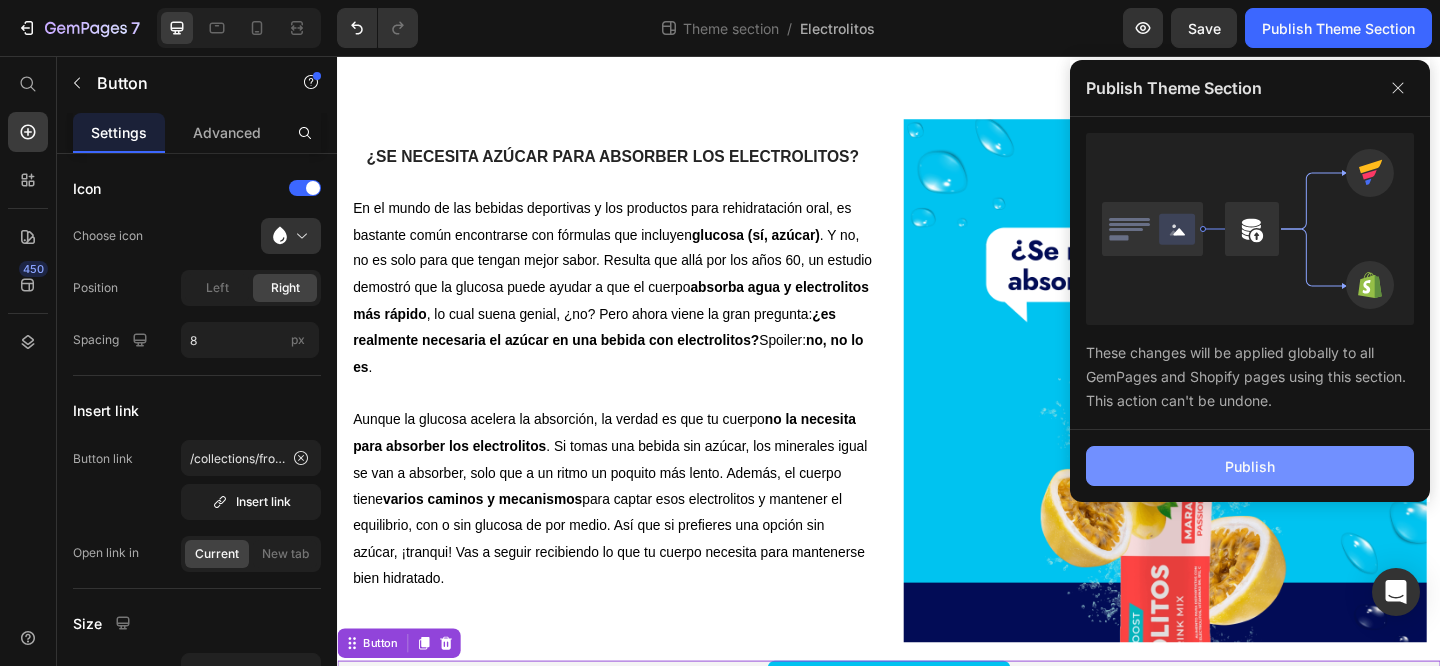 click on "Publish" at bounding box center [1250, 466] 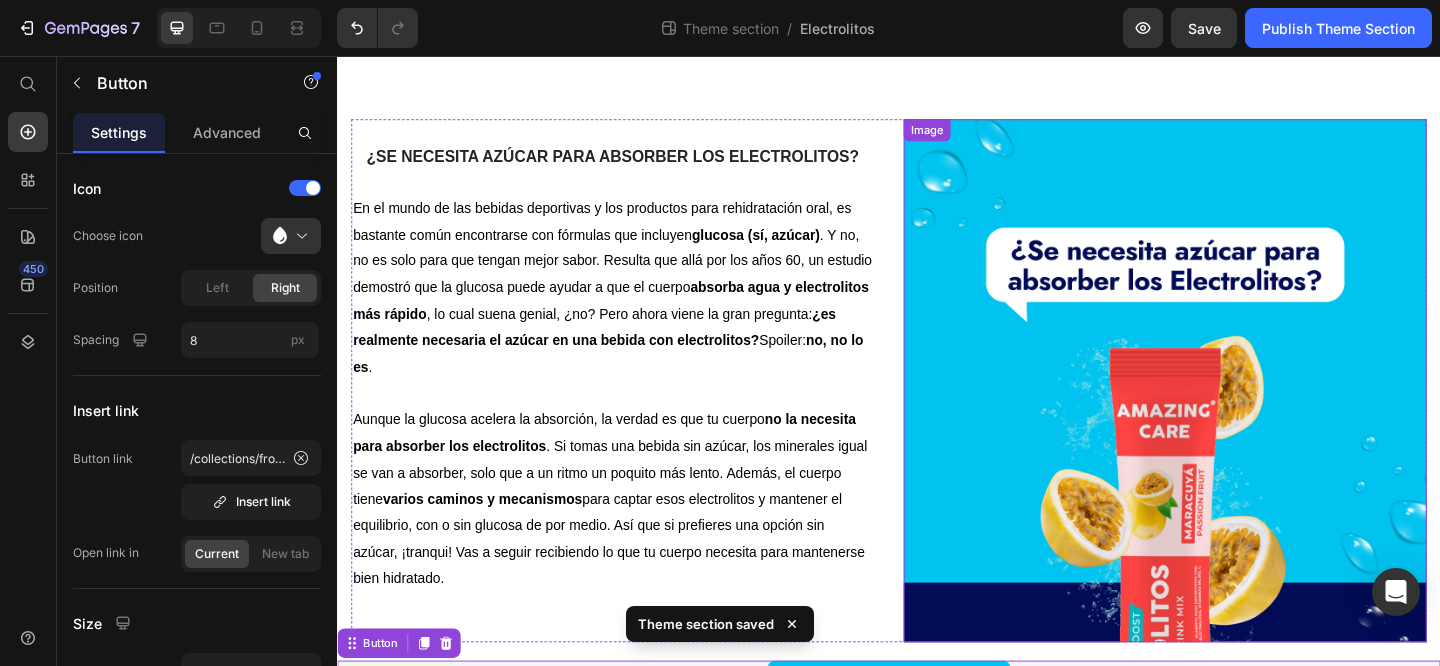 scroll, scrollTop: 0, scrollLeft: 0, axis: both 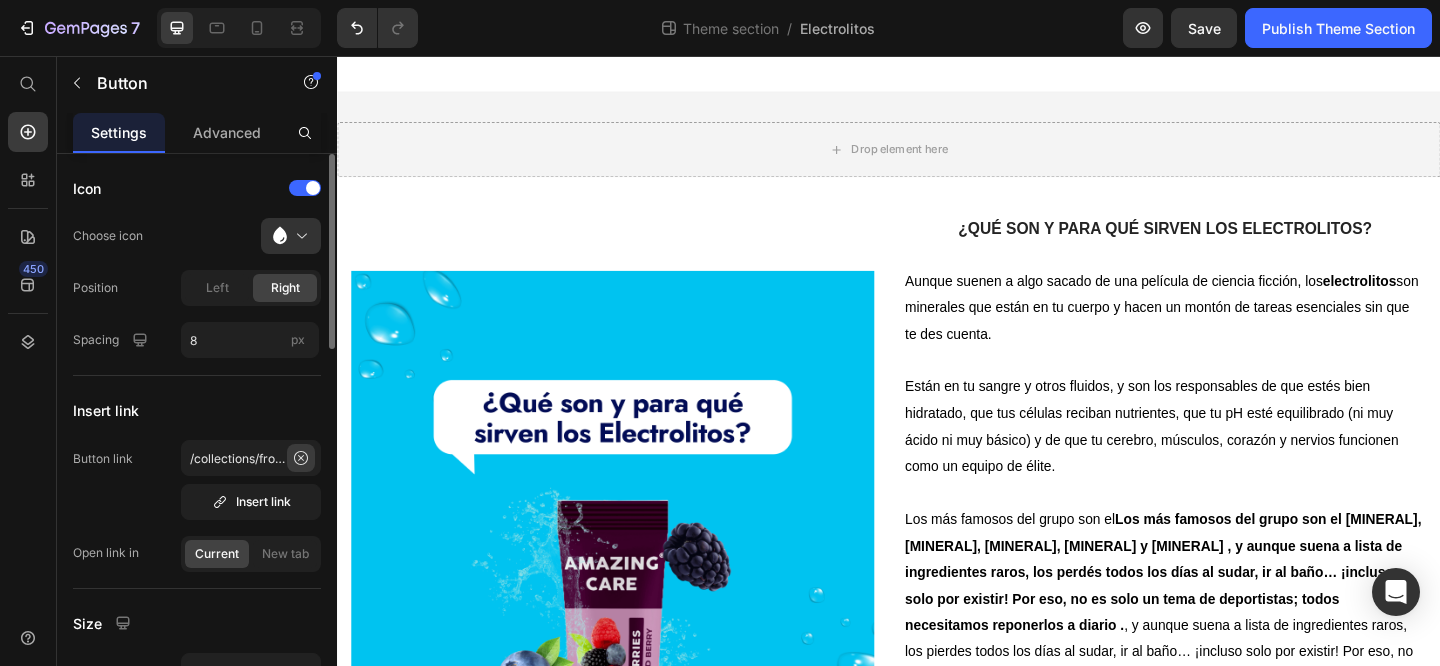 click 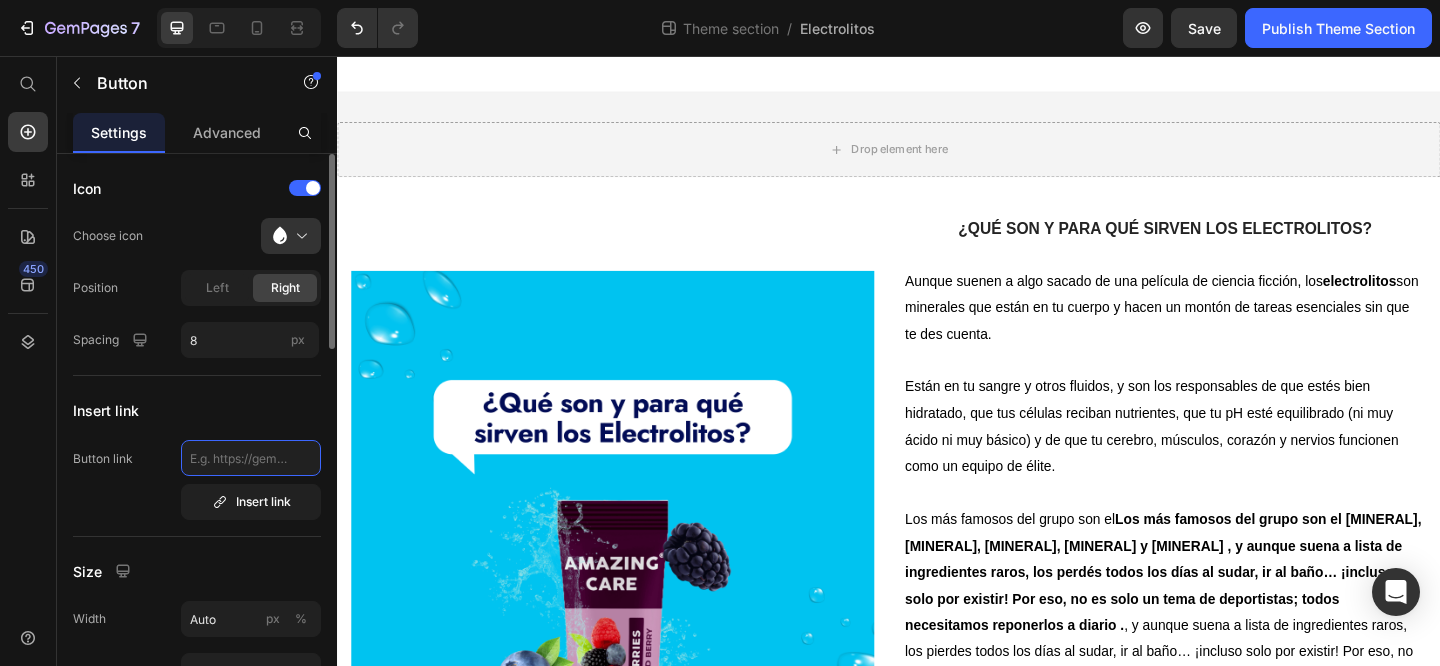 scroll, scrollTop: 0, scrollLeft: 0, axis: both 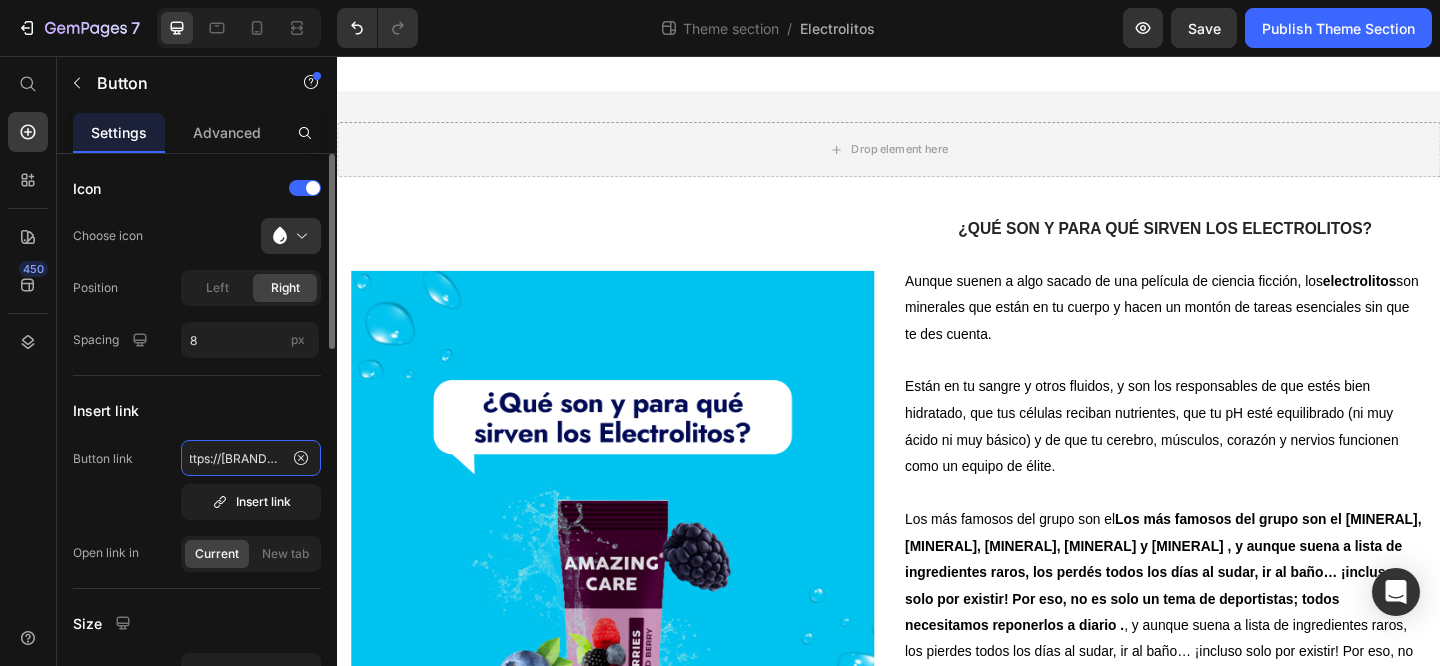 type on "https://[BRAND].cl/" 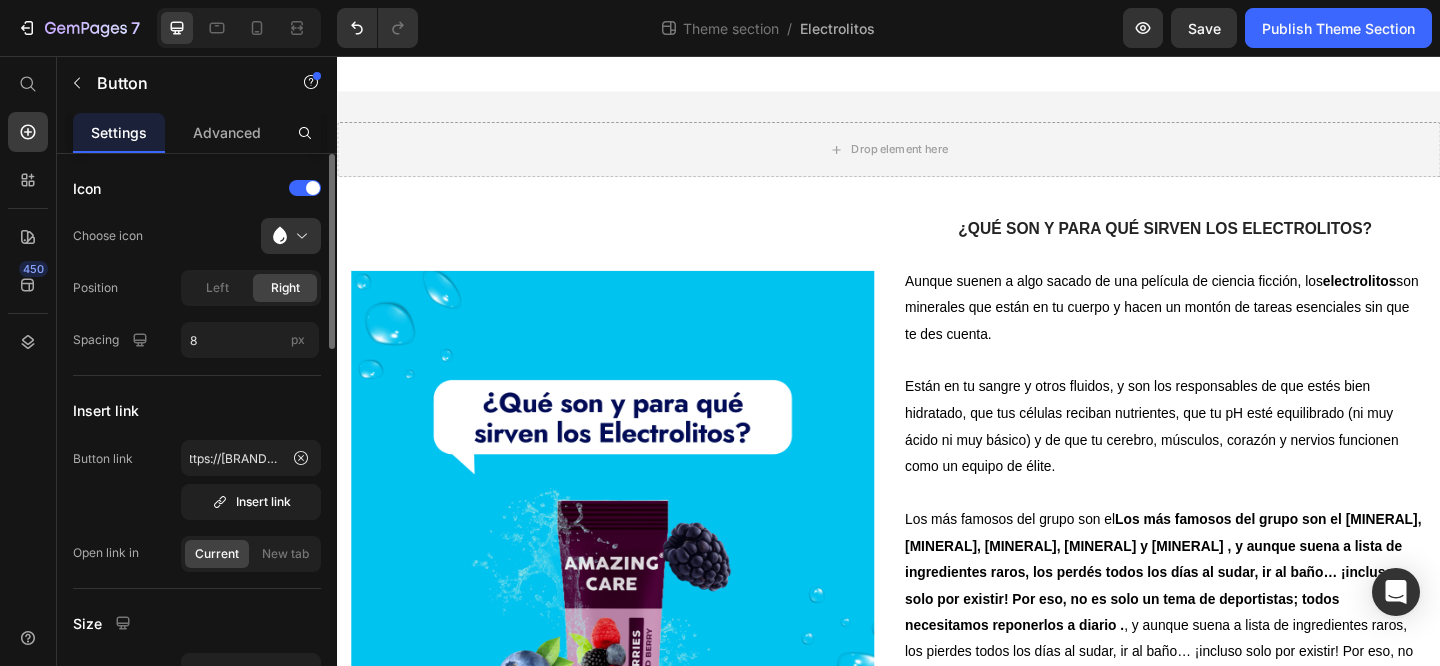 click on "Insert link" at bounding box center [197, 410] 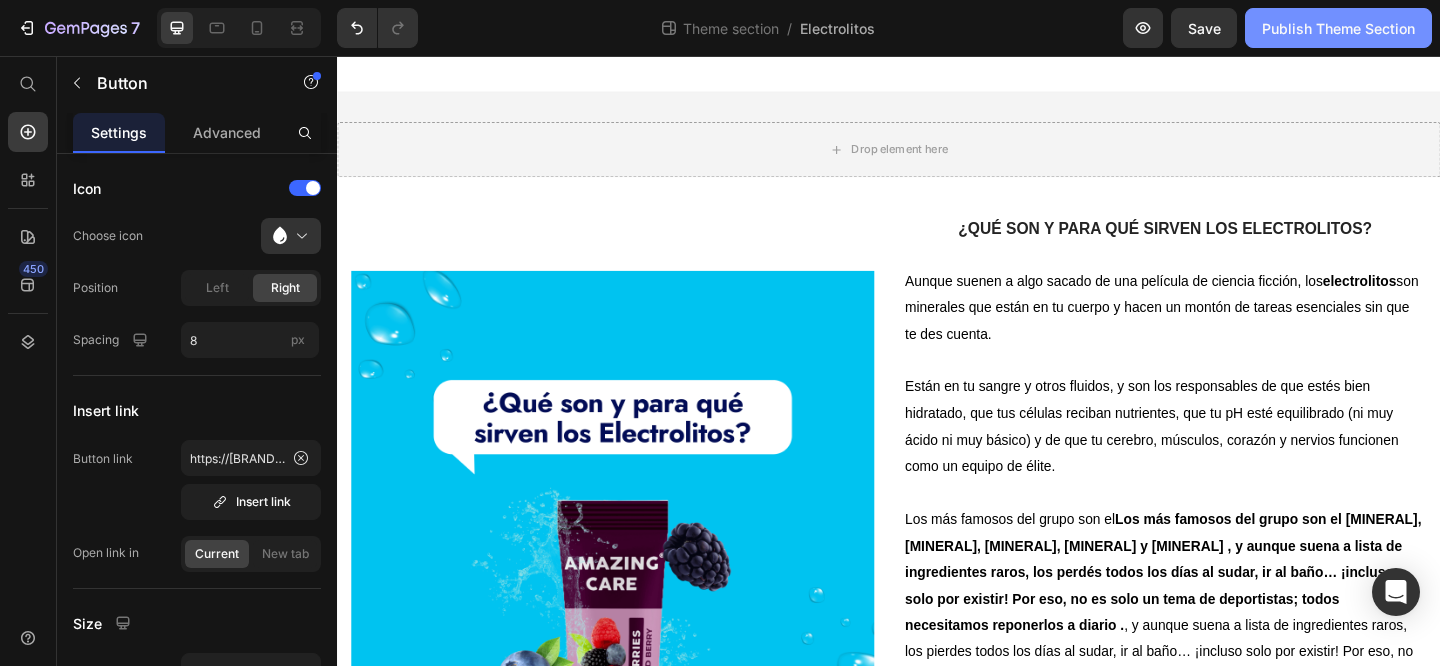click on "Publish Theme Section" 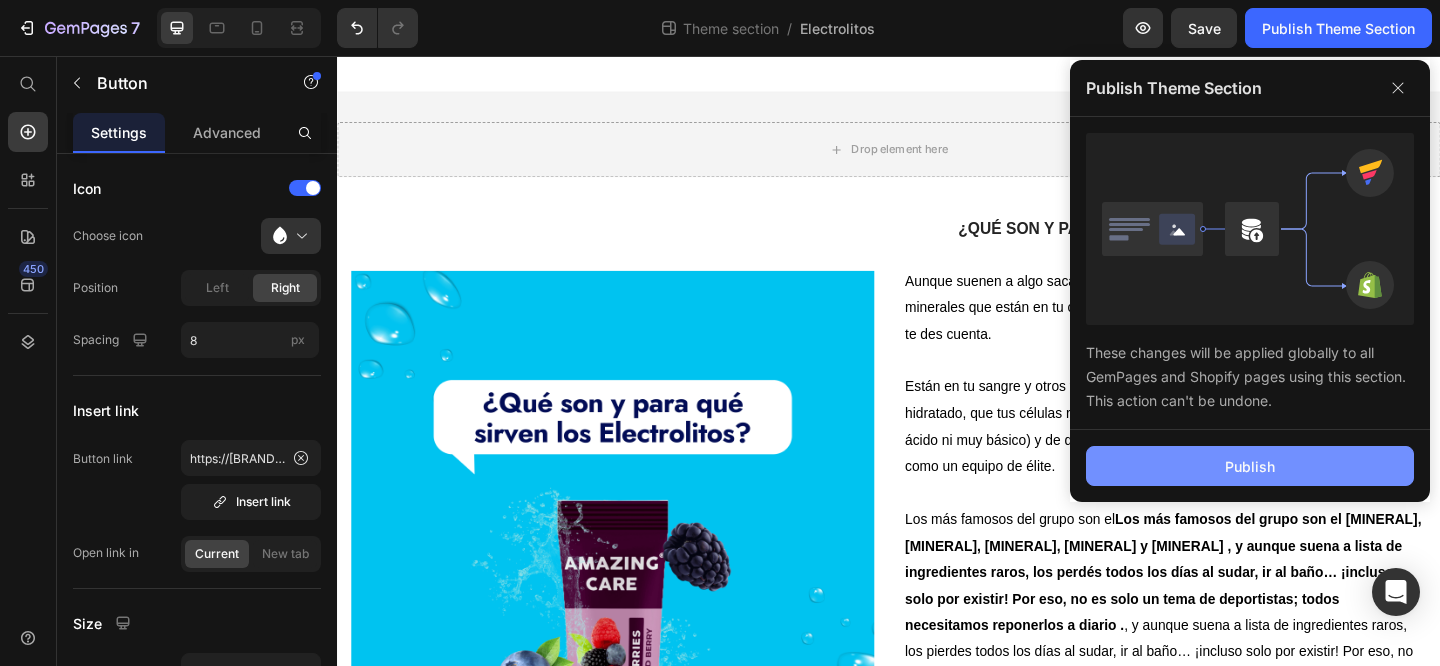 click on "Publish" 